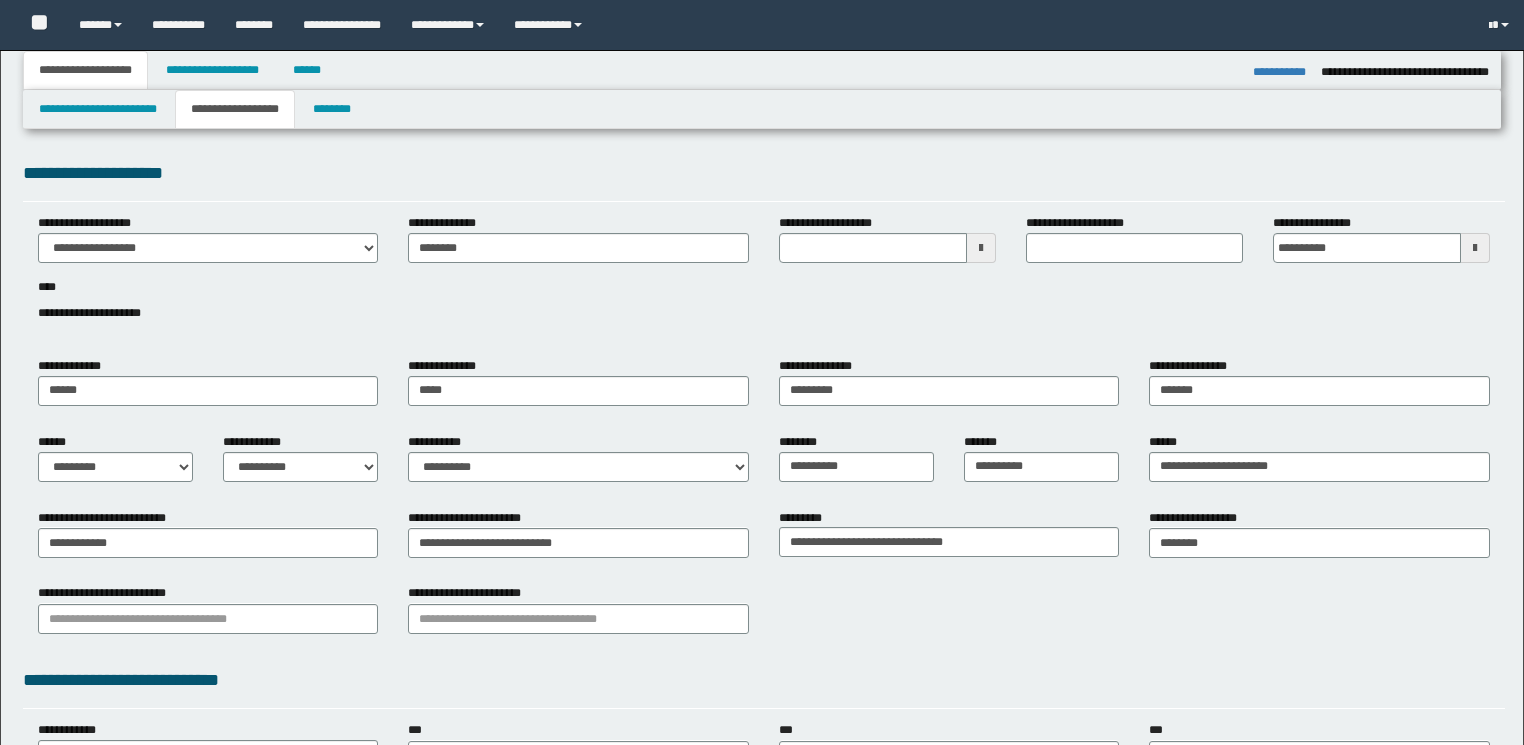 select on "*" 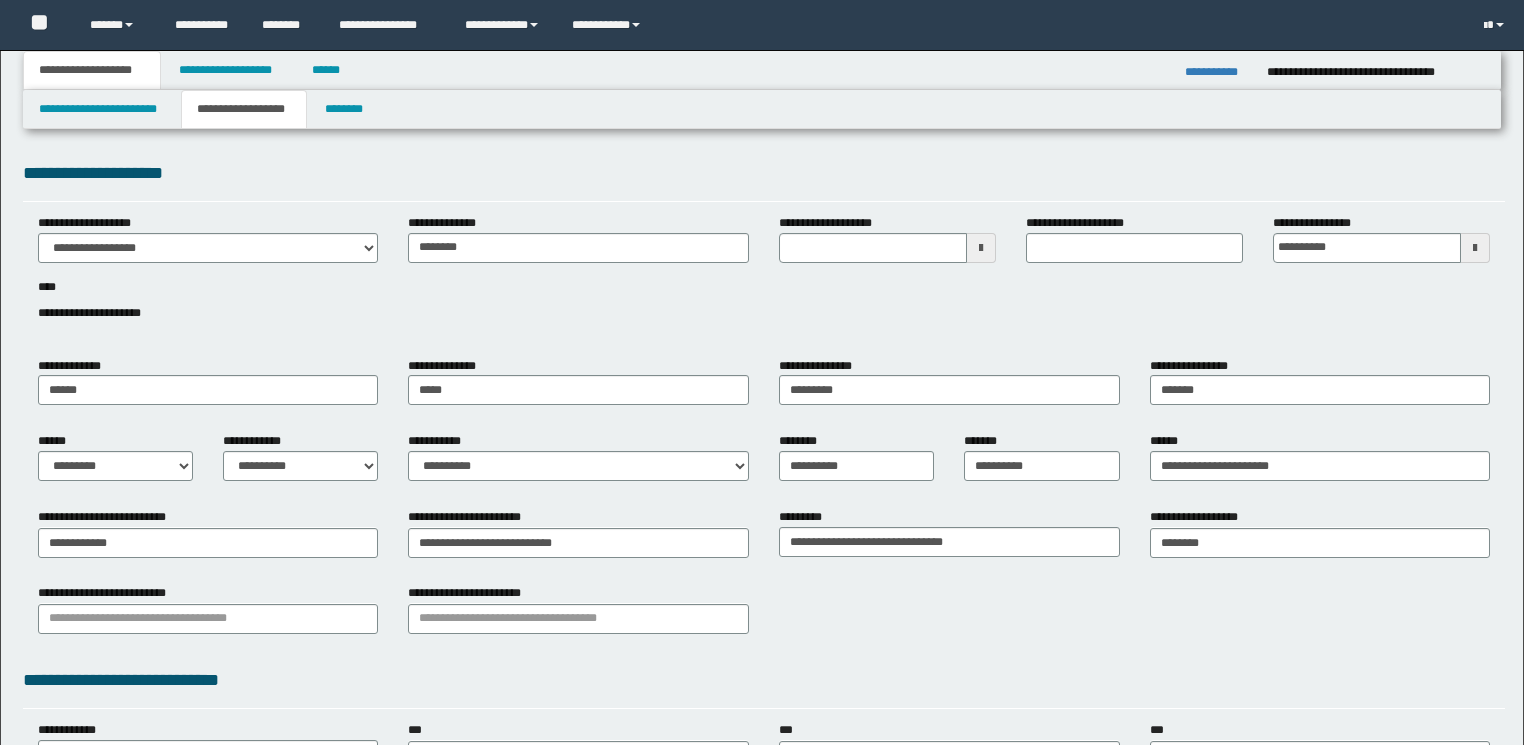 scroll, scrollTop: 9, scrollLeft: 0, axis: vertical 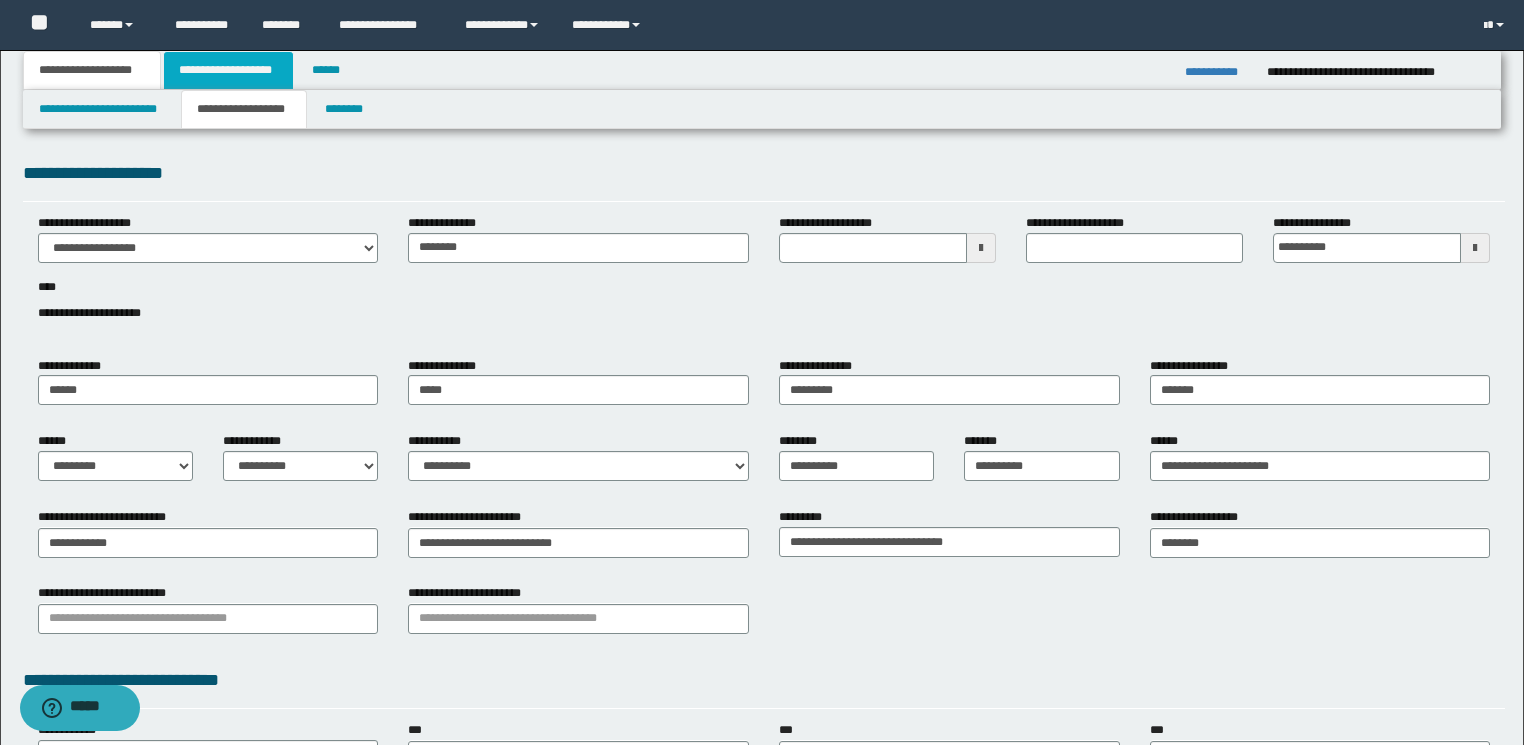 click on "**********" at bounding box center [228, 70] 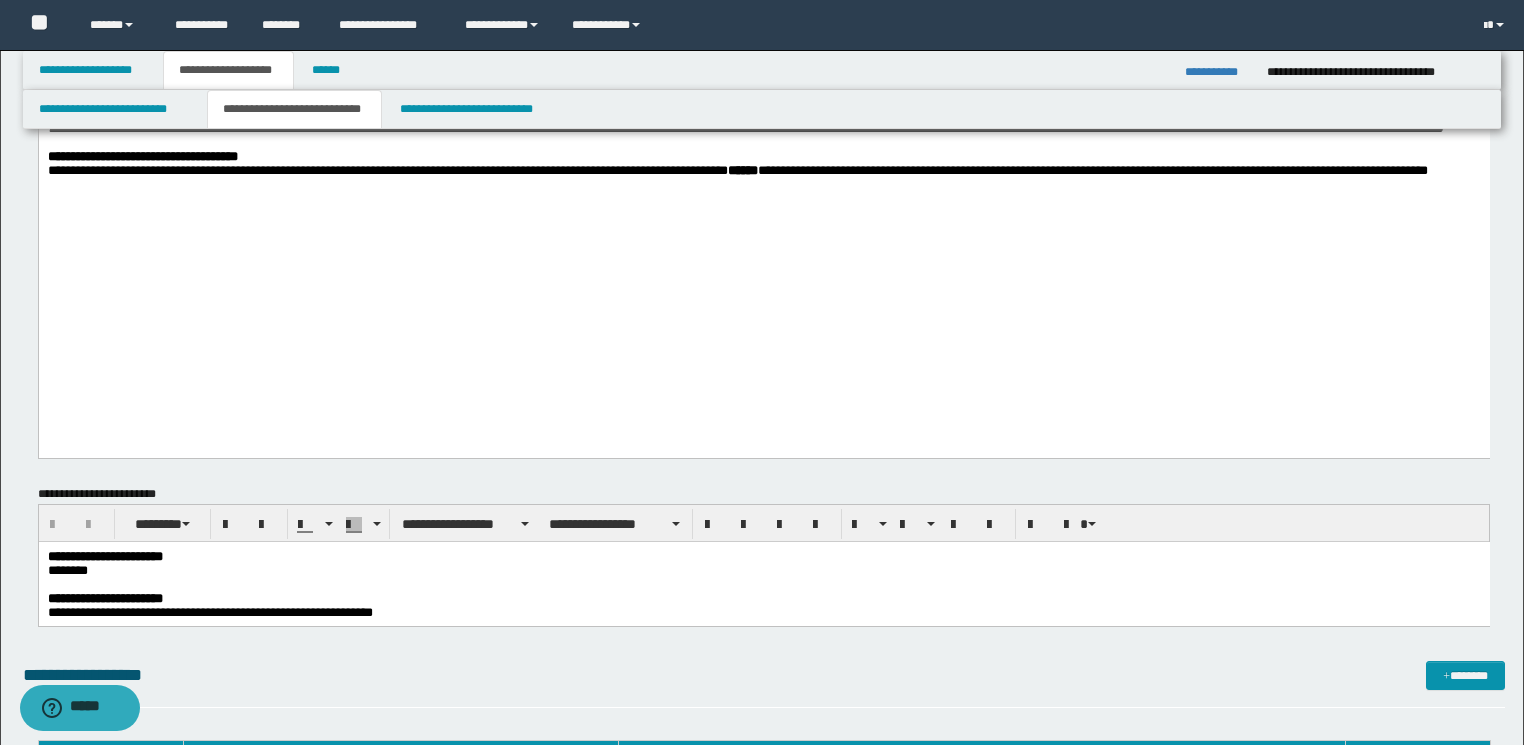 scroll, scrollTop: 960, scrollLeft: 0, axis: vertical 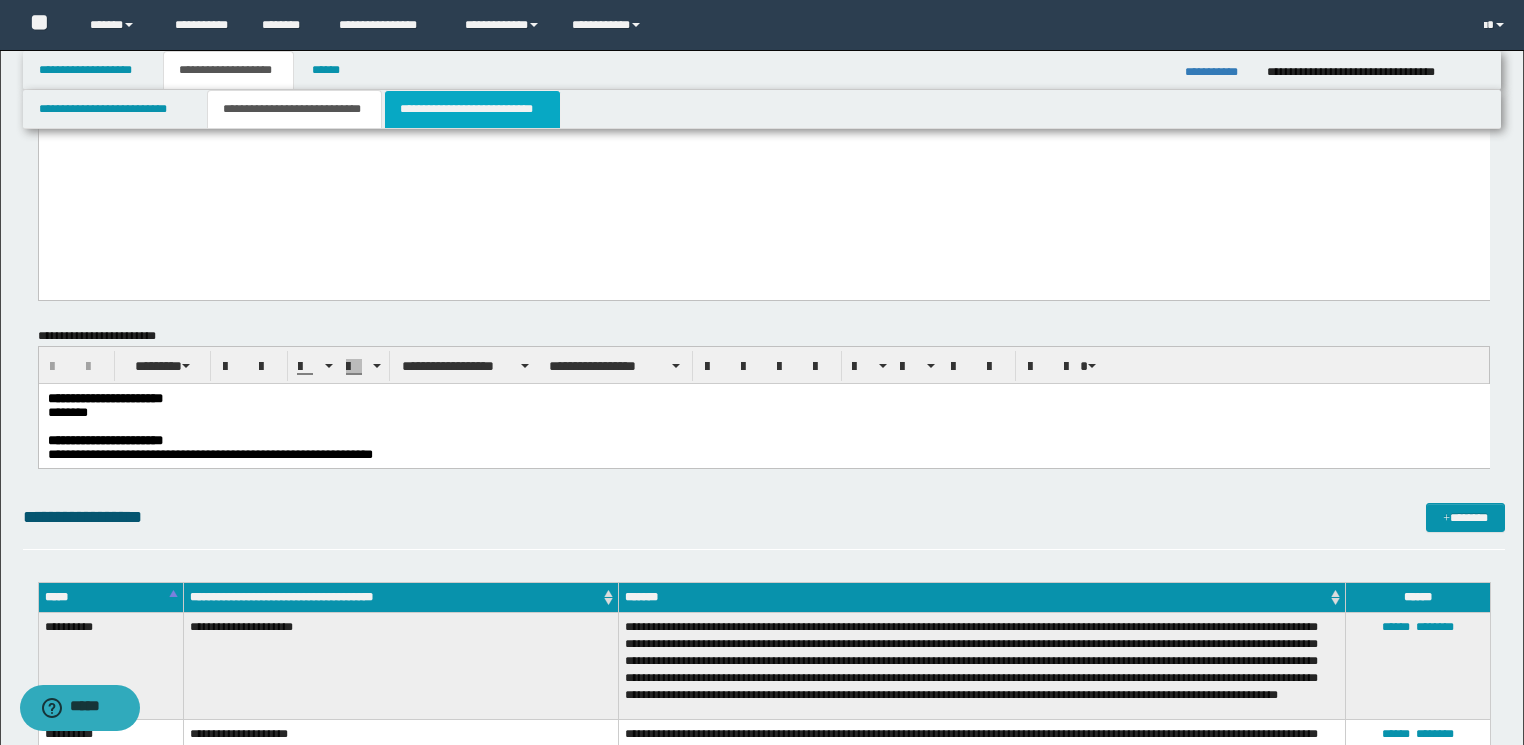 click on "**********" at bounding box center (472, 109) 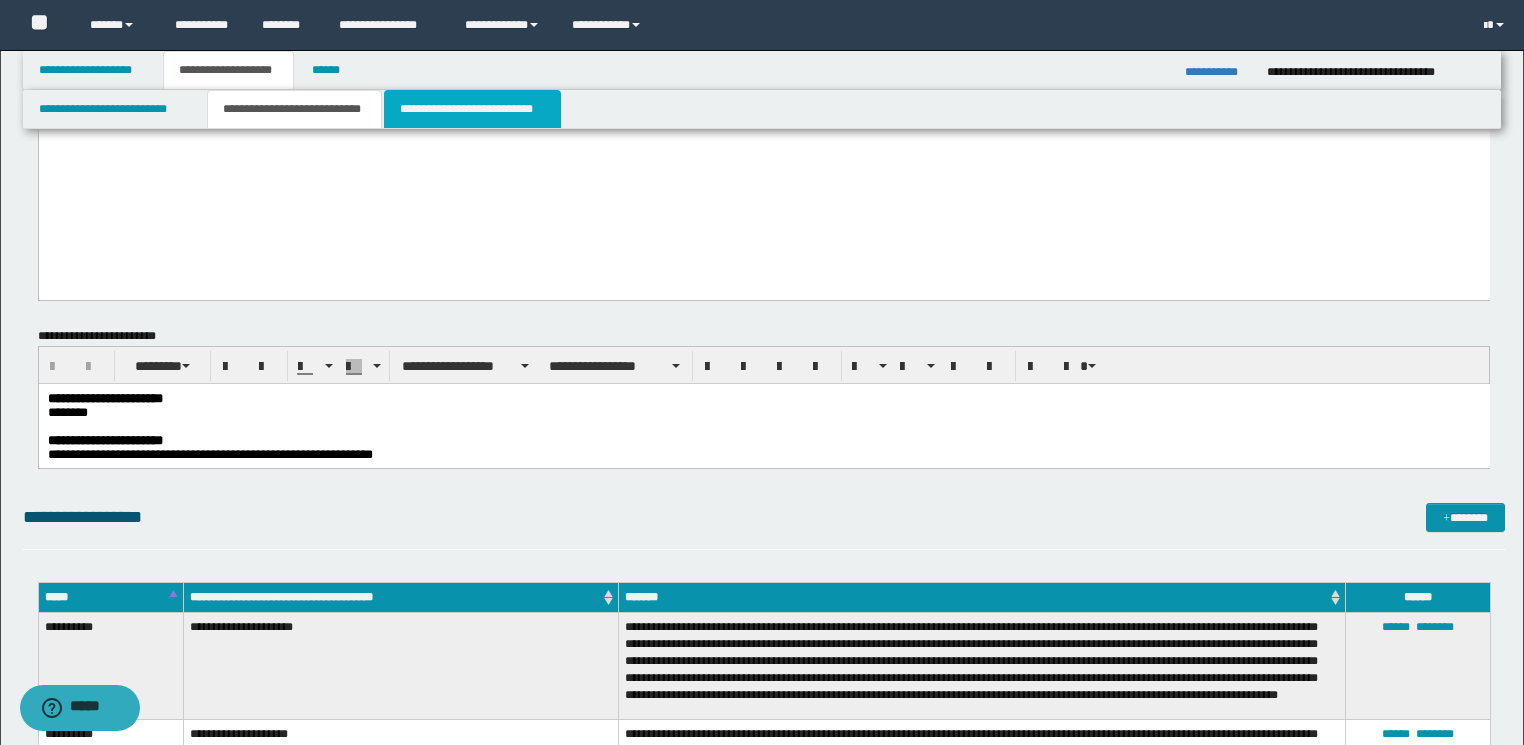 scroll, scrollTop: 557, scrollLeft: 0, axis: vertical 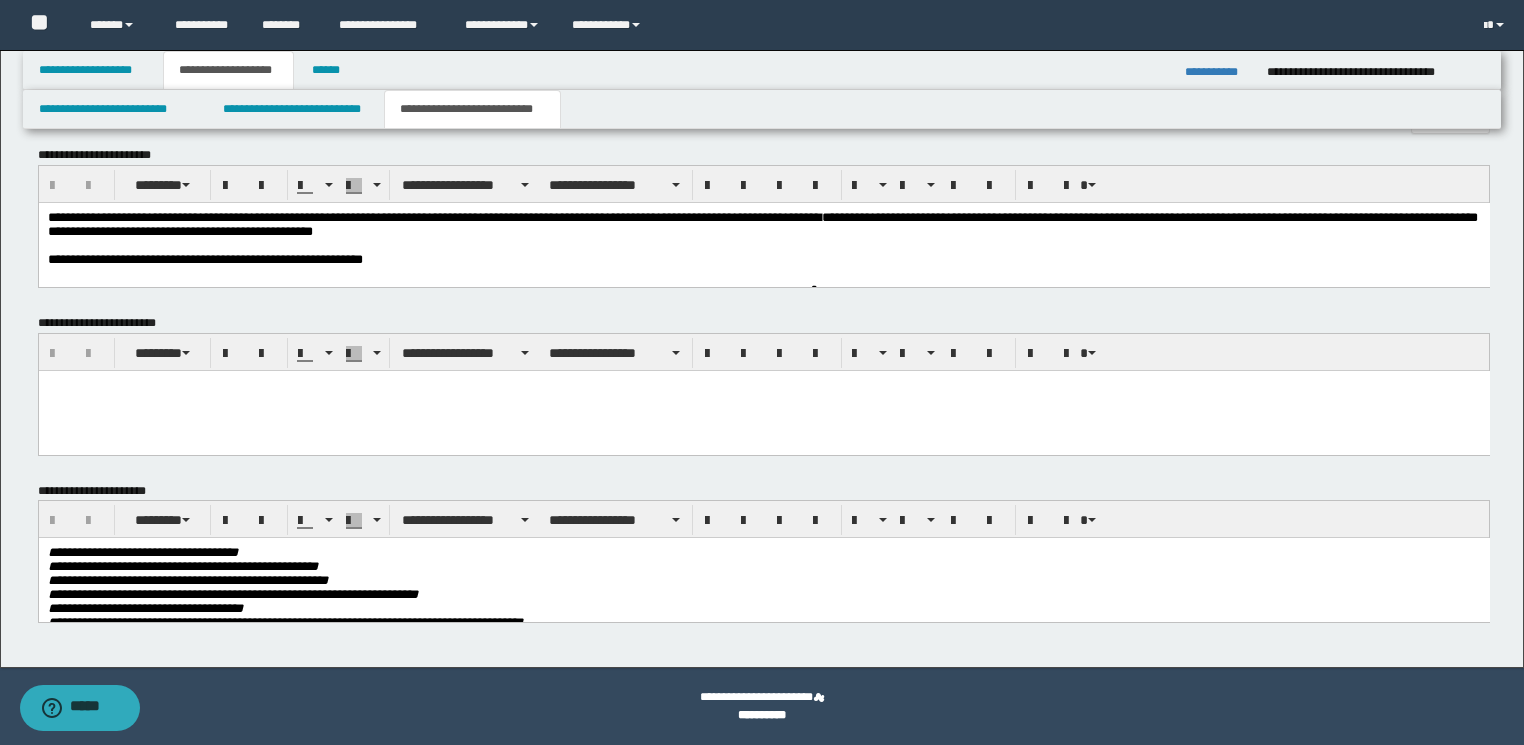 click at bounding box center [762, 245] 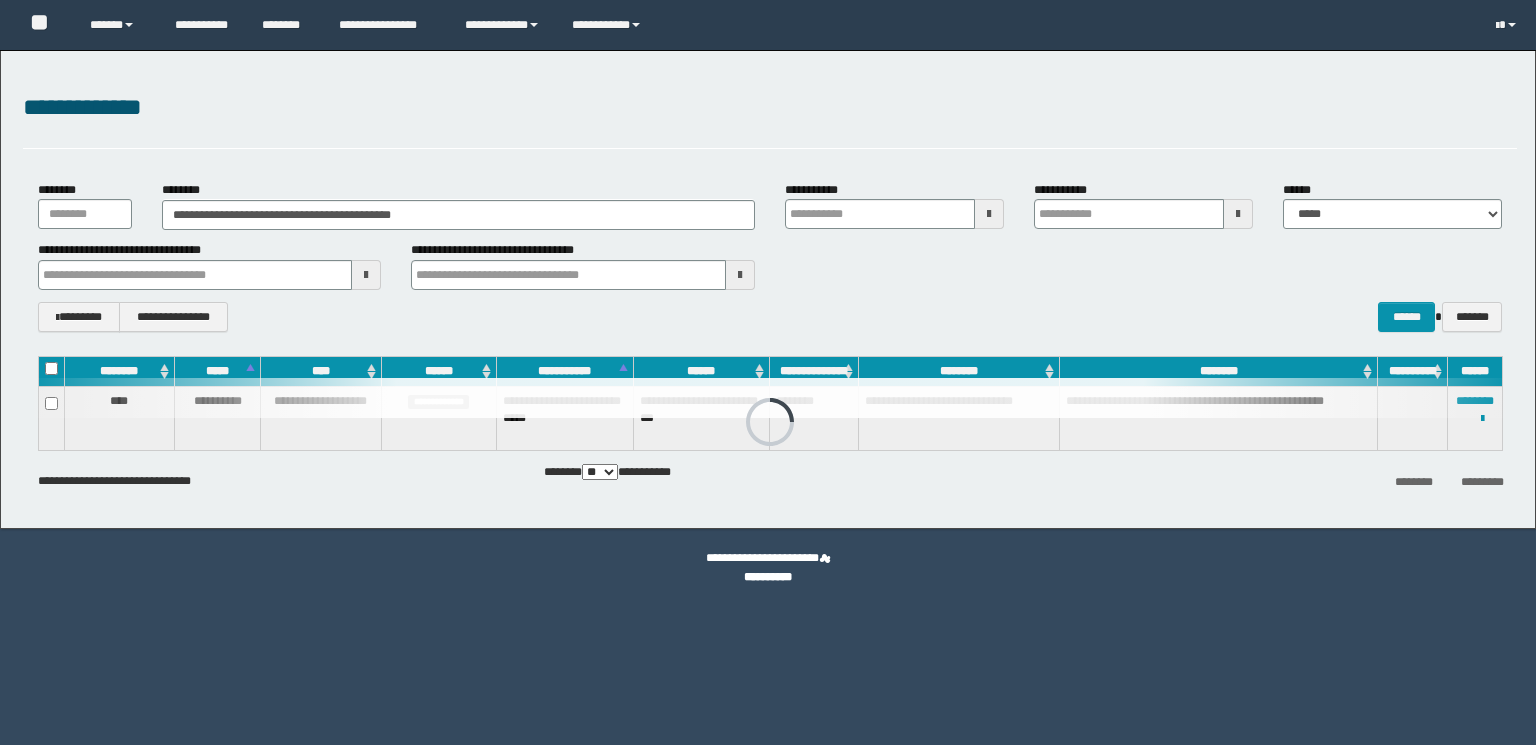 scroll, scrollTop: 0, scrollLeft: 0, axis: both 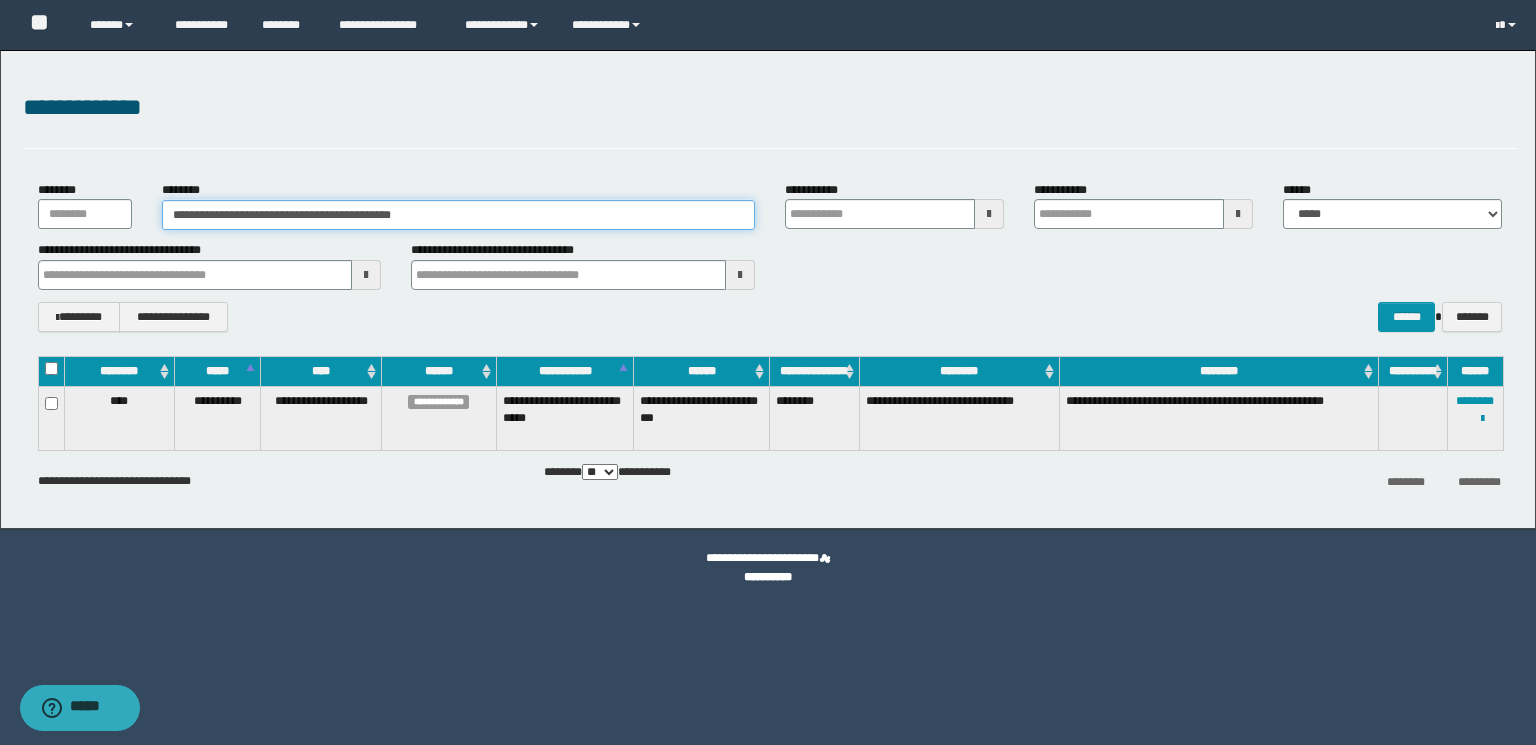 drag, startPoint x: 541, startPoint y: 206, endPoint x: 0, endPoint y: 208, distance: 541.0037 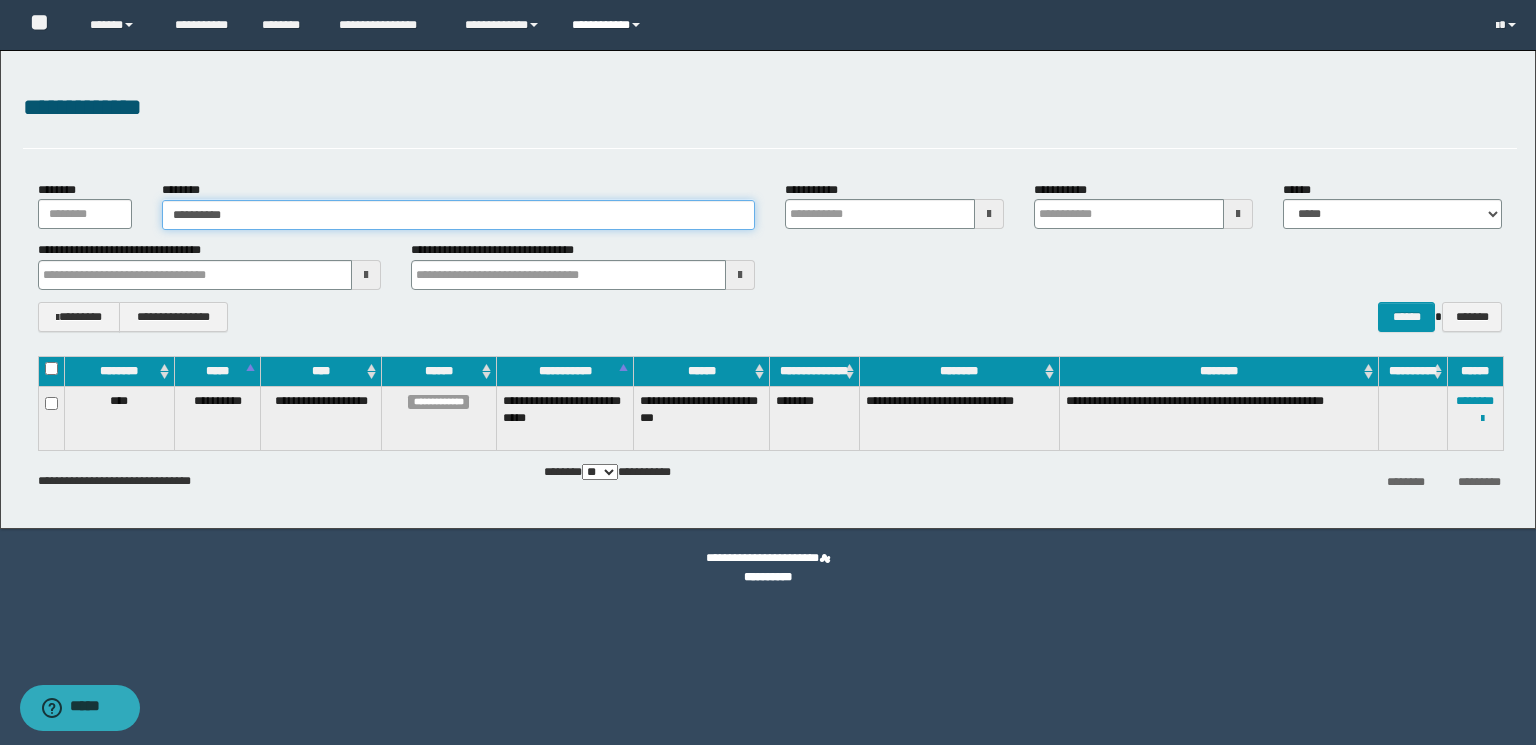type on "**********" 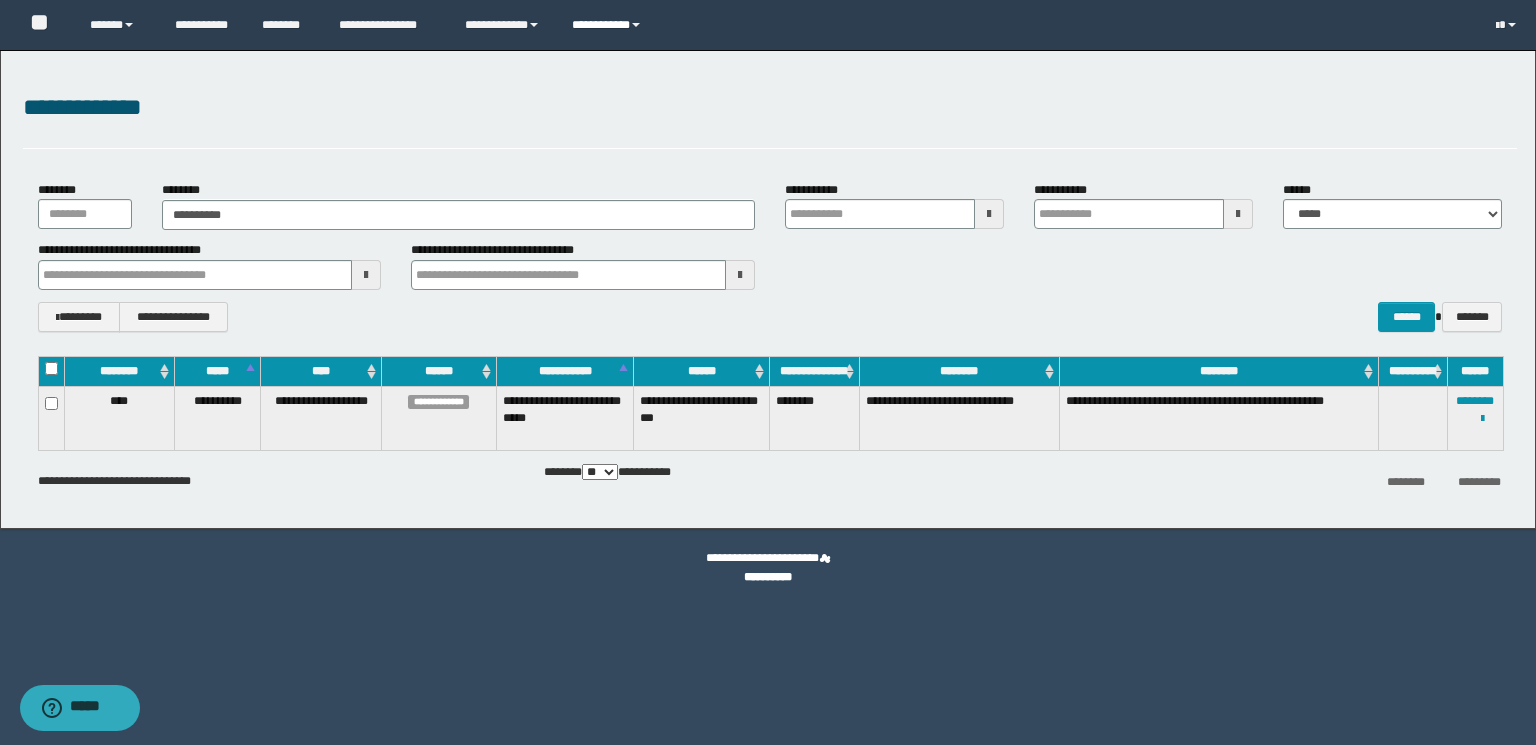 click on "**********" at bounding box center (609, 25) 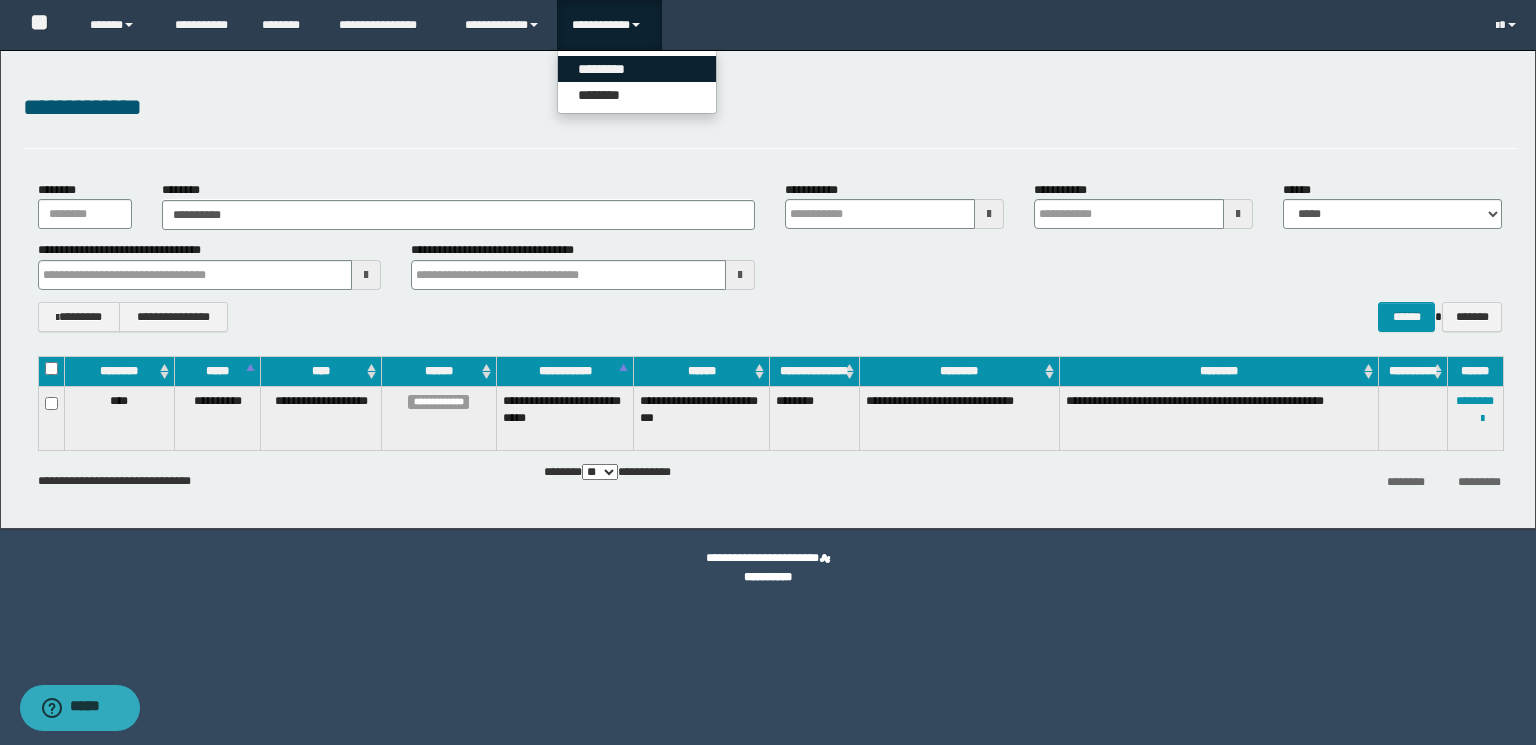 click on "*********" at bounding box center (637, 69) 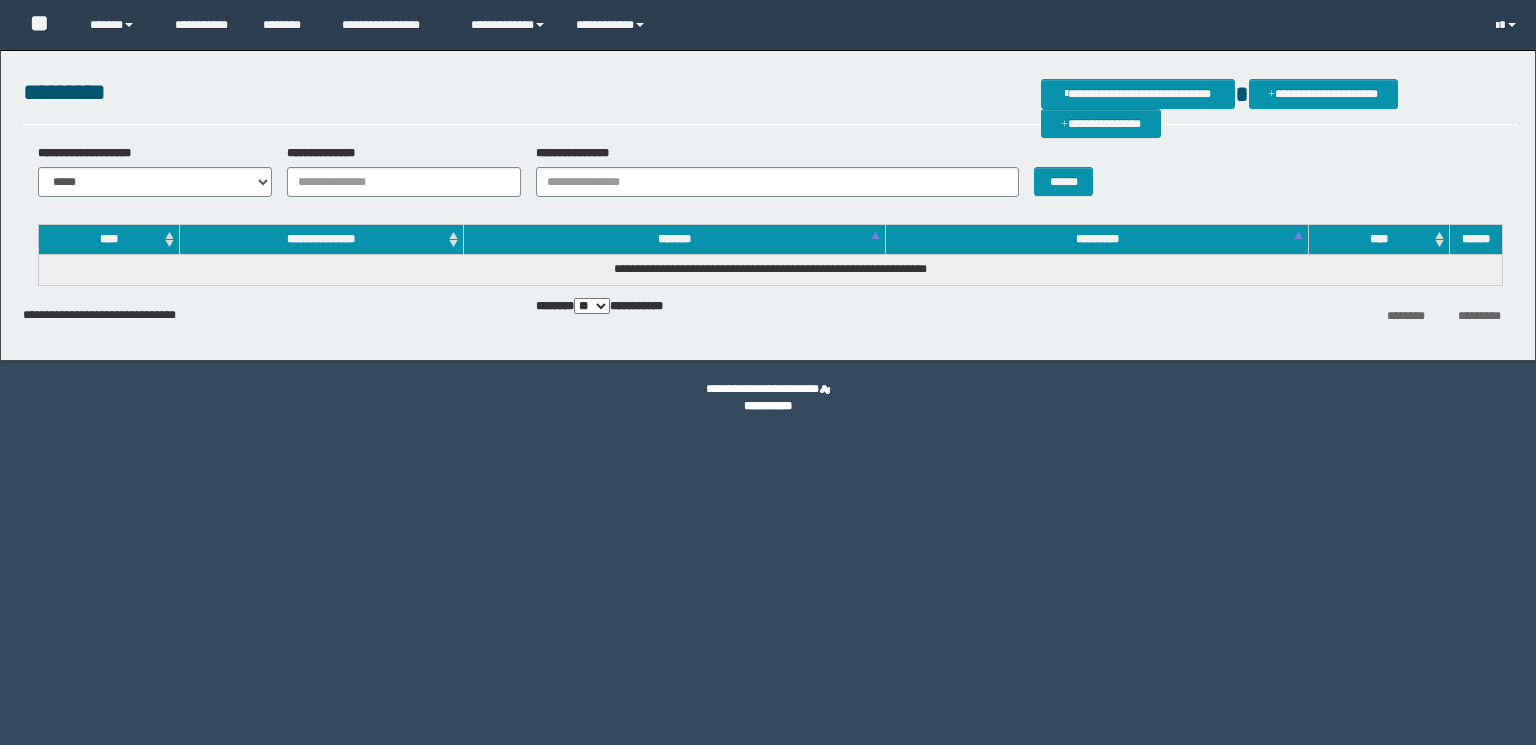 scroll, scrollTop: 0, scrollLeft: 0, axis: both 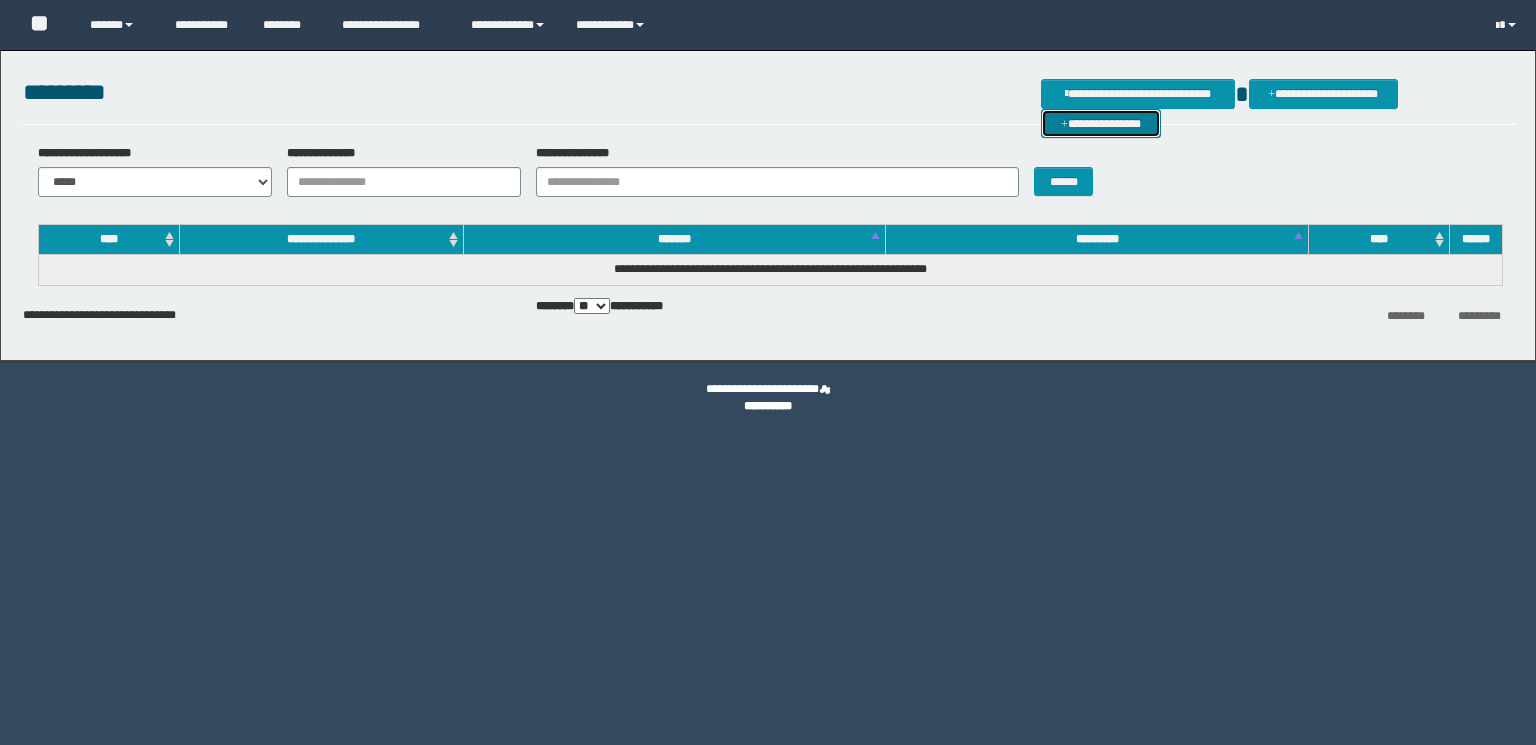 click on "**********" at bounding box center (1101, 124) 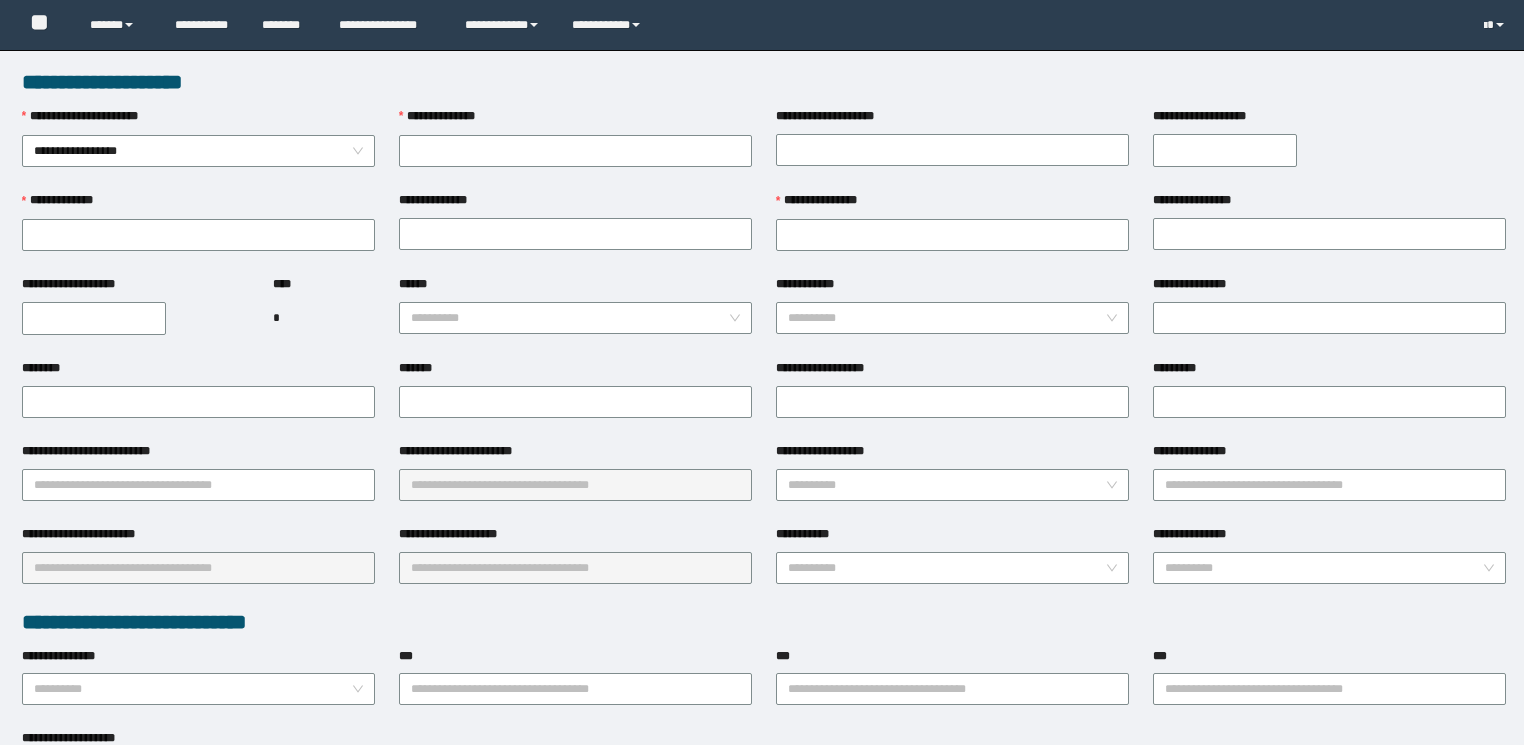 scroll, scrollTop: 0, scrollLeft: 0, axis: both 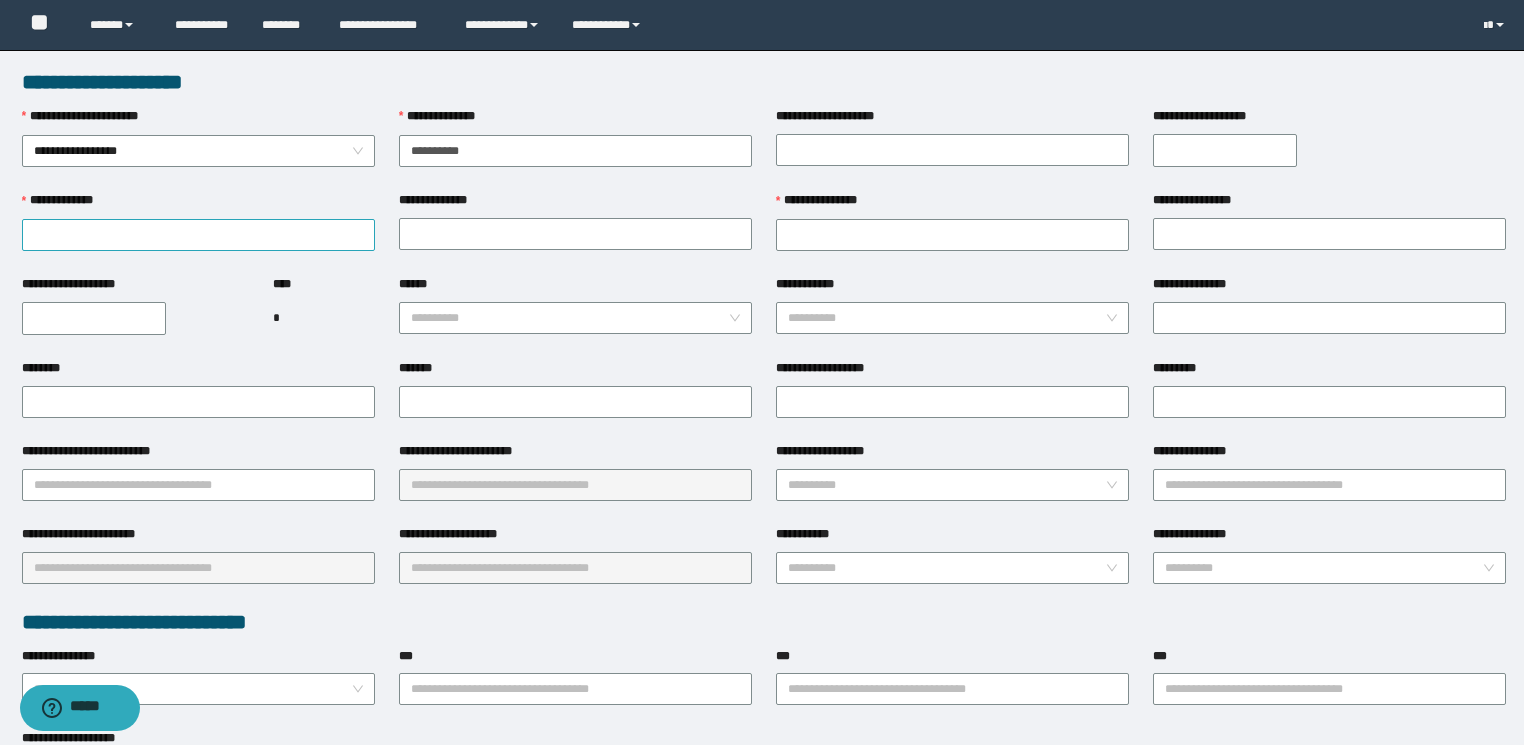 type on "**********" 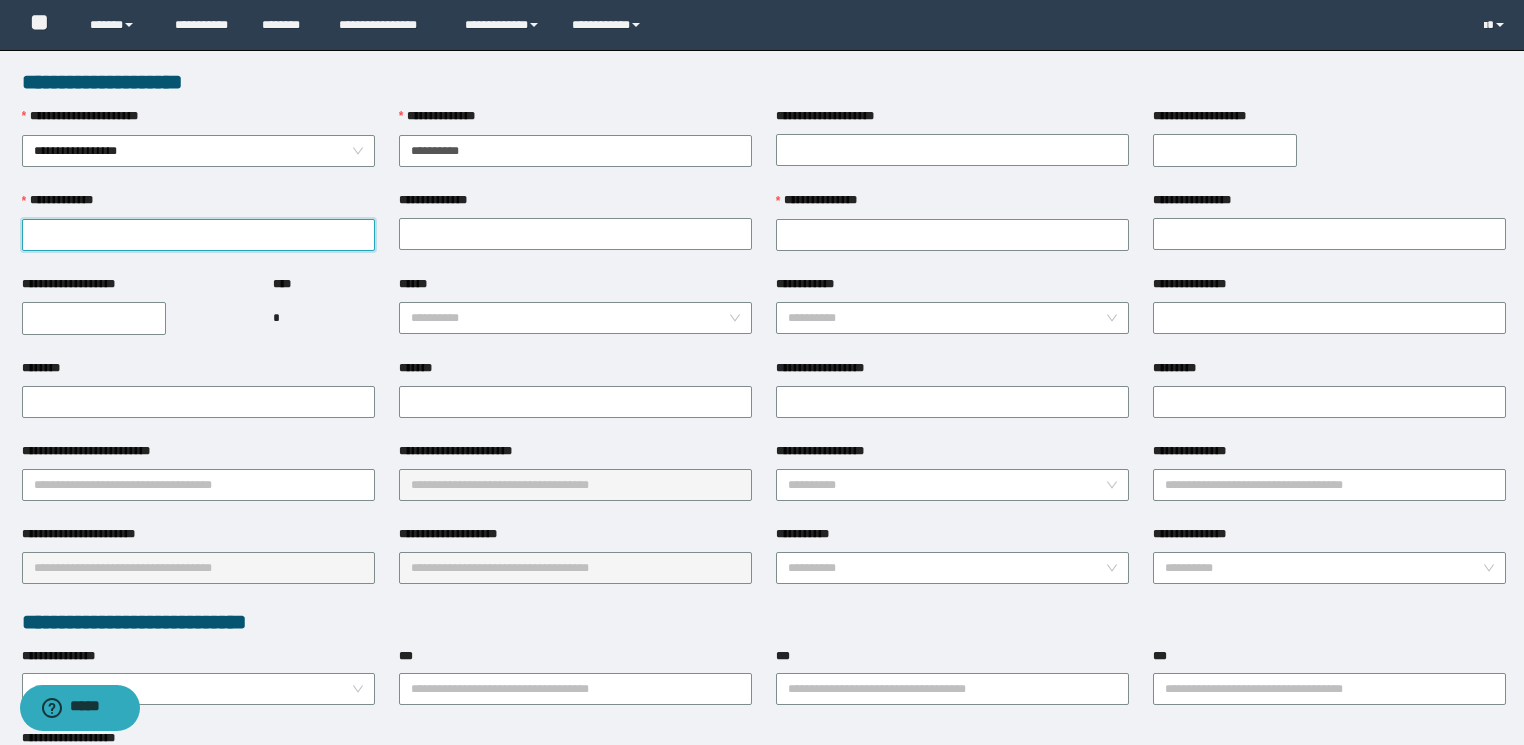 click on "**********" at bounding box center [198, 235] 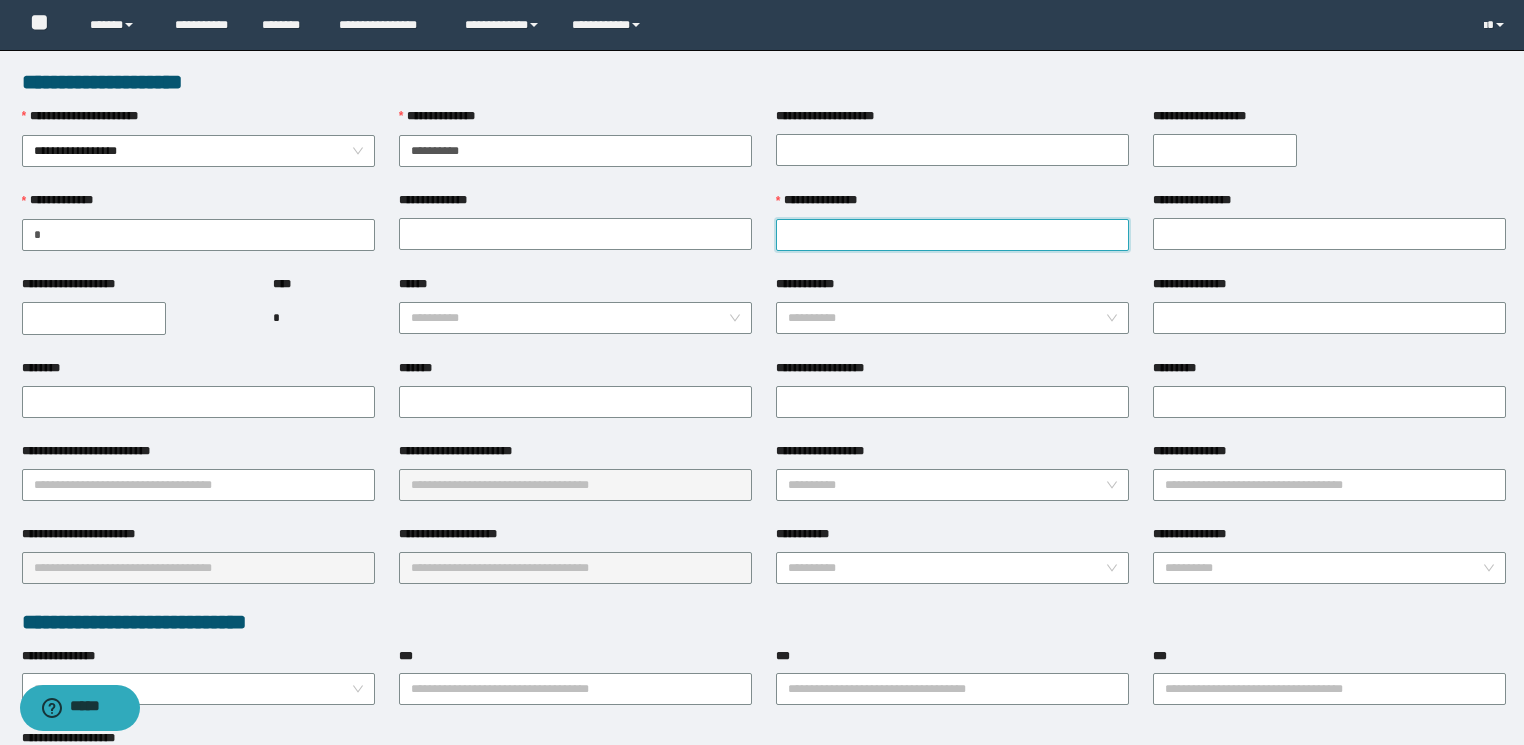 click on "**********" at bounding box center [952, 235] 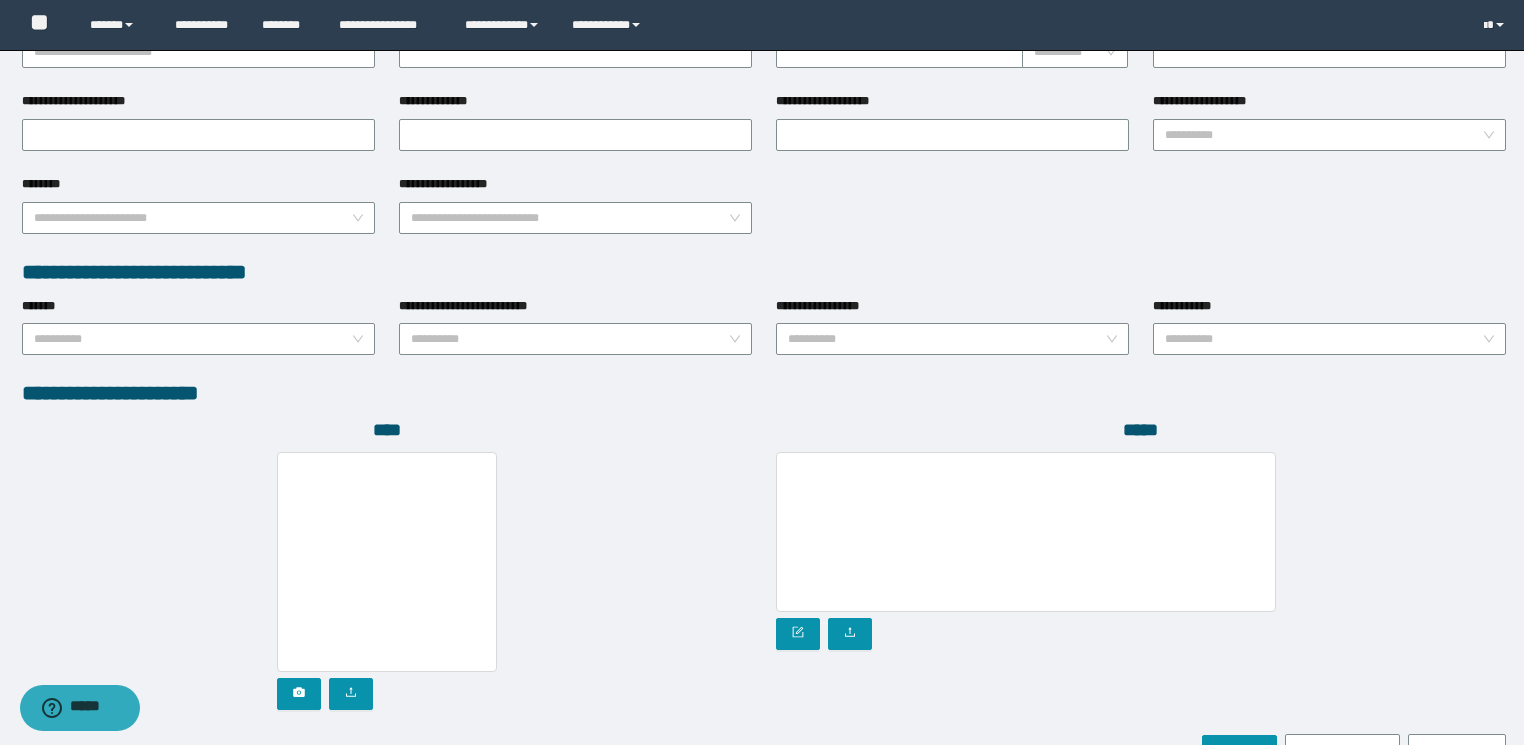 scroll, scrollTop: 956, scrollLeft: 0, axis: vertical 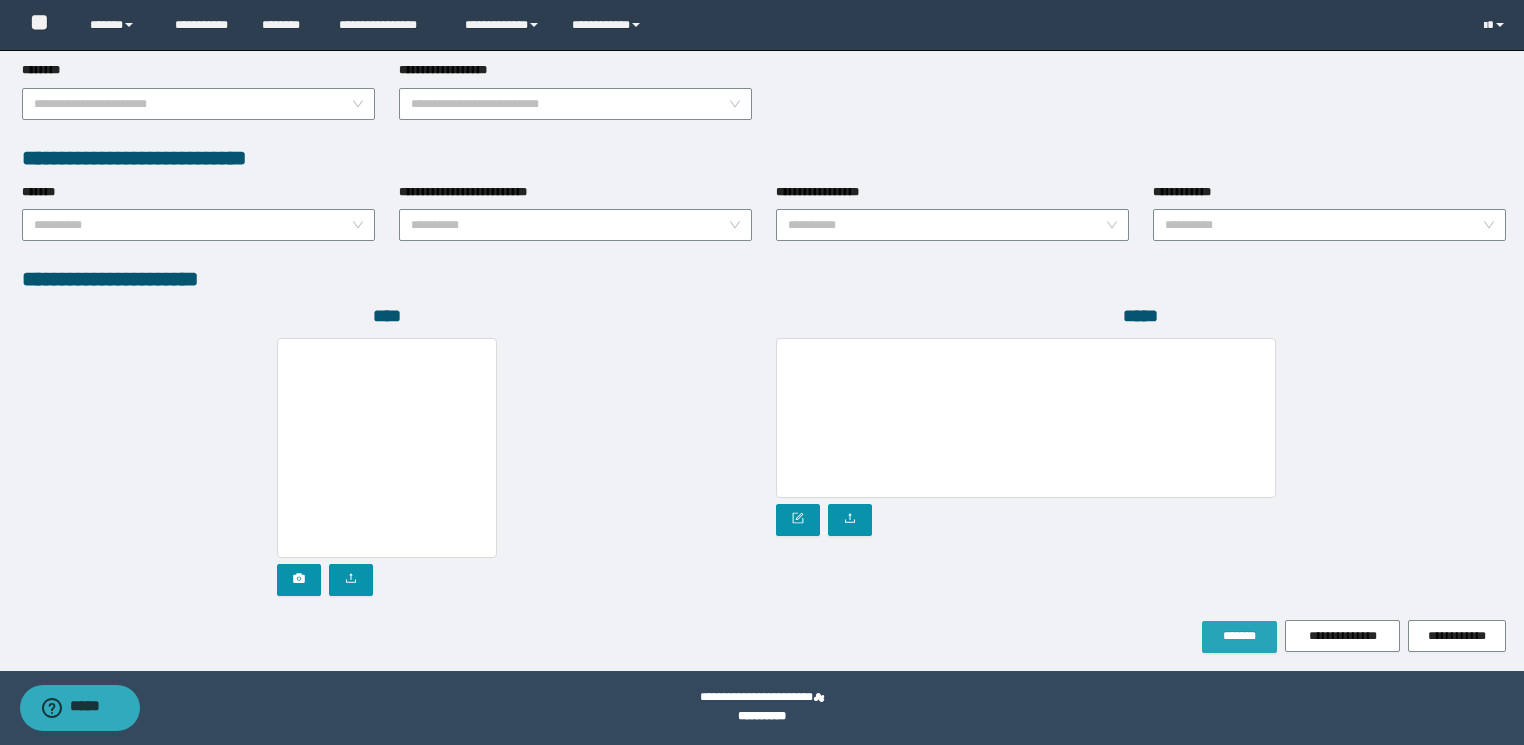 click on "*******" at bounding box center (1239, 637) 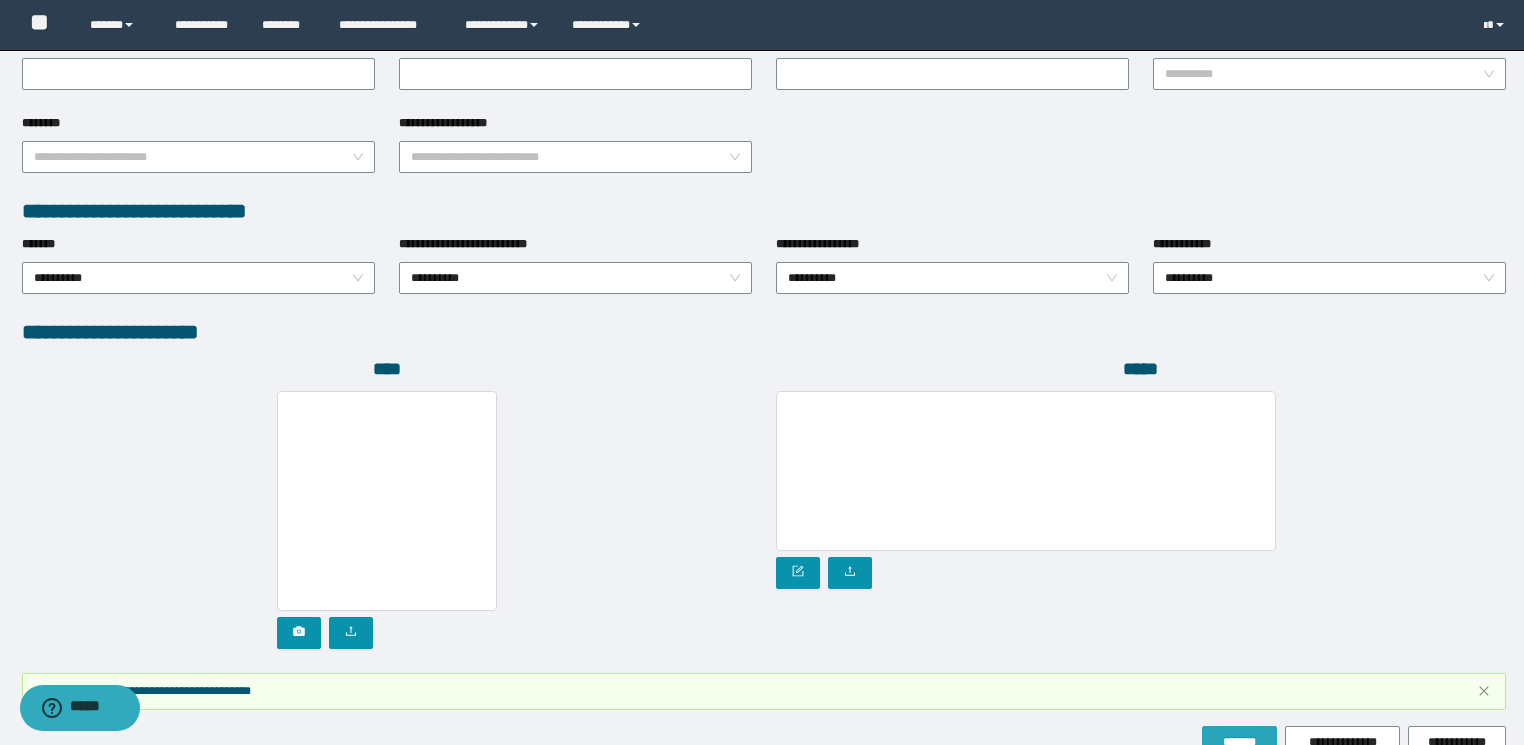 scroll, scrollTop: 1009, scrollLeft: 0, axis: vertical 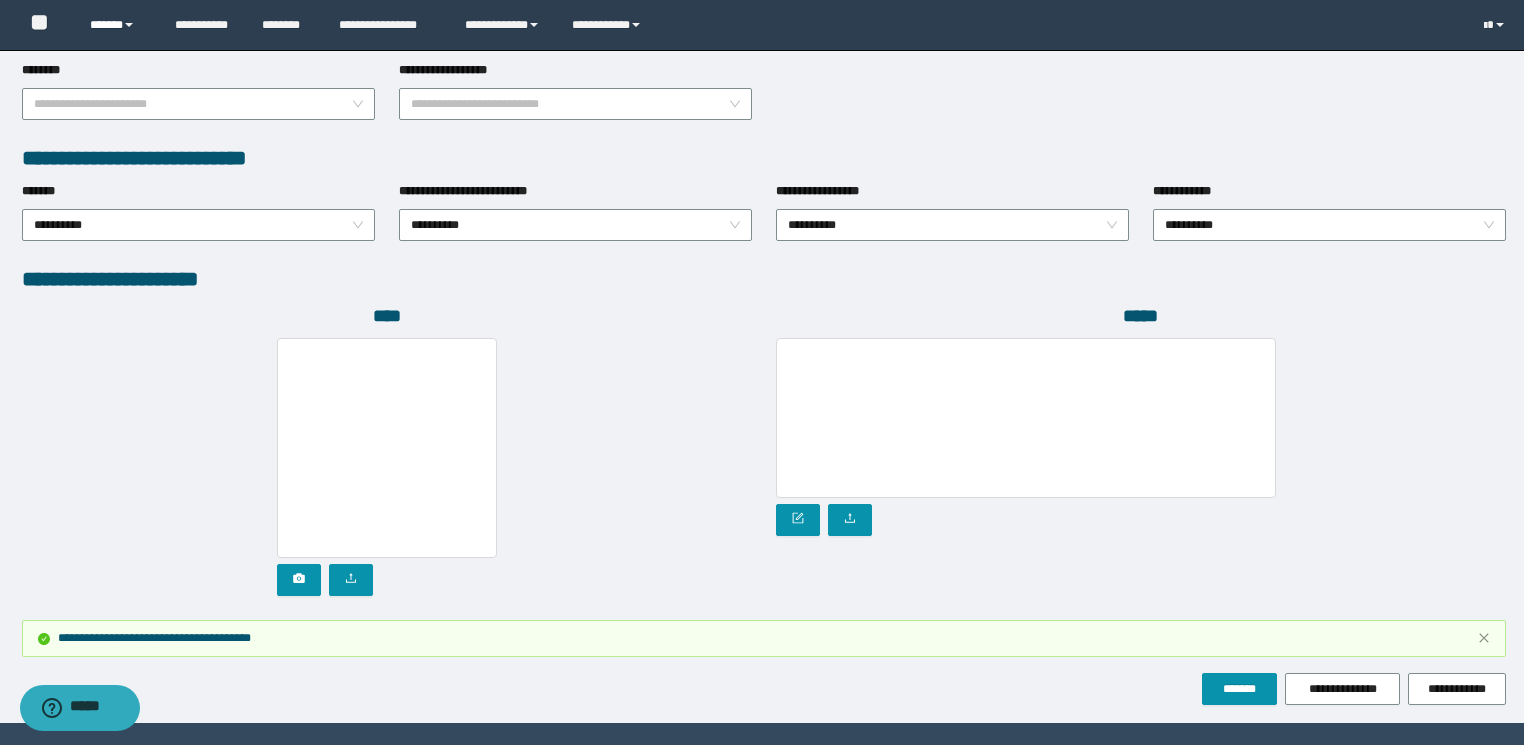 click on "******" at bounding box center (117, 25) 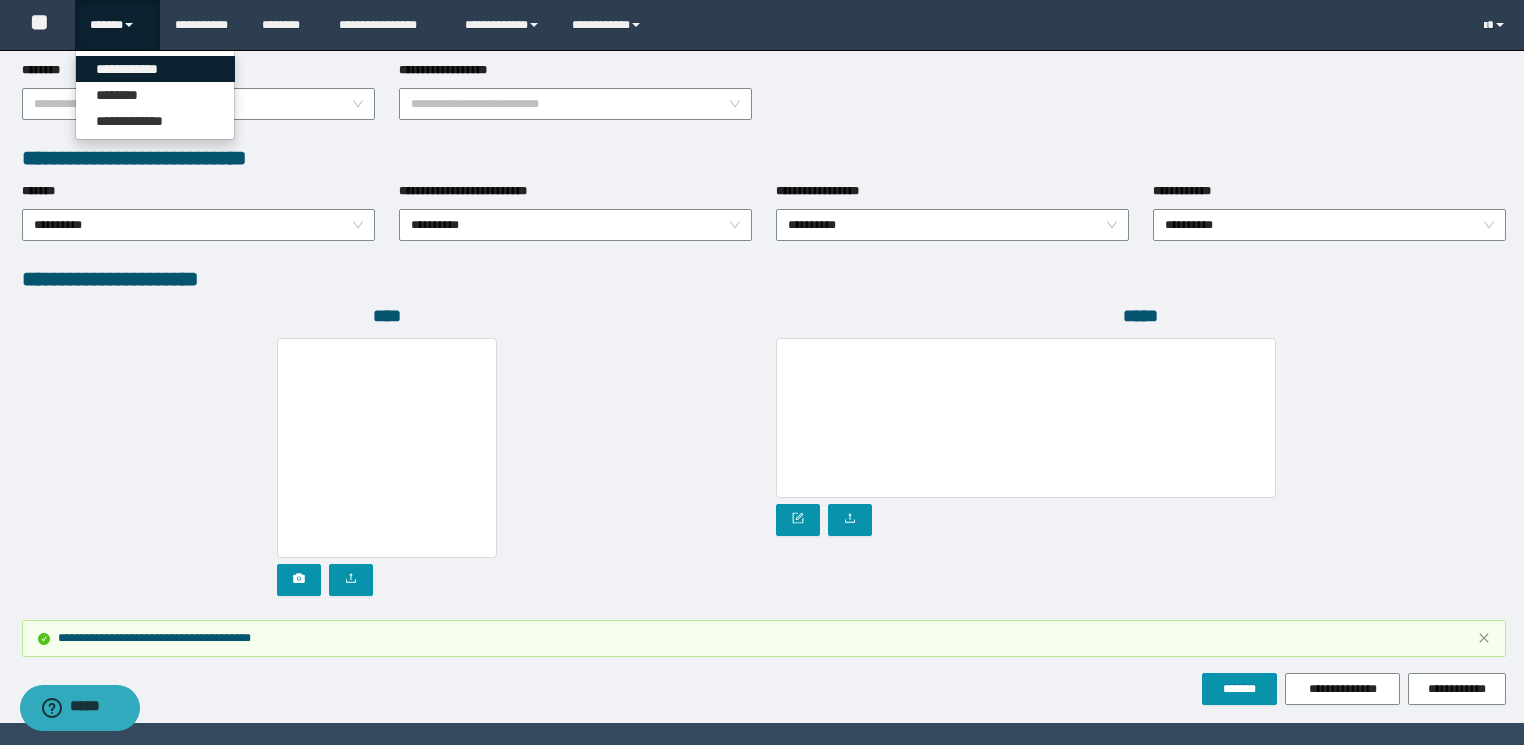 click on "**********" at bounding box center (155, 69) 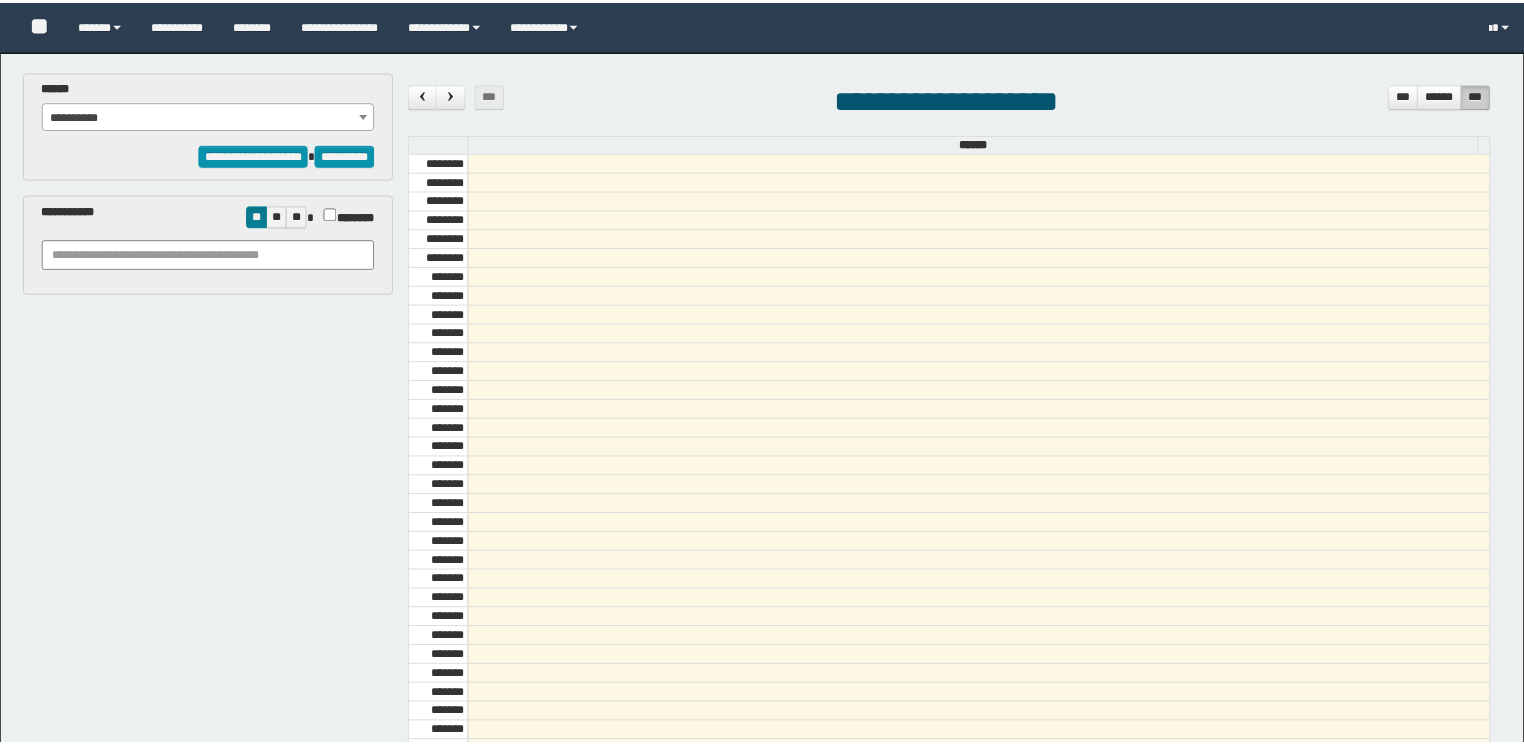 scroll, scrollTop: 0, scrollLeft: 0, axis: both 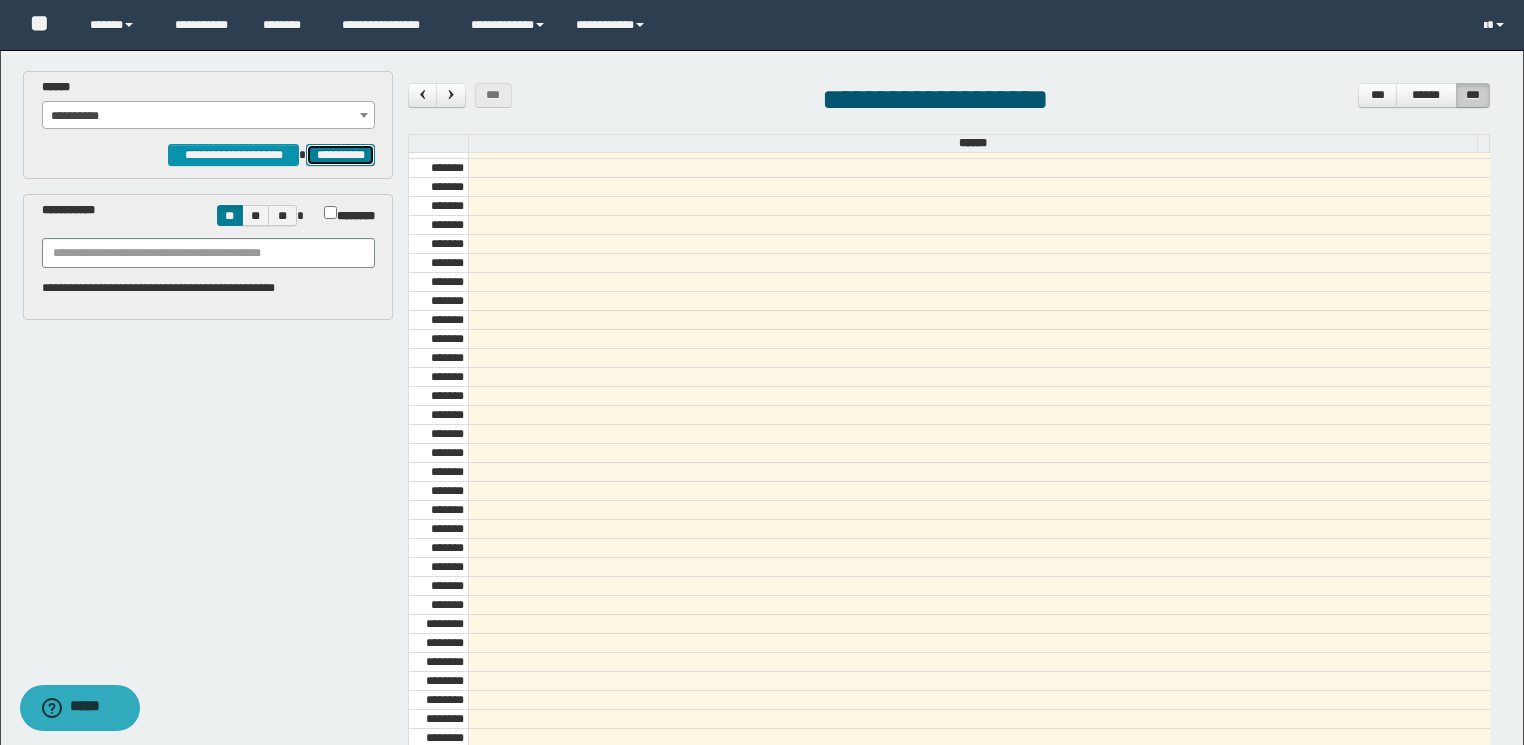 click on "**********" at bounding box center [340, 155] 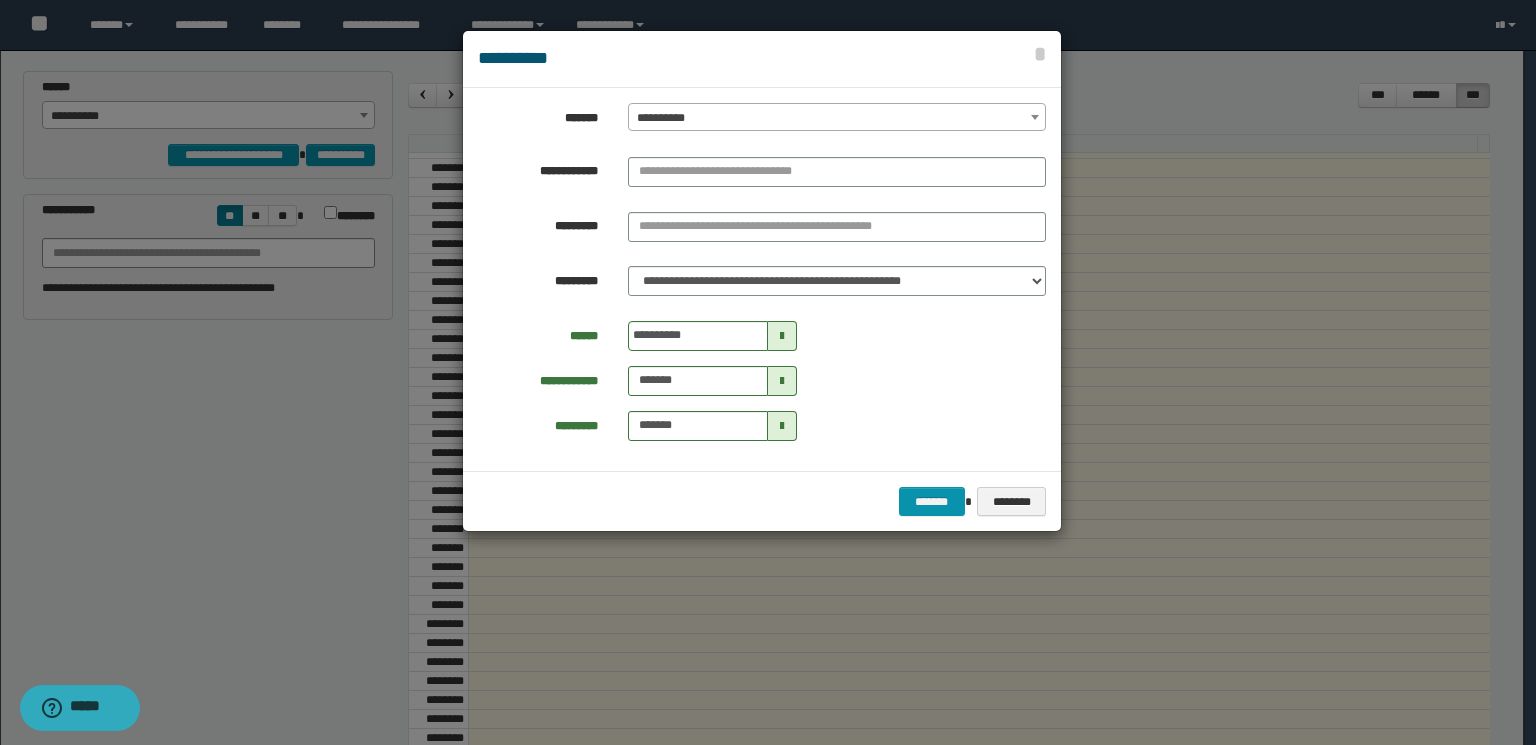 click on "**********" at bounding box center [837, 118] 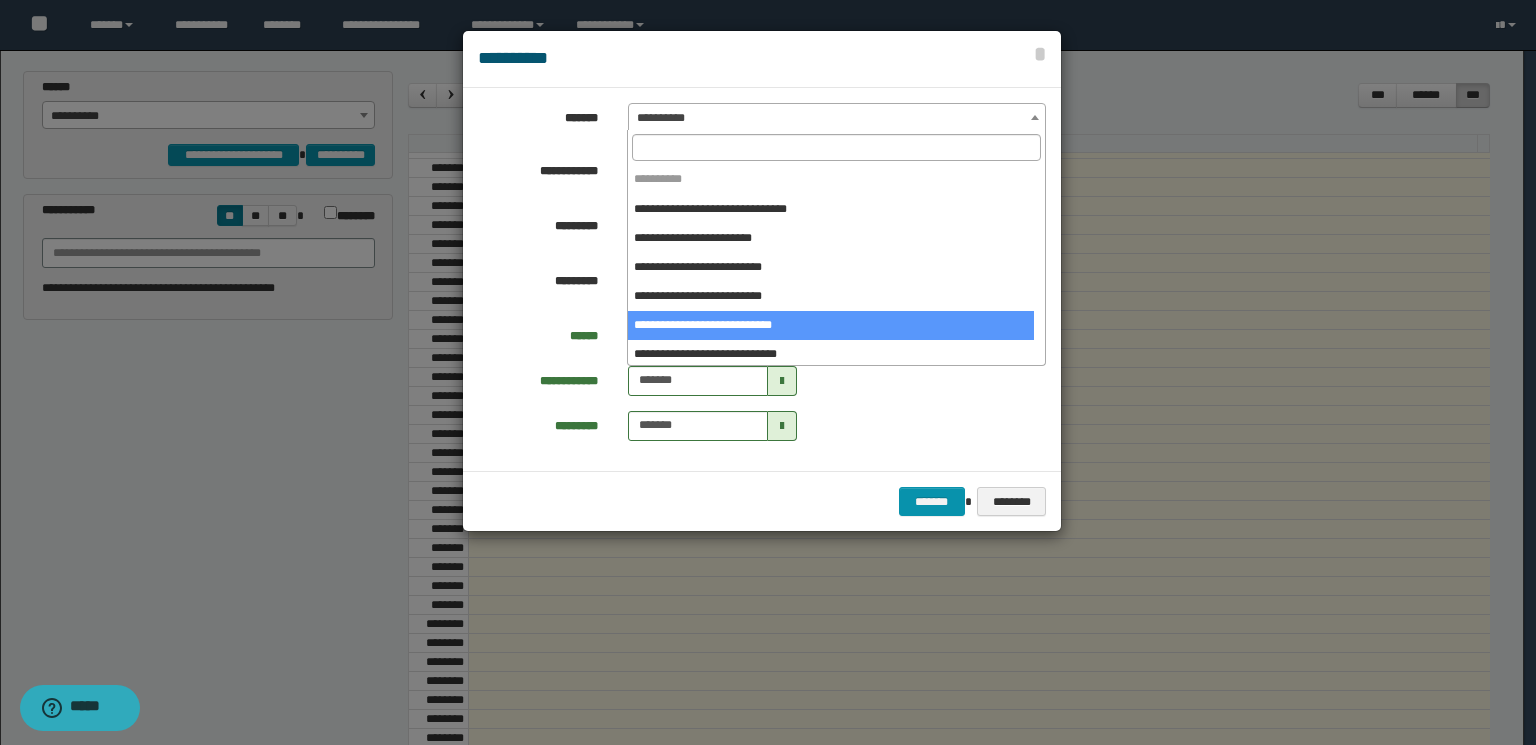 select on "*****" 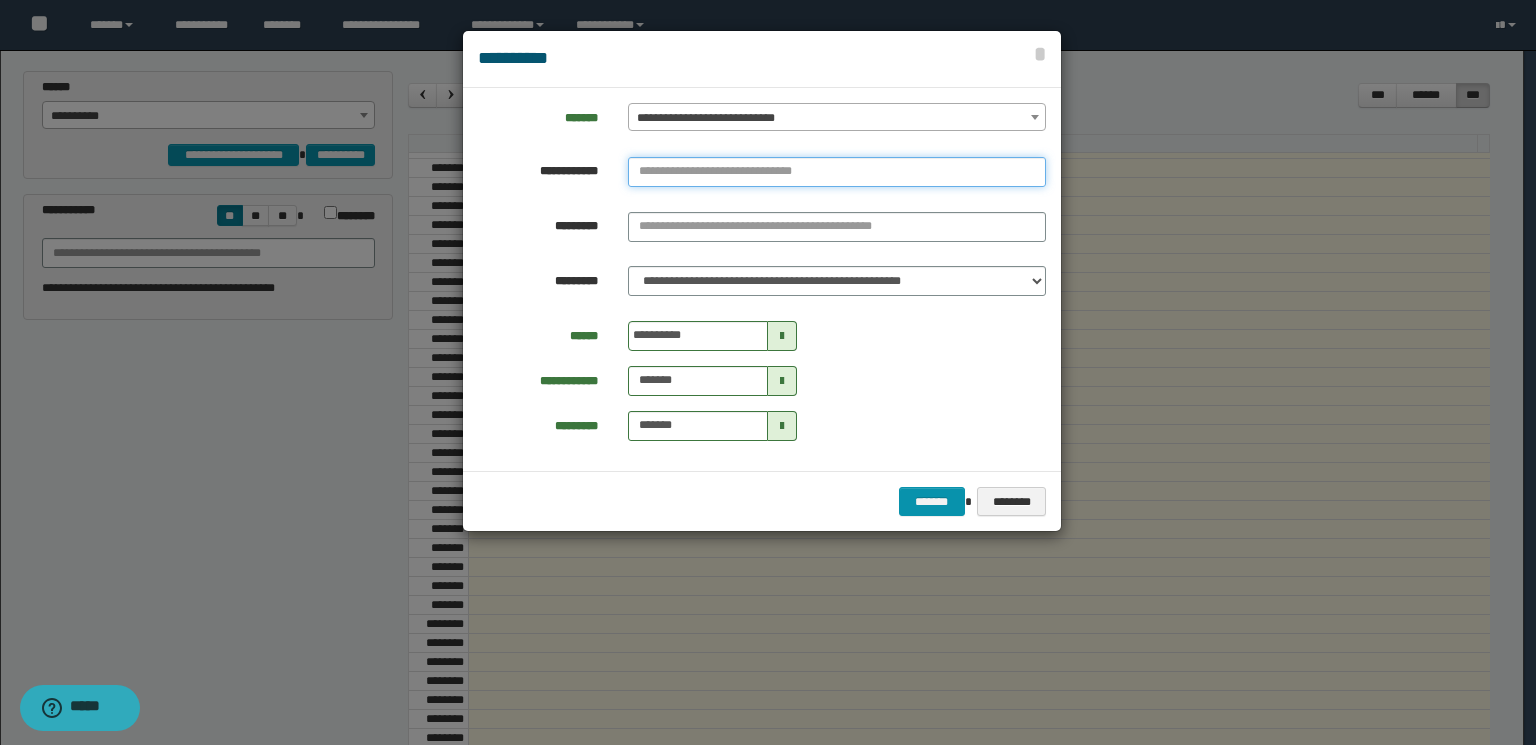 click at bounding box center [837, 172] 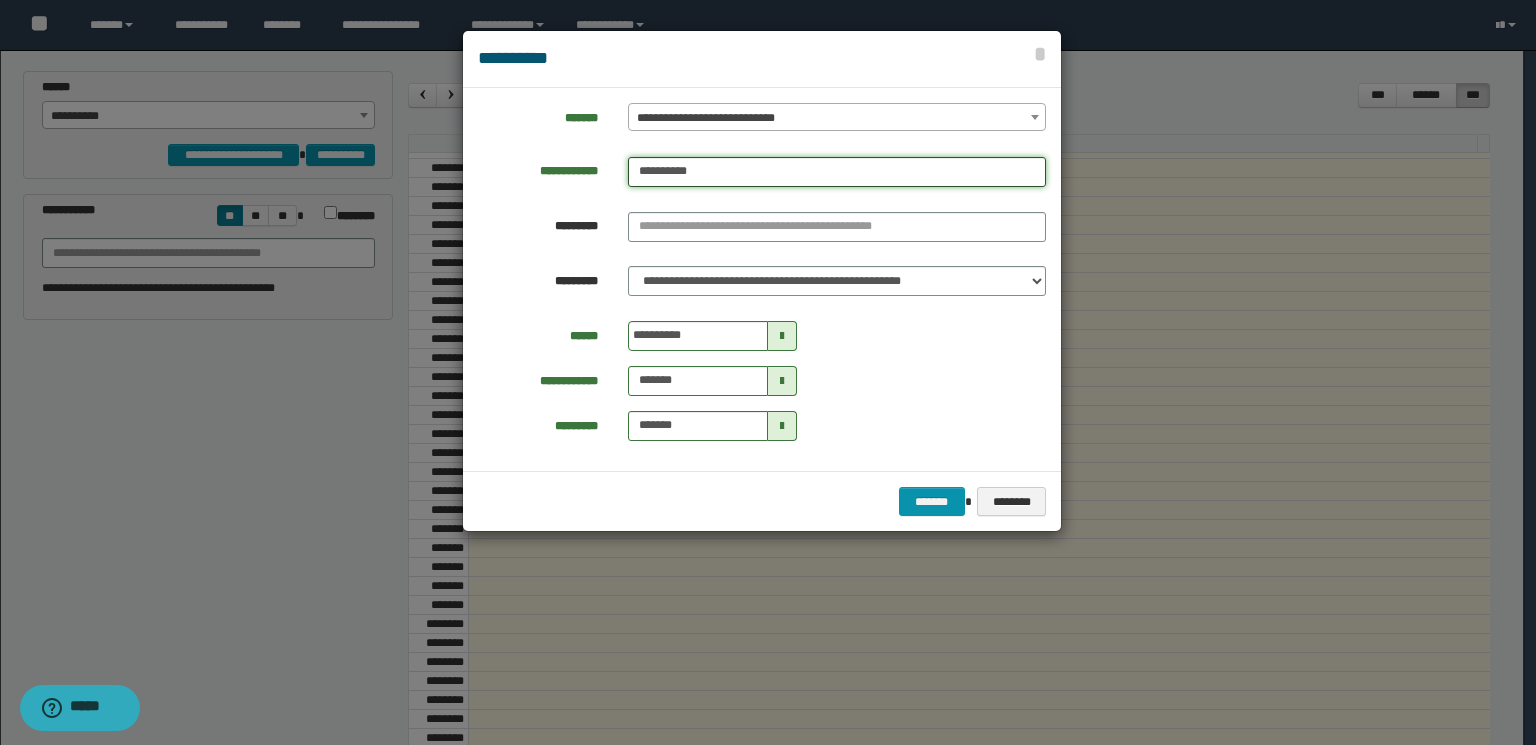 type on "**********" 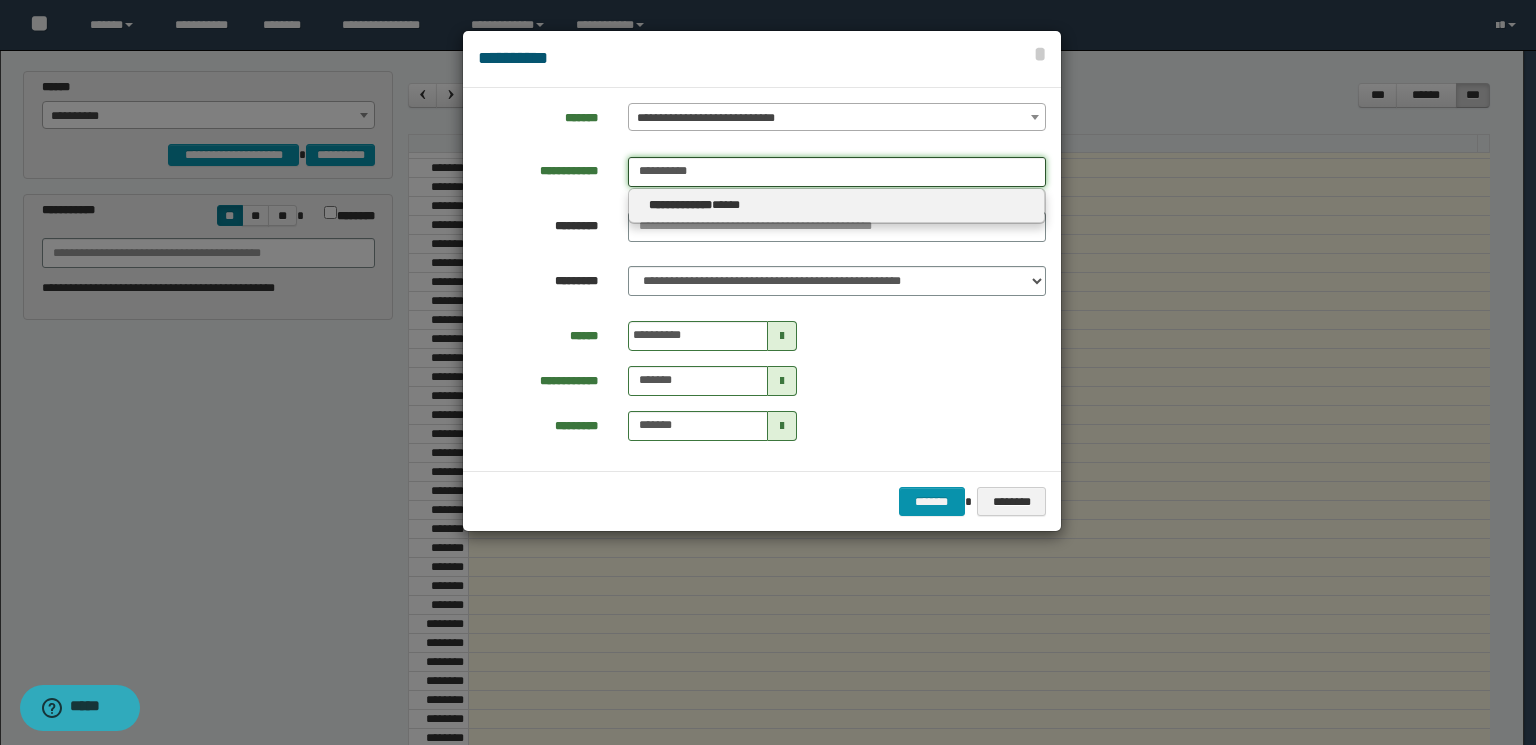 type on "**********" 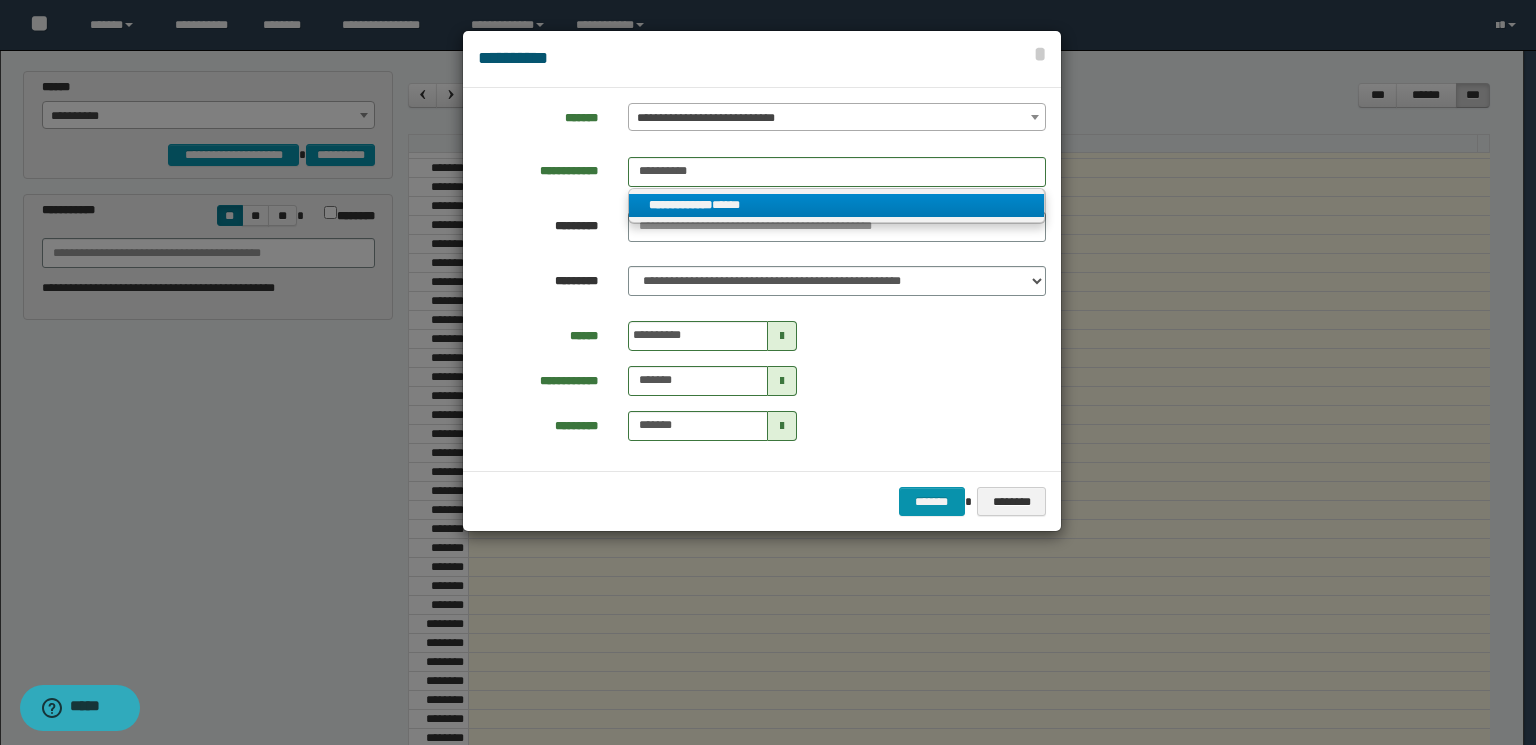 click on "**********" at bounding box center [837, 205] 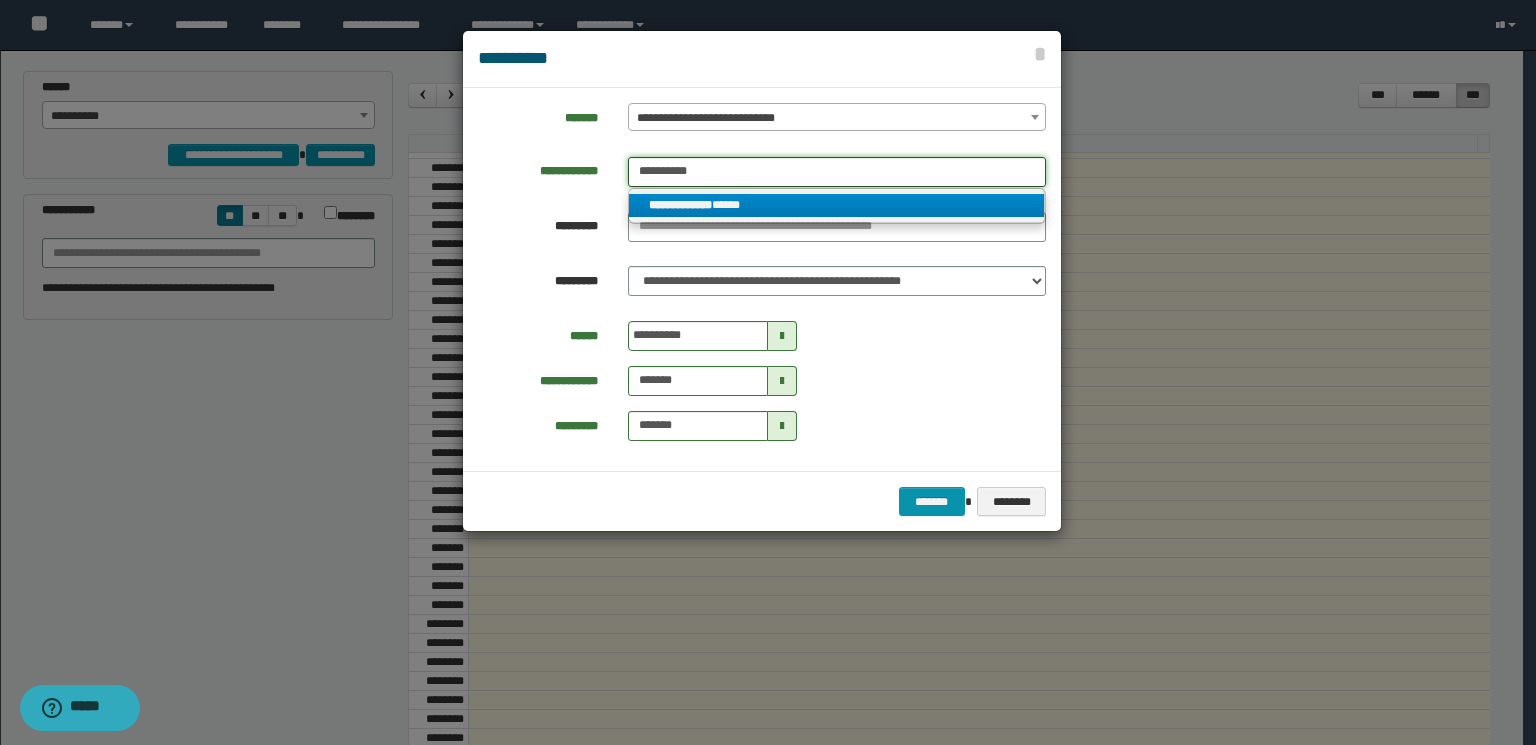 type 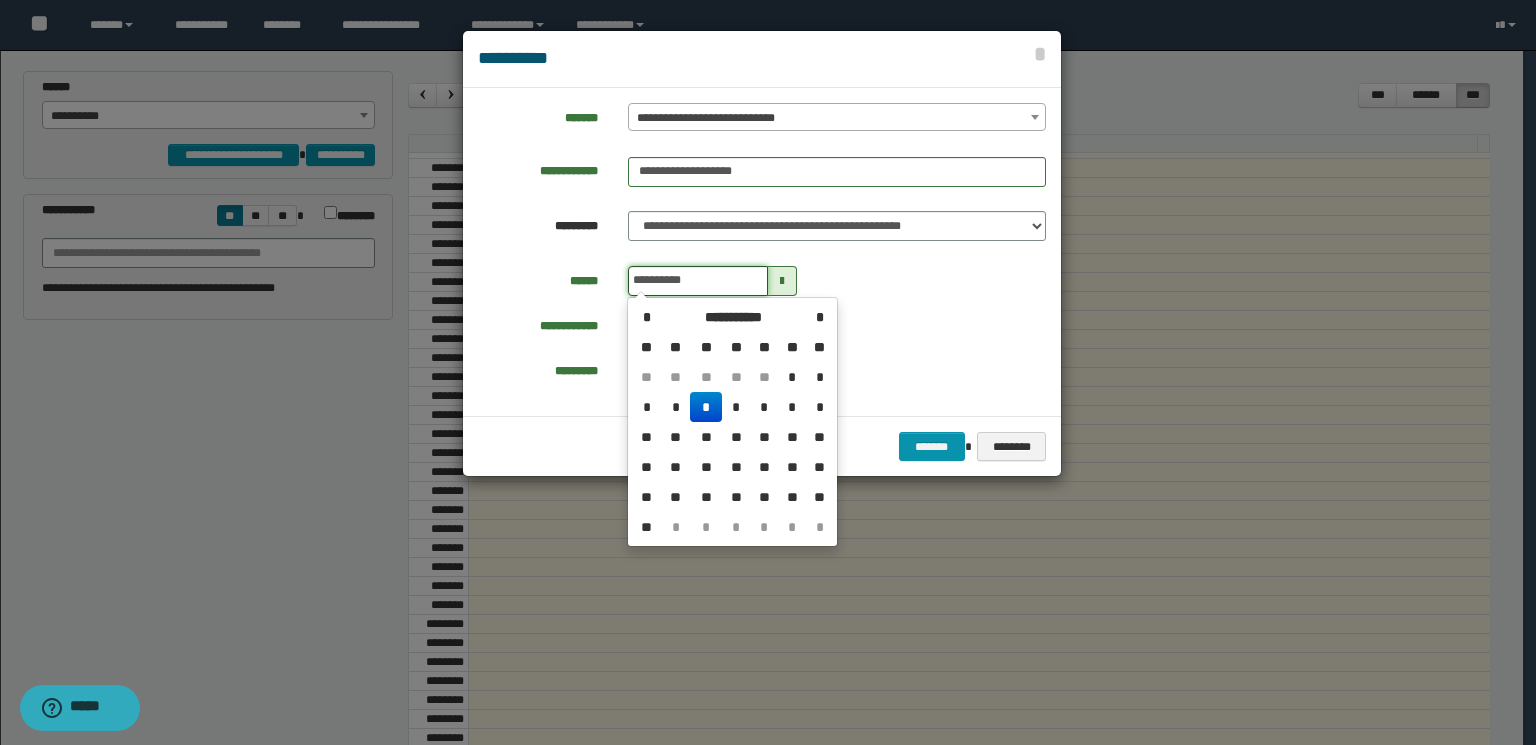 drag, startPoint x: 647, startPoint y: 277, endPoint x: 616, endPoint y: 278, distance: 31.016125 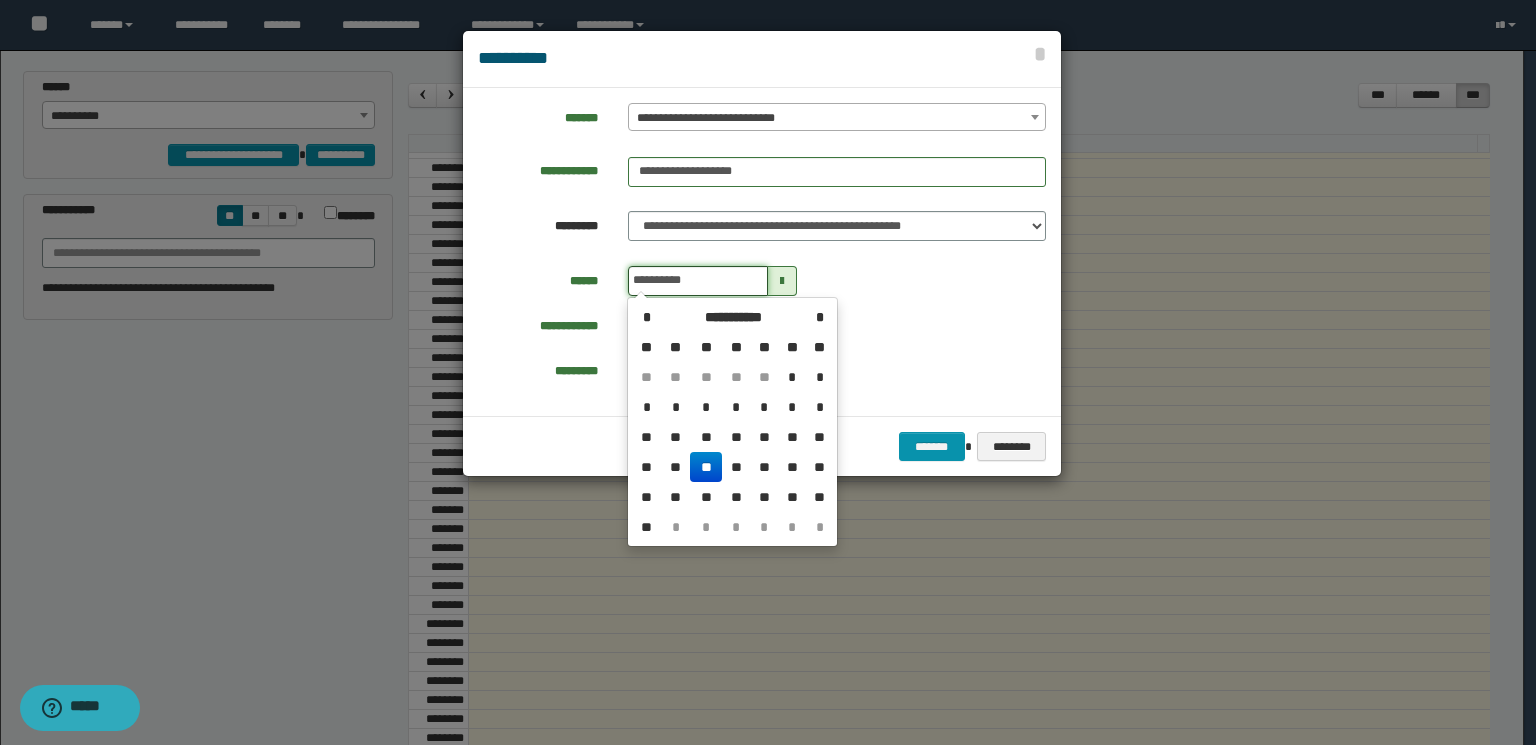 type on "**********" 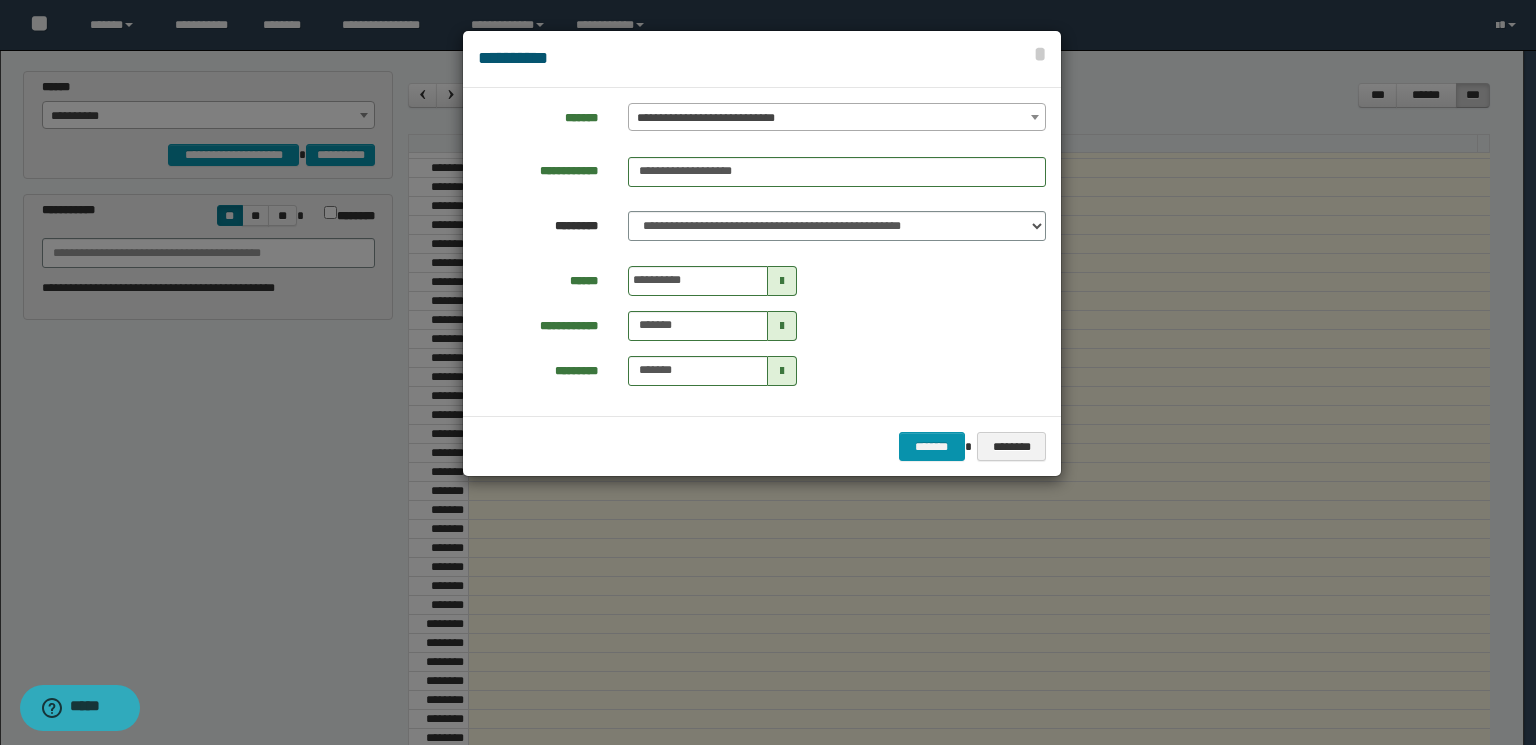 click on "**********" at bounding box center [762, 252] 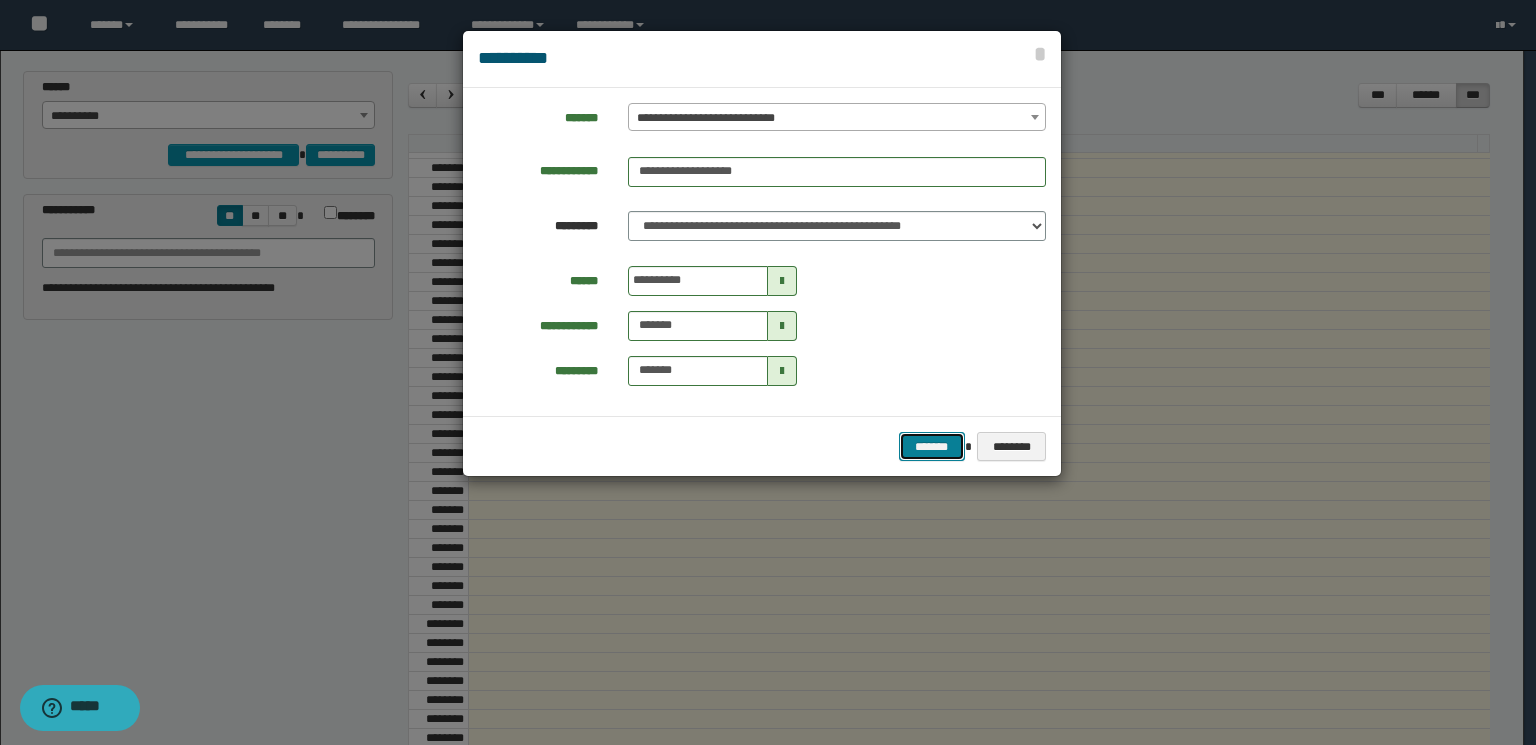 click on "*******" at bounding box center [932, 447] 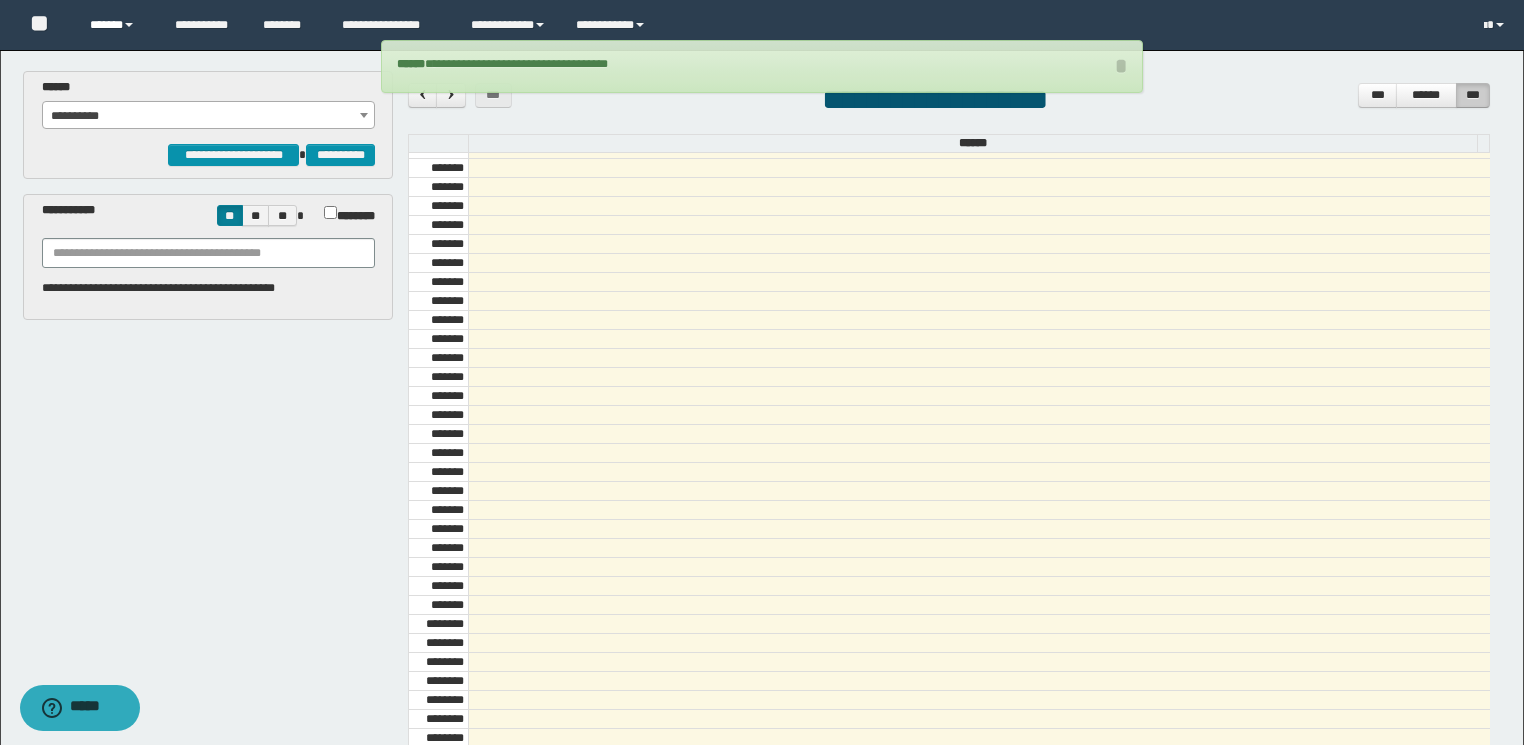click on "******" at bounding box center [117, 25] 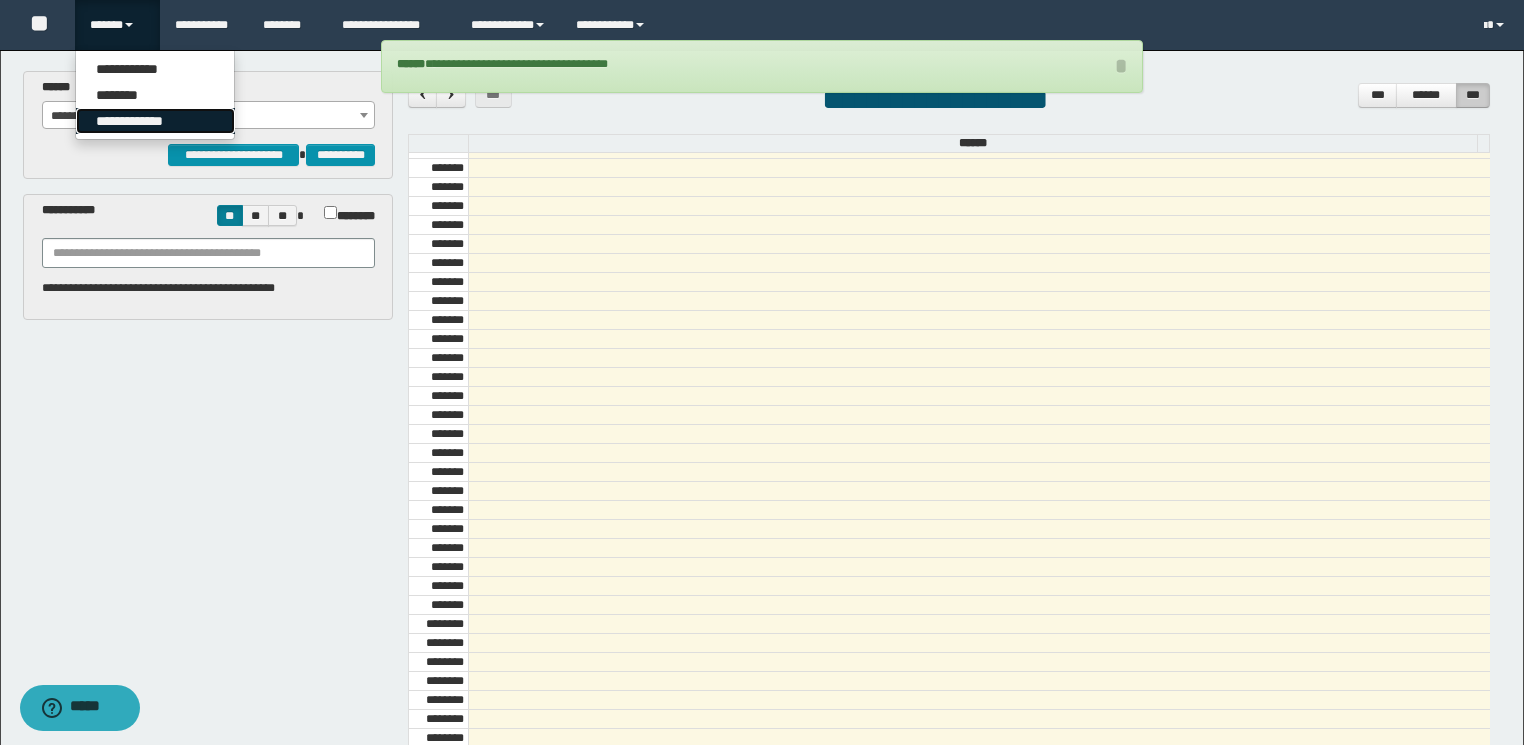 click on "**********" at bounding box center [155, 121] 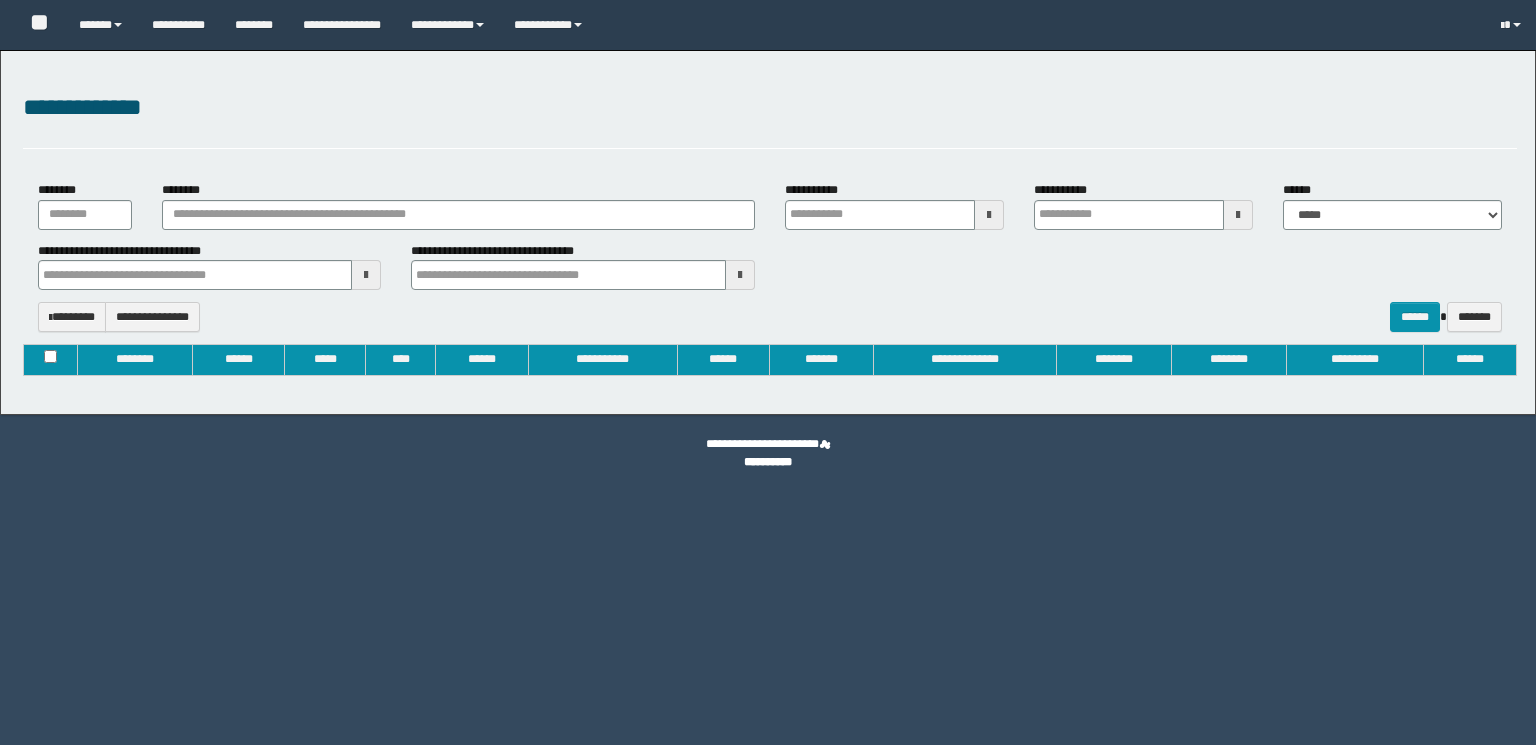 type on "**********" 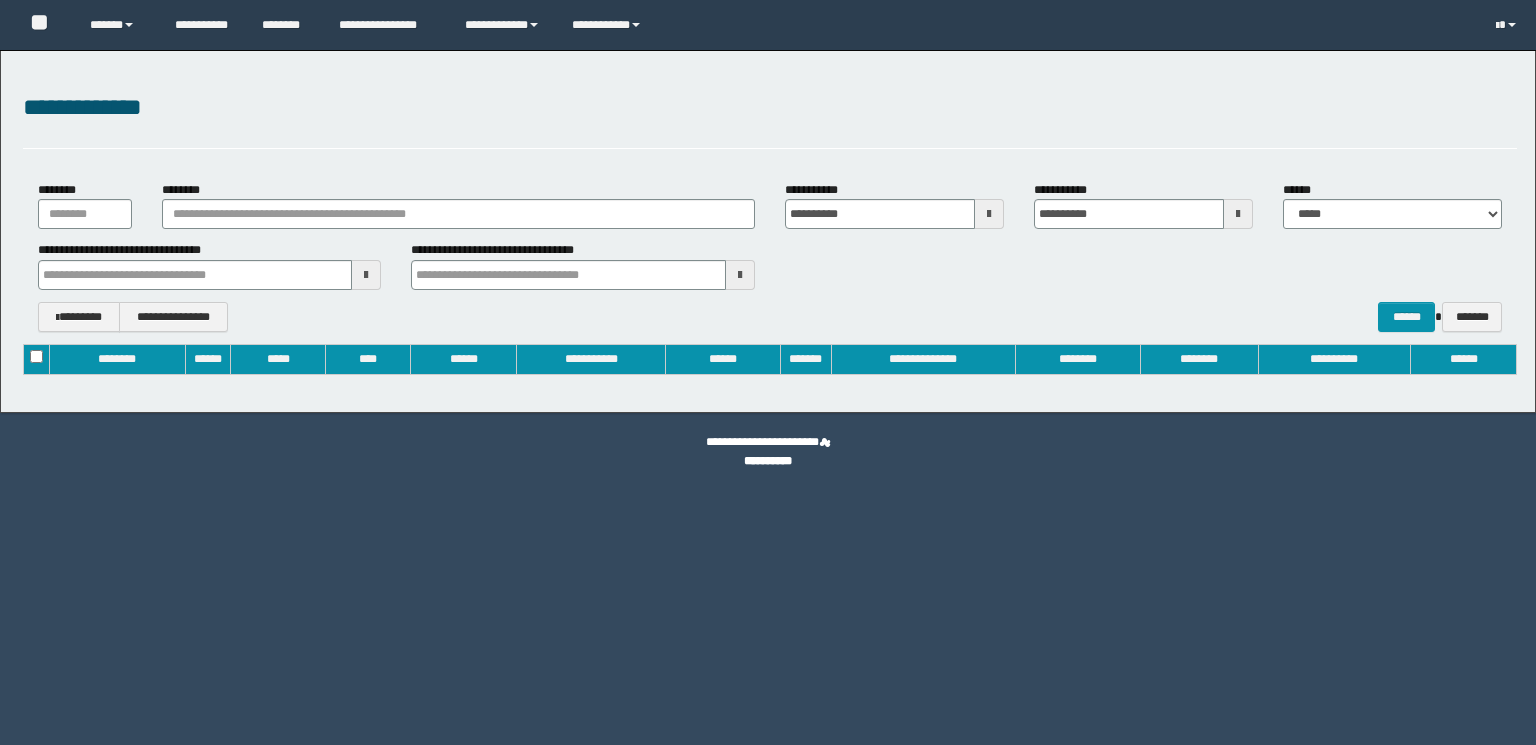 scroll, scrollTop: 0, scrollLeft: 0, axis: both 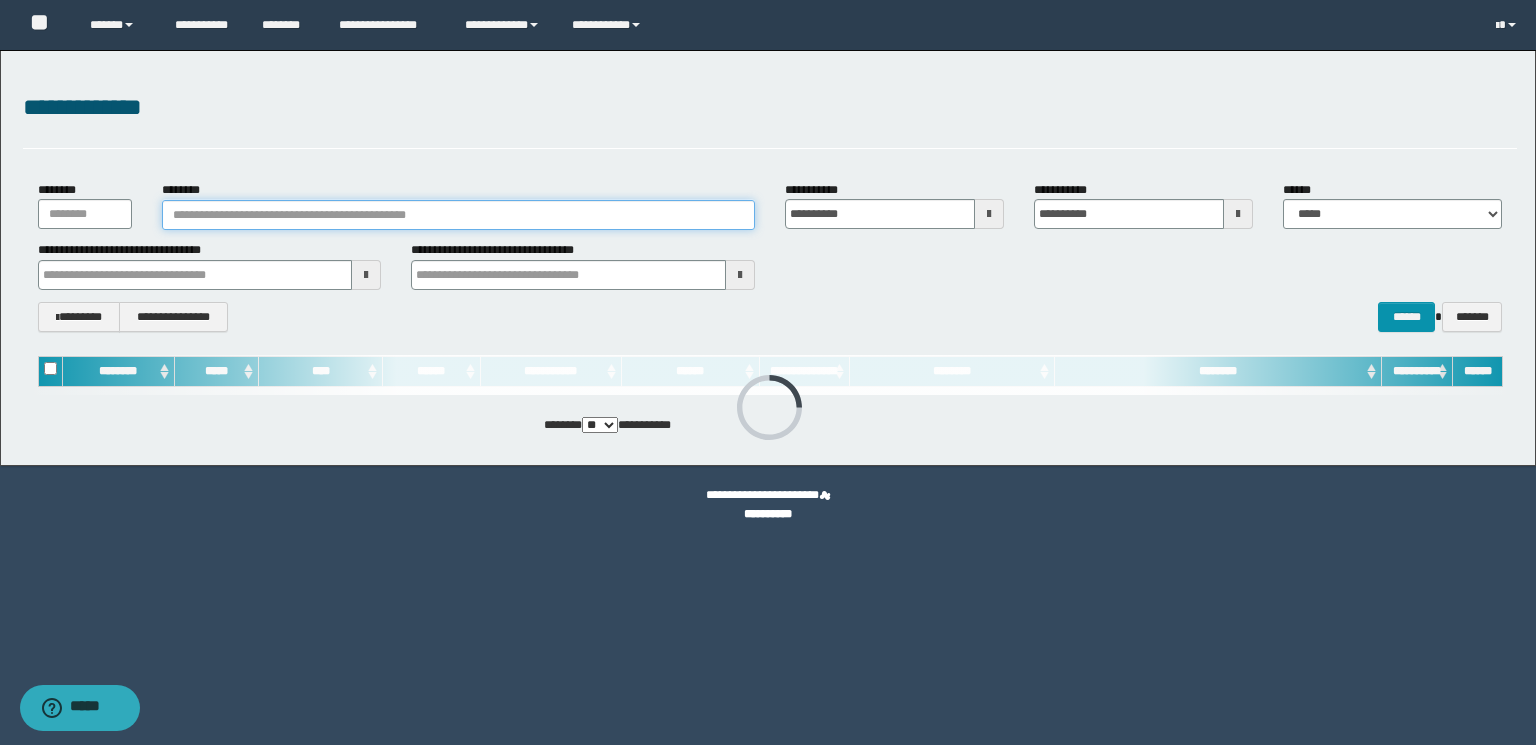 click on "********" at bounding box center (458, 215) 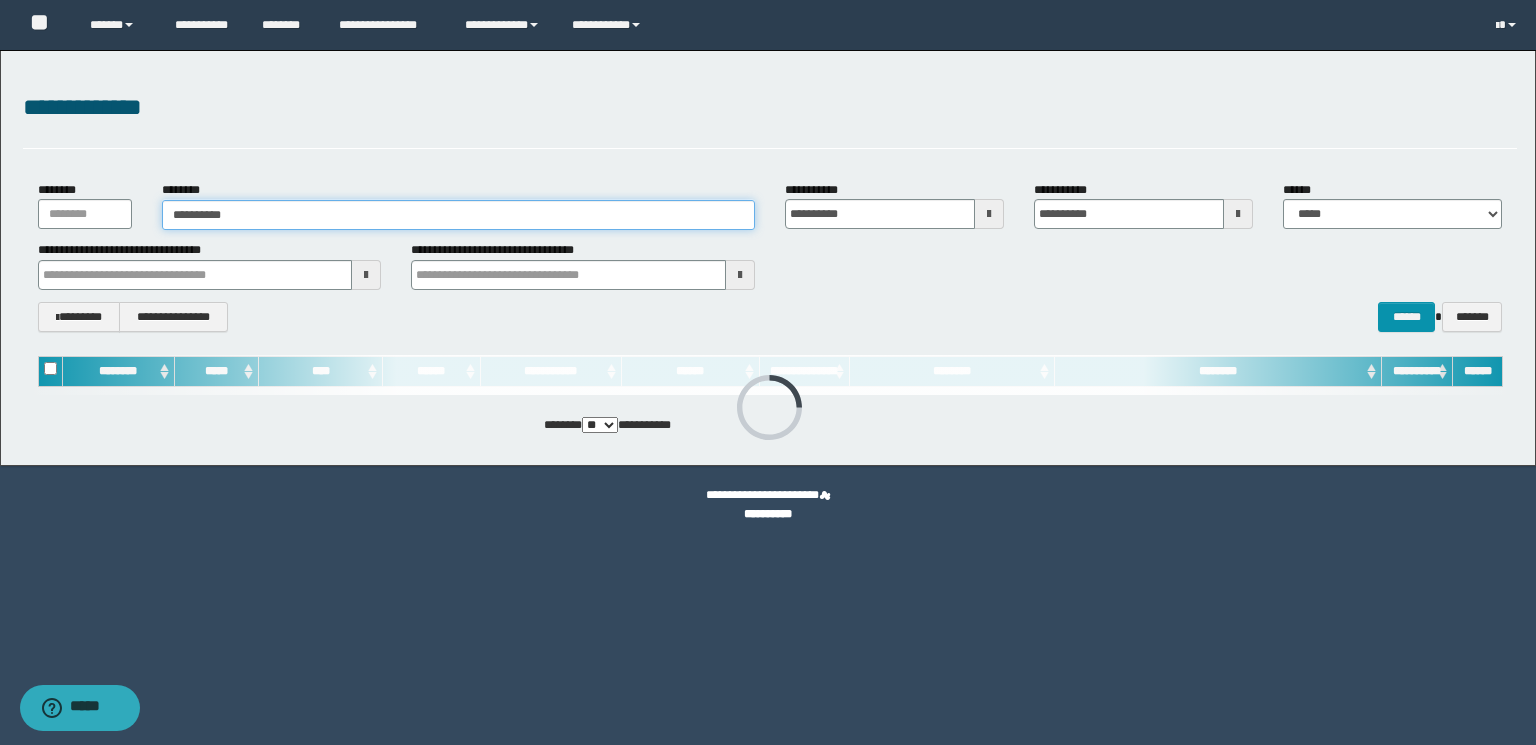 type on "**********" 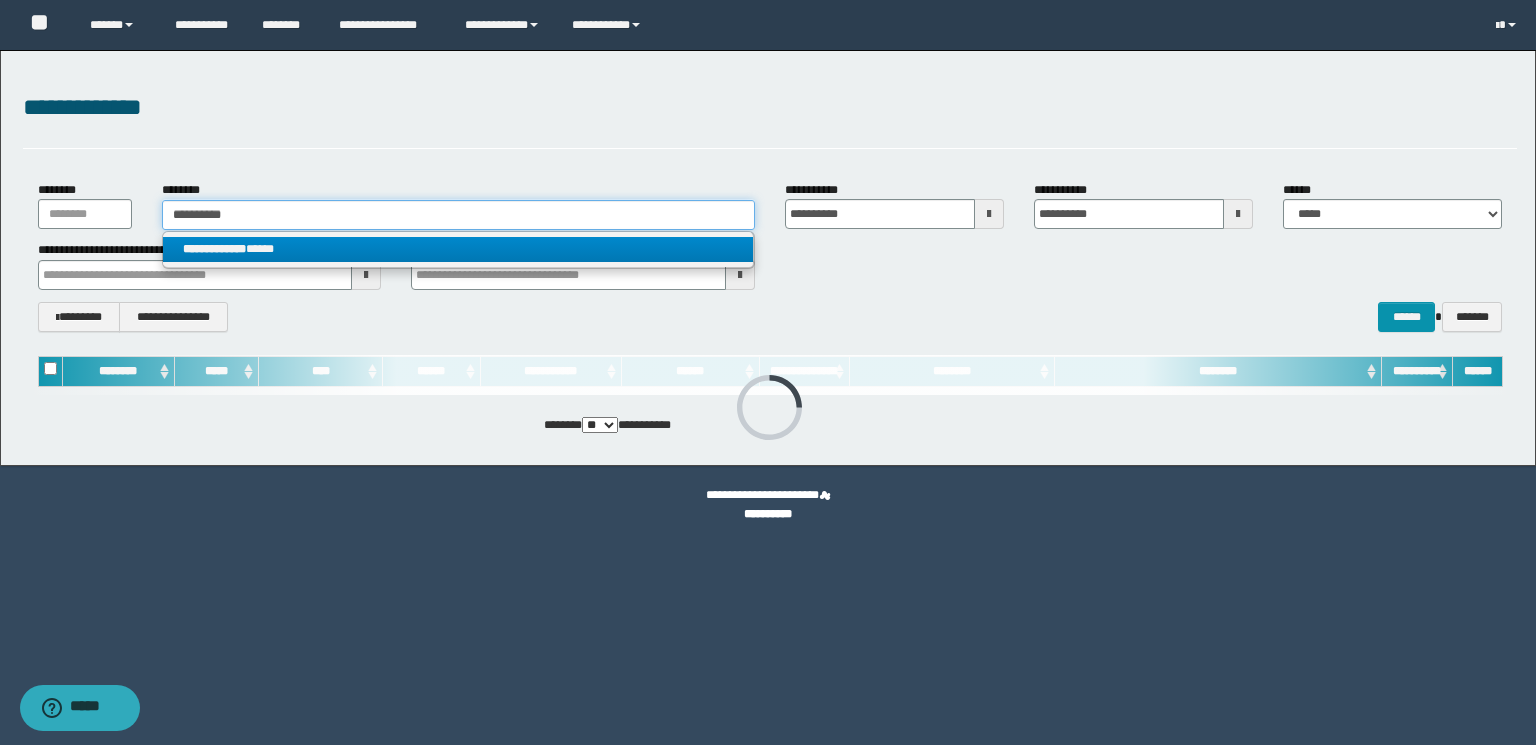 type on "**********" 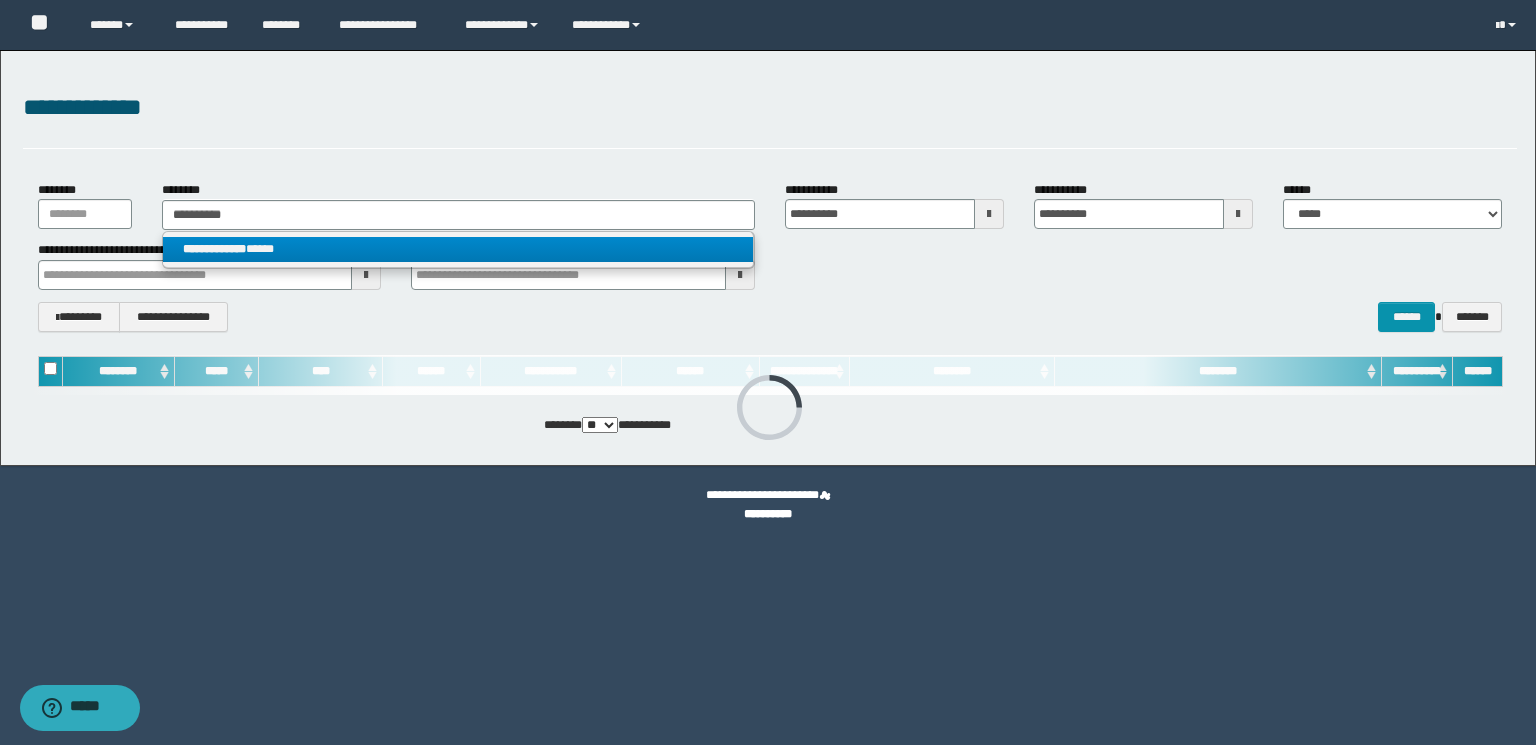 click on "**********" at bounding box center (458, 249) 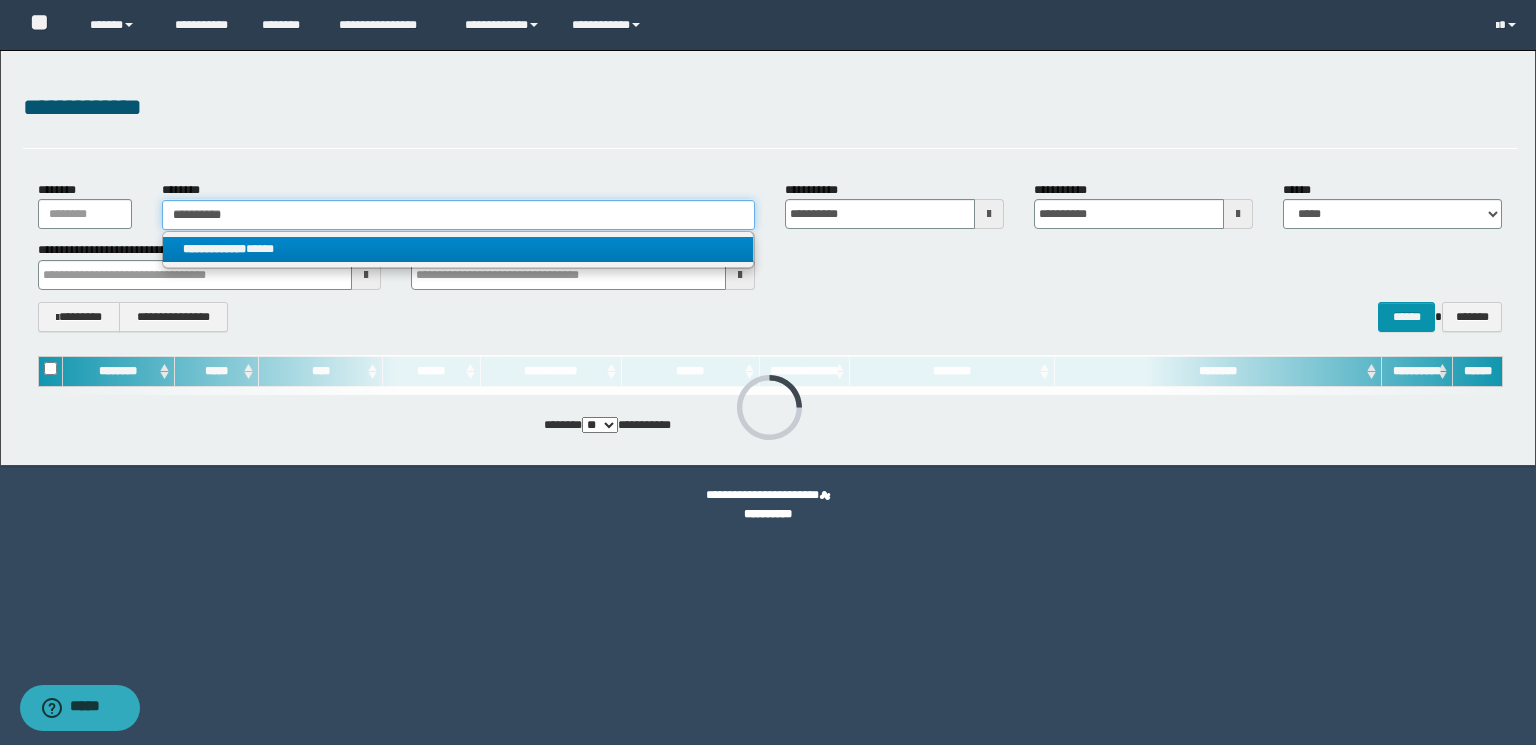 type 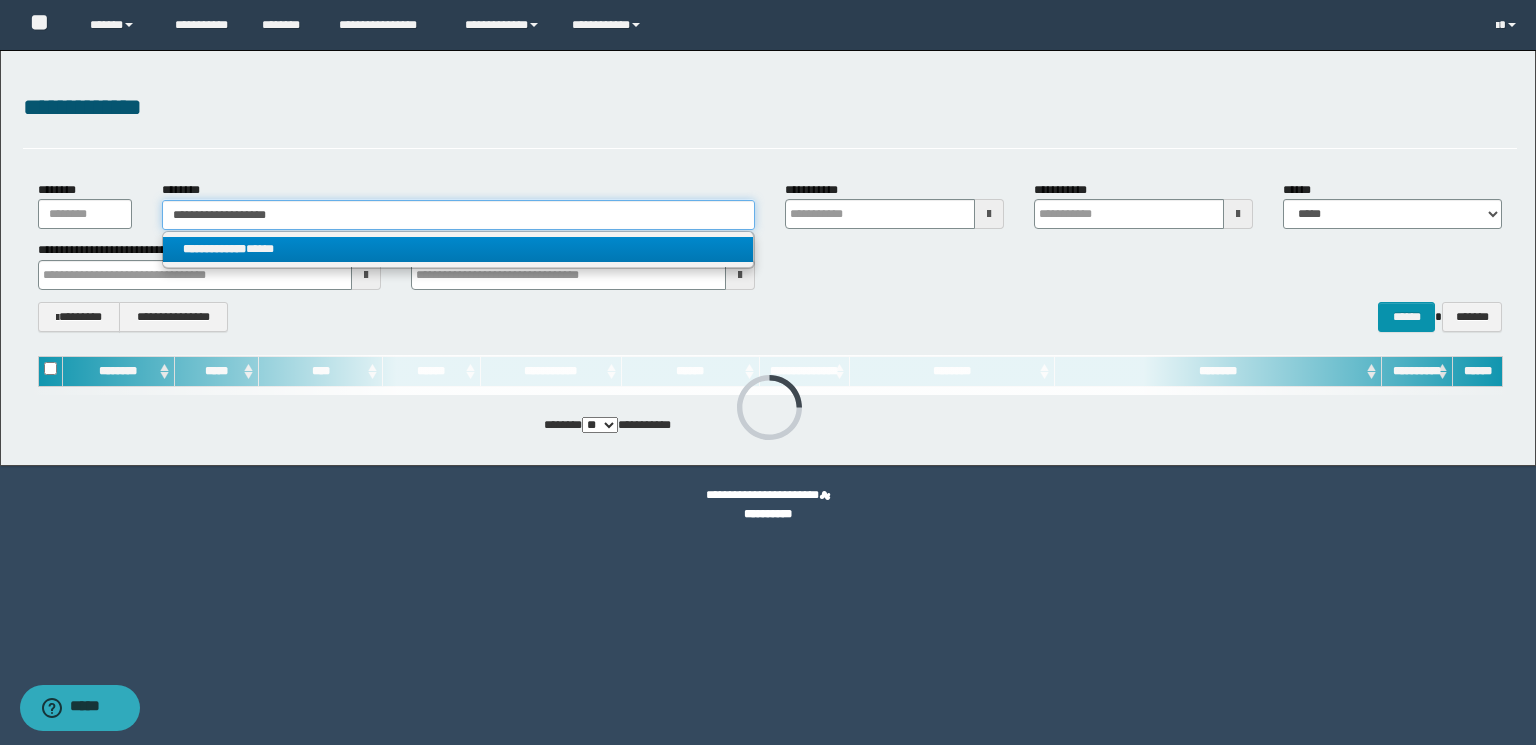 type 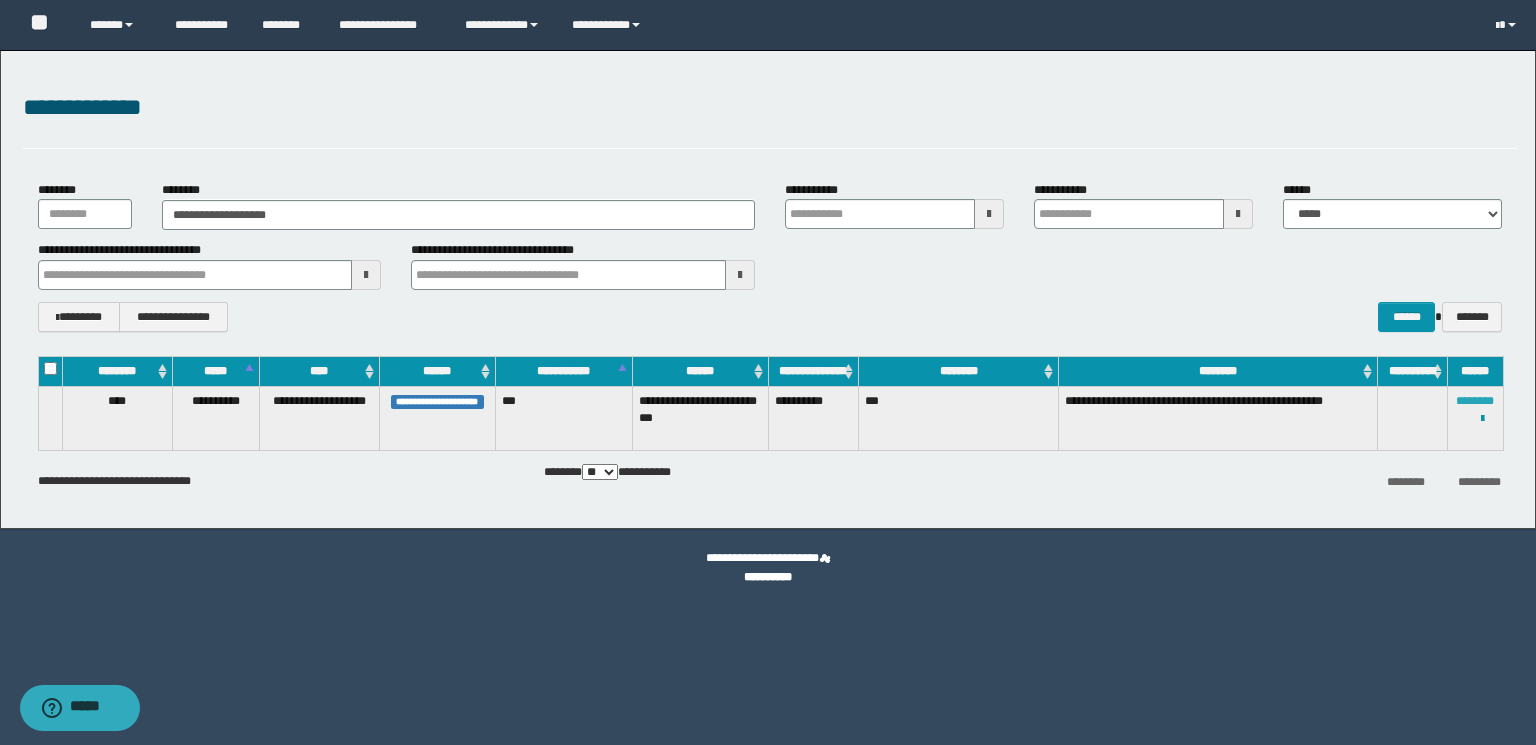 click on "********" at bounding box center (1475, 401) 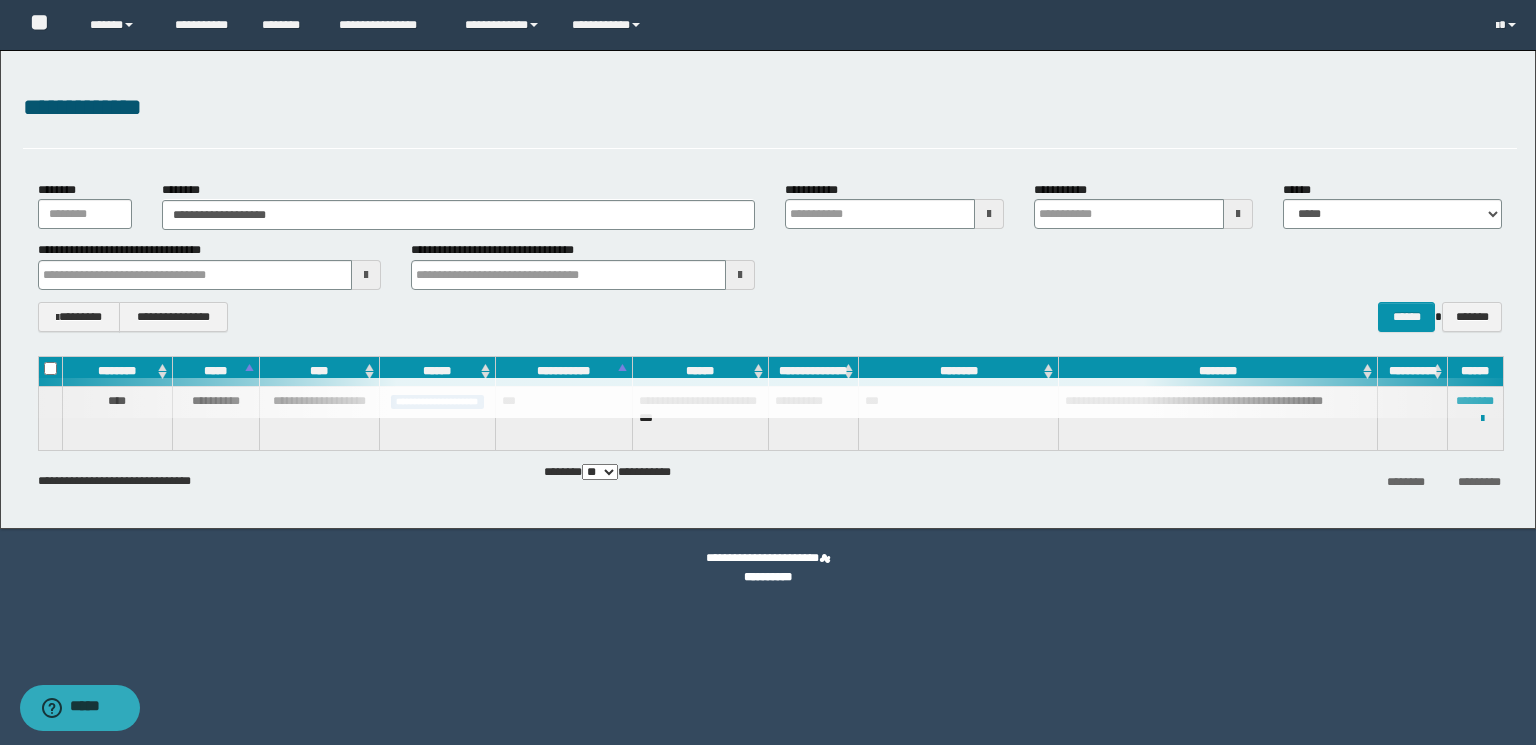 type 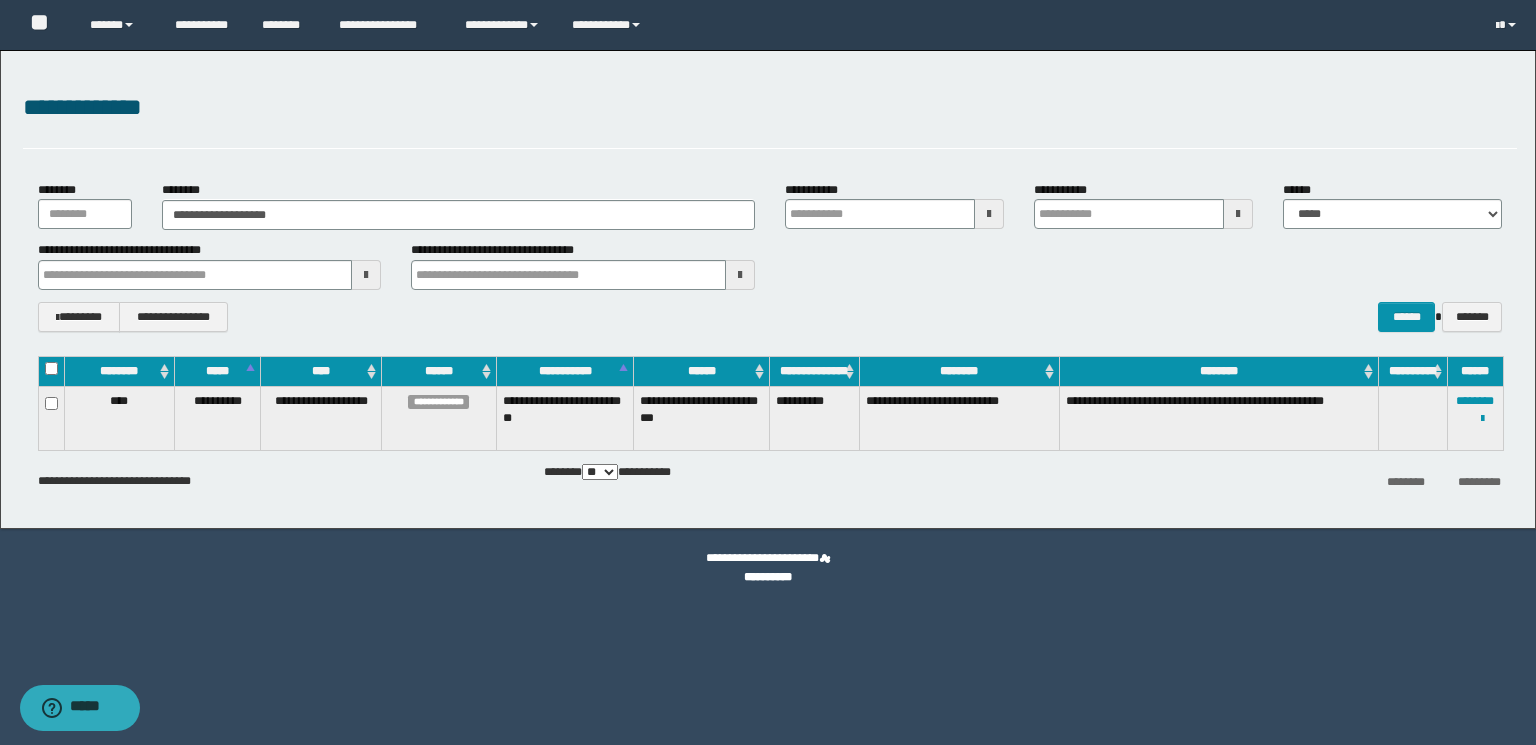 type 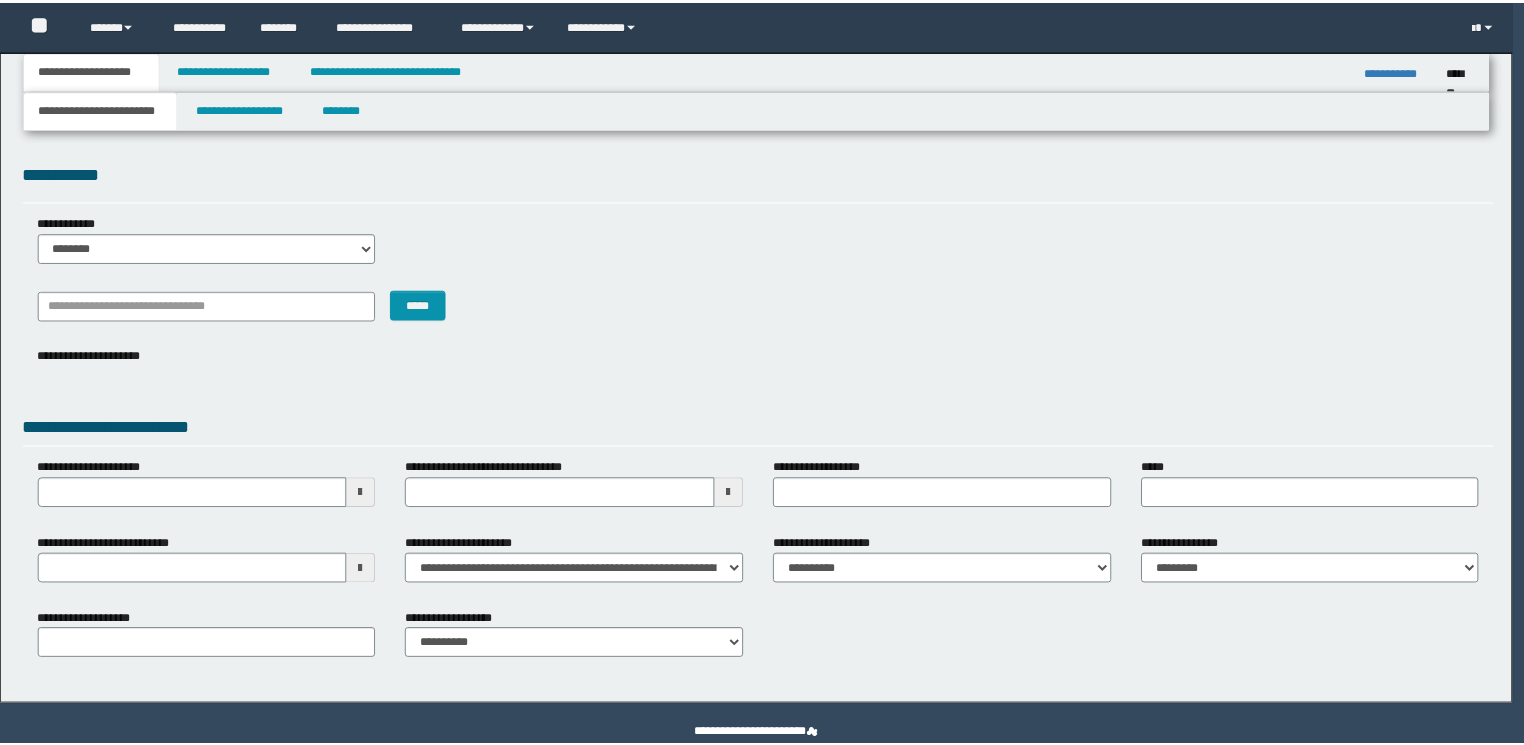 scroll, scrollTop: 0, scrollLeft: 0, axis: both 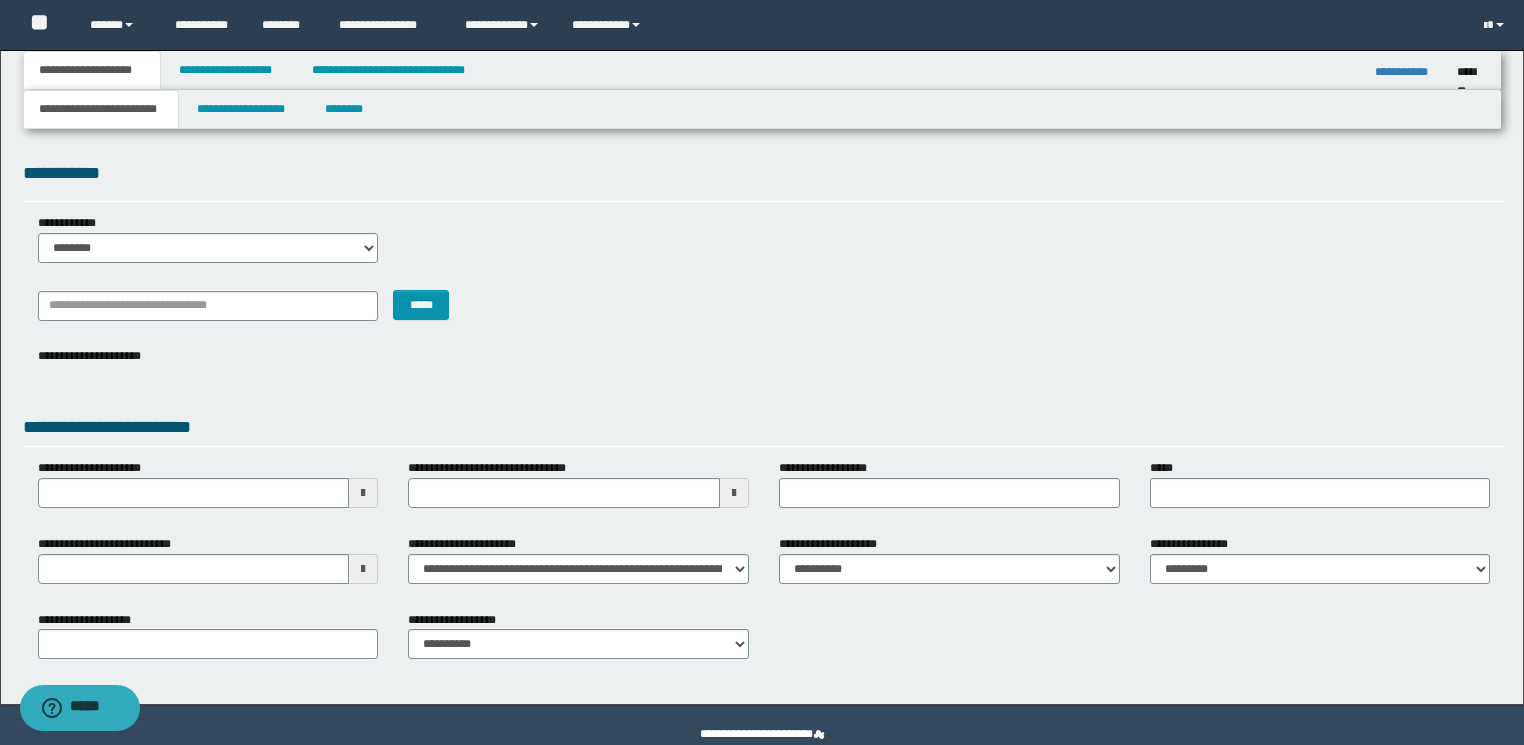 drag, startPoint x: 854, startPoint y: 360, endPoint x: 788, endPoint y: 400, distance: 77.175125 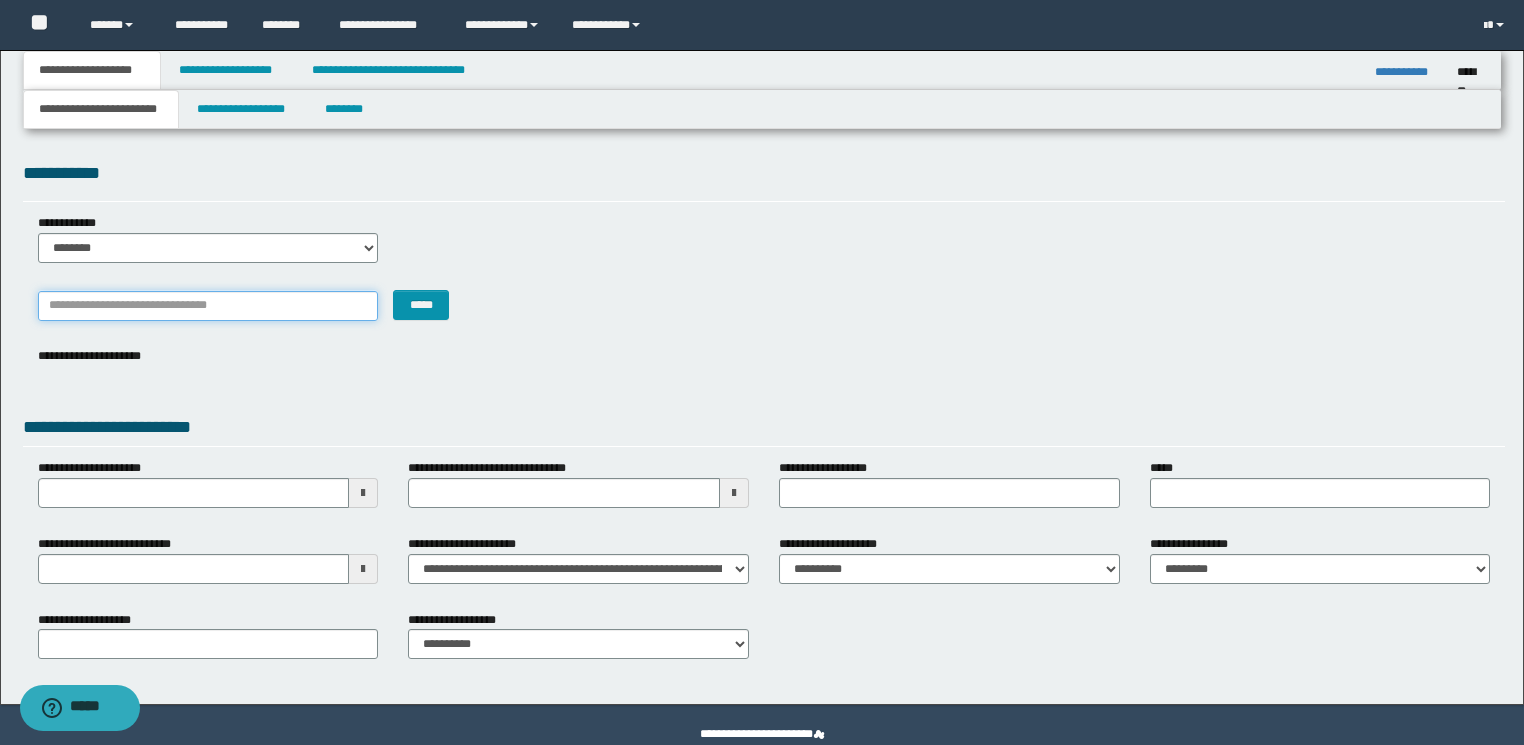 click on "*******" at bounding box center (208, 306) 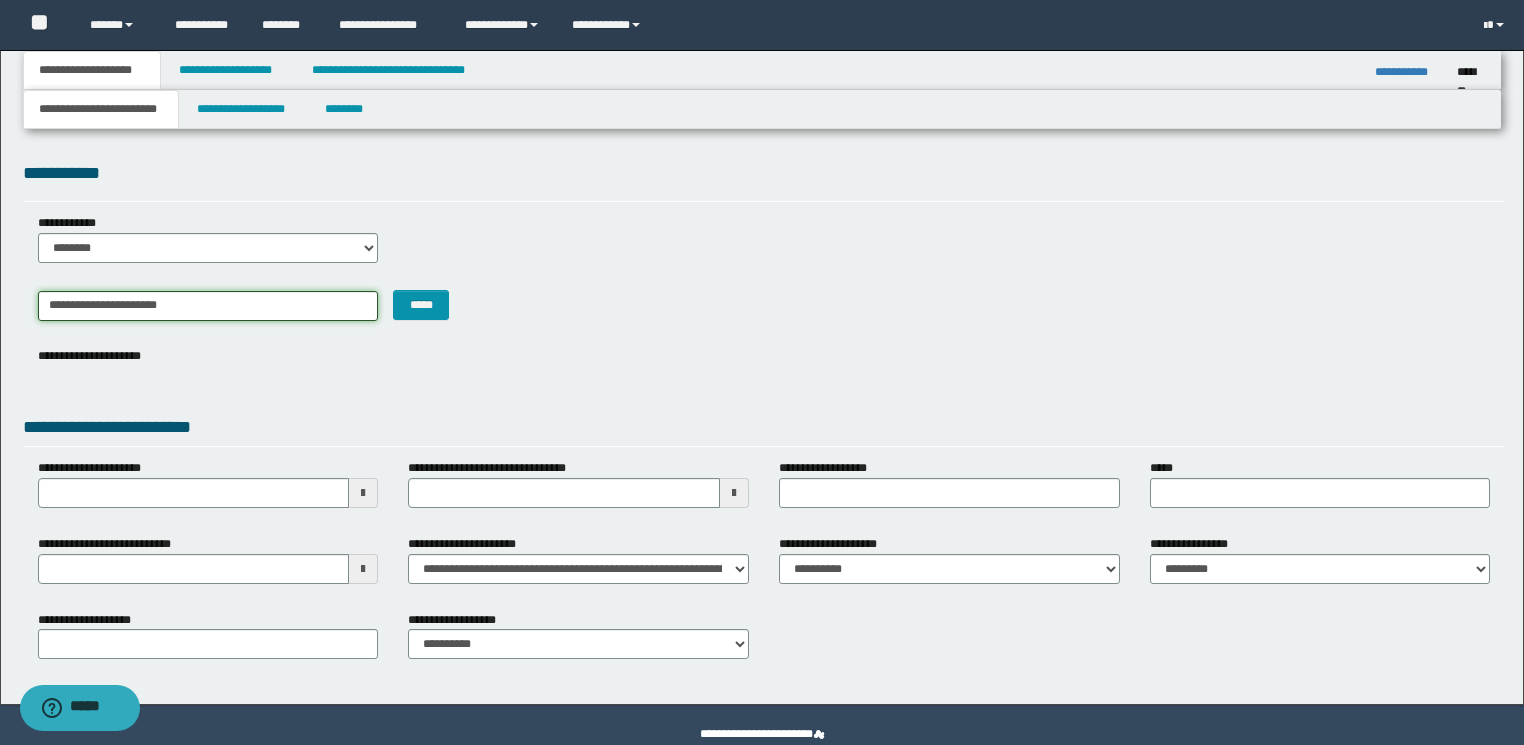 type on "**********" 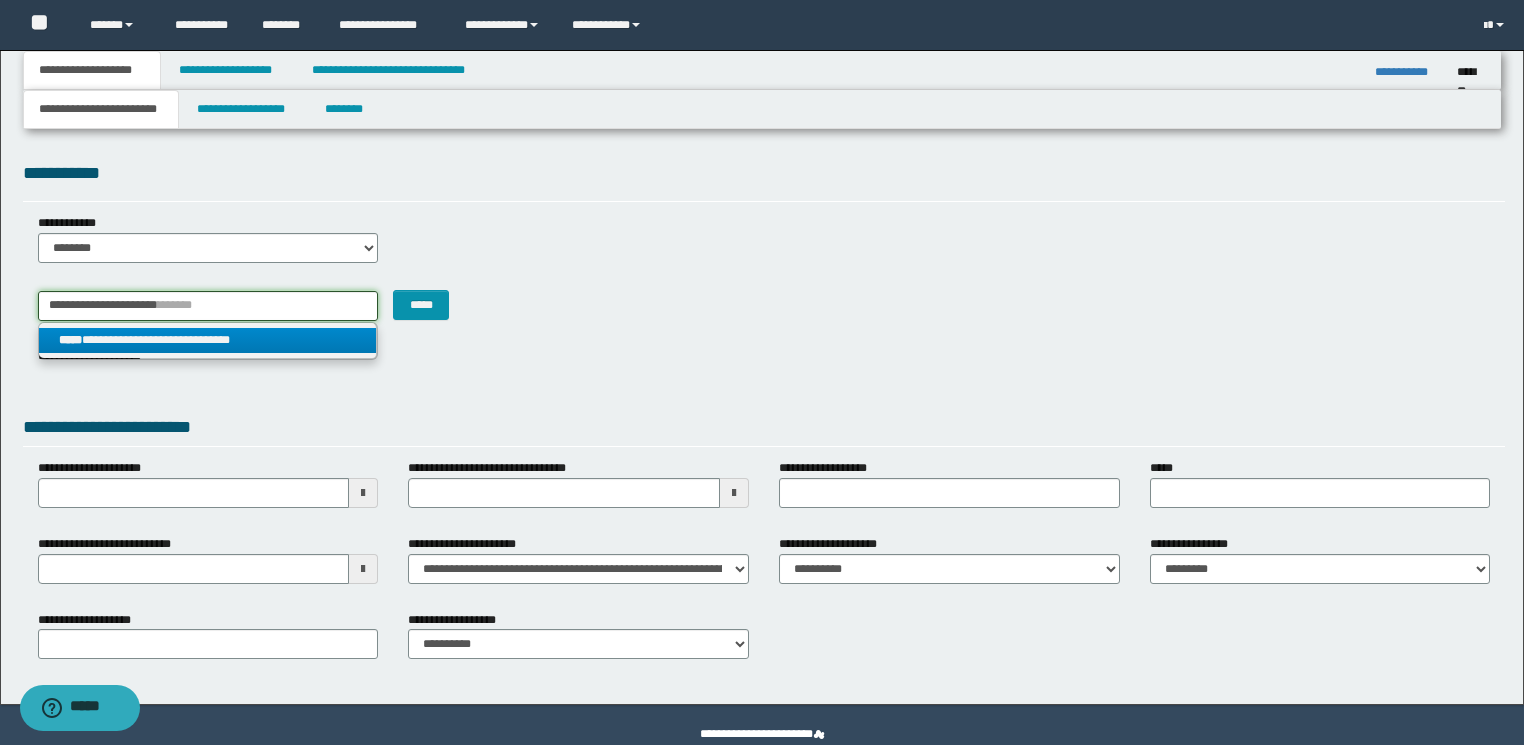 type on "**********" 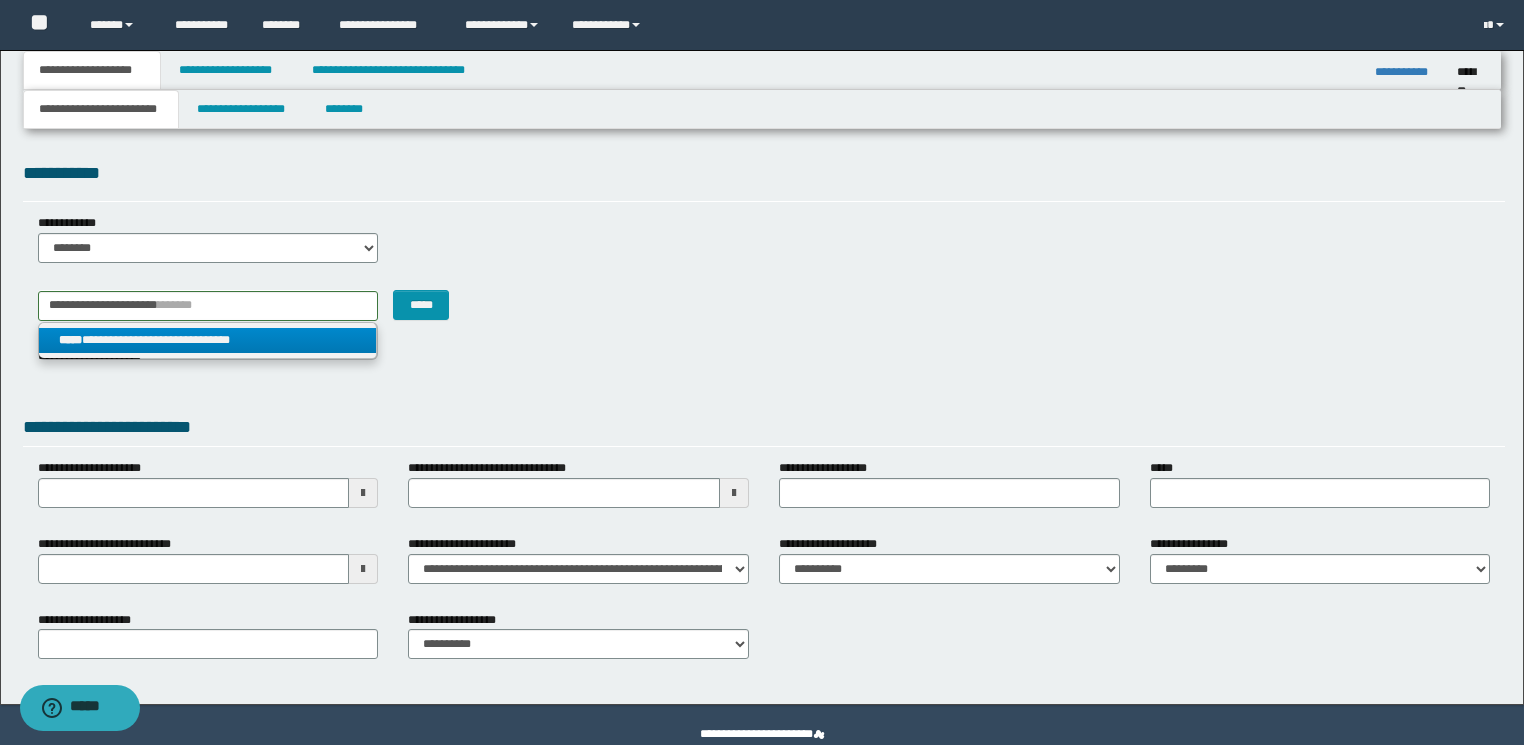 click on "**********" at bounding box center [208, 340] 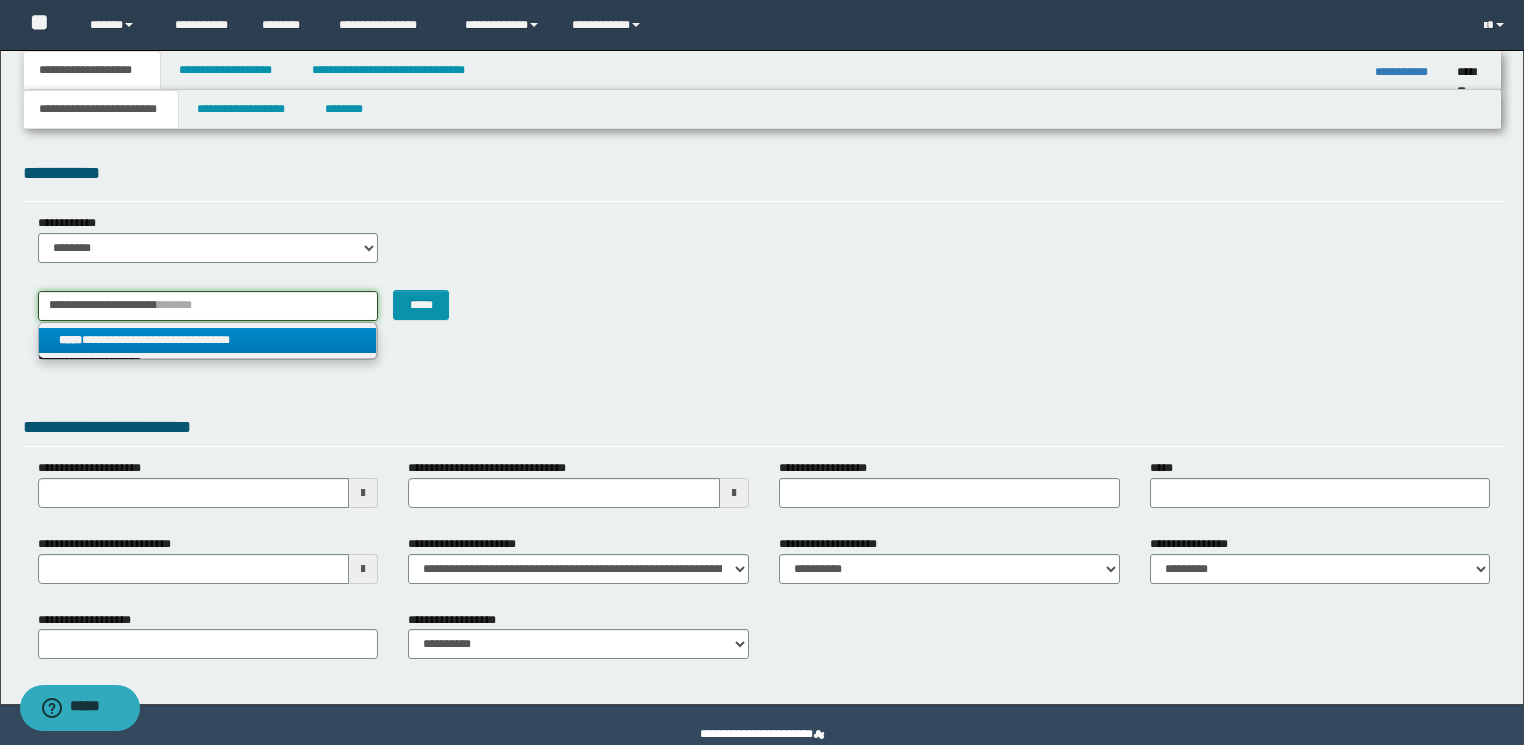 type 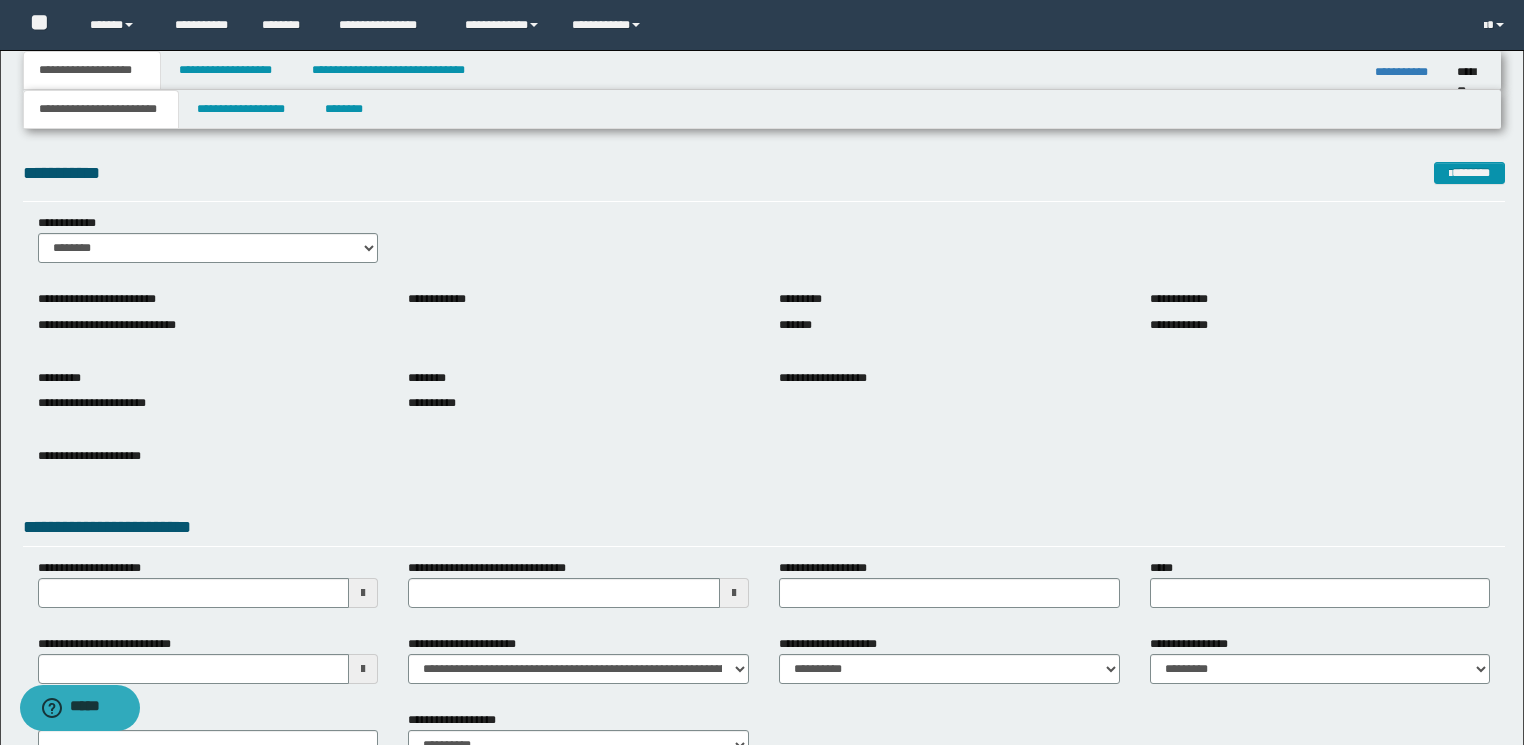 drag, startPoint x: 821, startPoint y: 493, endPoint x: 241, endPoint y: 600, distance: 589.78723 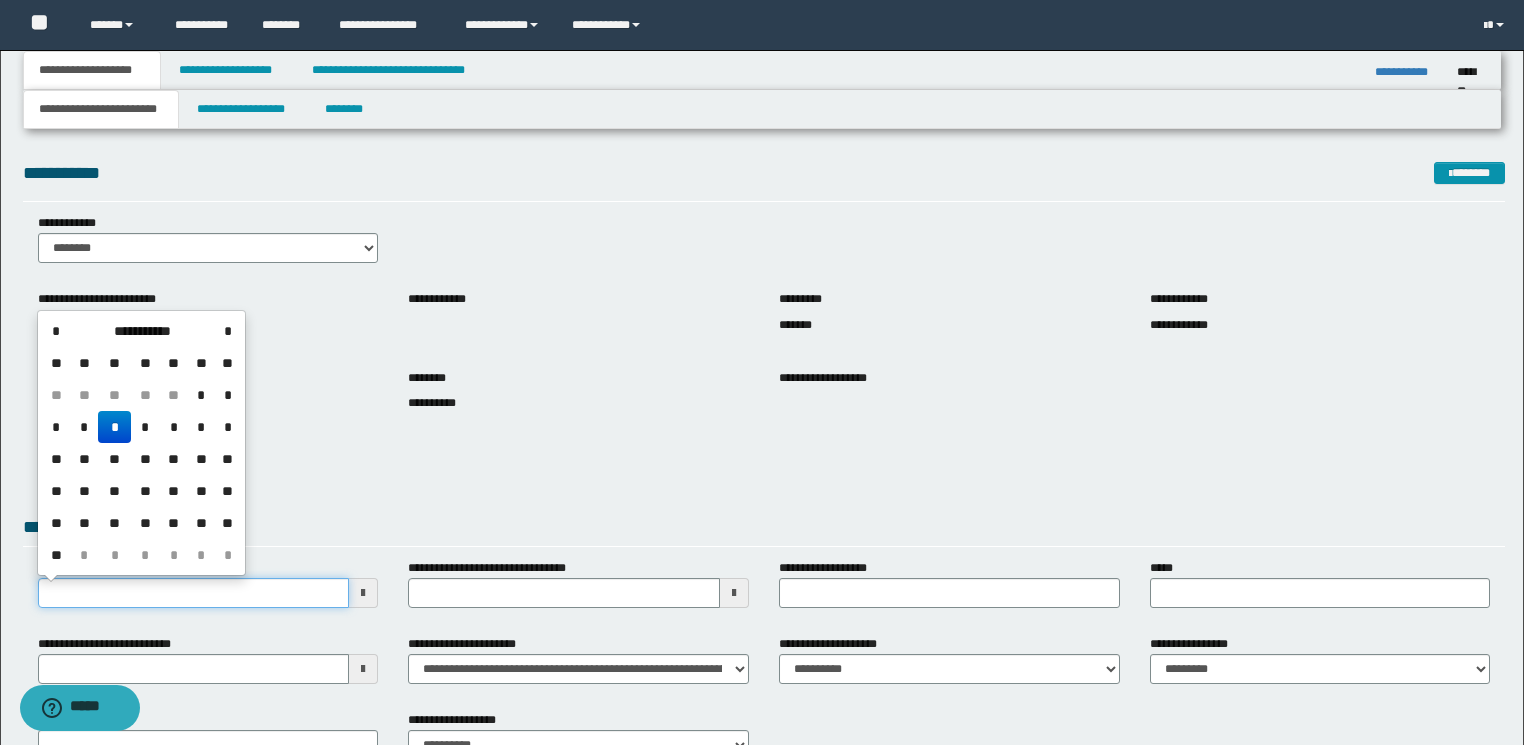 click on "**********" at bounding box center [194, 593] 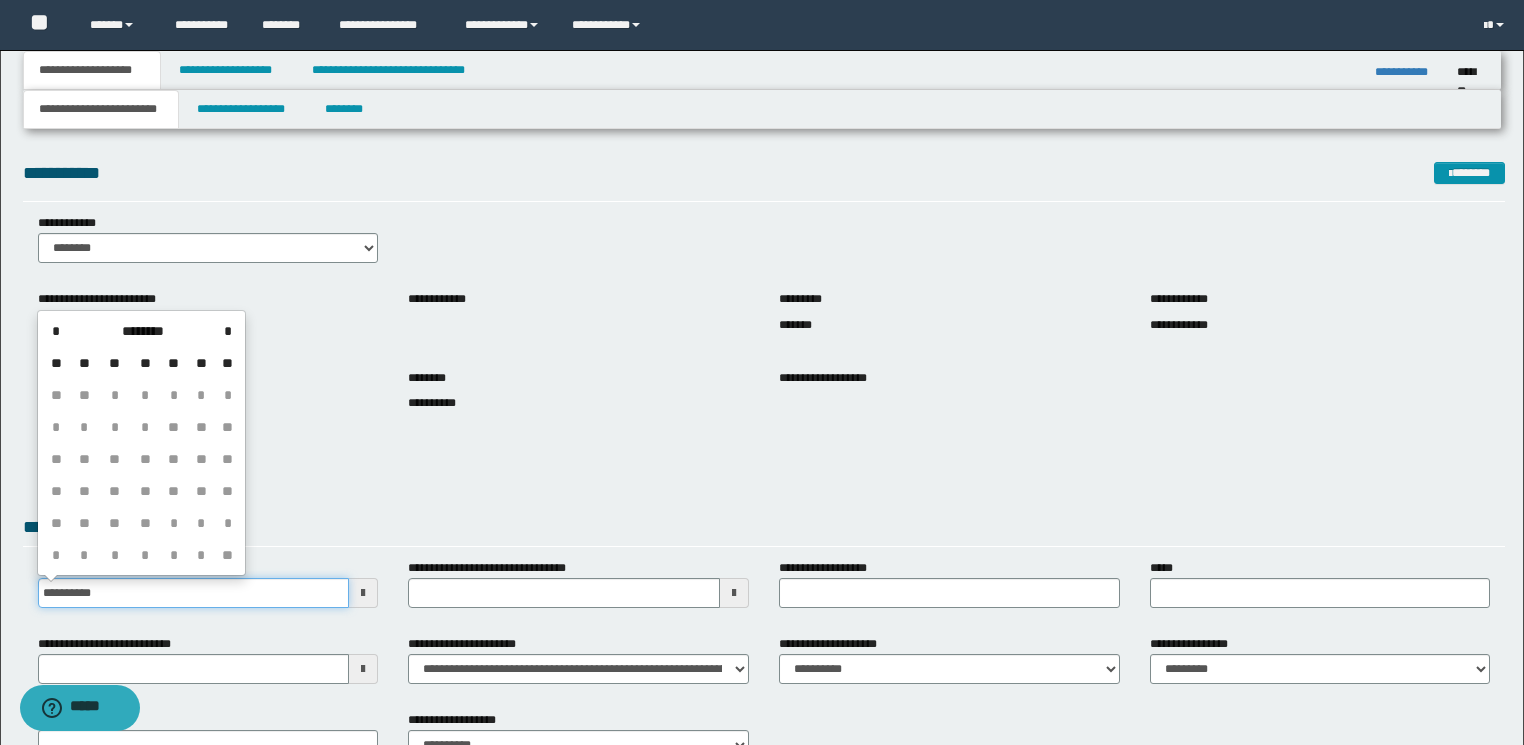 type on "**********" 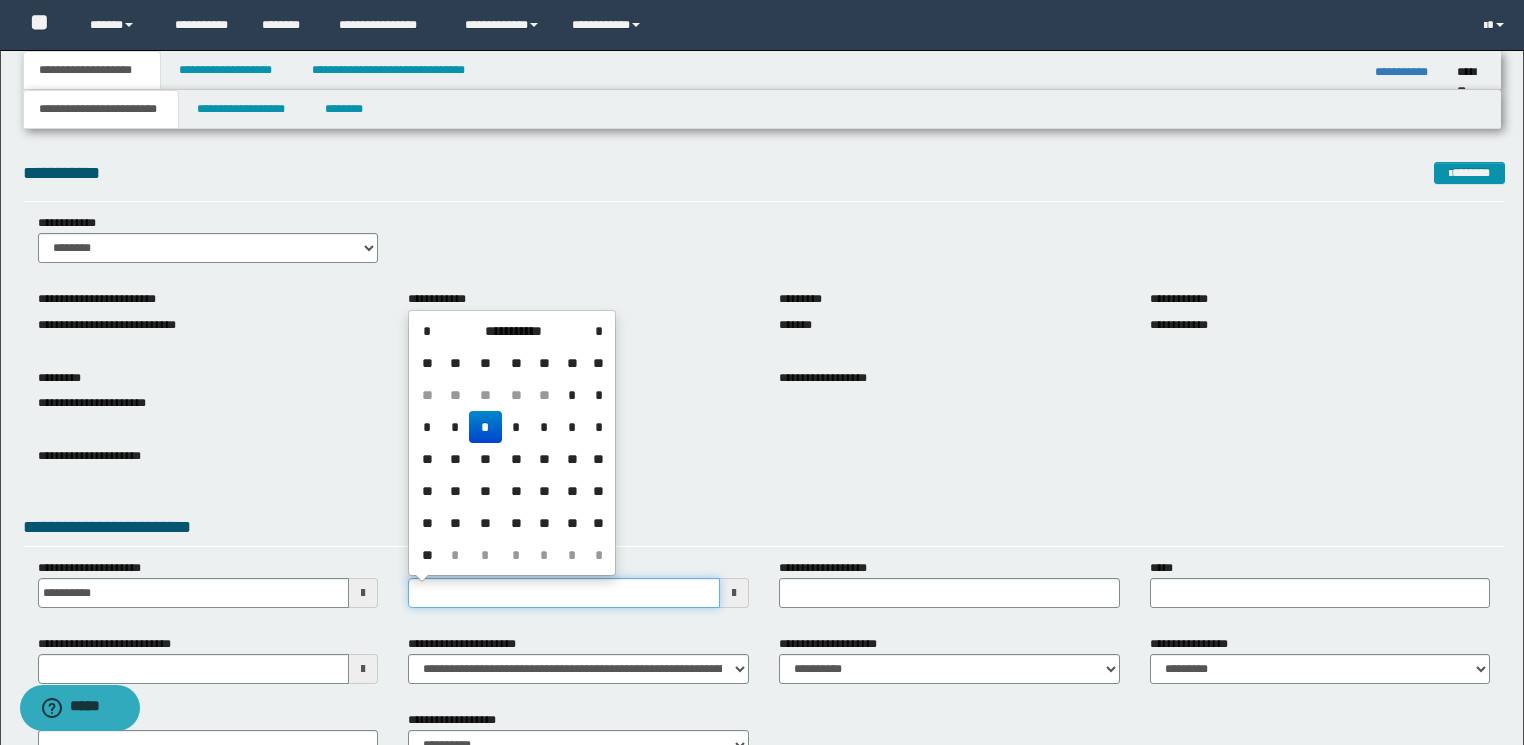 click on "**********" at bounding box center (564, 593) 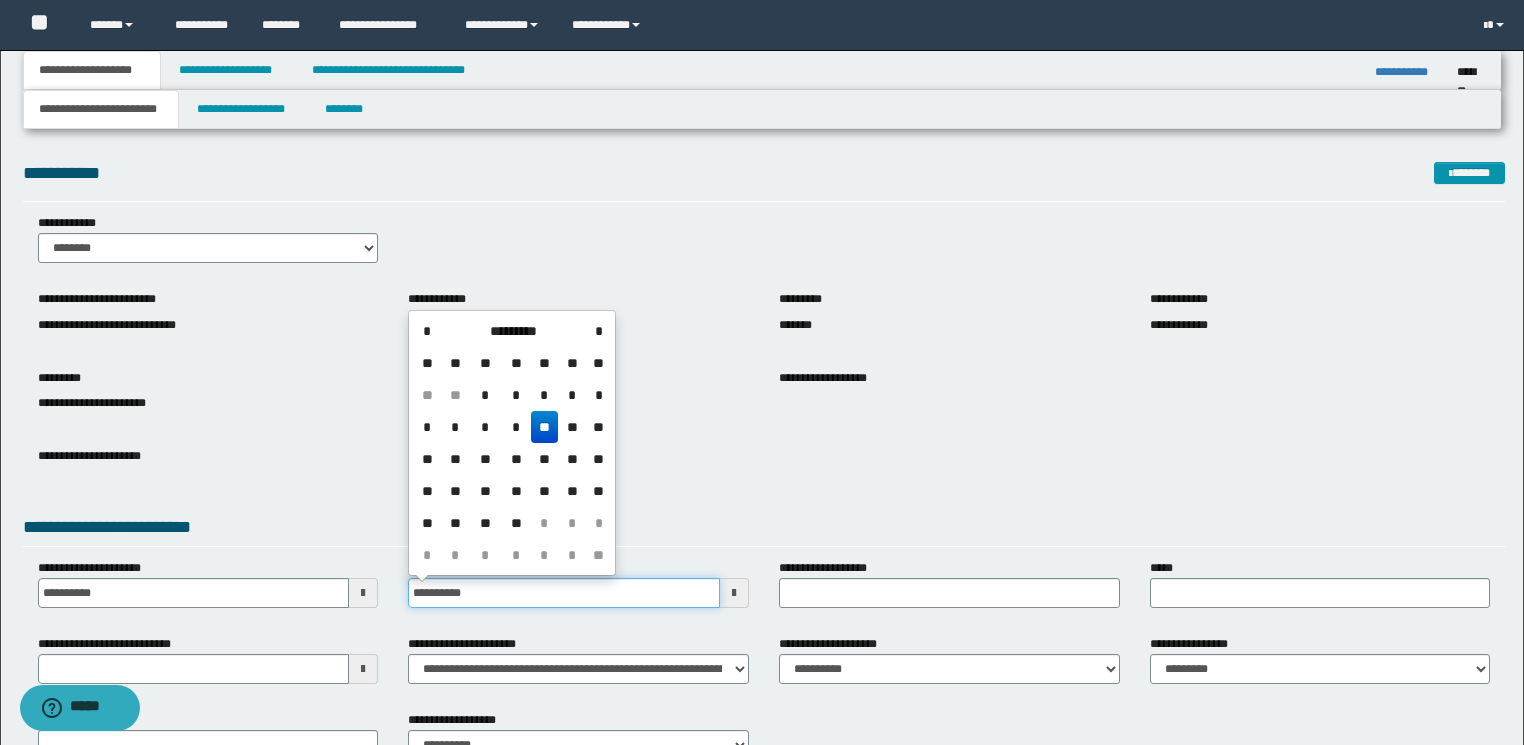type on "**********" 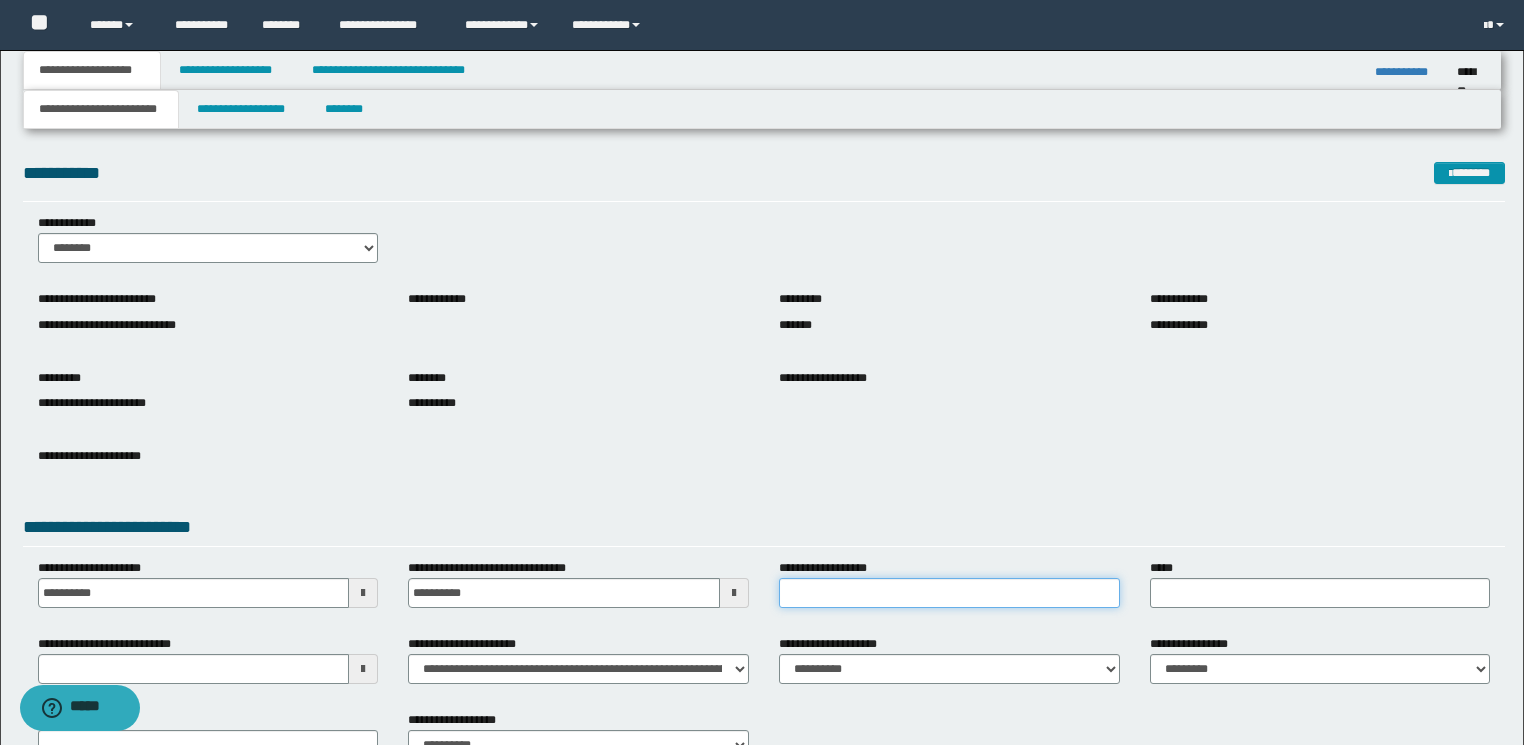click on "**********" at bounding box center (949, 593) 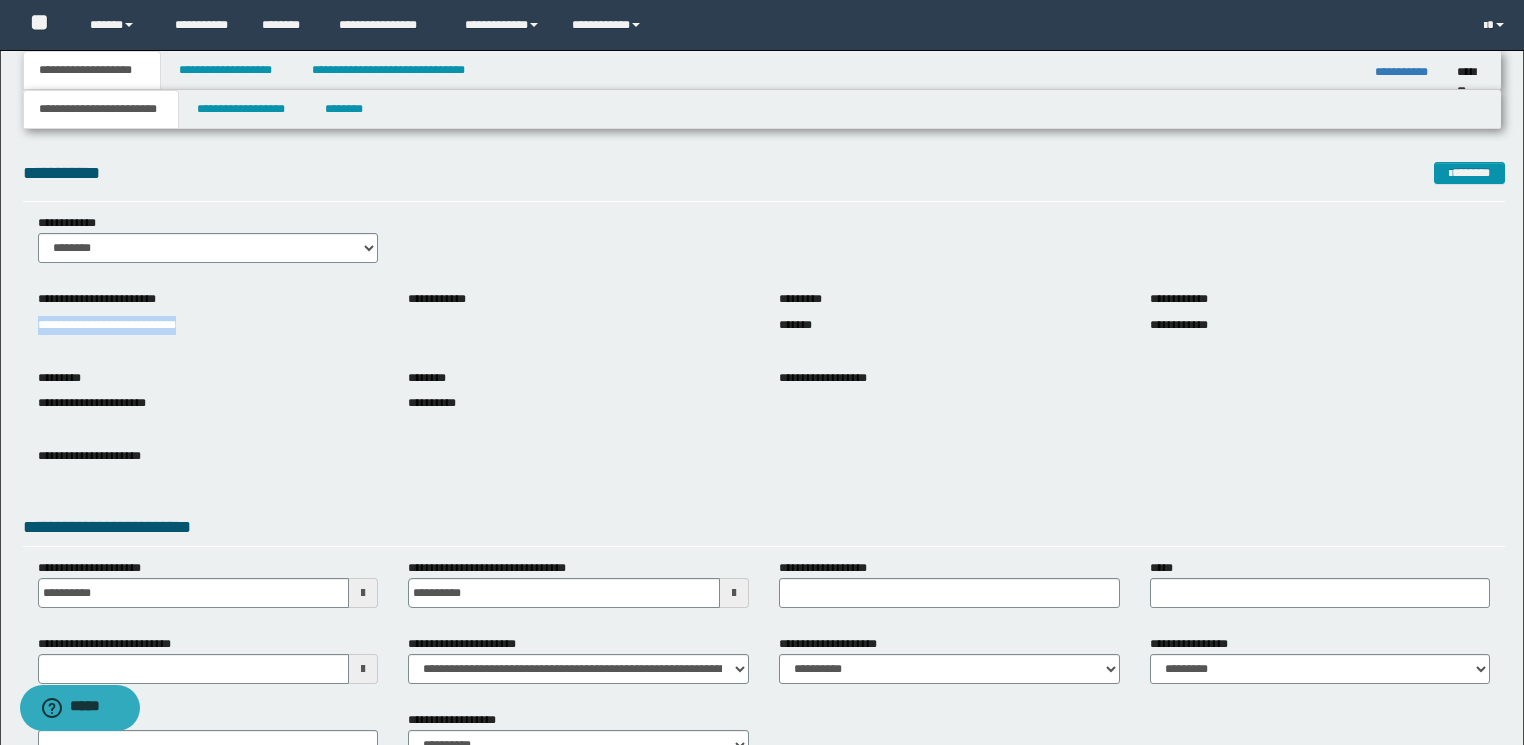 drag, startPoint x: 37, startPoint y: 322, endPoint x: 225, endPoint y: 325, distance: 188.02394 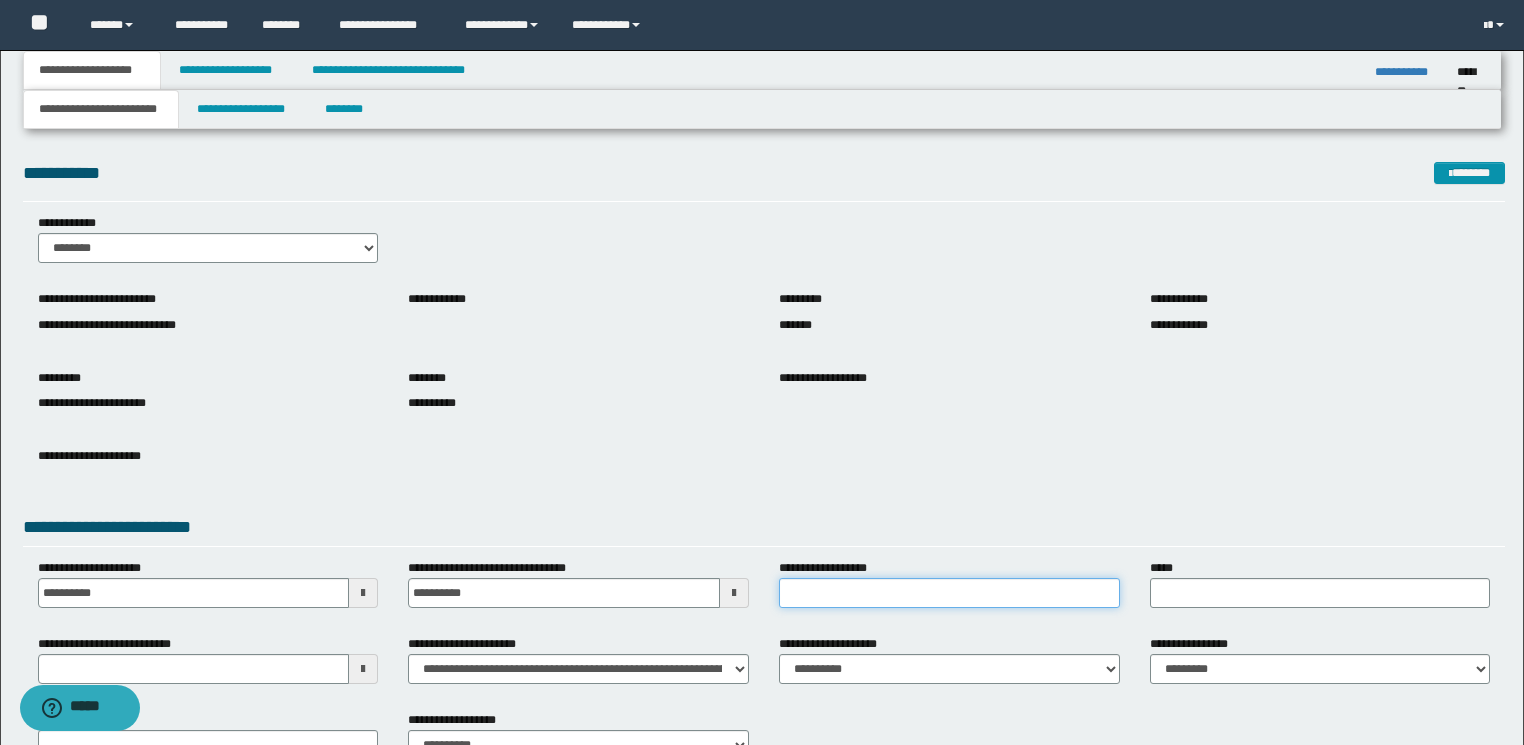 click on "**********" at bounding box center [949, 593] 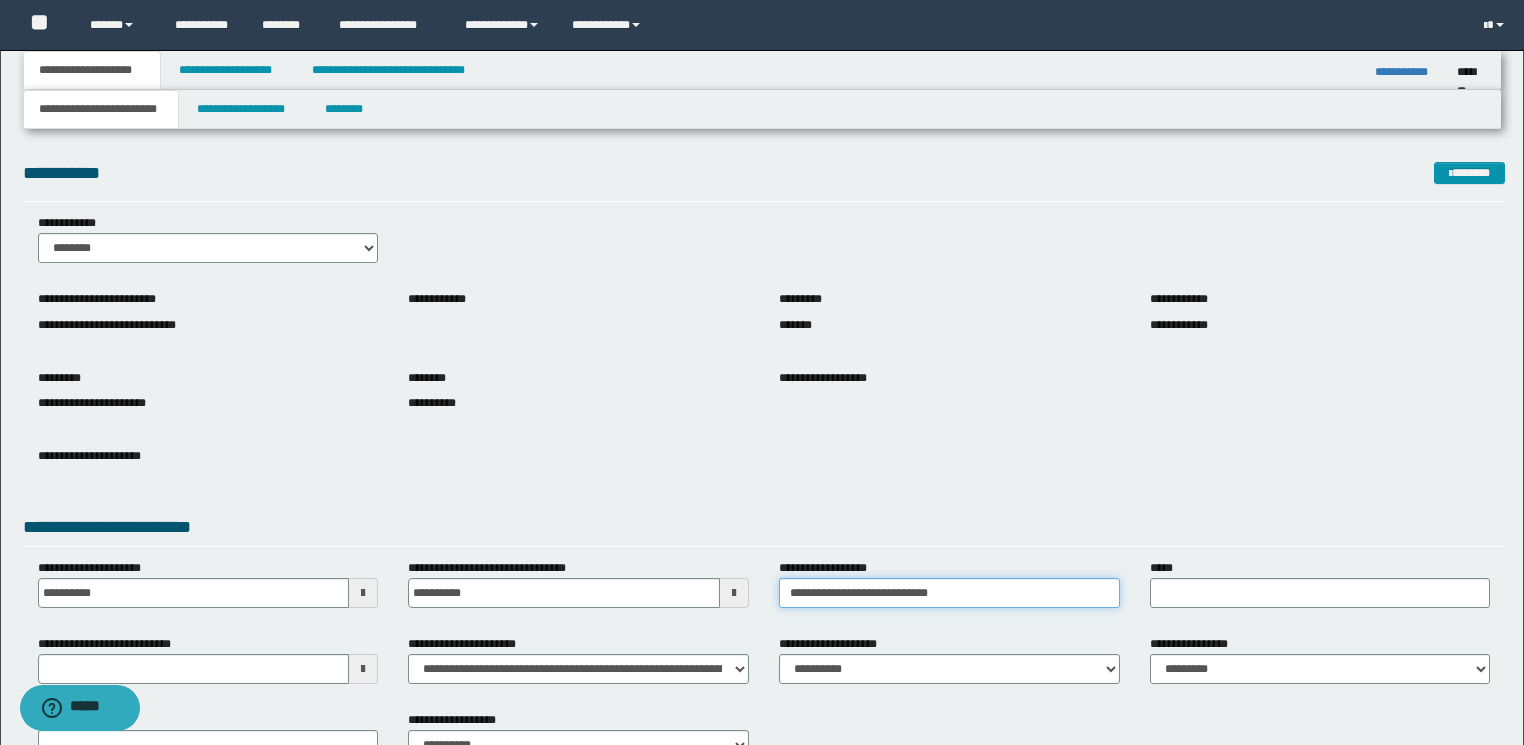 type on "**********" 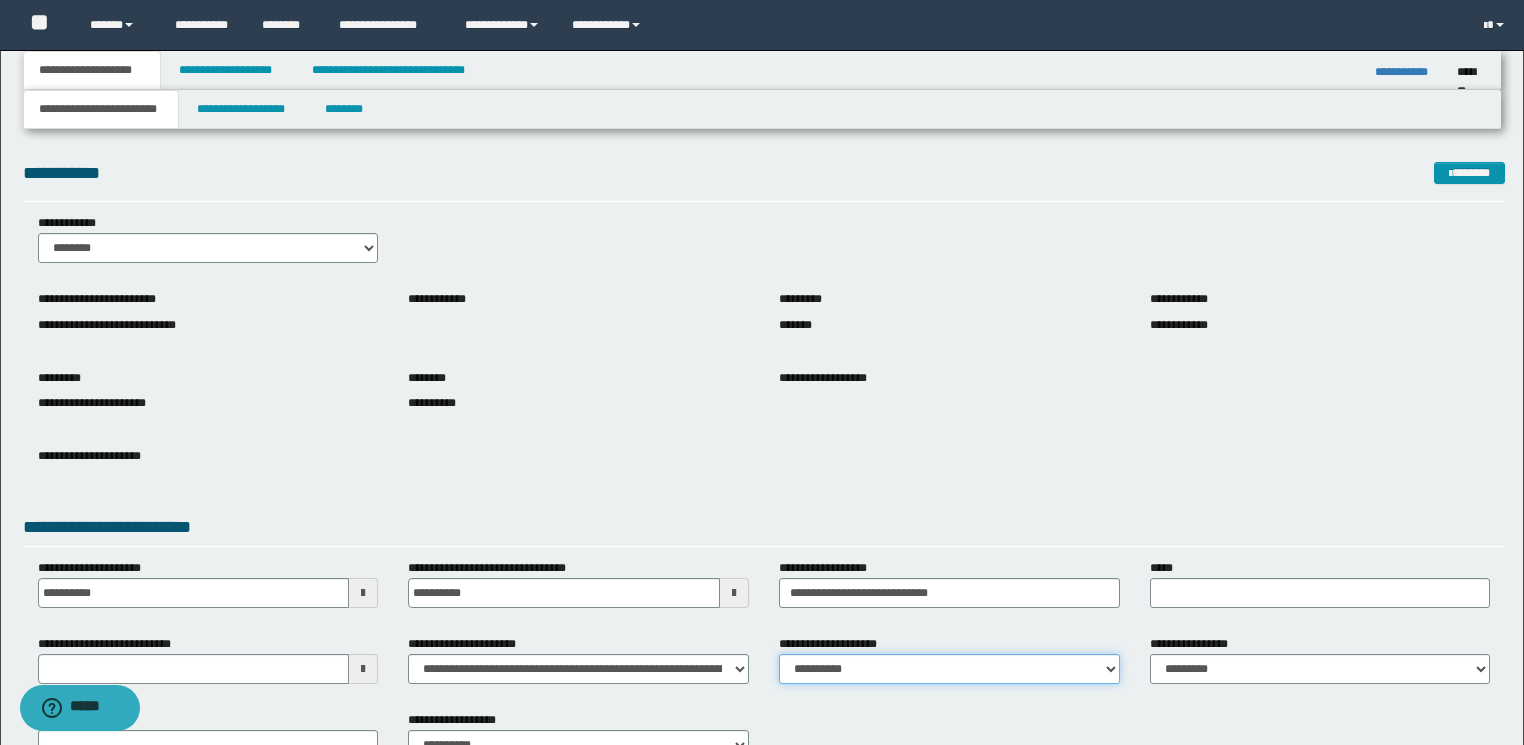 click on "**********" at bounding box center [949, 669] 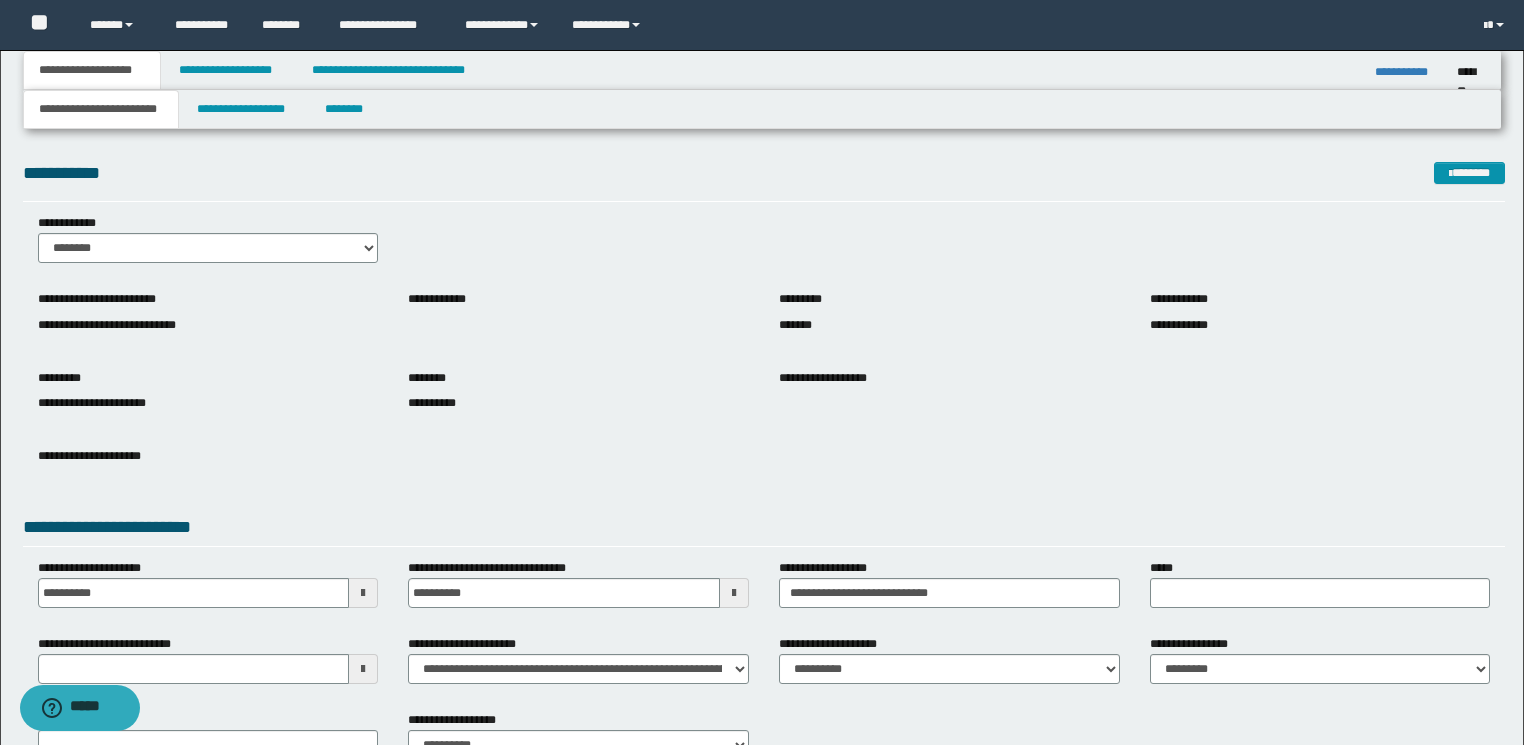 click on "**********" at bounding box center [764, 471] 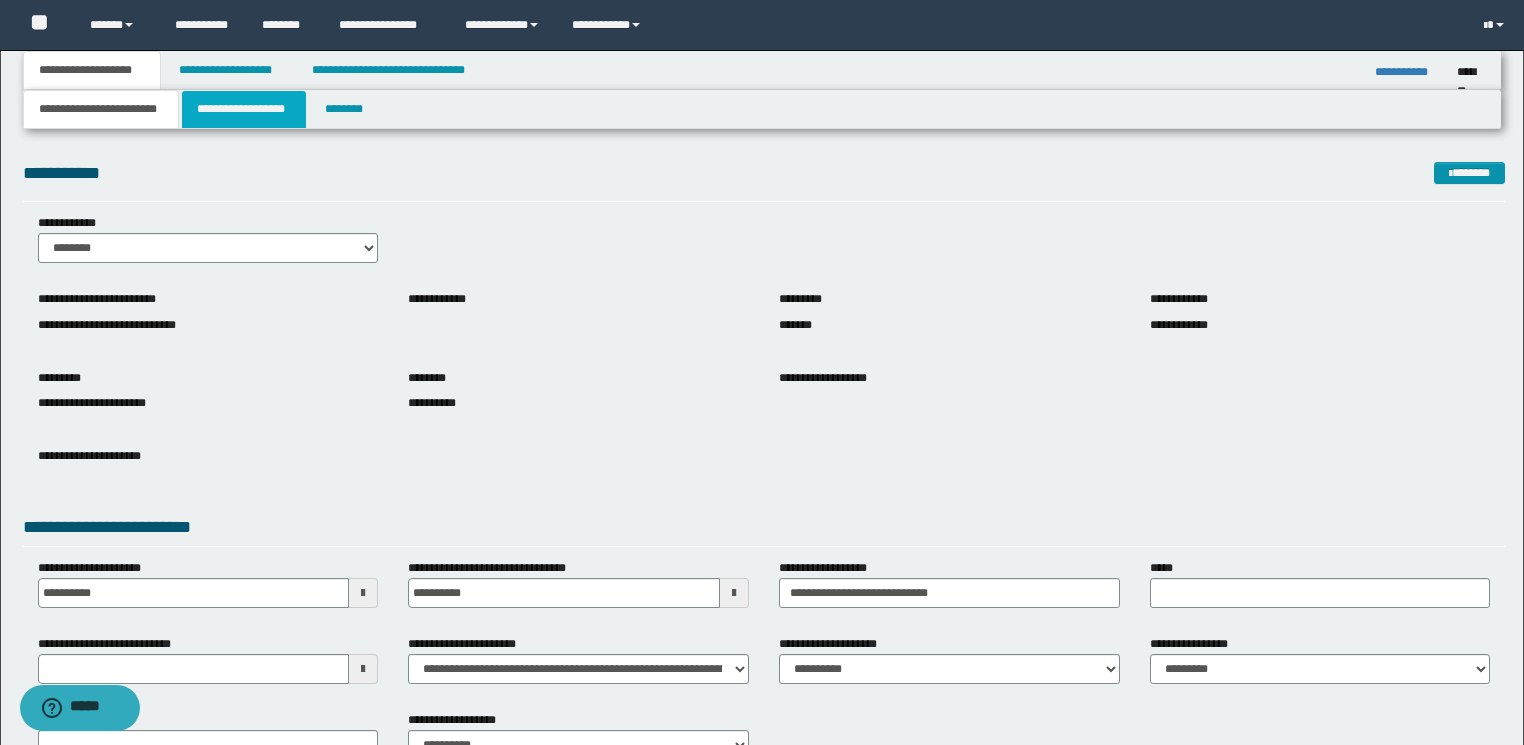 click on "**********" at bounding box center [244, 109] 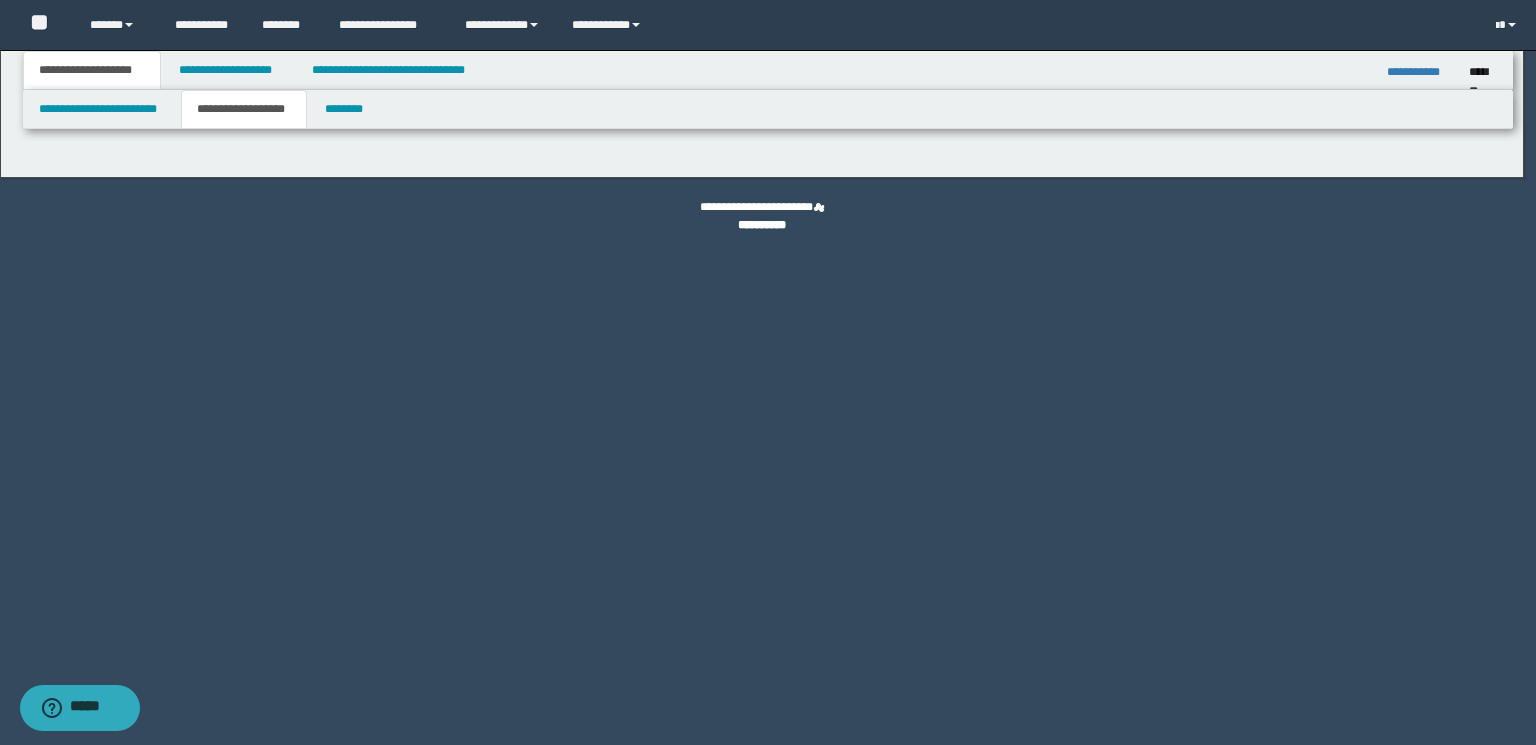 type on "**********" 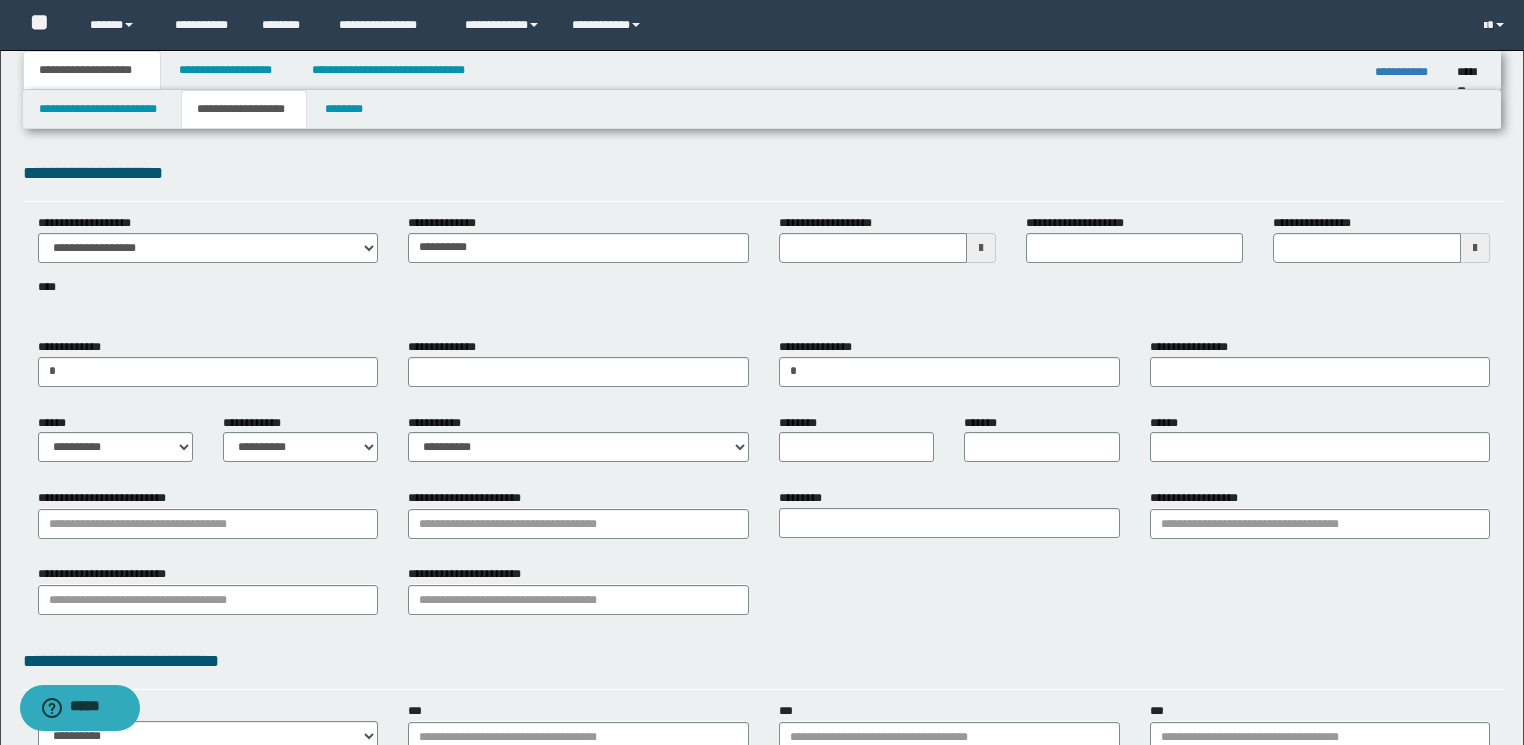 drag, startPoint x: 968, startPoint y: 308, endPoint x: 889, endPoint y: 312, distance: 79.101204 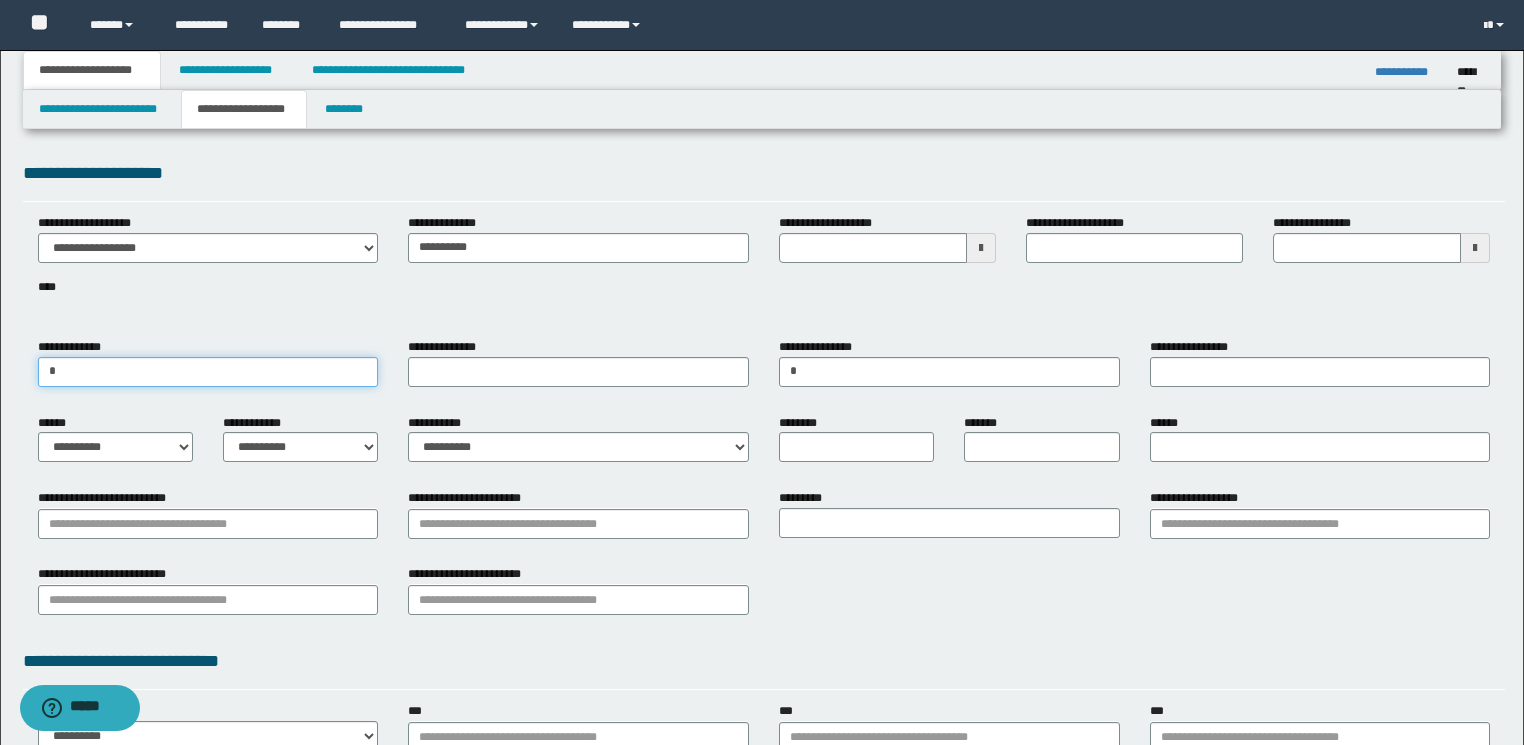 paste on "**********" 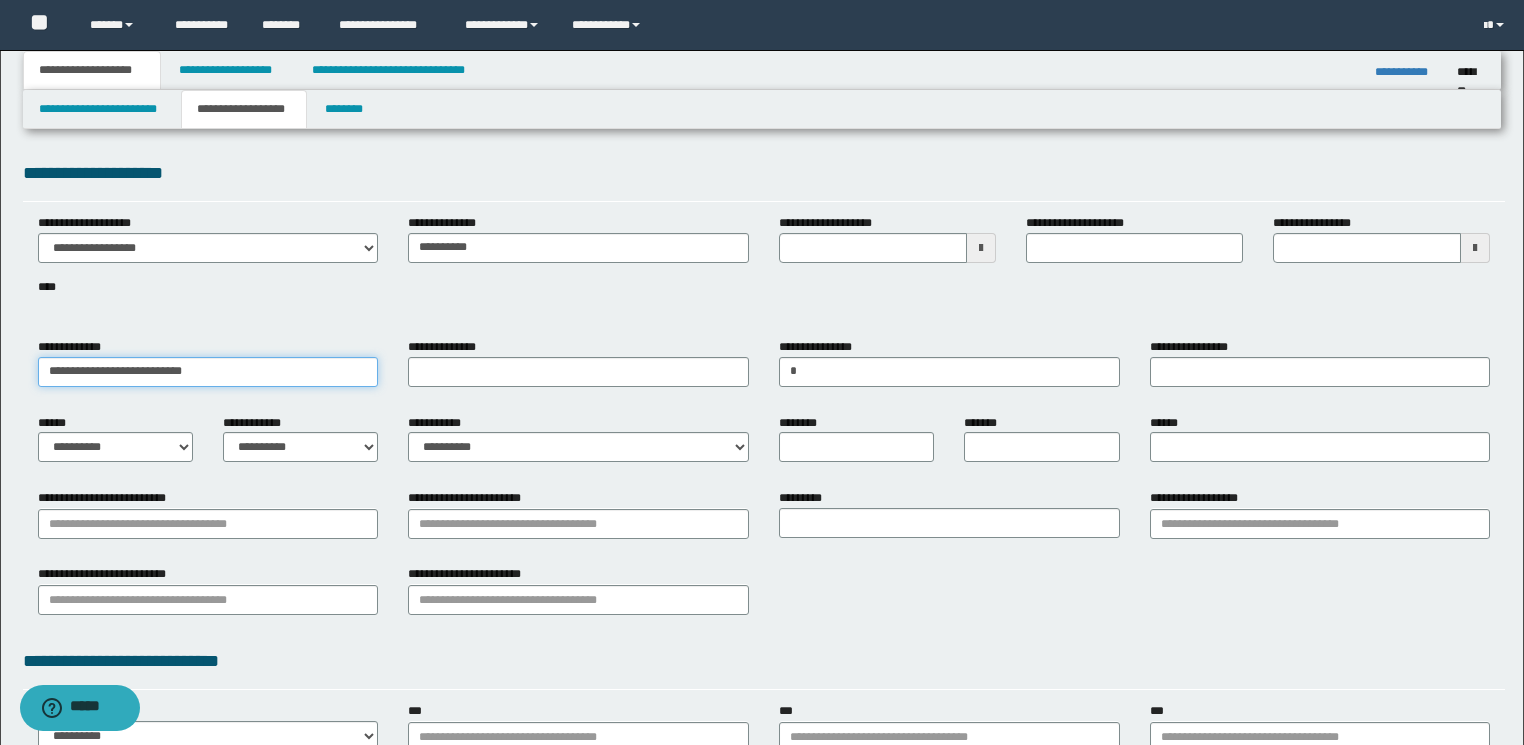drag, startPoint x: 87, startPoint y: 368, endPoint x: 361, endPoint y: 368, distance: 274 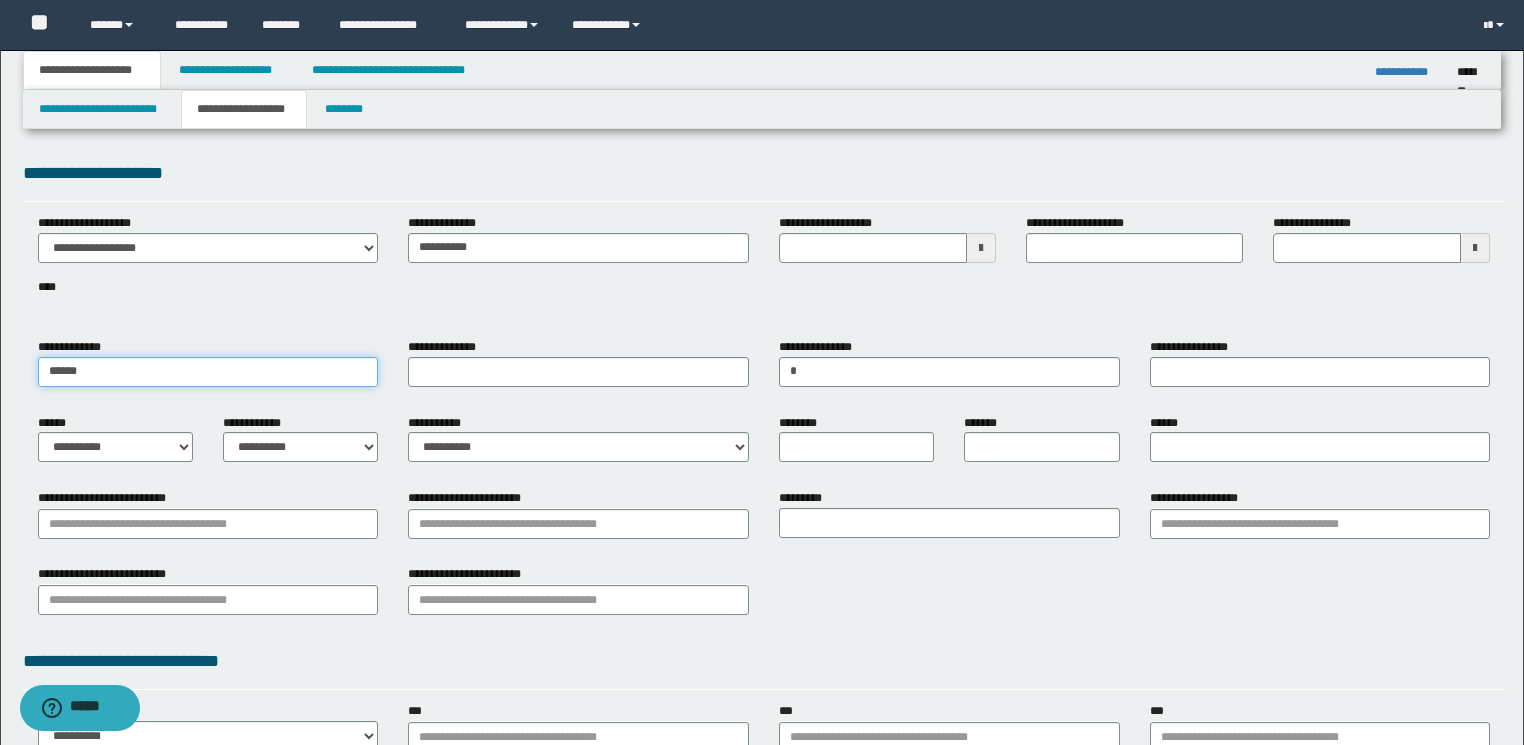 type on "*****" 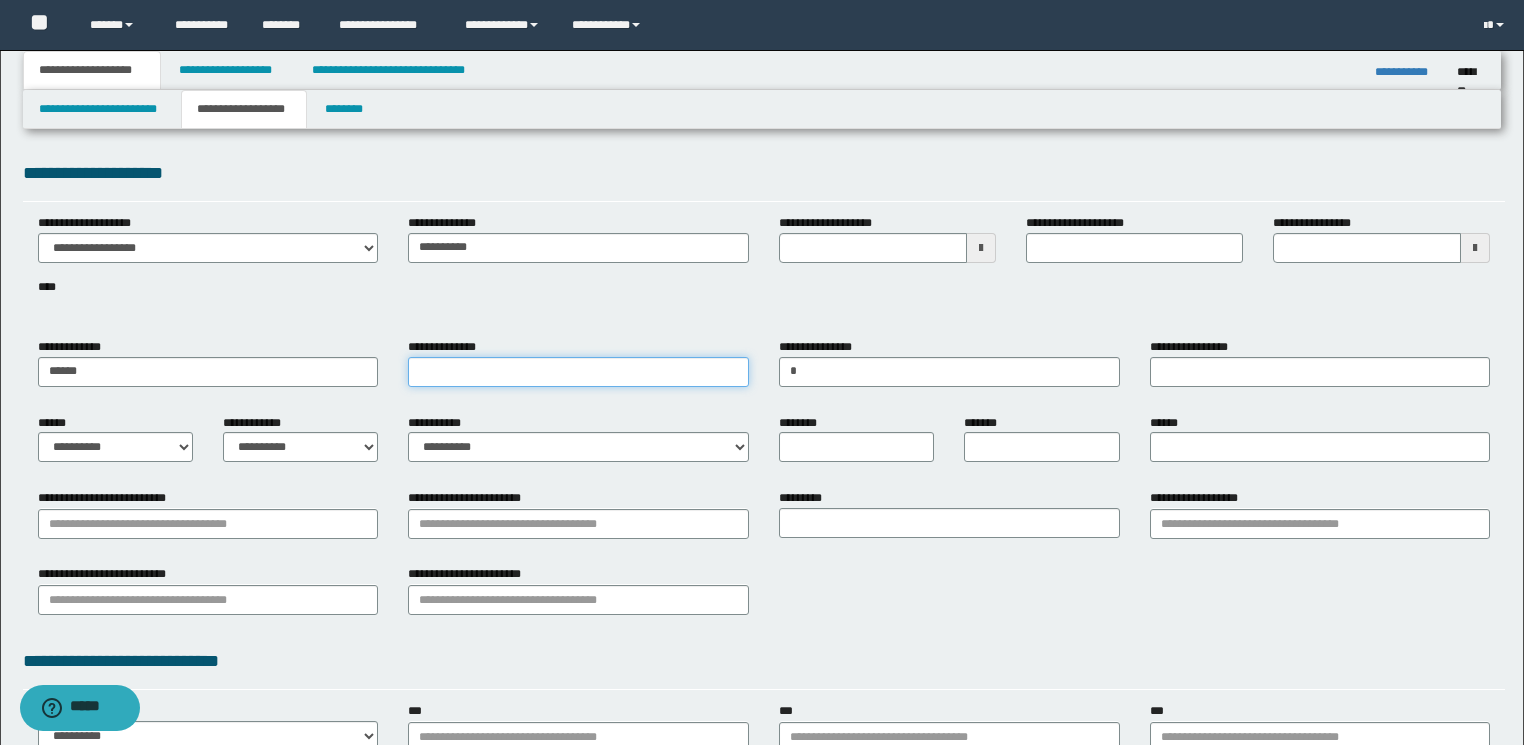 click on "**********" at bounding box center (578, 372) 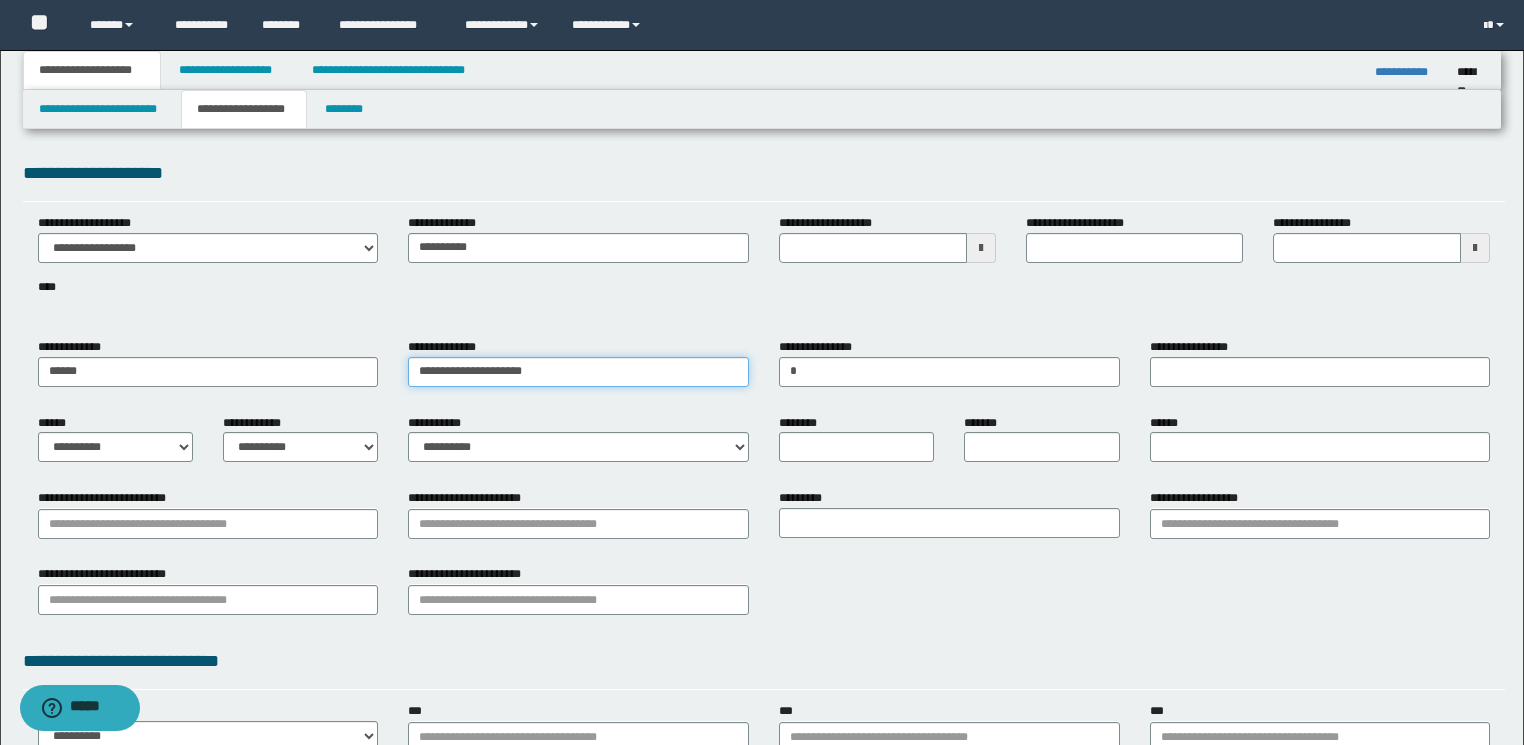 drag, startPoint x: 469, startPoint y: 370, endPoint x: 695, endPoint y: 379, distance: 226.17914 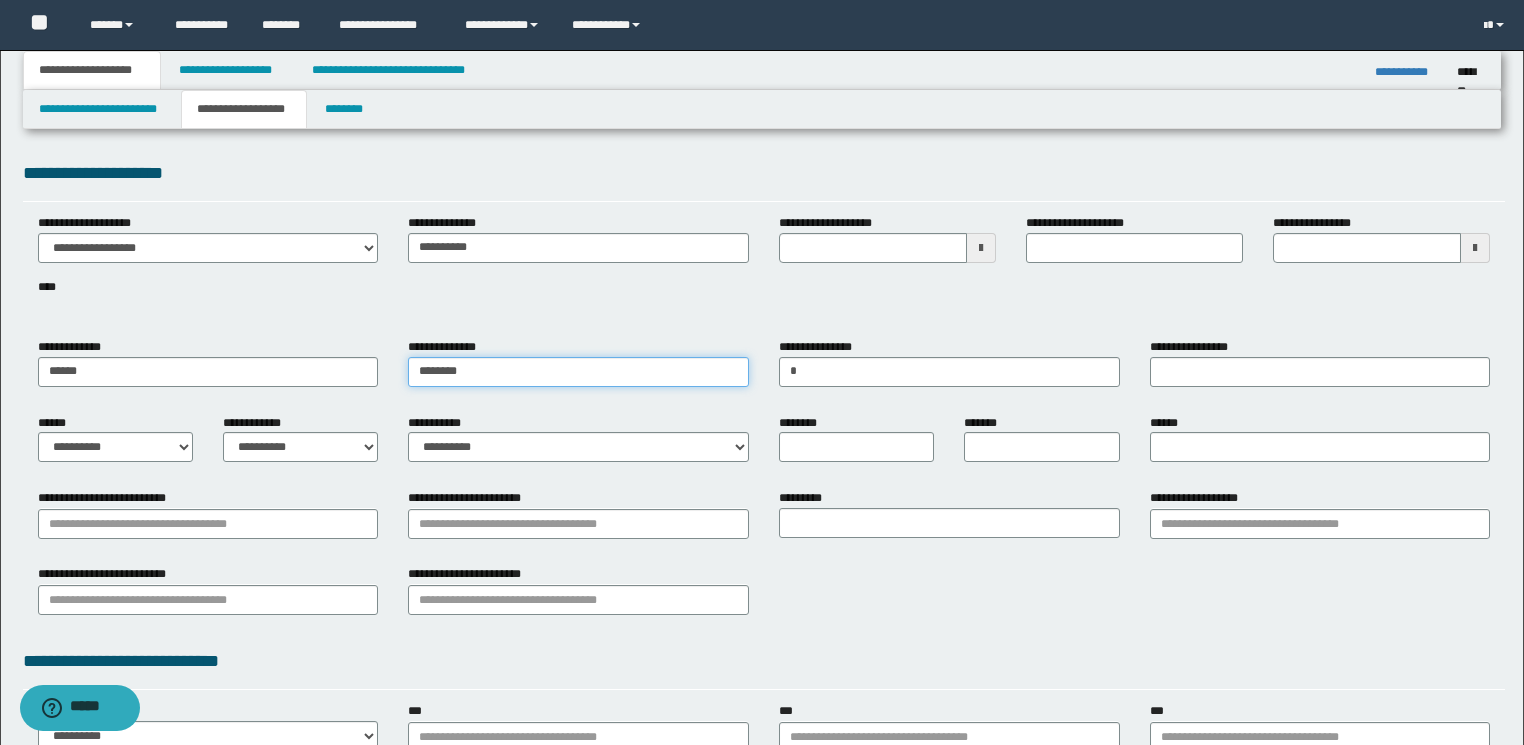 type on "*******" 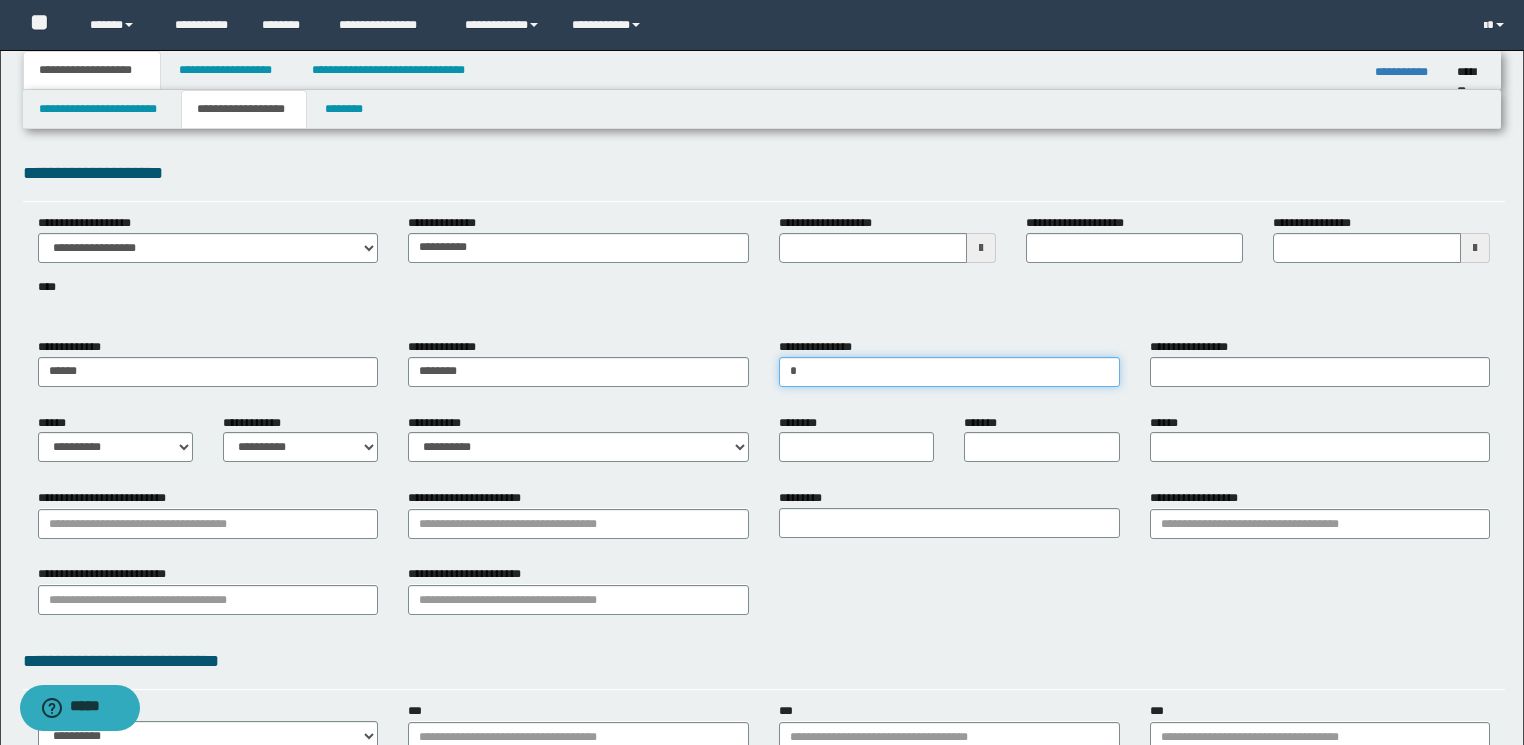 drag, startPoint x: 836, startPoint y: 372, endPoint x: 760, endPoint y: 370, distance: 76.02631 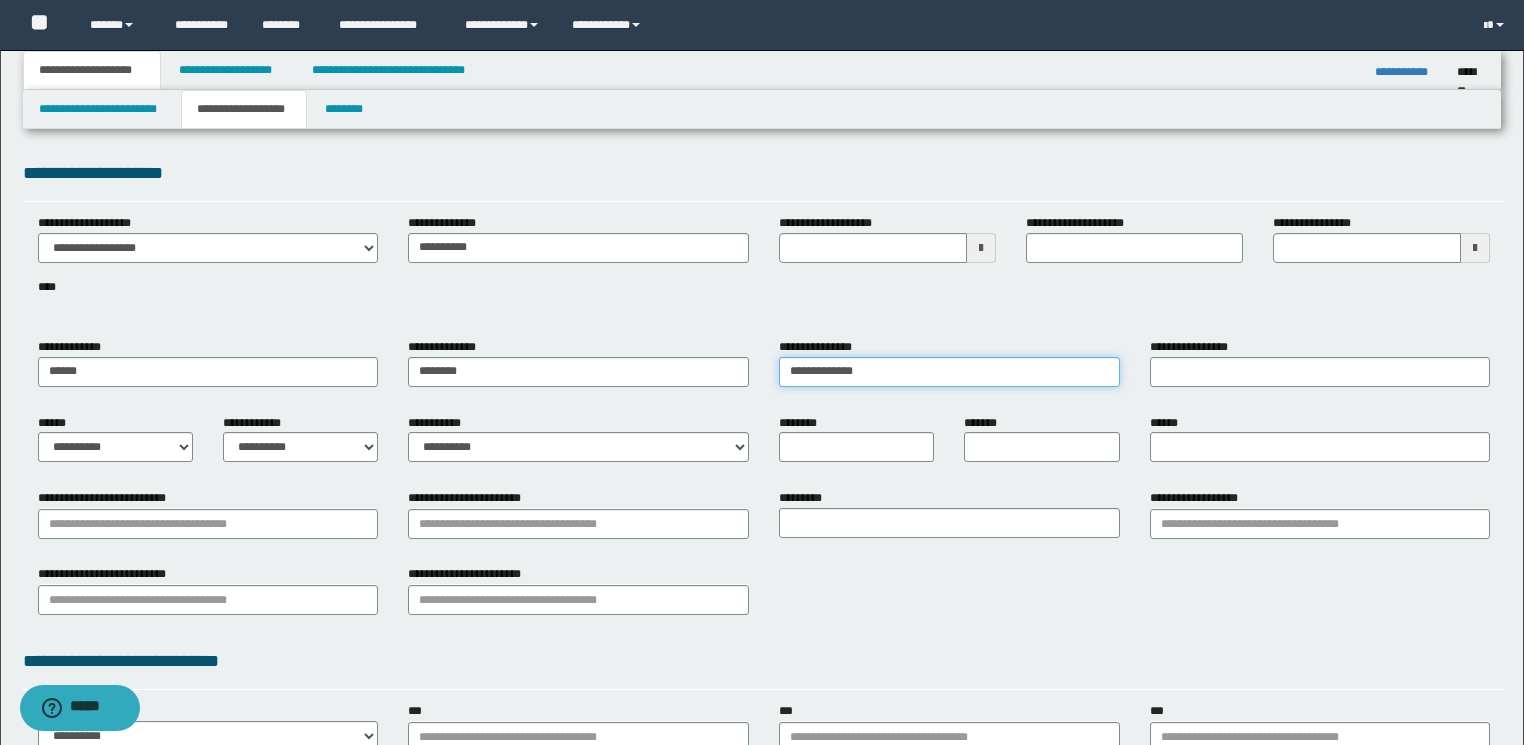 drag, startPoint x: 849, startPoint y: 368, endPoint x: 974, endPoint y: 368, distance: 125 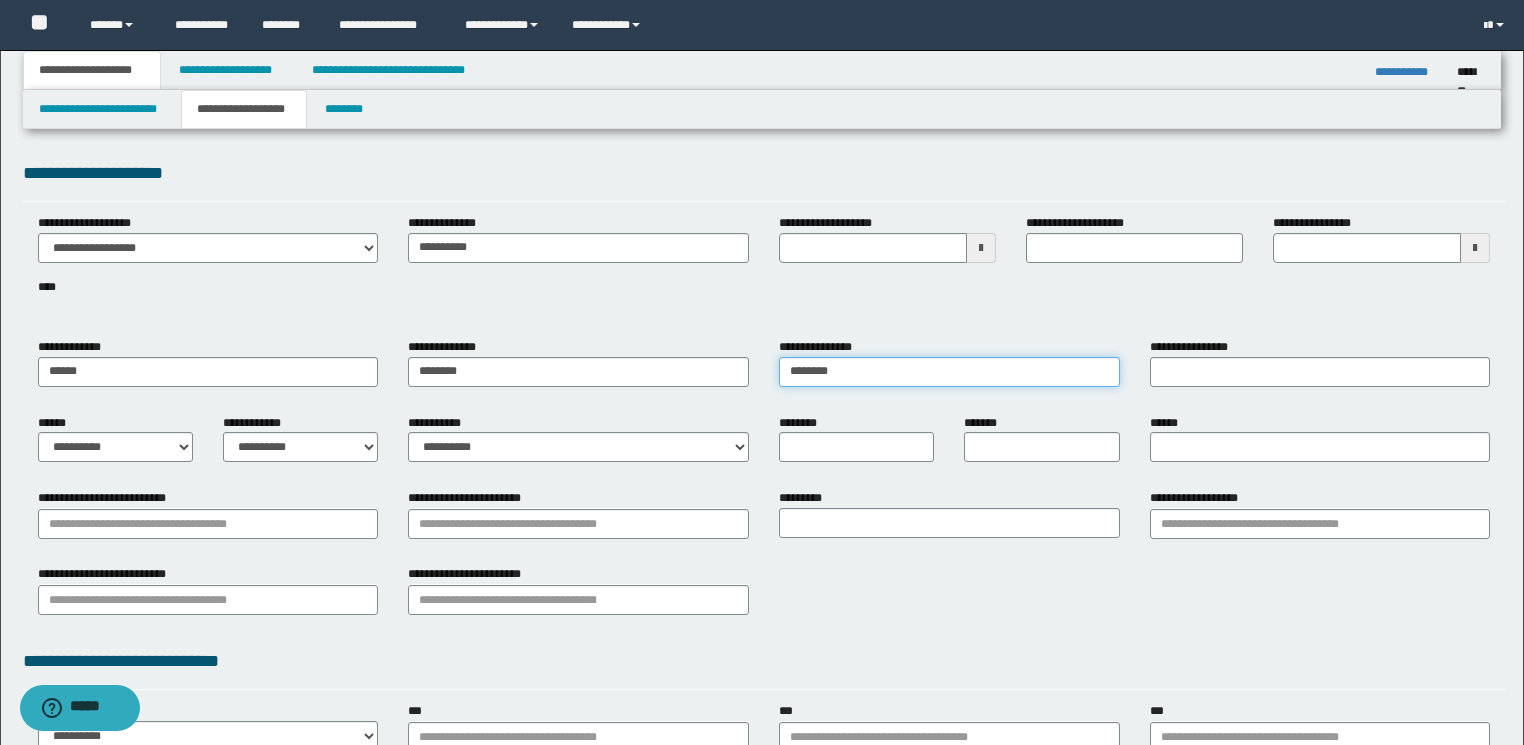 type on "*******" 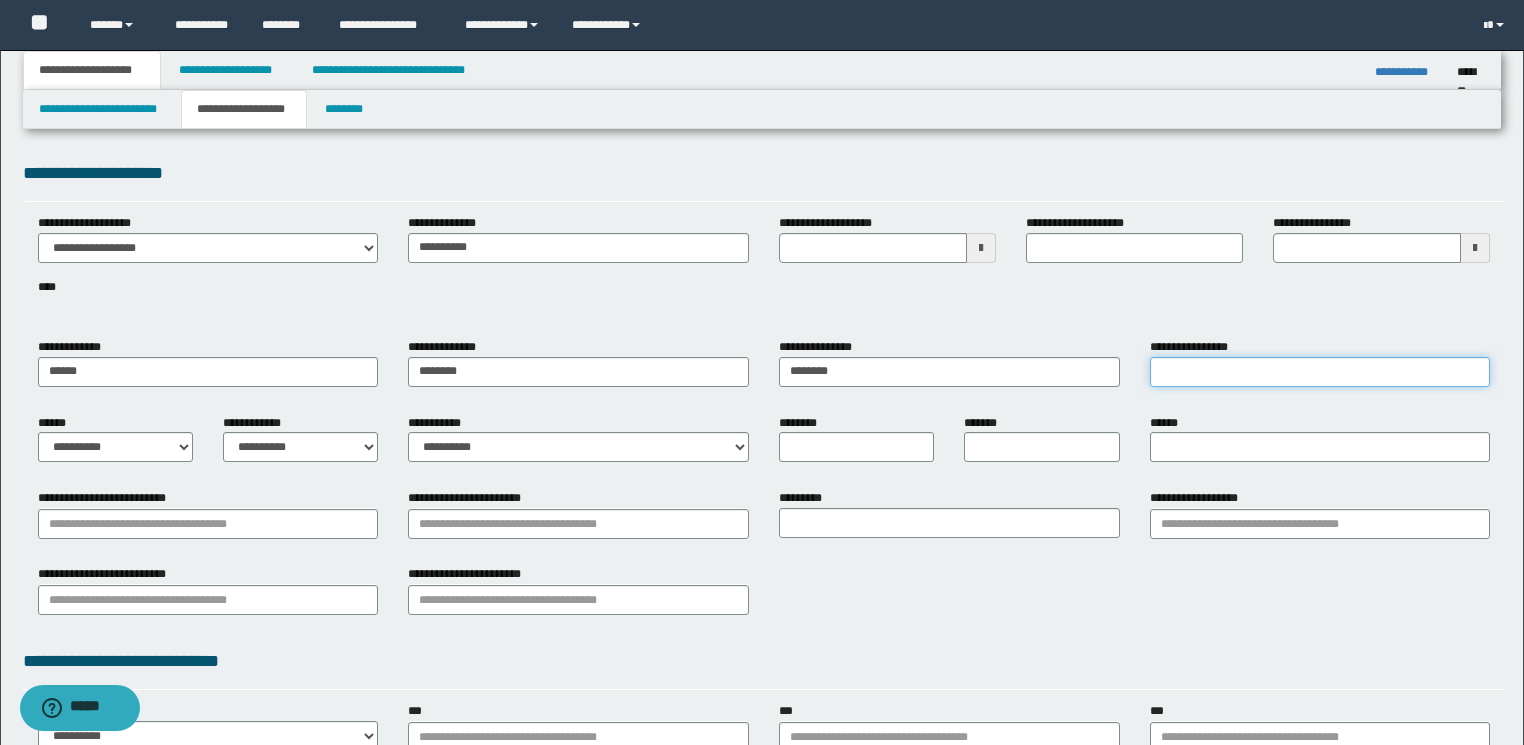 click on "**********" at bounding box center (1320, 372) 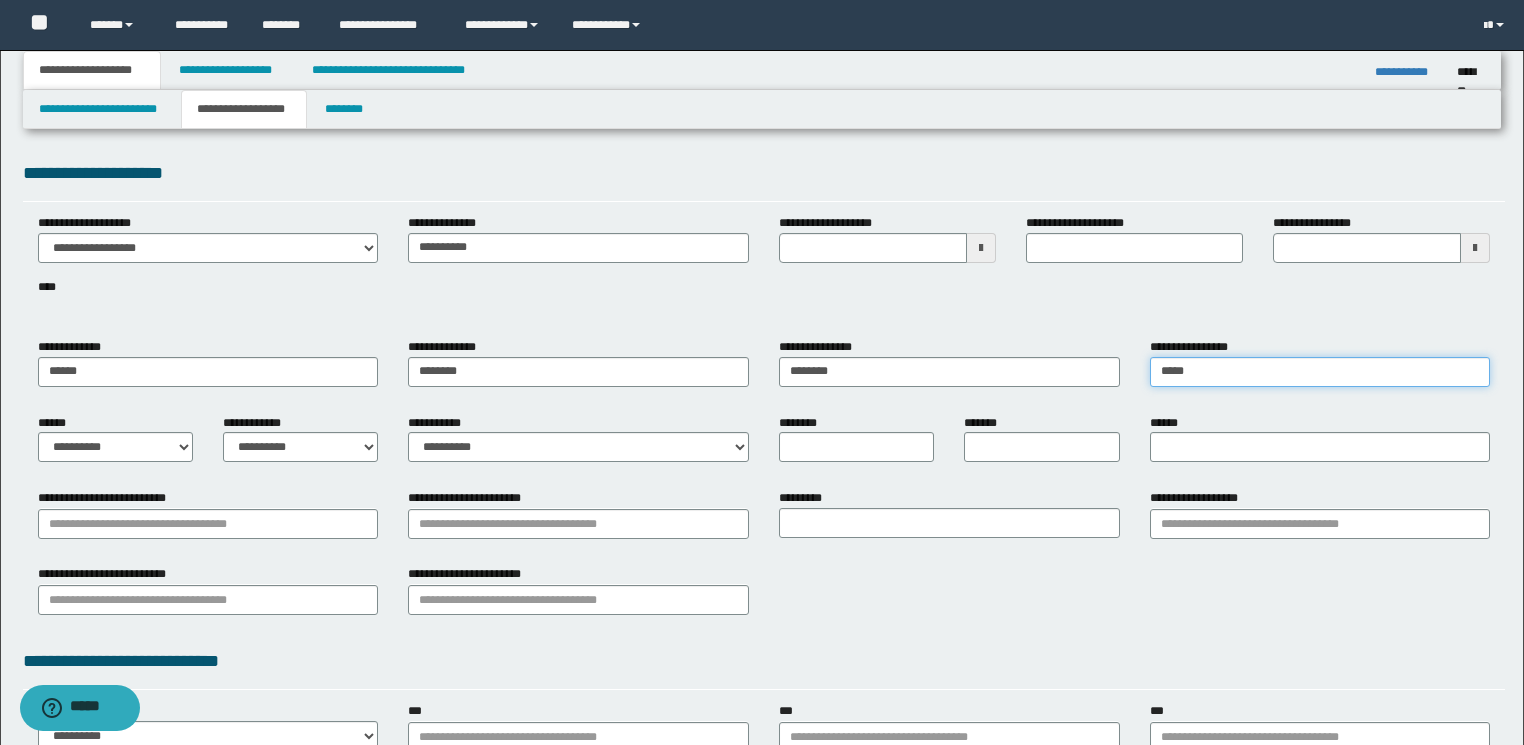 type on "*****" 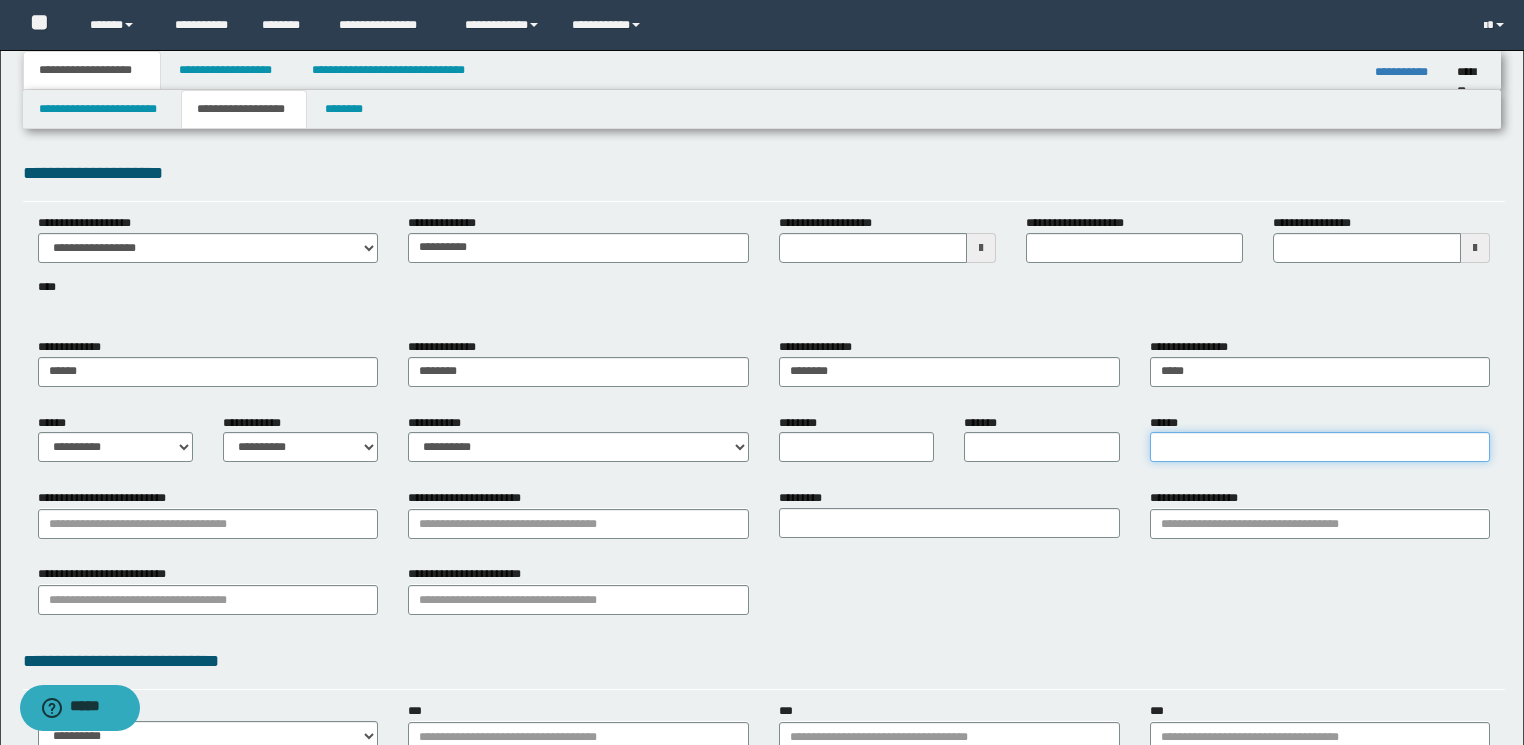 click on "******" at bounding box center [1320, 447] 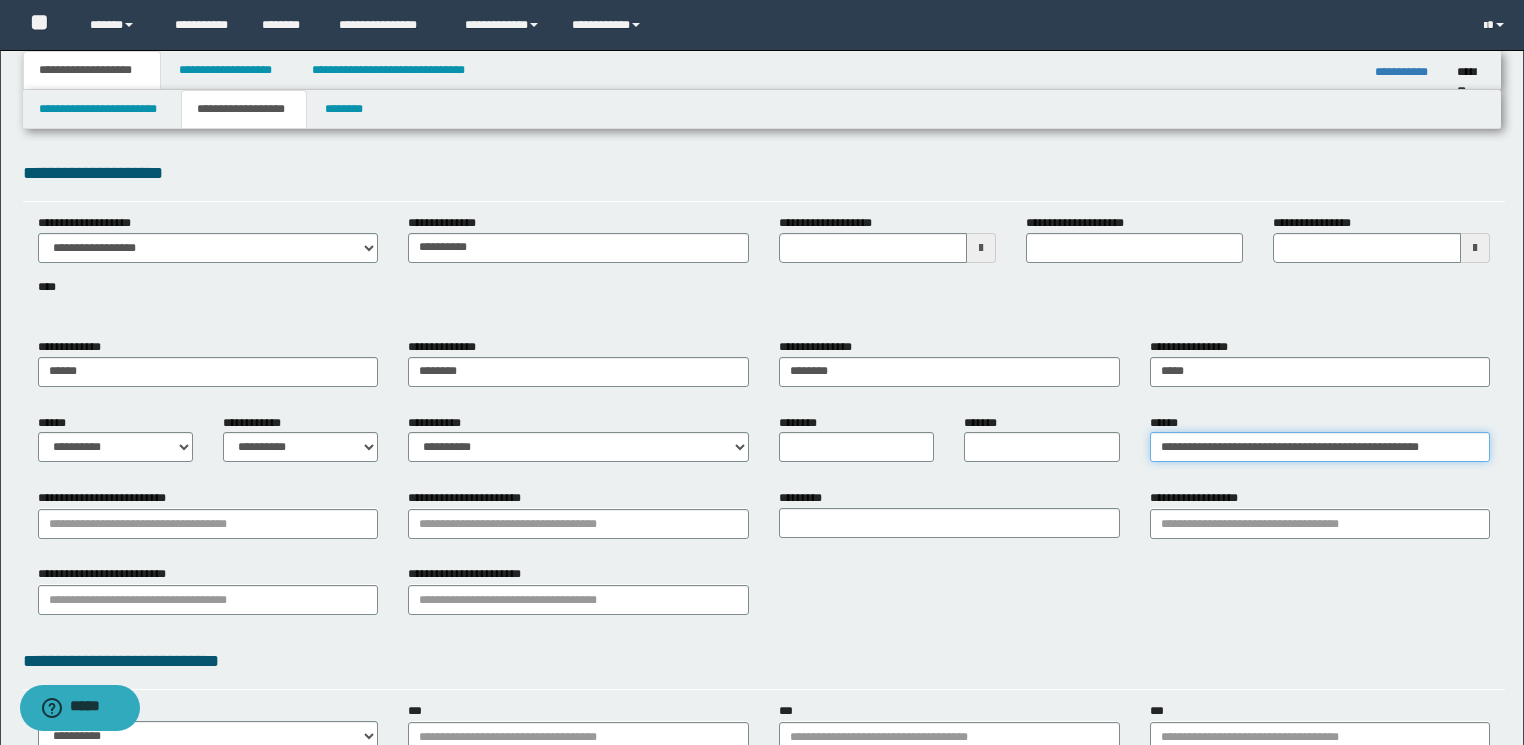 type on "**********" 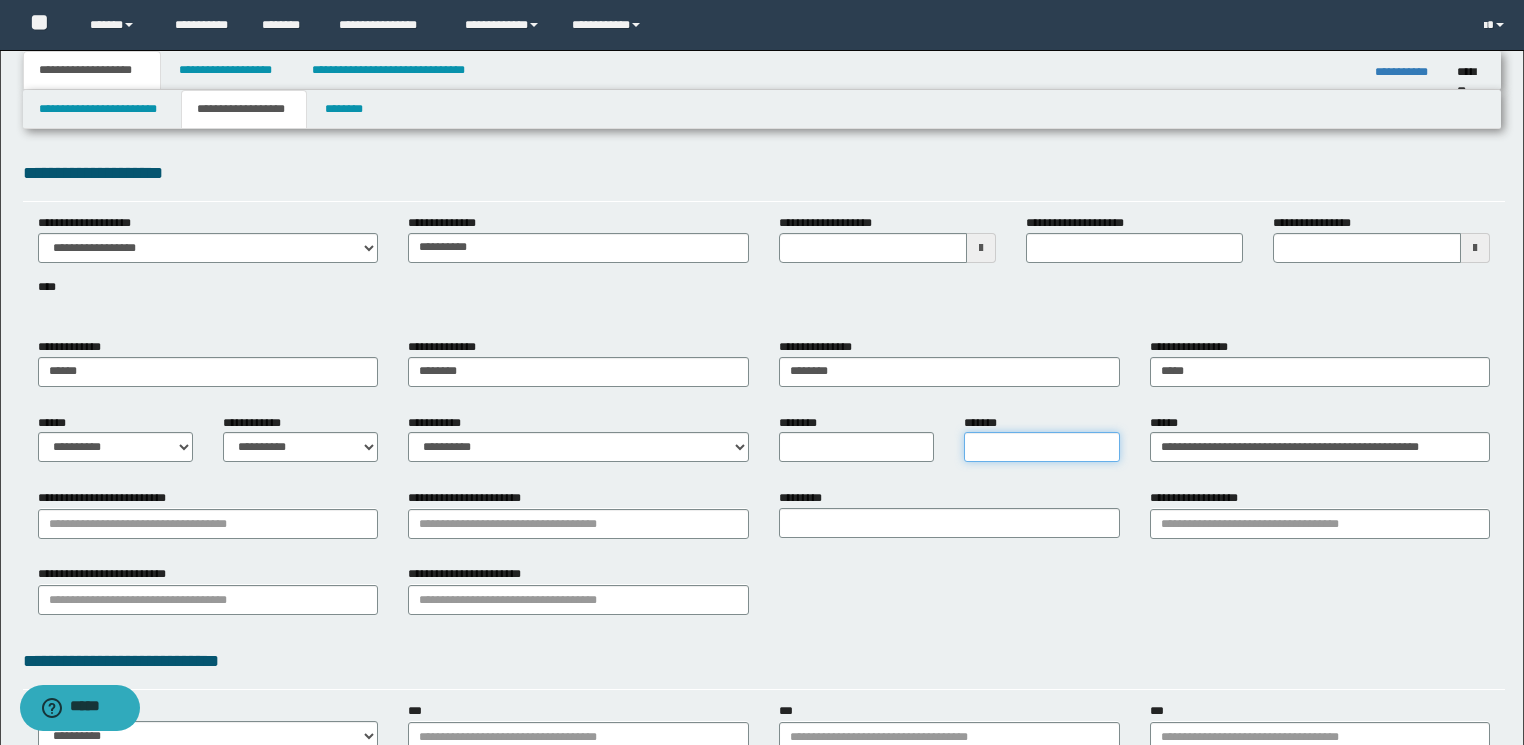 click on "*******" at bounding box center [1041, 447] 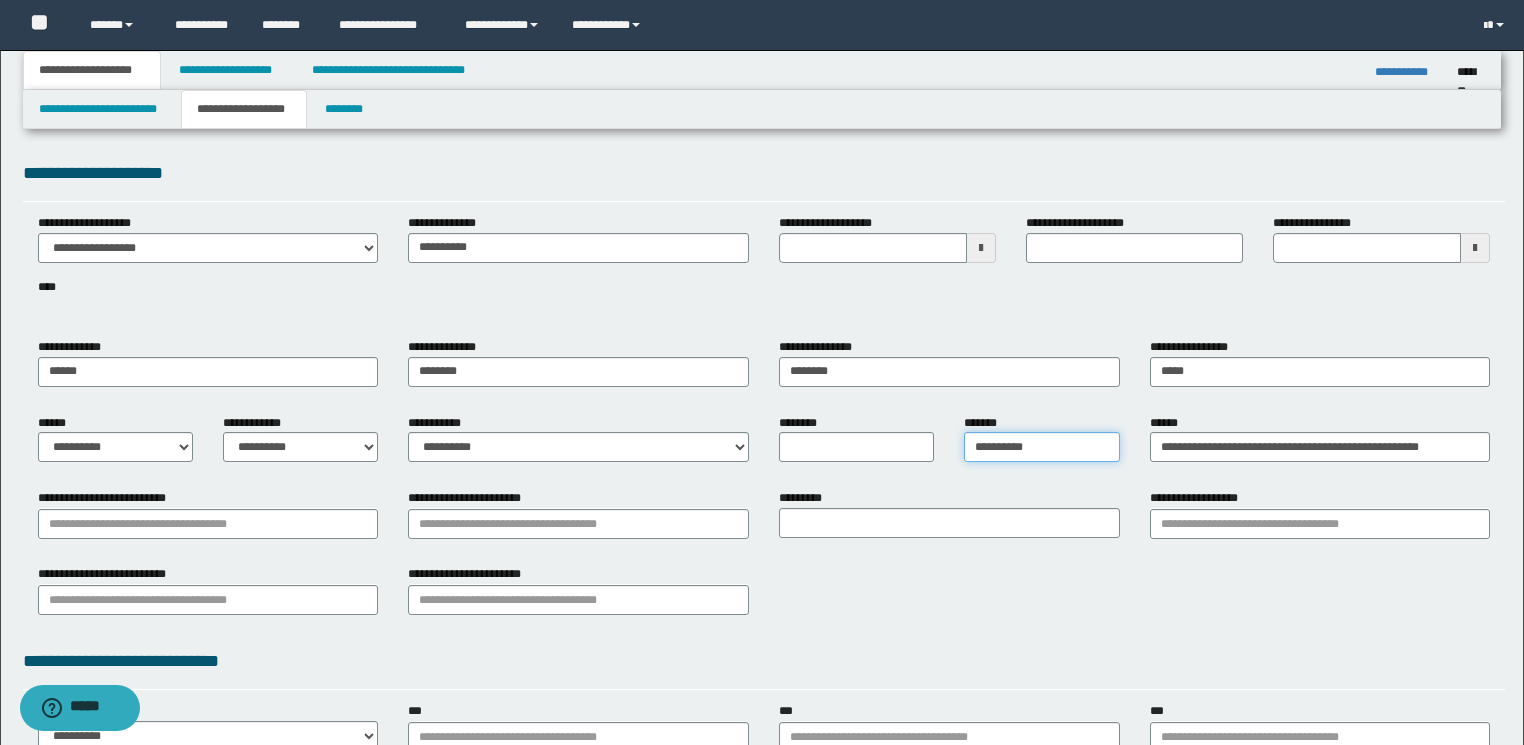 type on "**********" 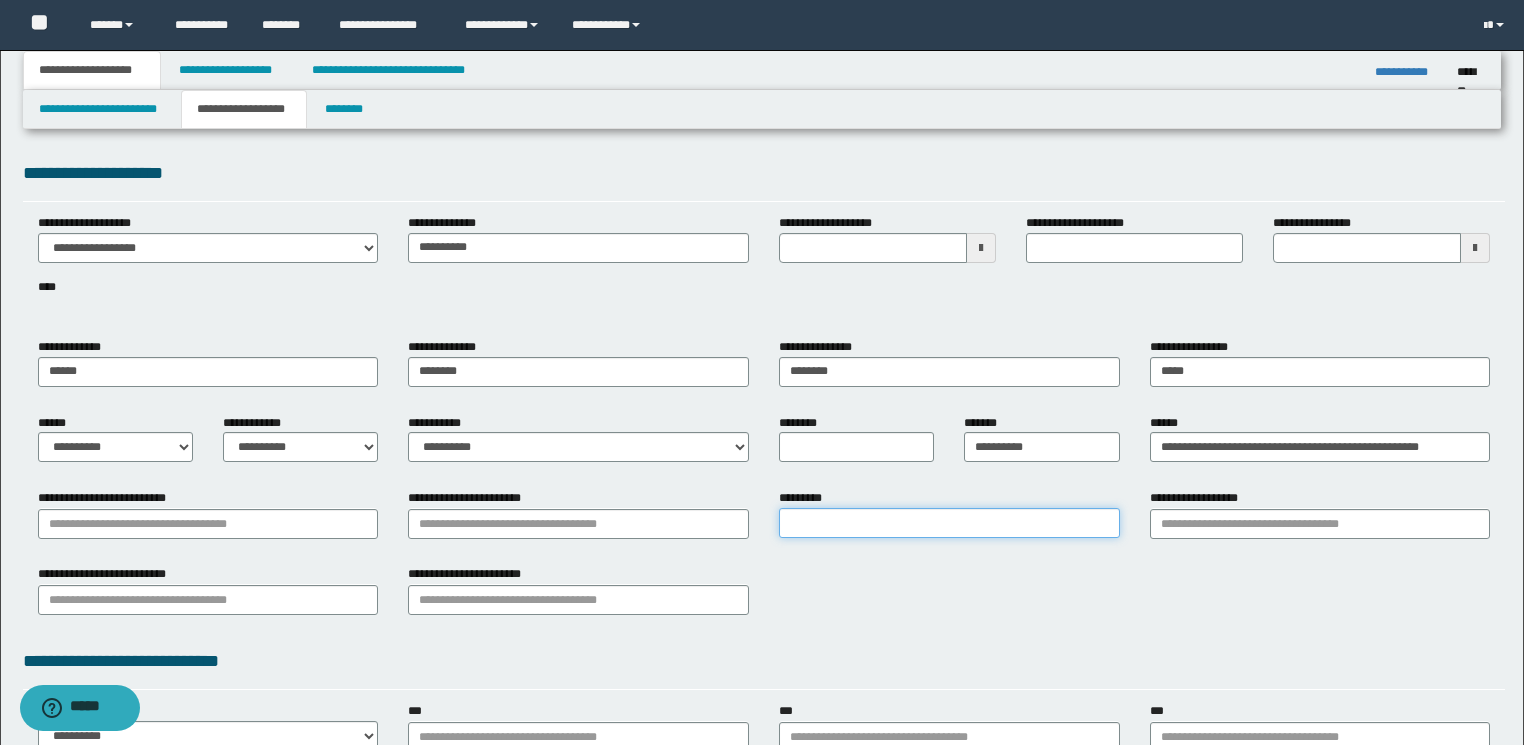 click on "*********" at bounding box center [949, 523] 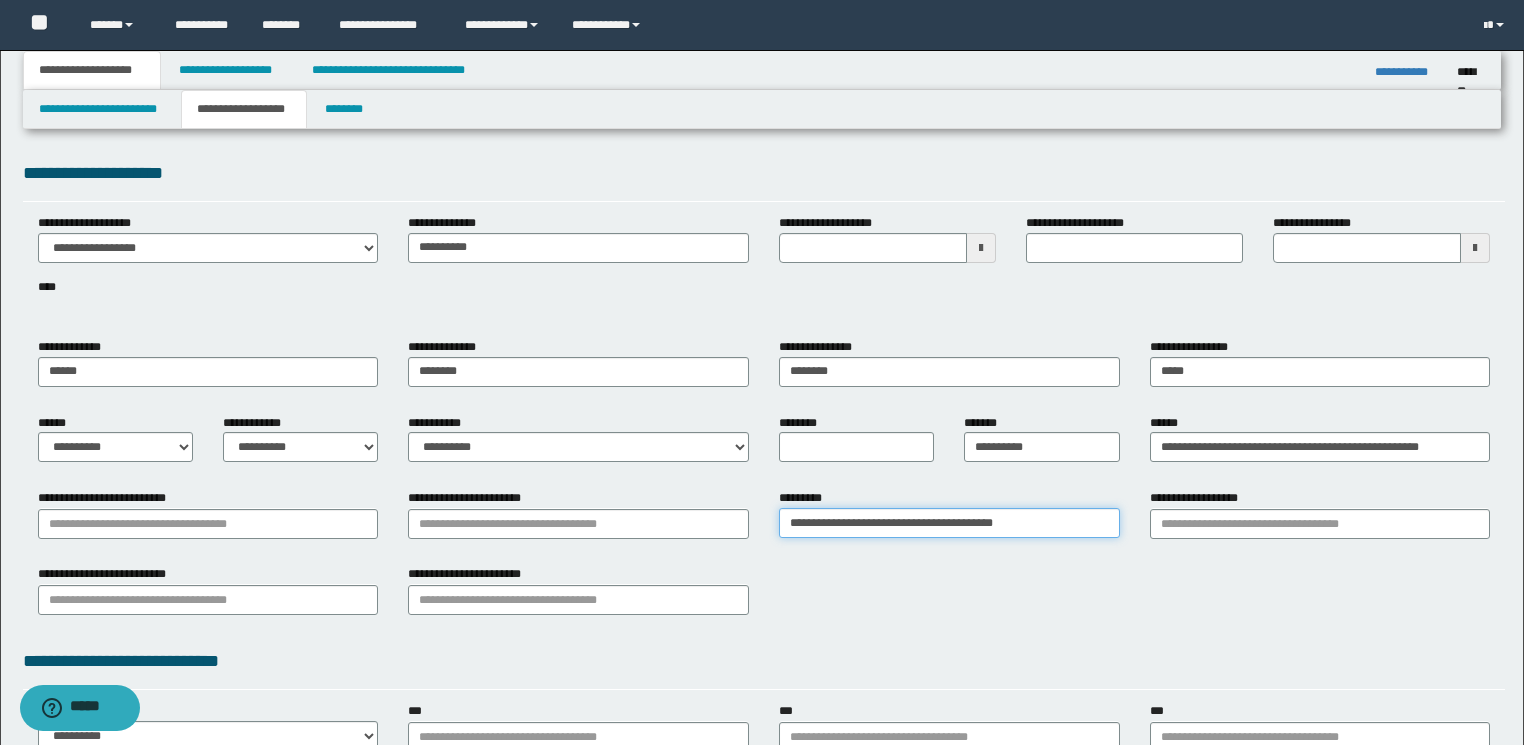 type on "**********" 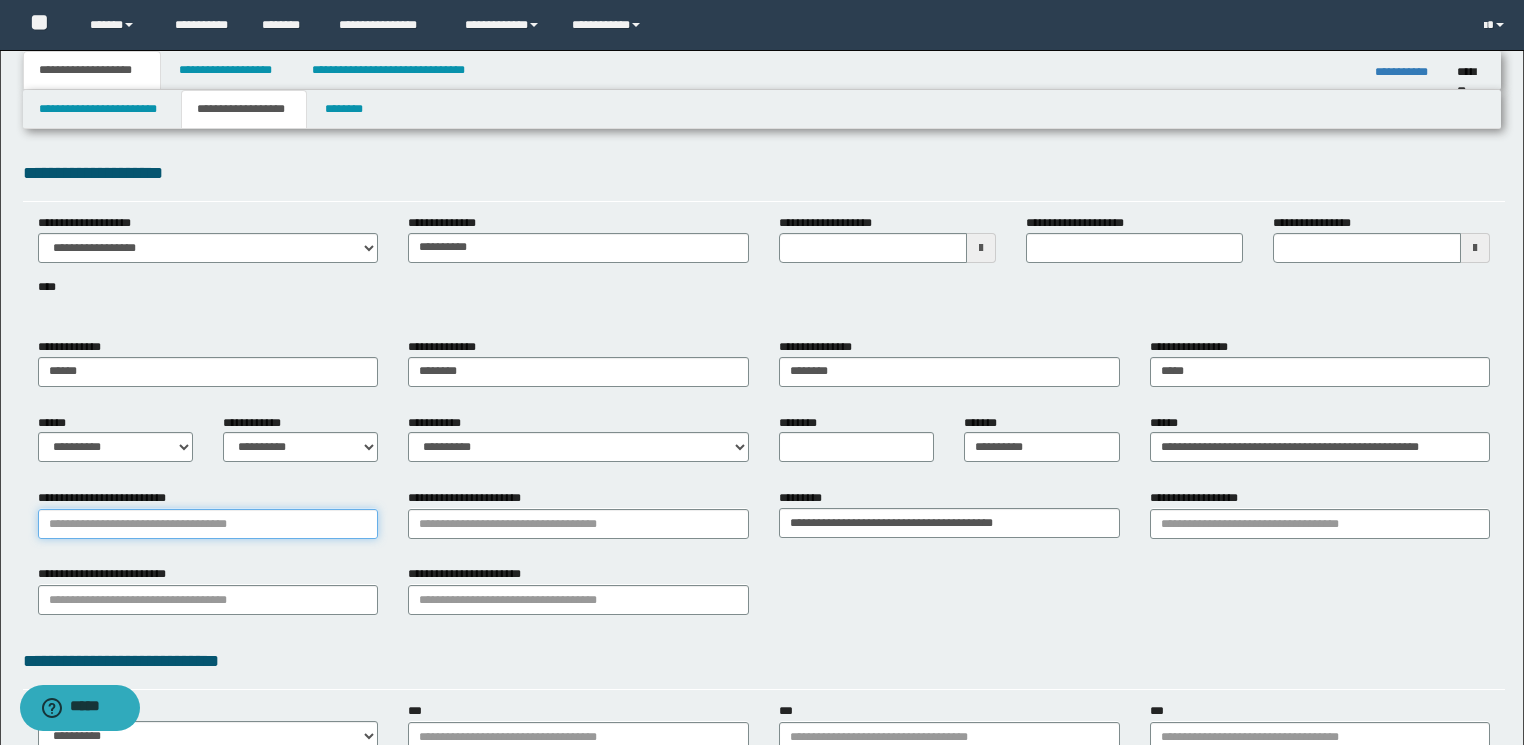 click on "**********" at bounding box center (208, 524) 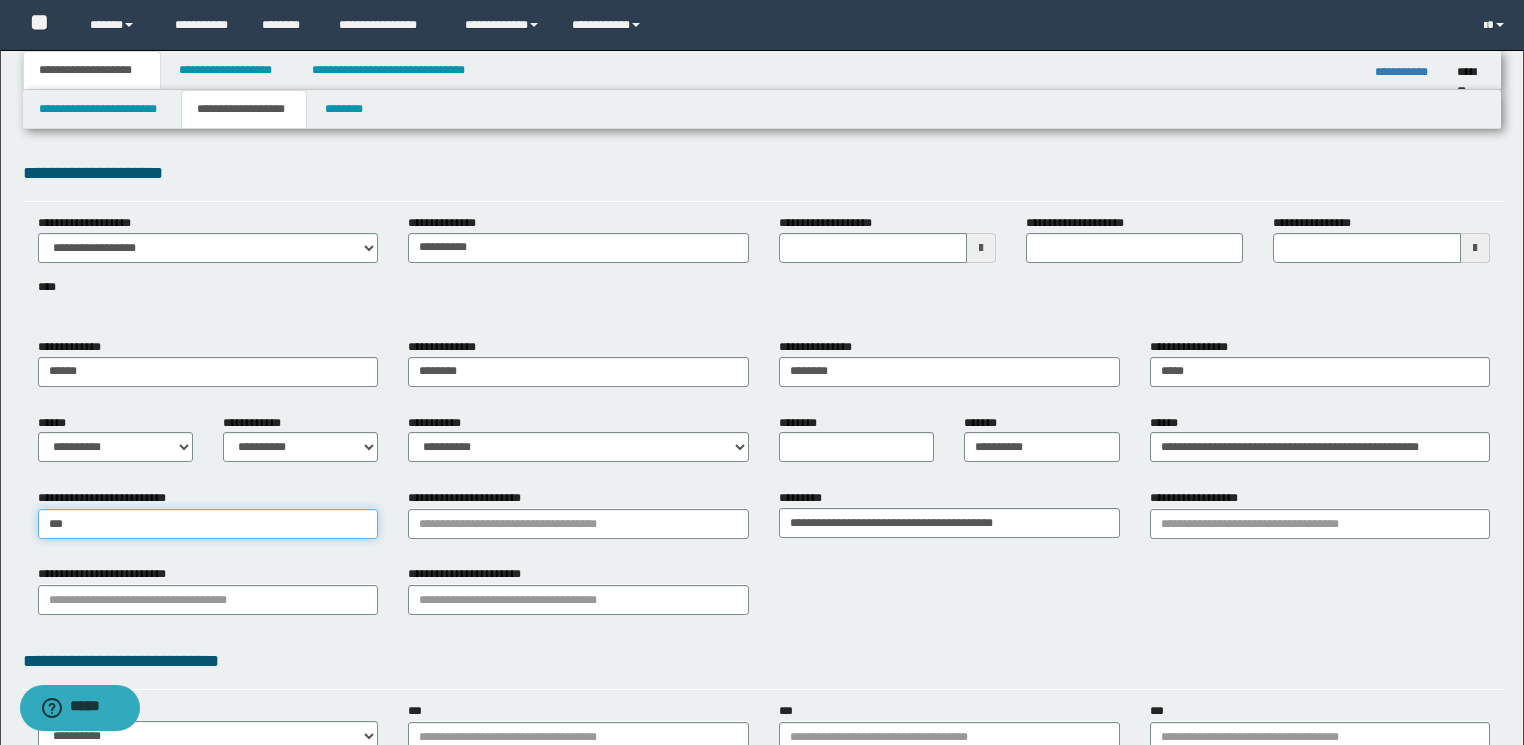 type on "****" 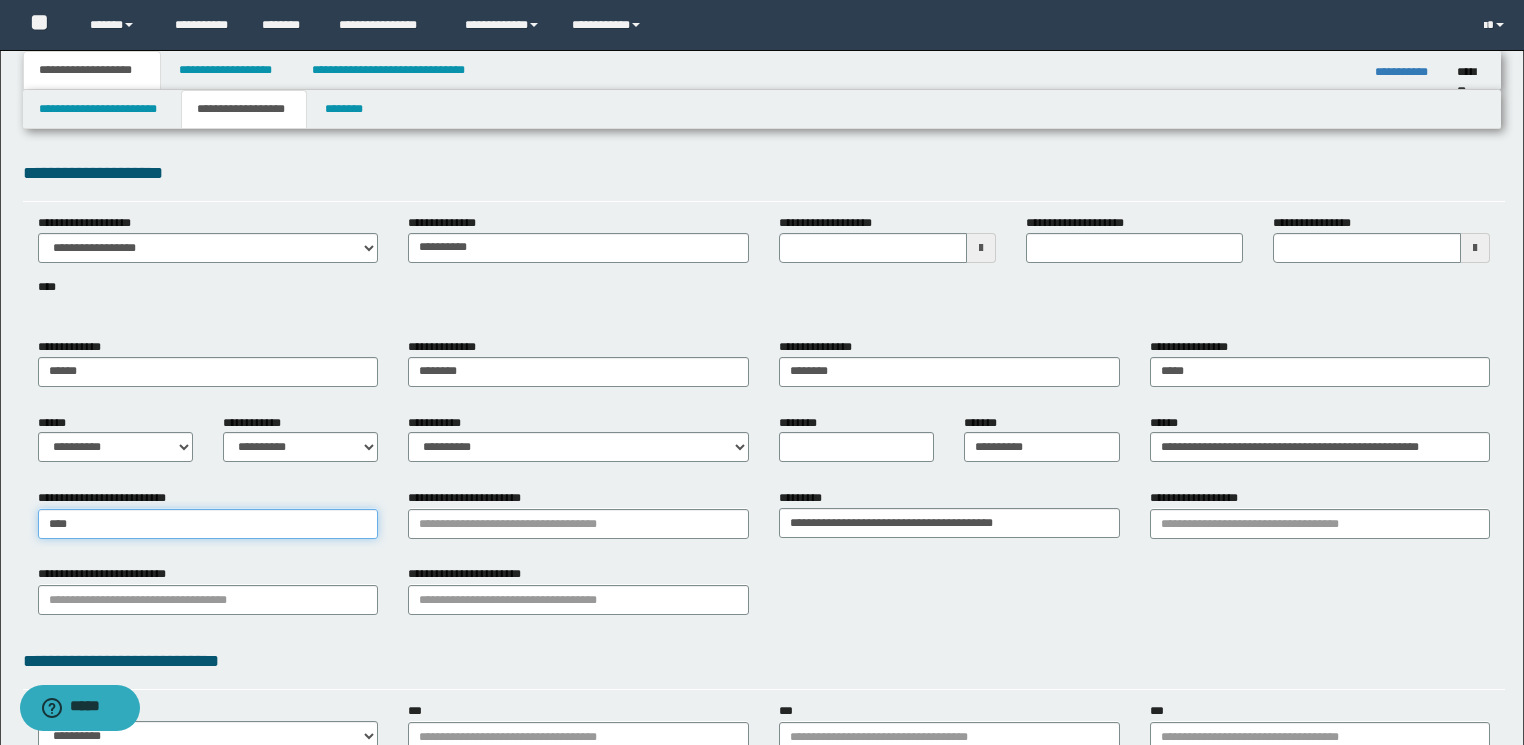 type on "**********" 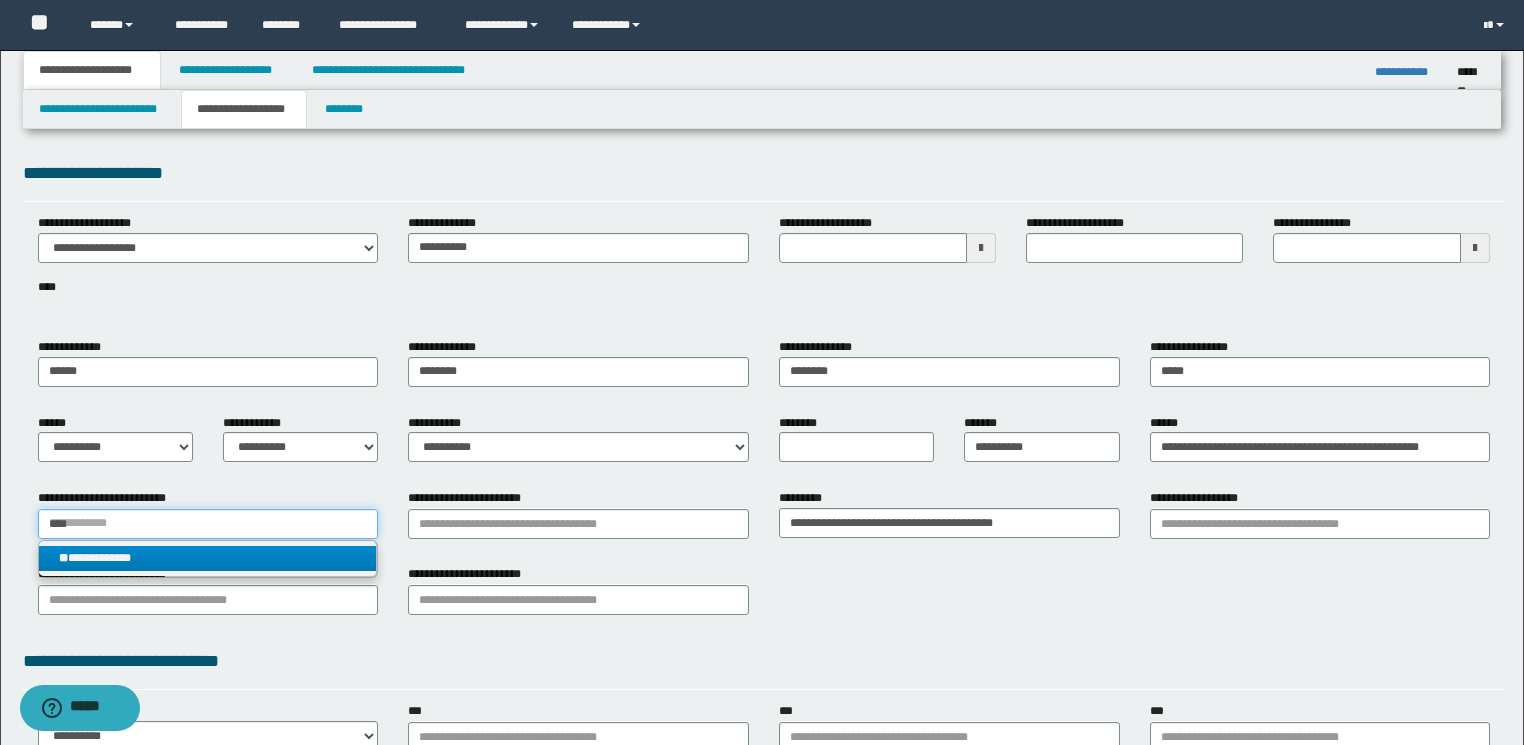 type on "****" 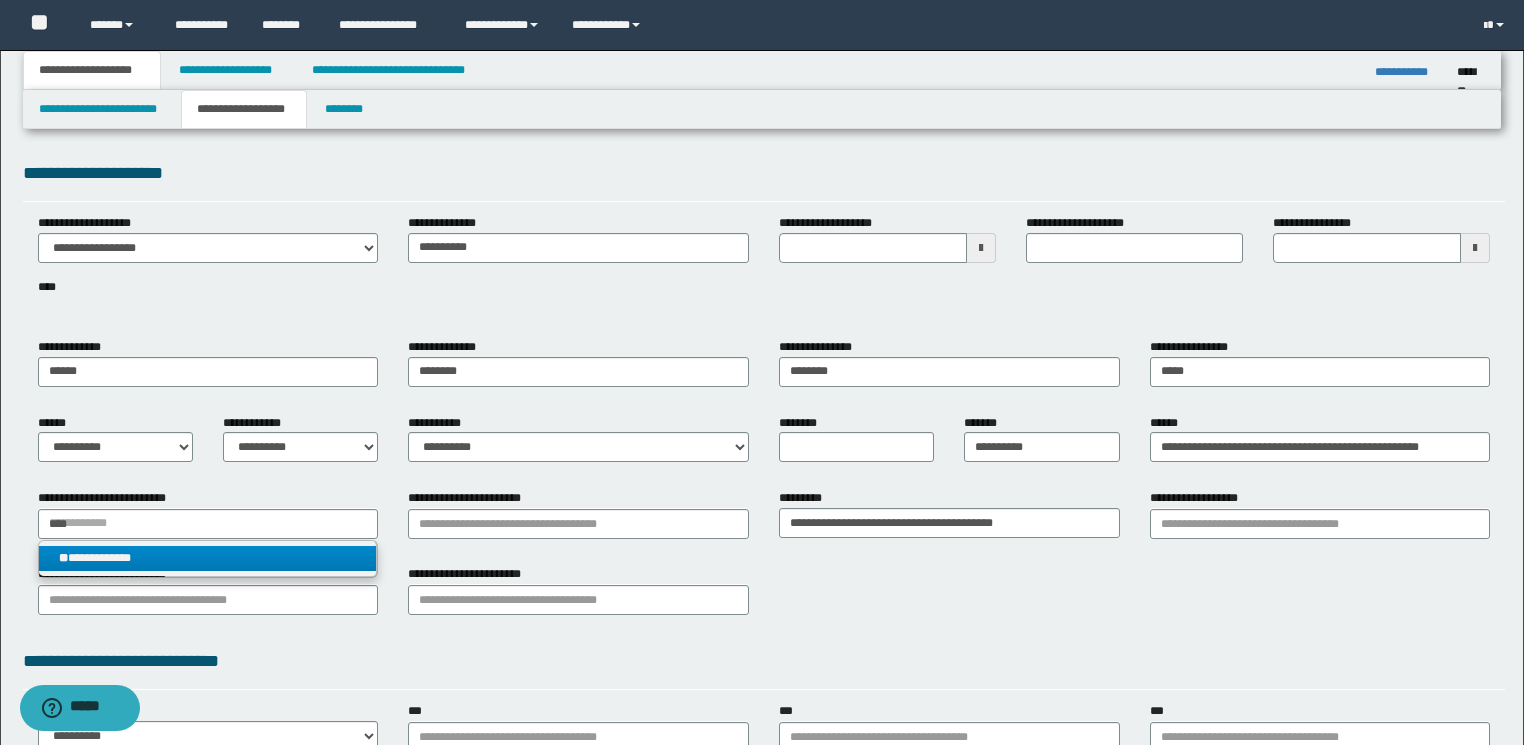 type 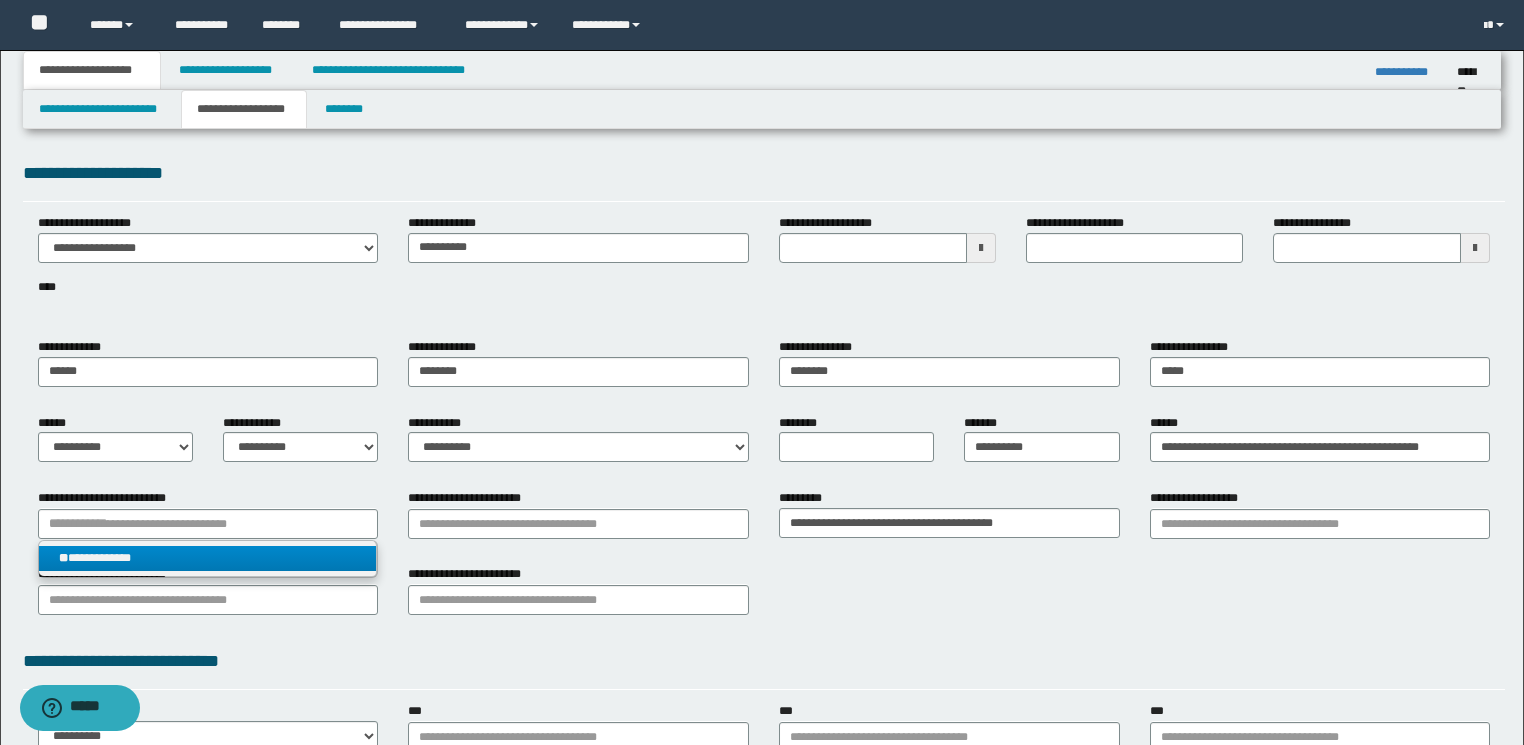 click on "**********" at bounding box center [208, 558] 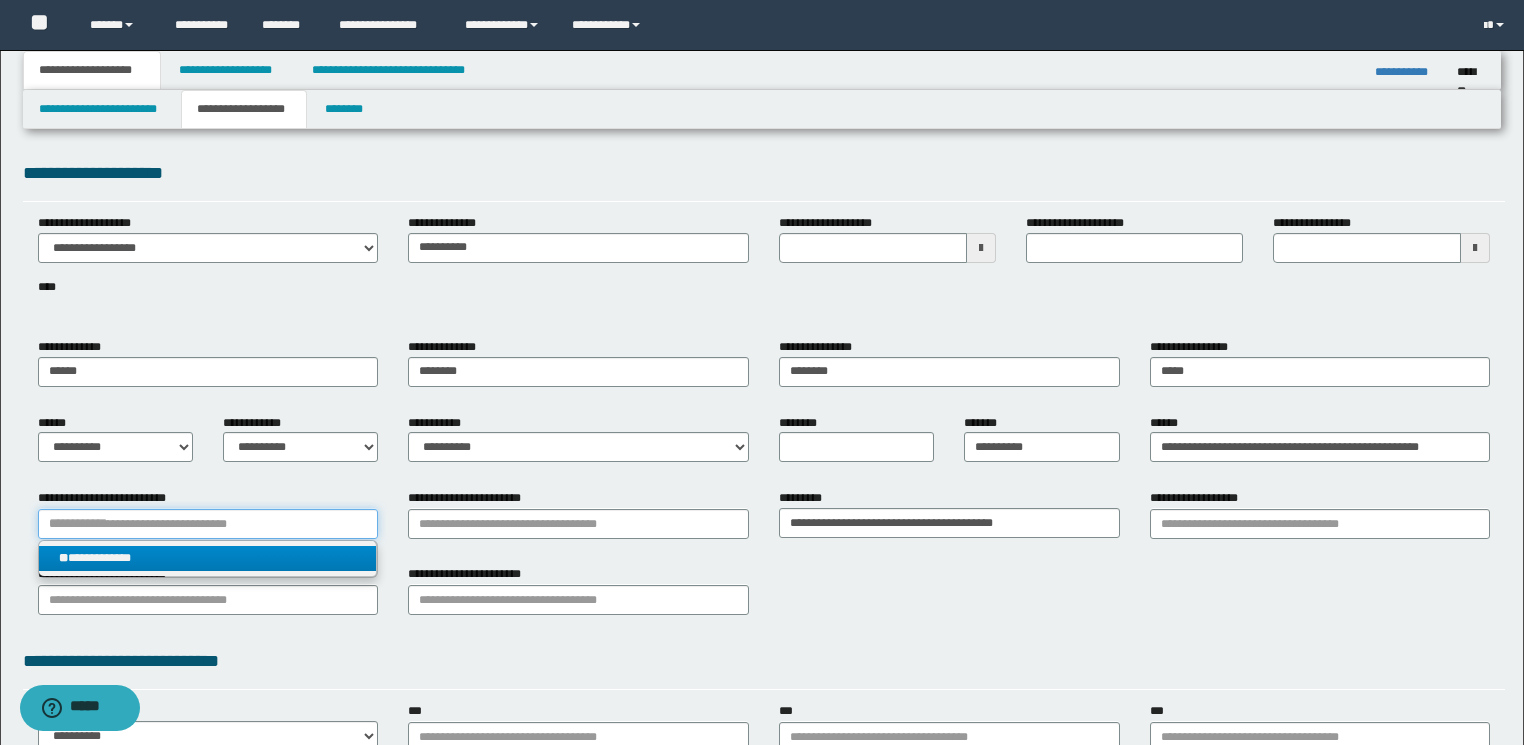 type 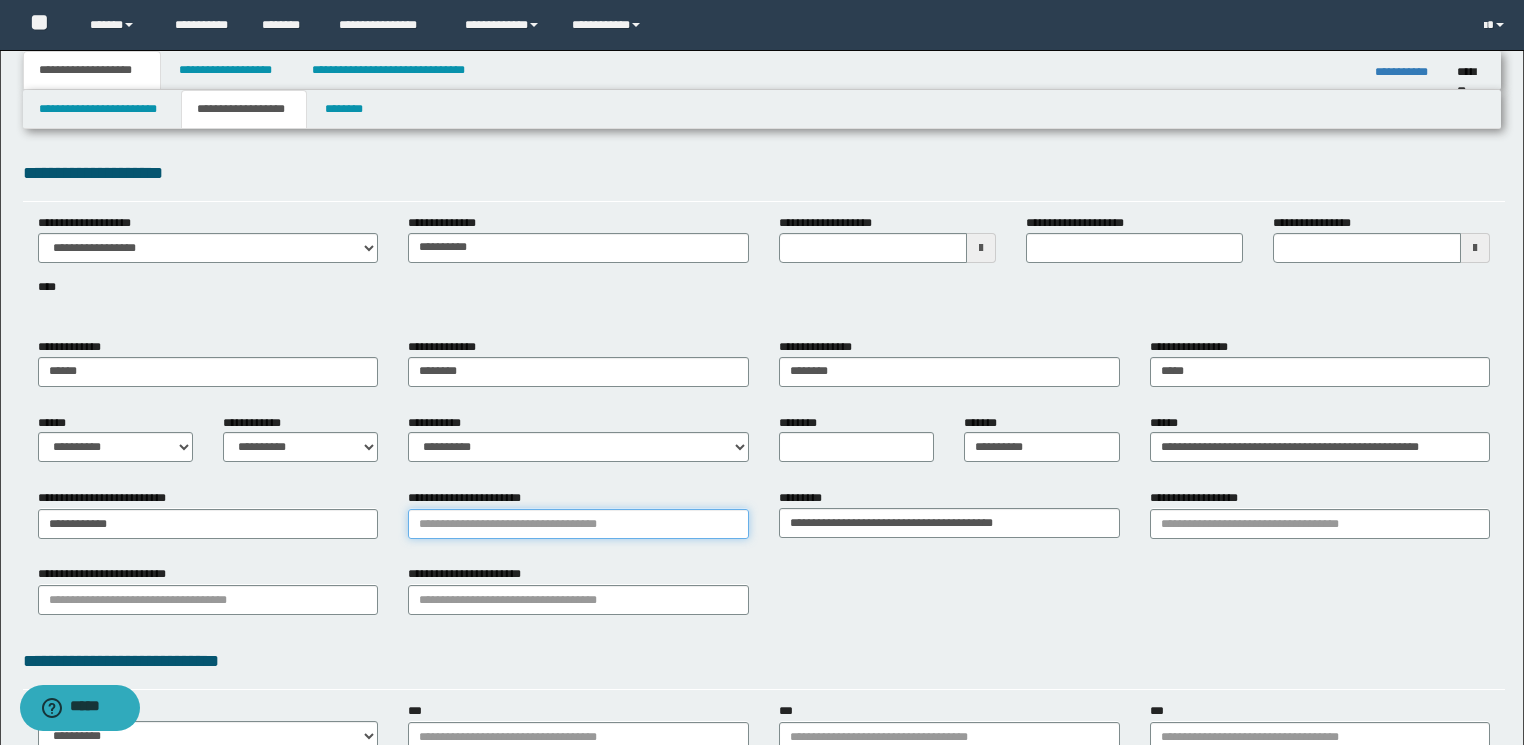 click on "**********" at bounding box center (578, 524) 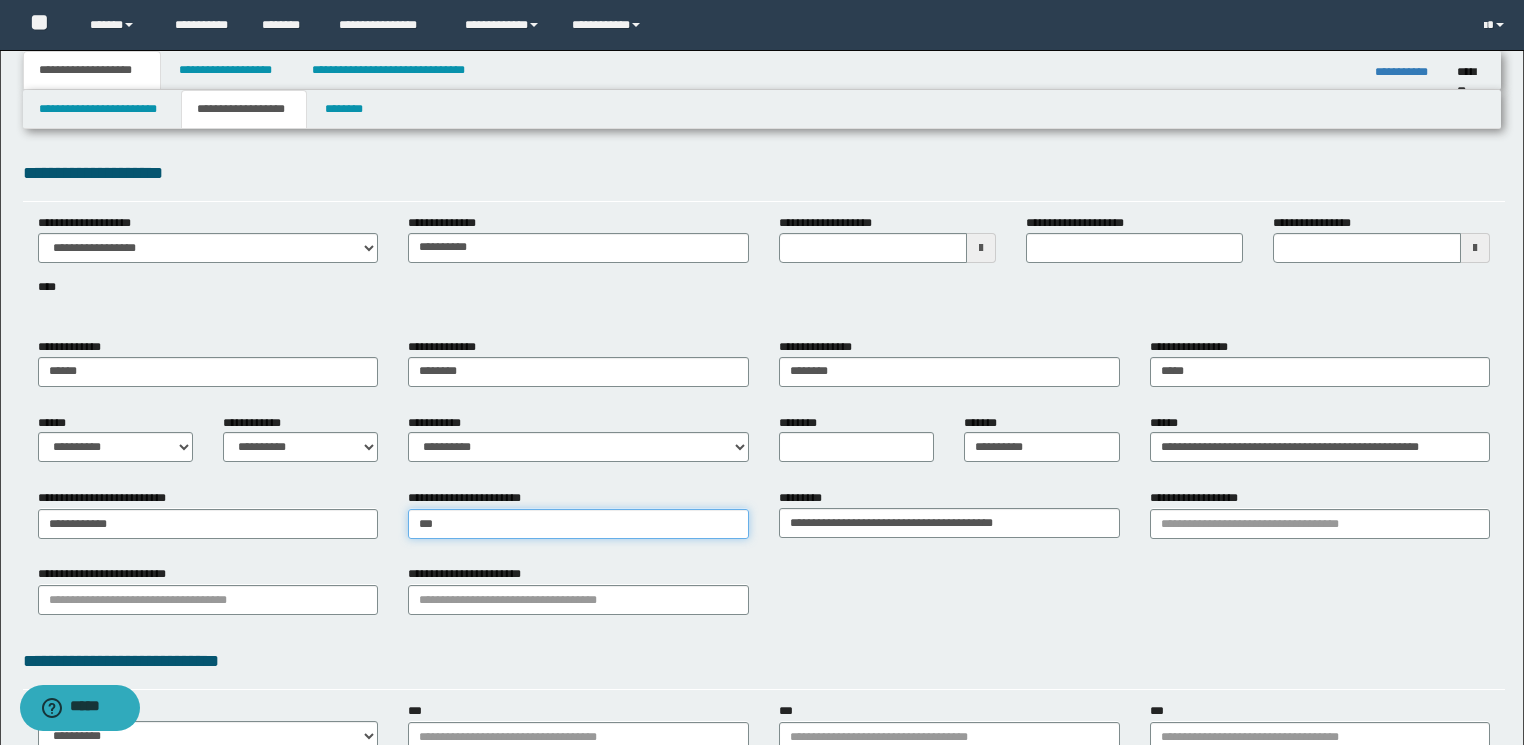 type on "****" 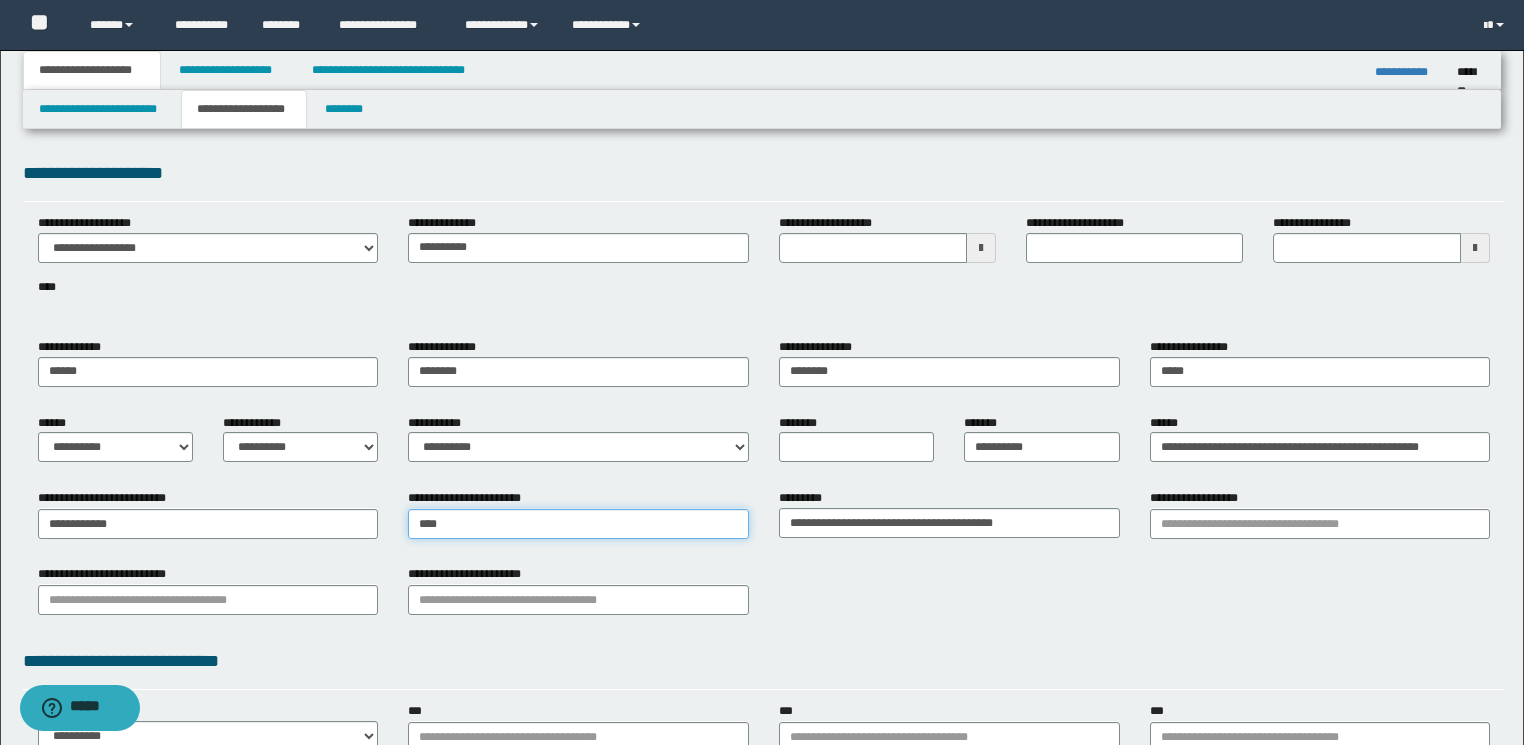 type on "**********" 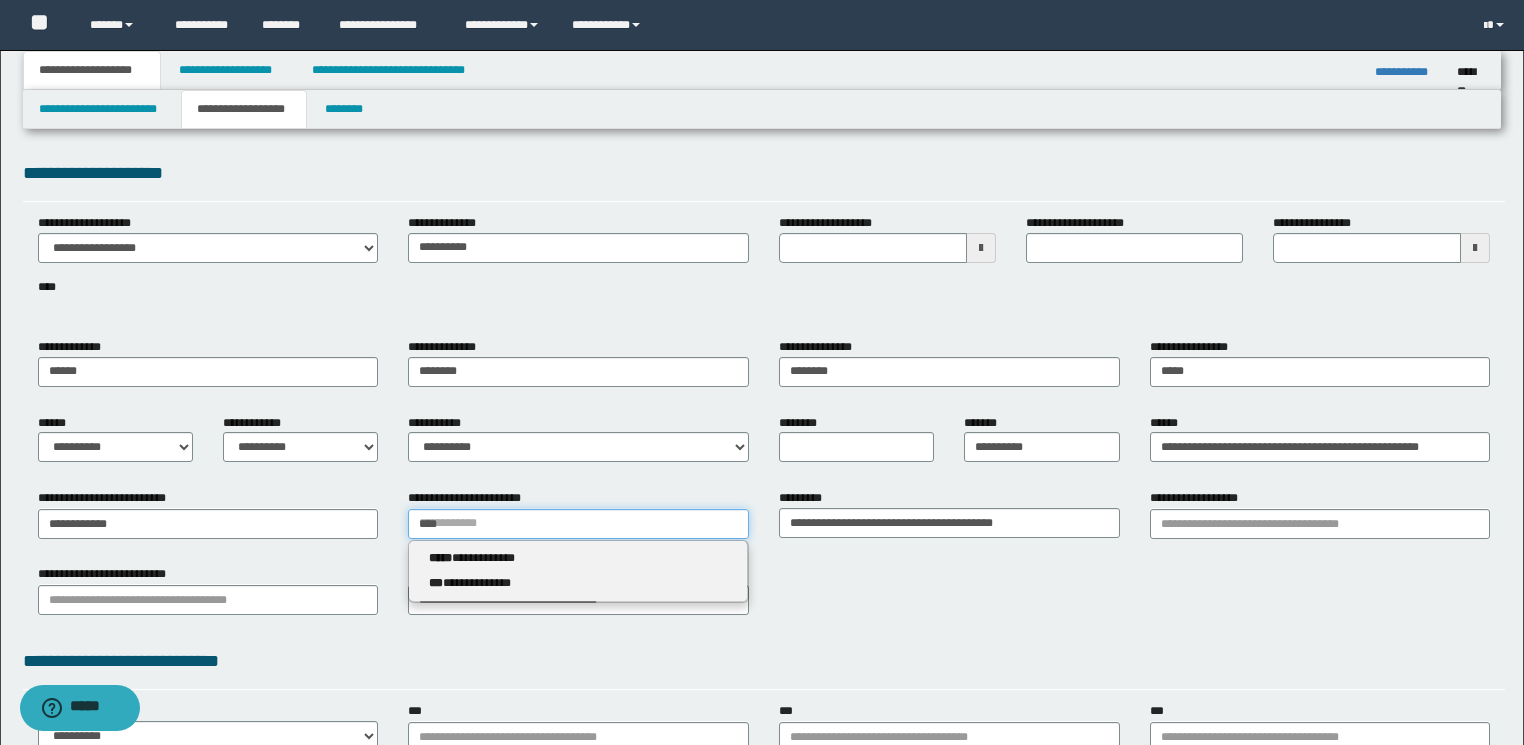 type on "****" 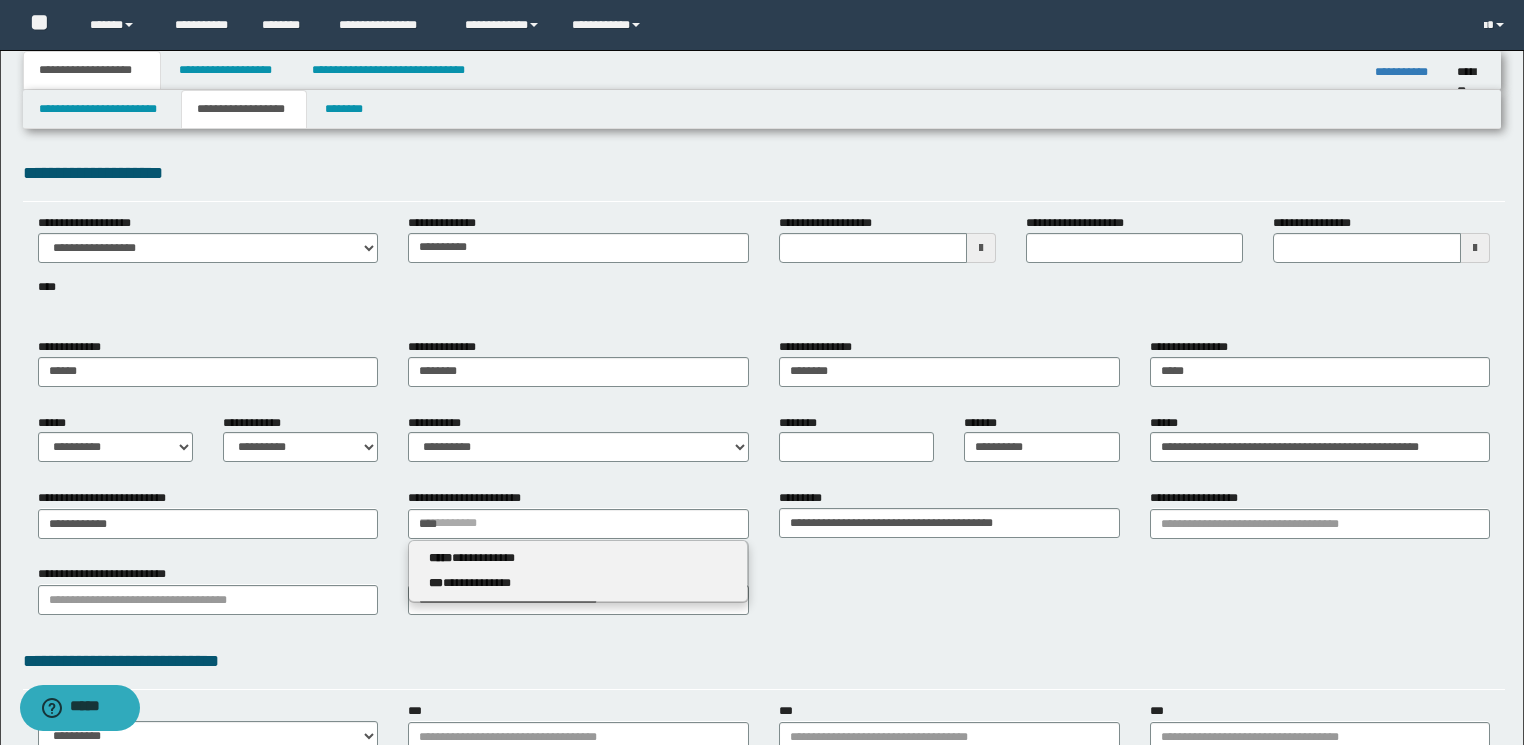 type 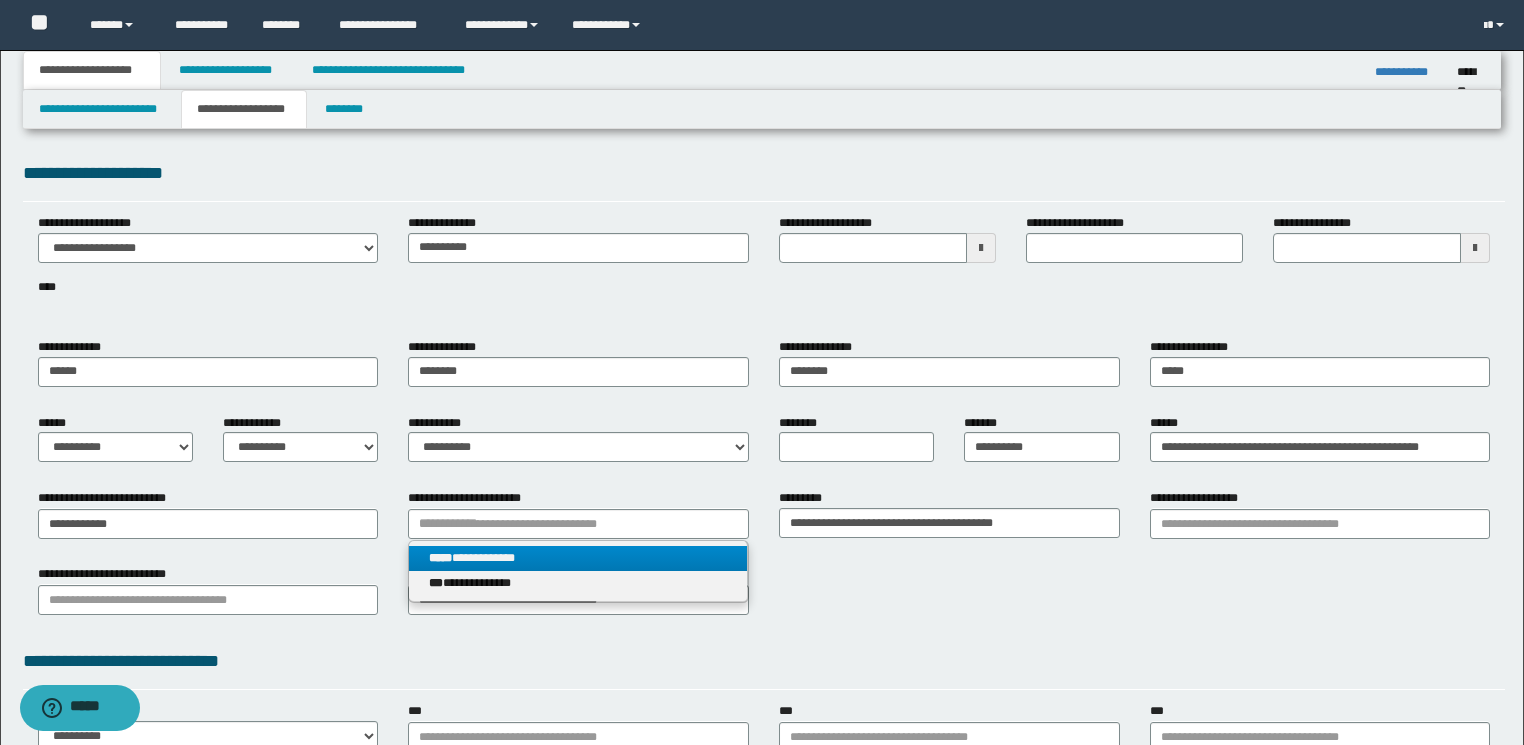 click on "**********" at bounding box center [578, 558] 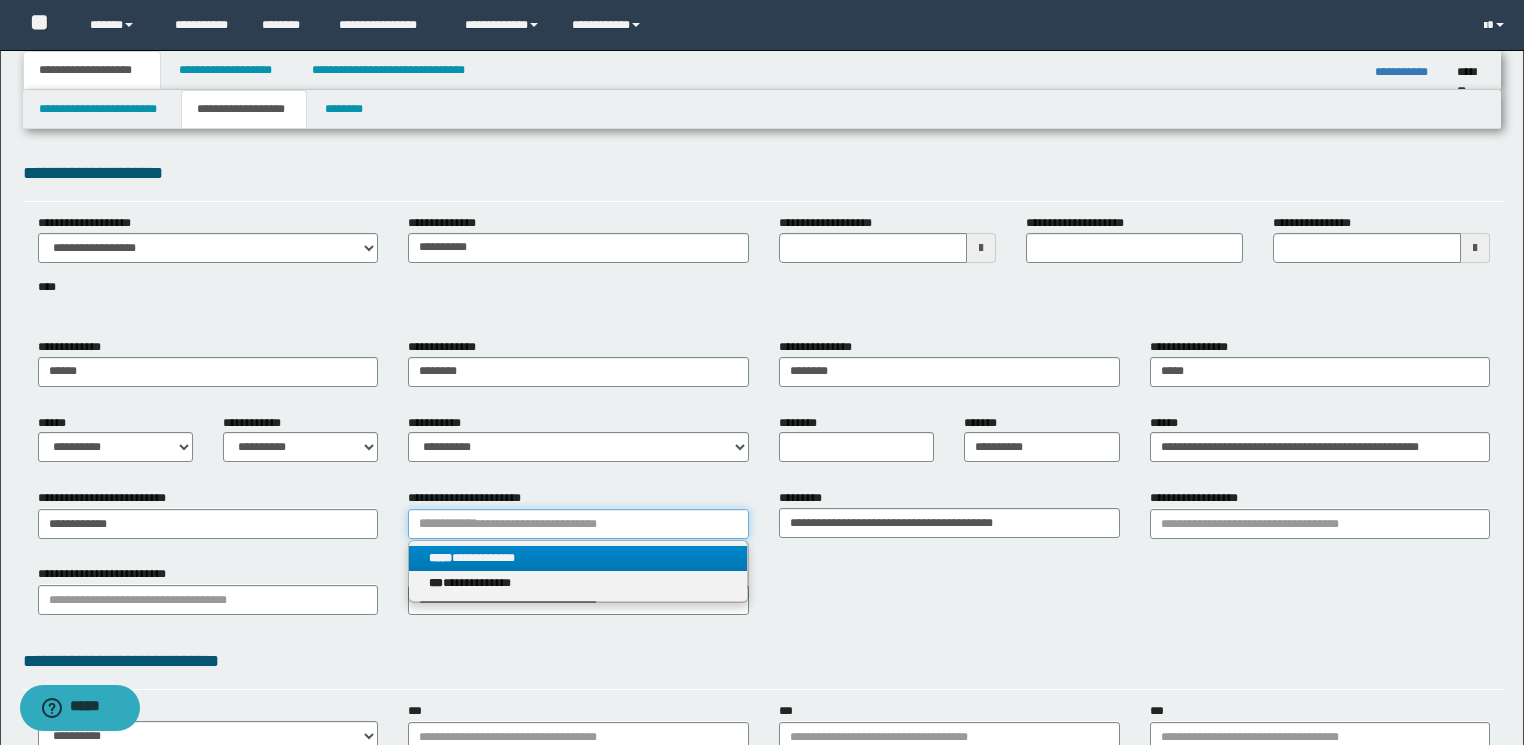 type 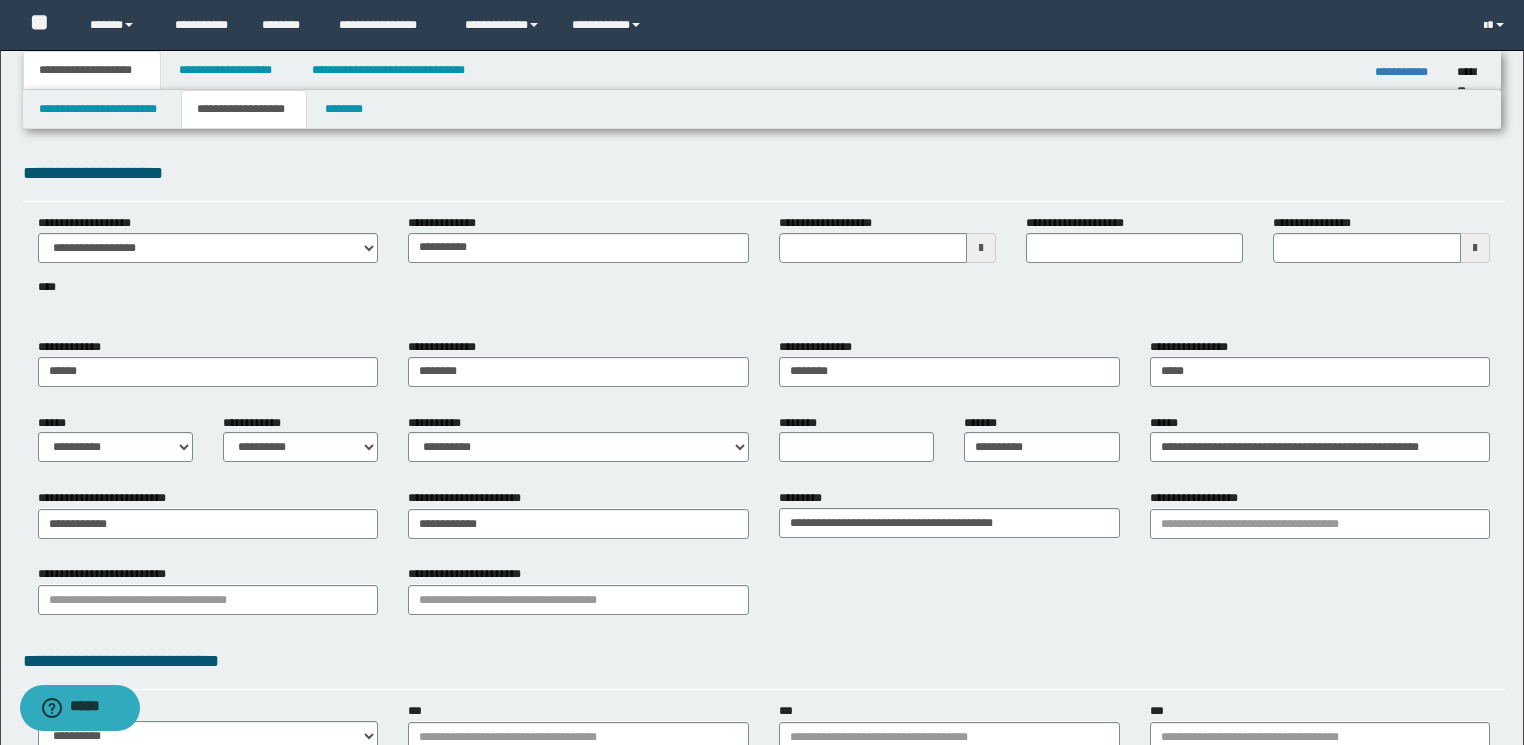 type 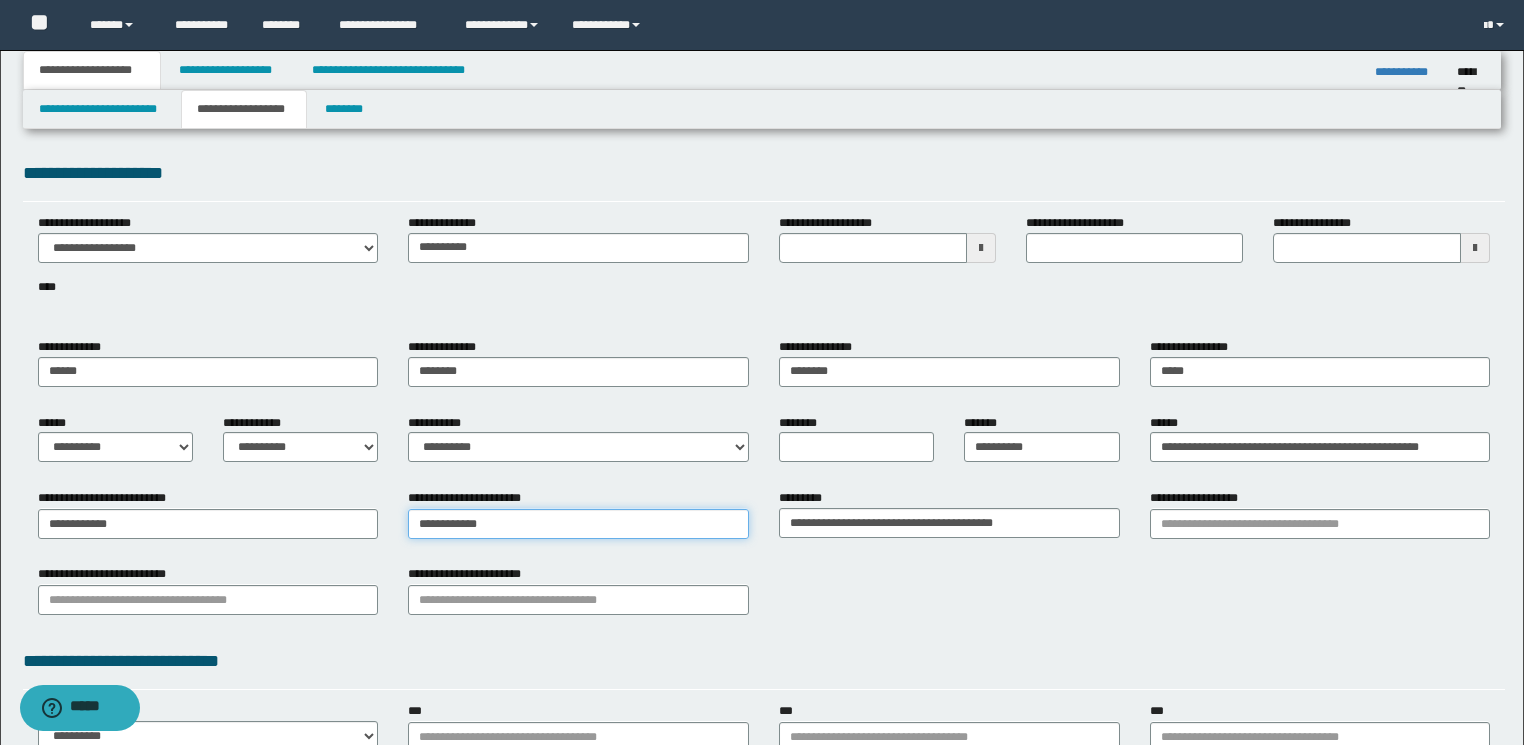 type on "**********" 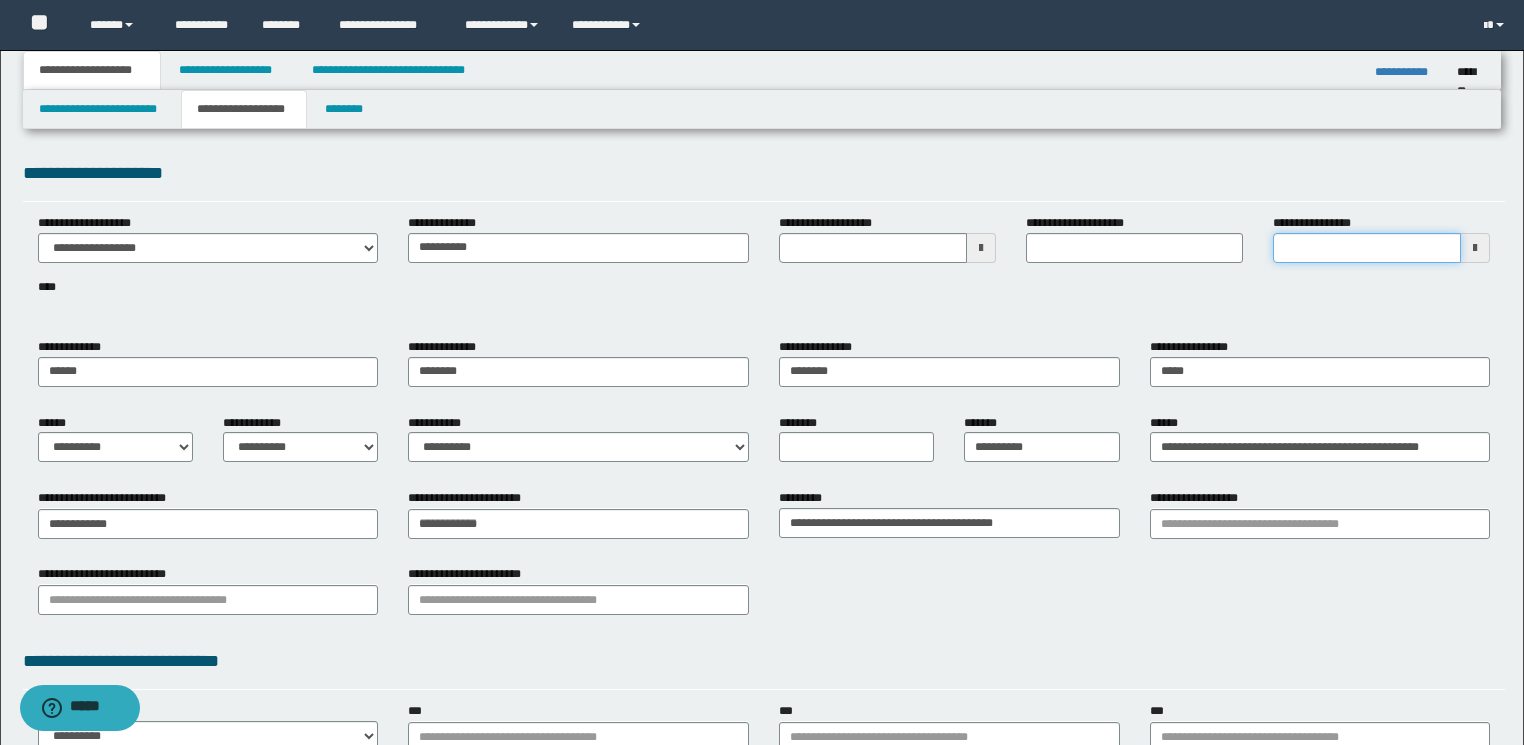 type 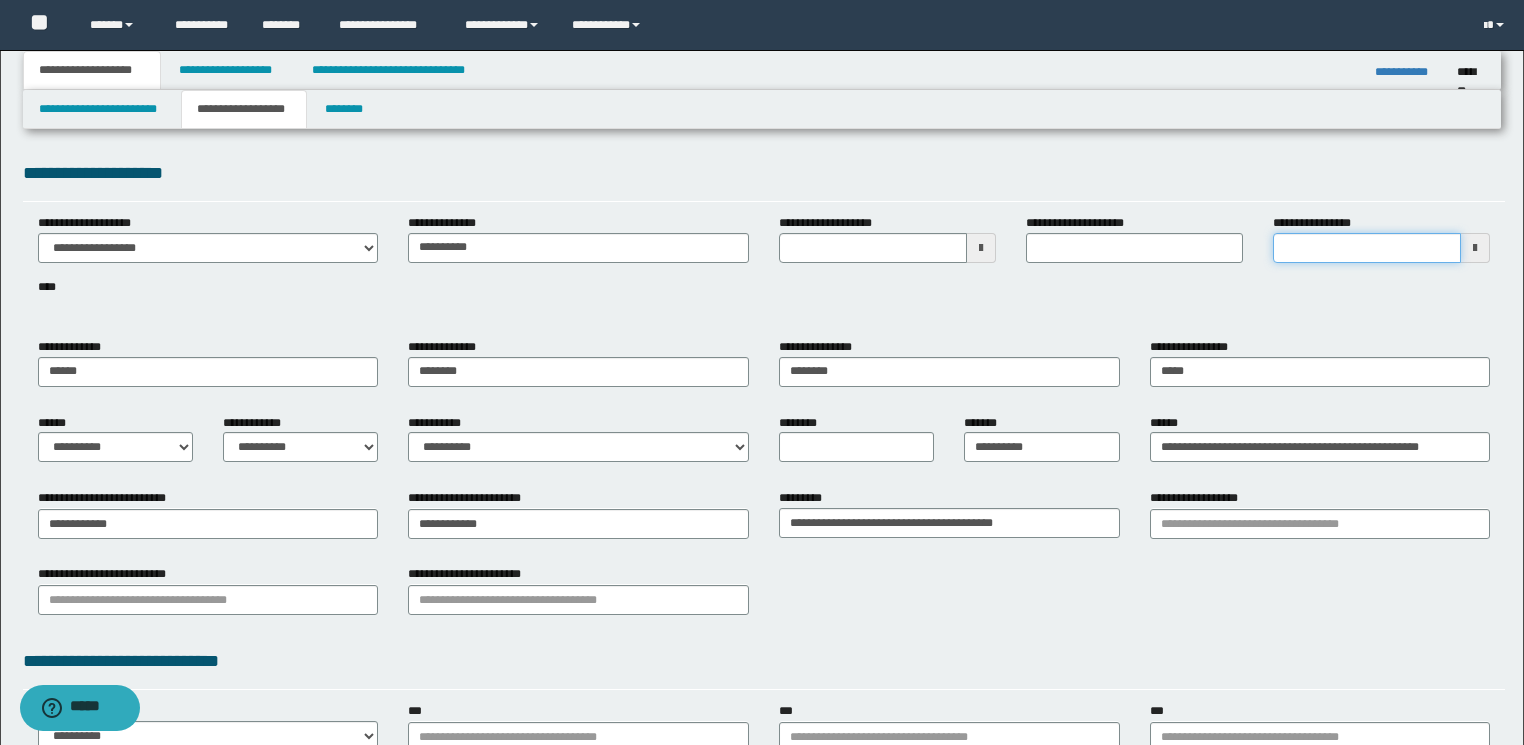 click on "**********" at bounding box center (1367, 248) 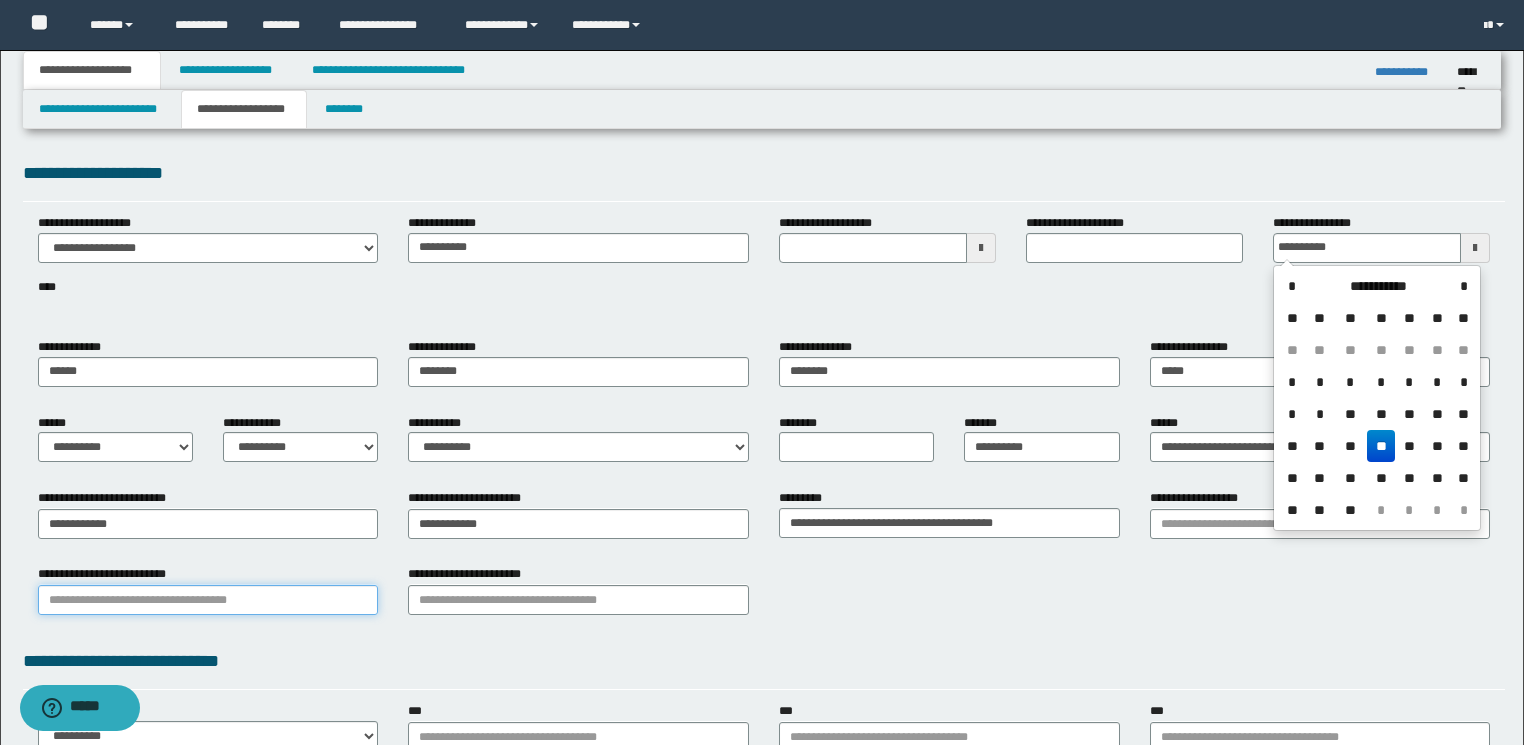 type on "**********" 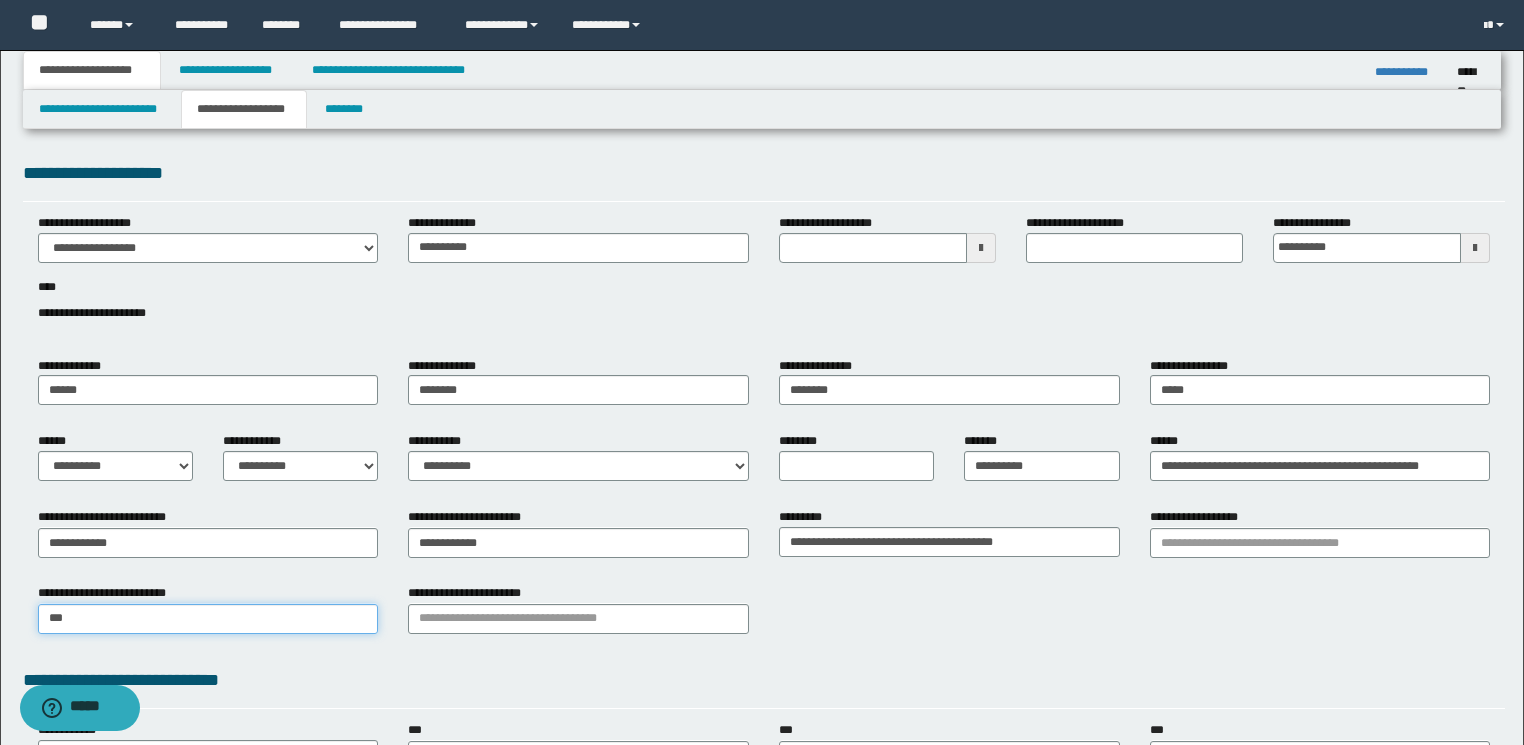 type on "****" 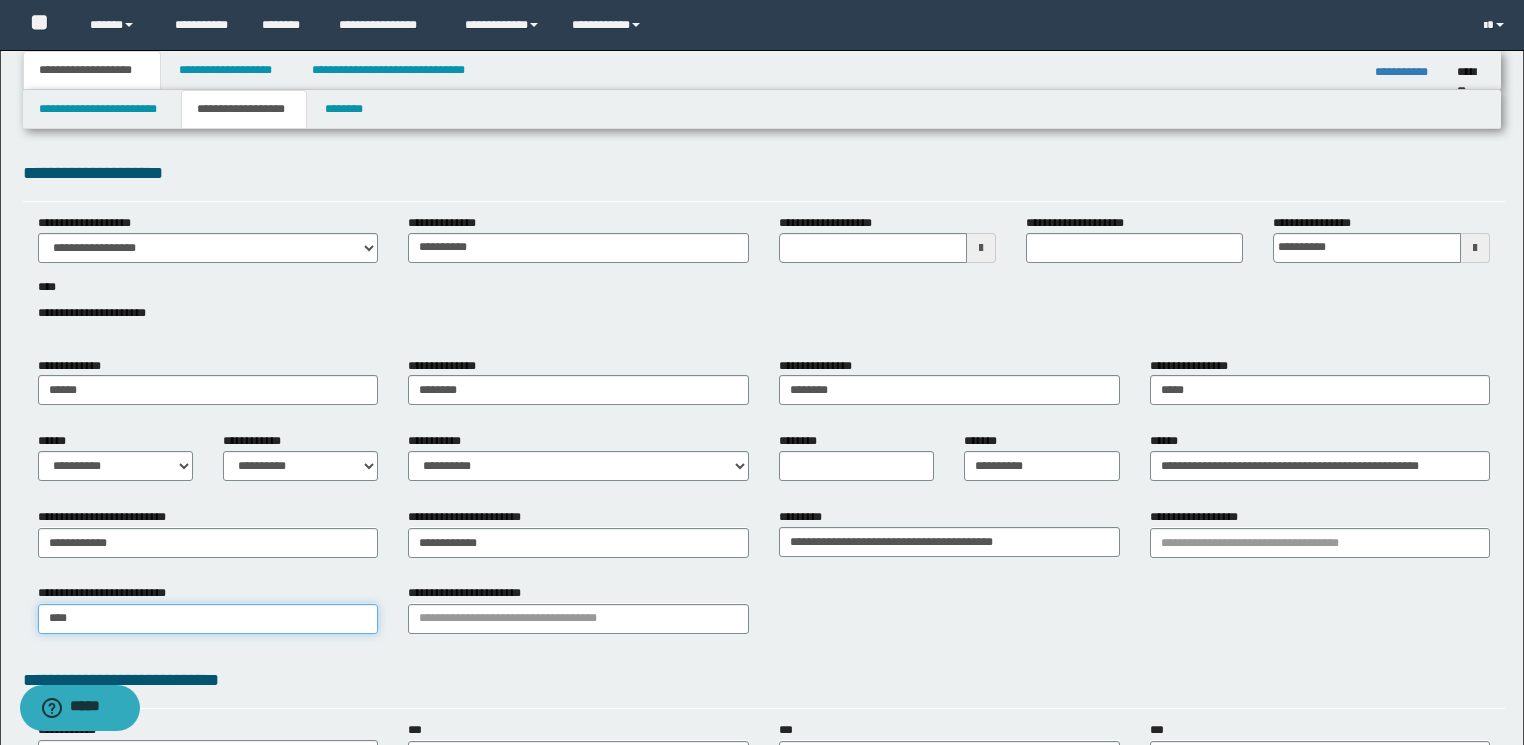 type on "**********" 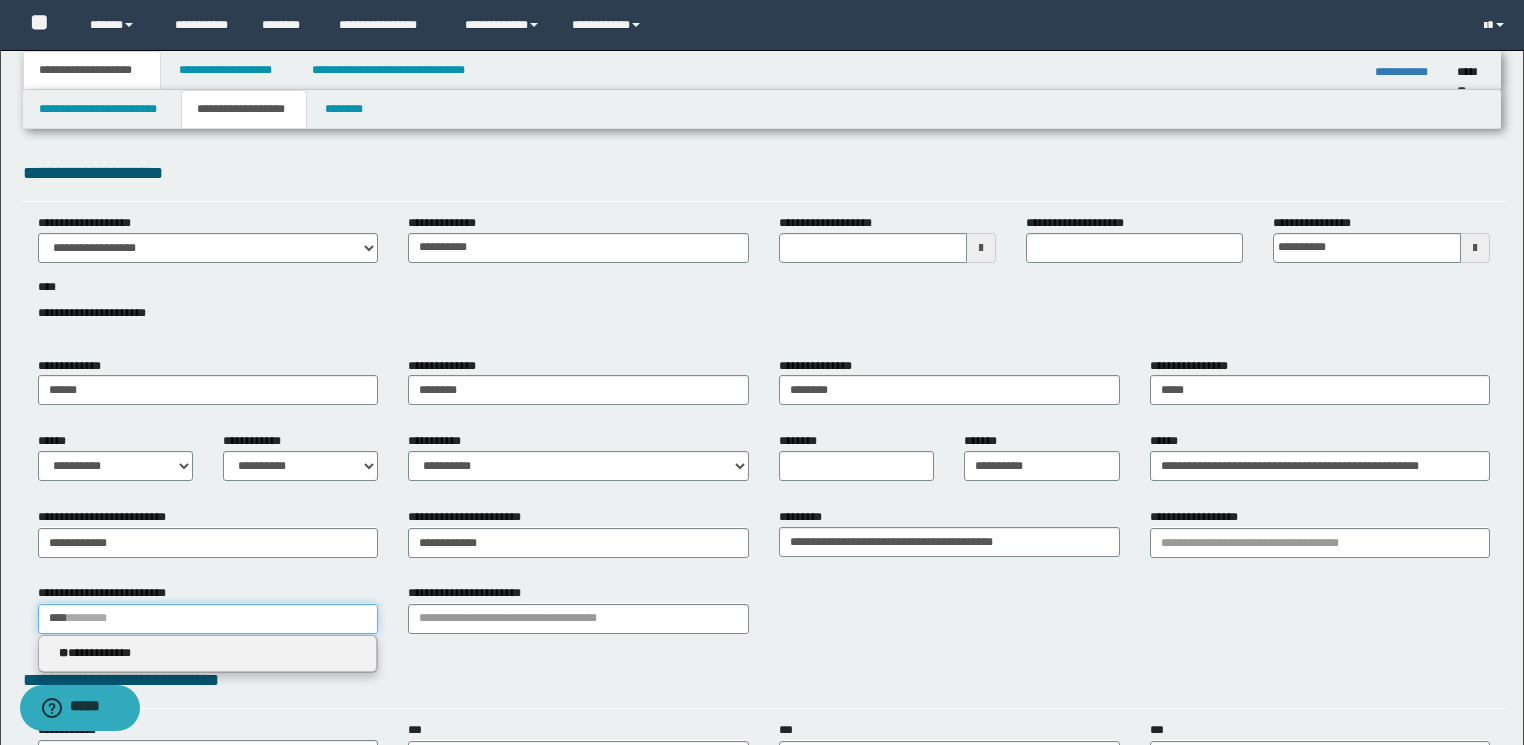 type on "****" 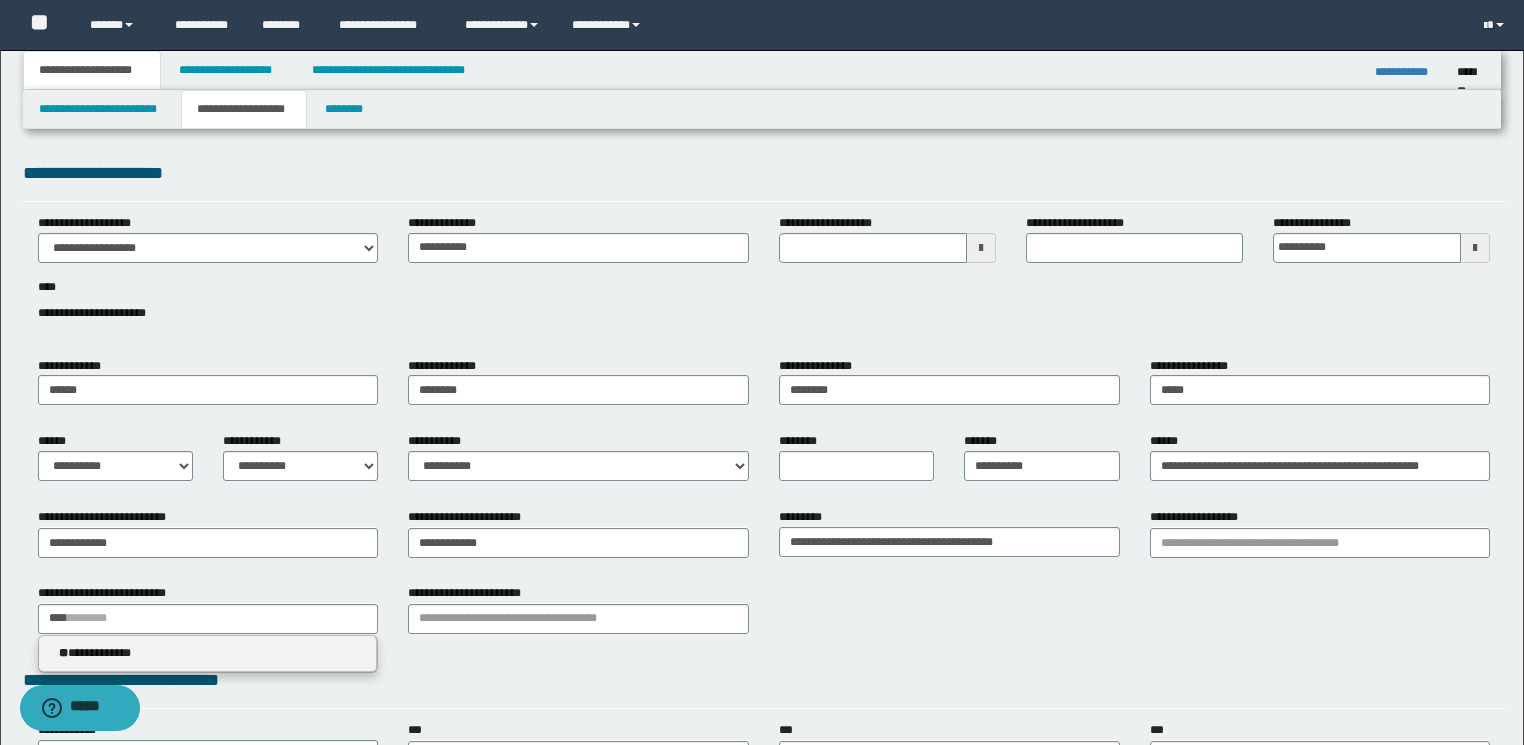 type 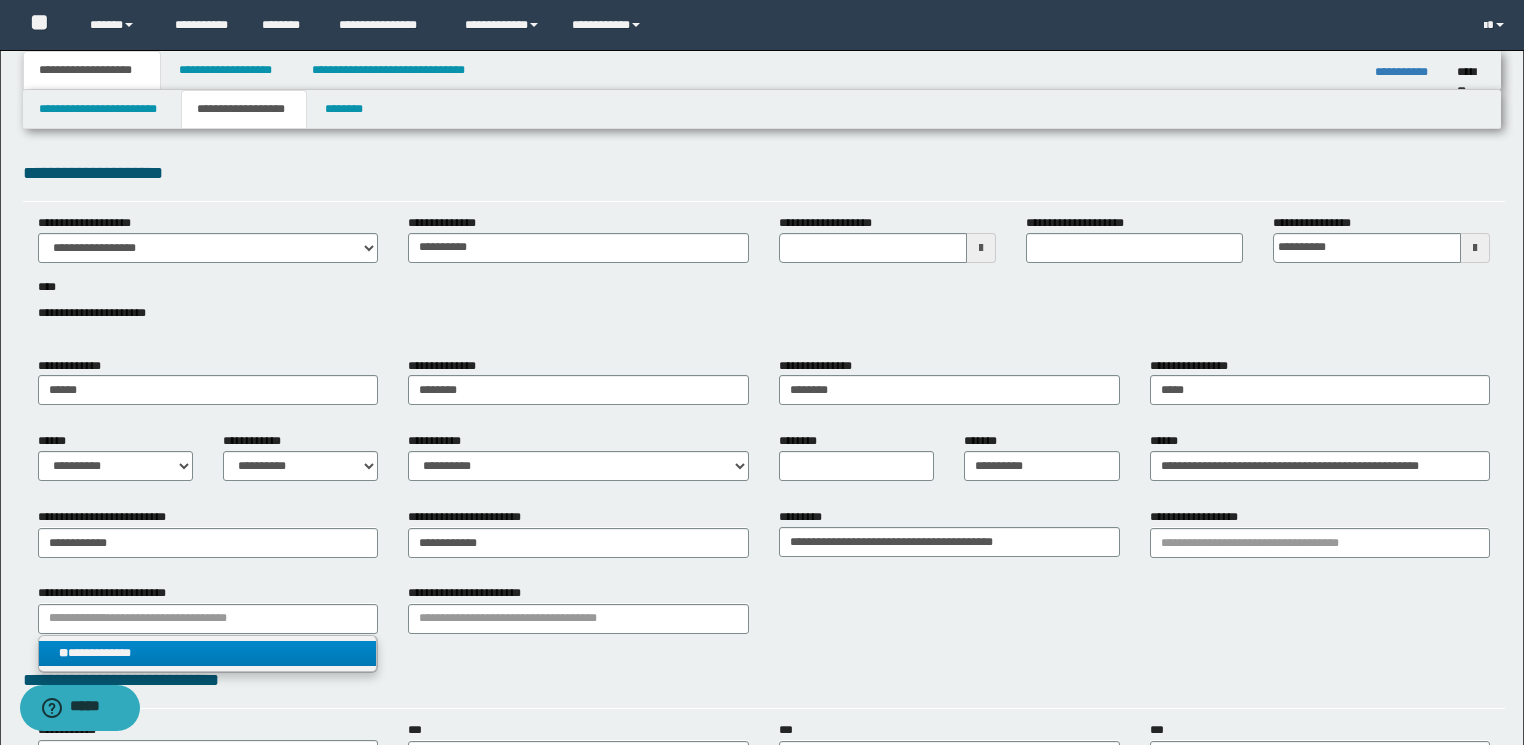 click on "**********" at bounding box center [208, 653] 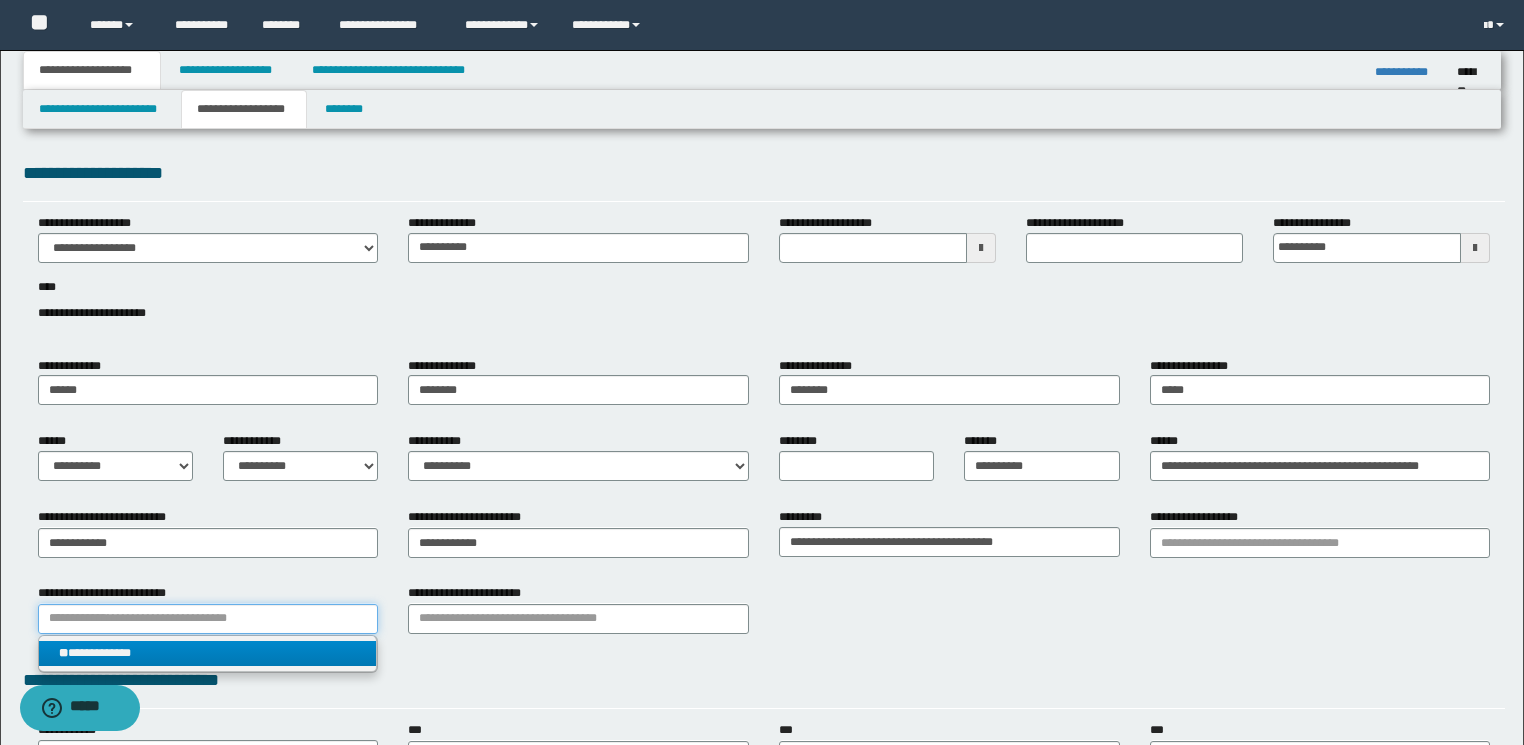 type 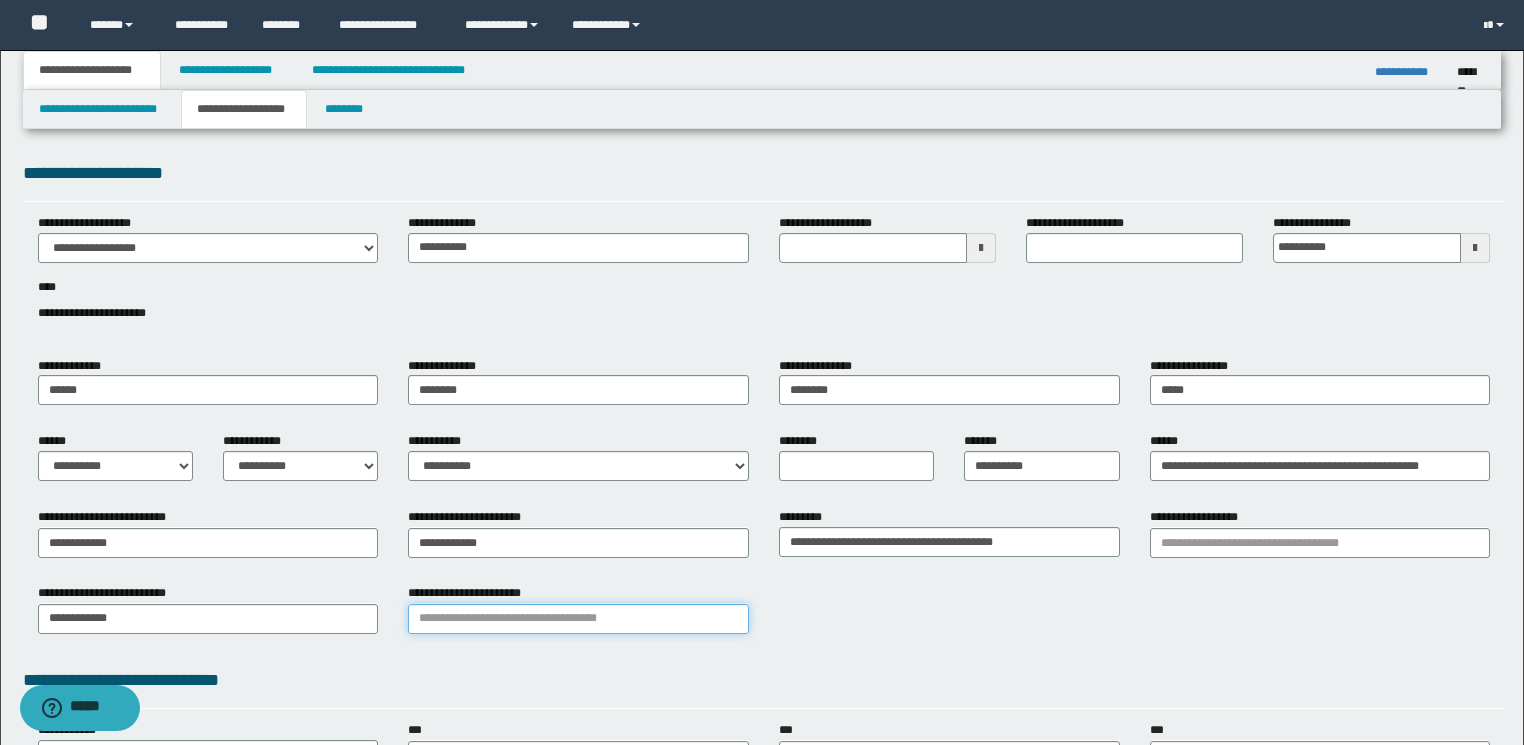 click on "**********" at bounding box center (578, 619) 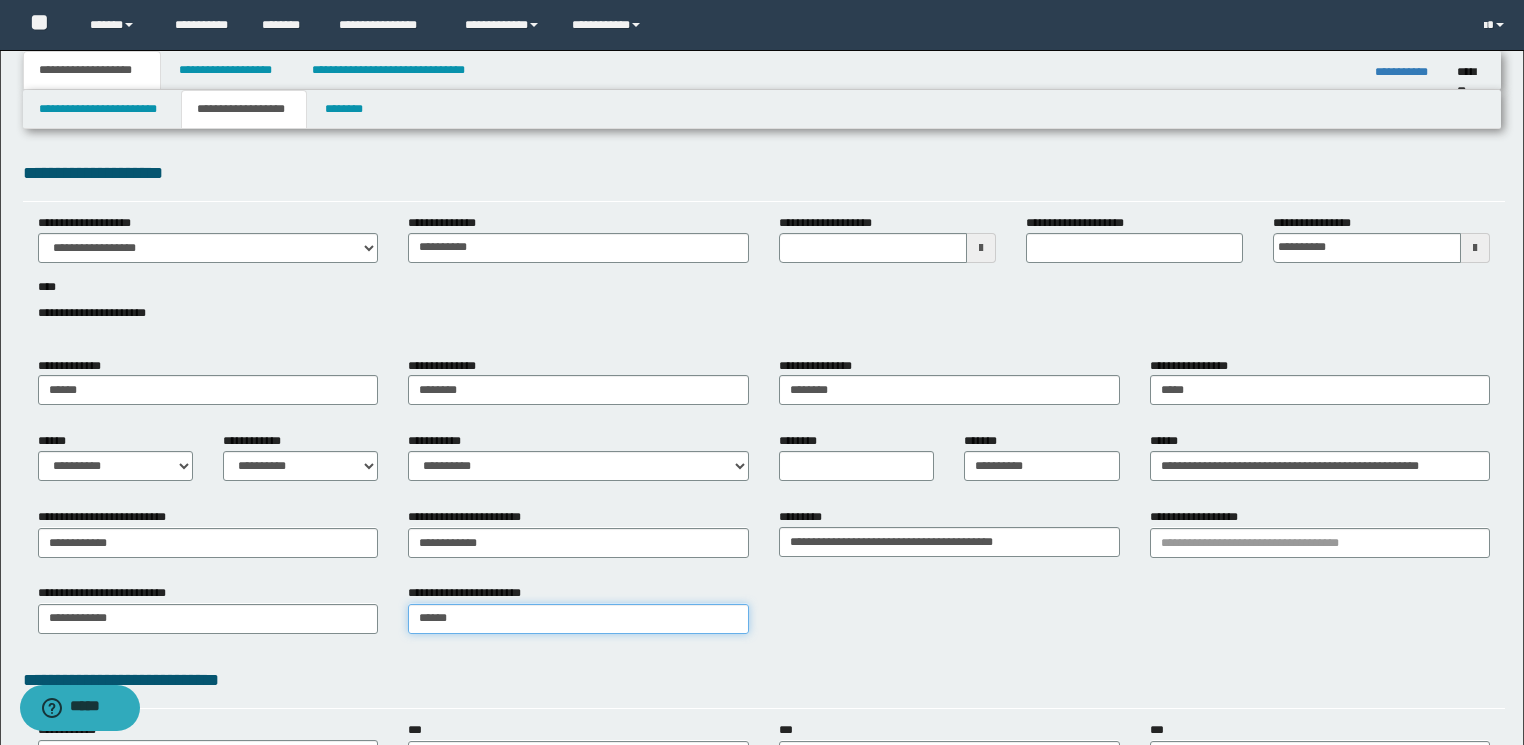 type on "*******" 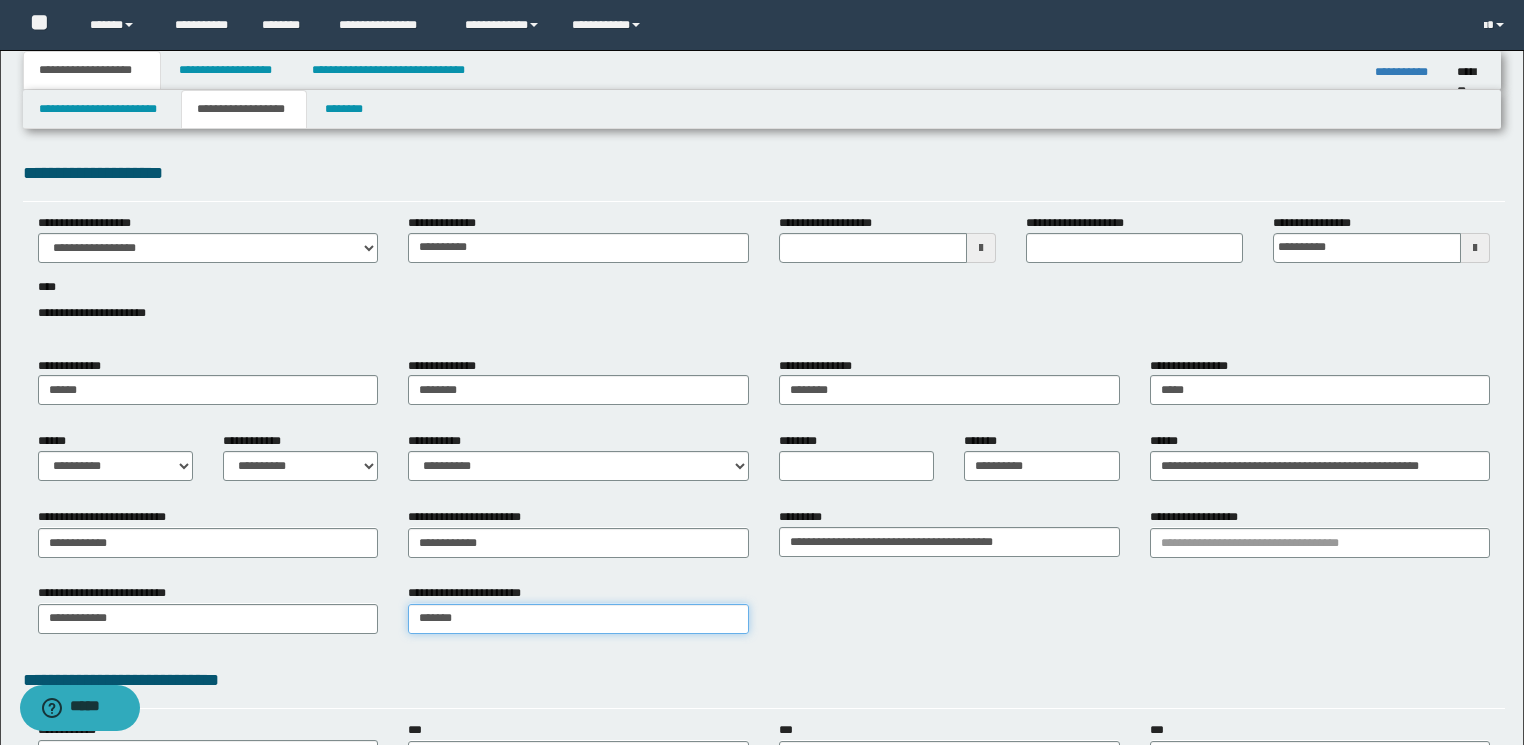 type on "**********" 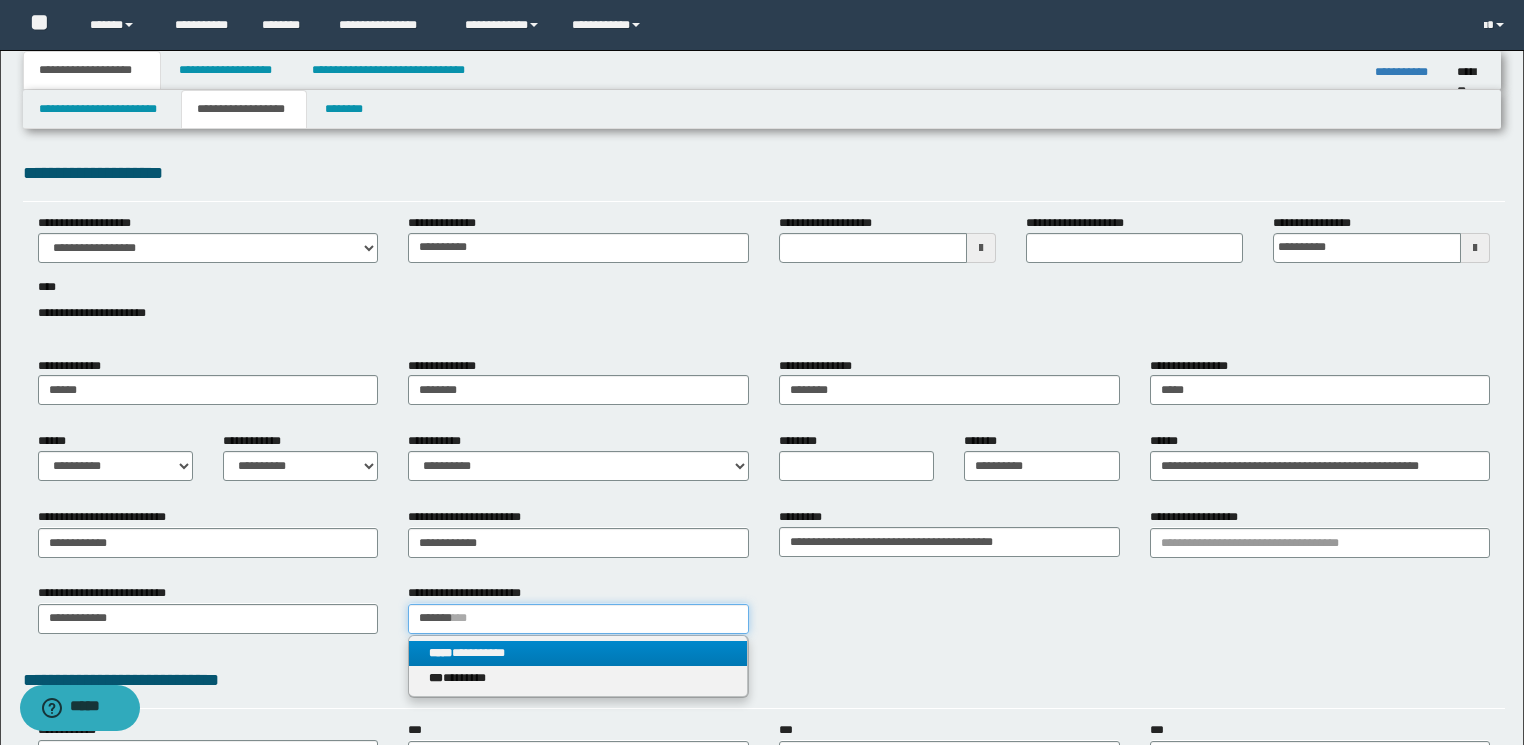 type on "*******" 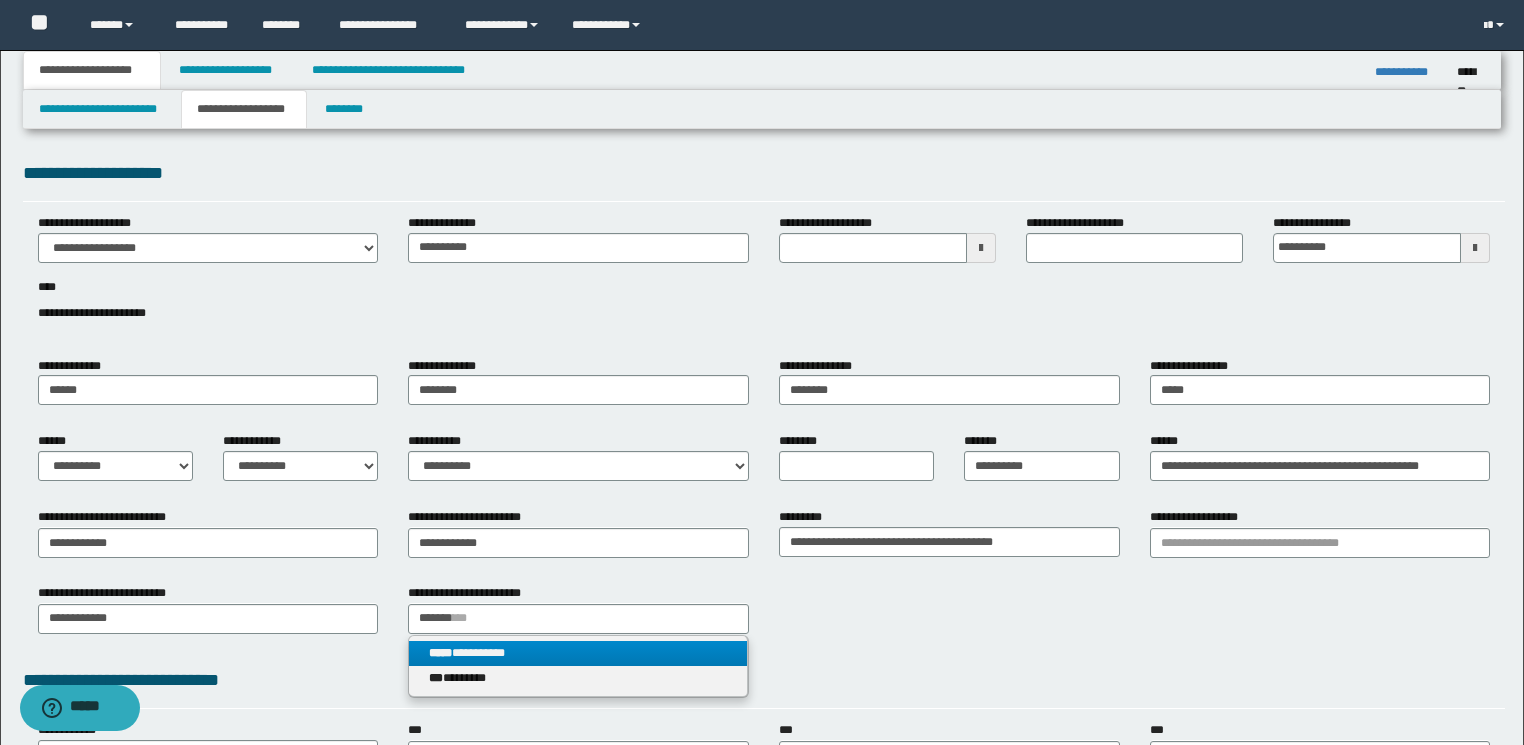 type 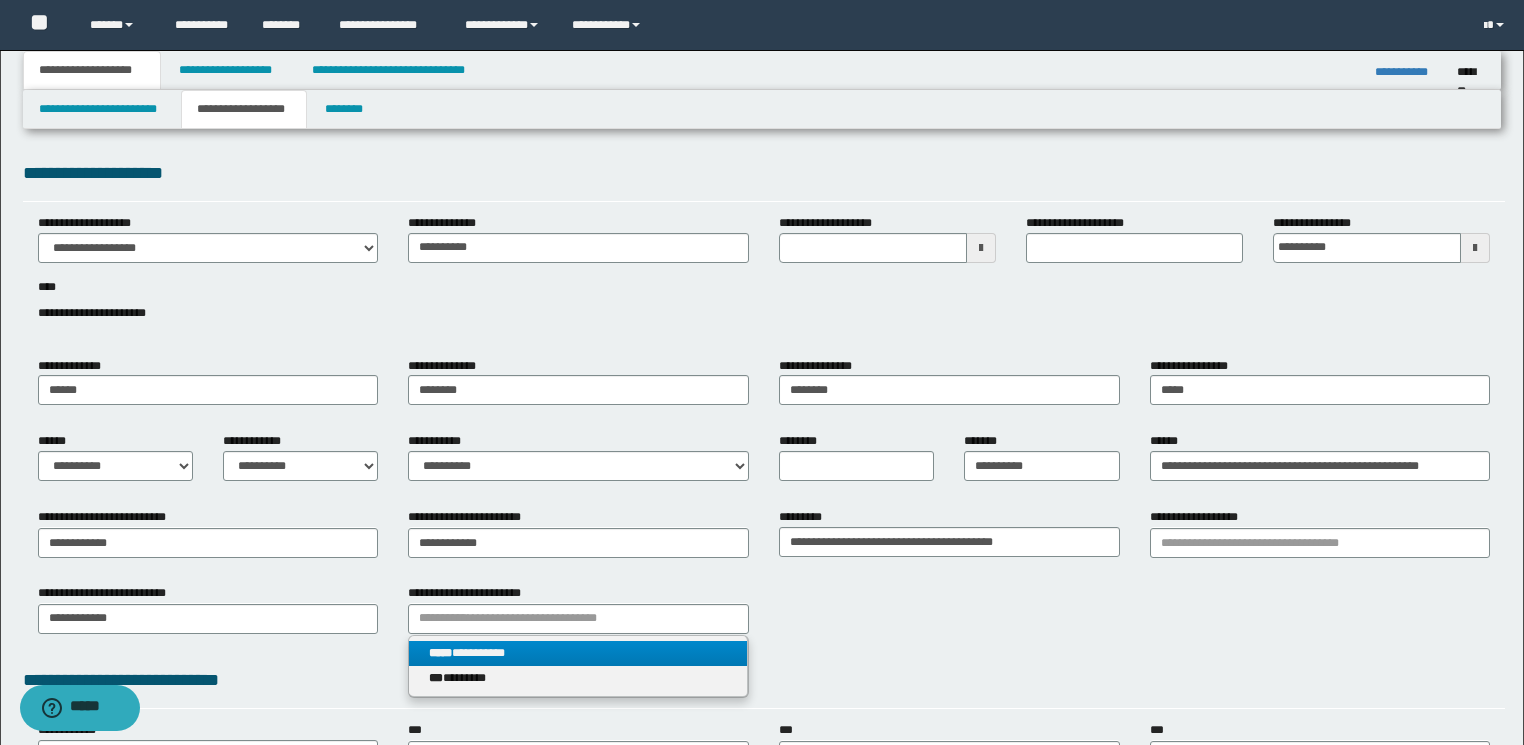 click on "**********" at bounding box center (578, 653) 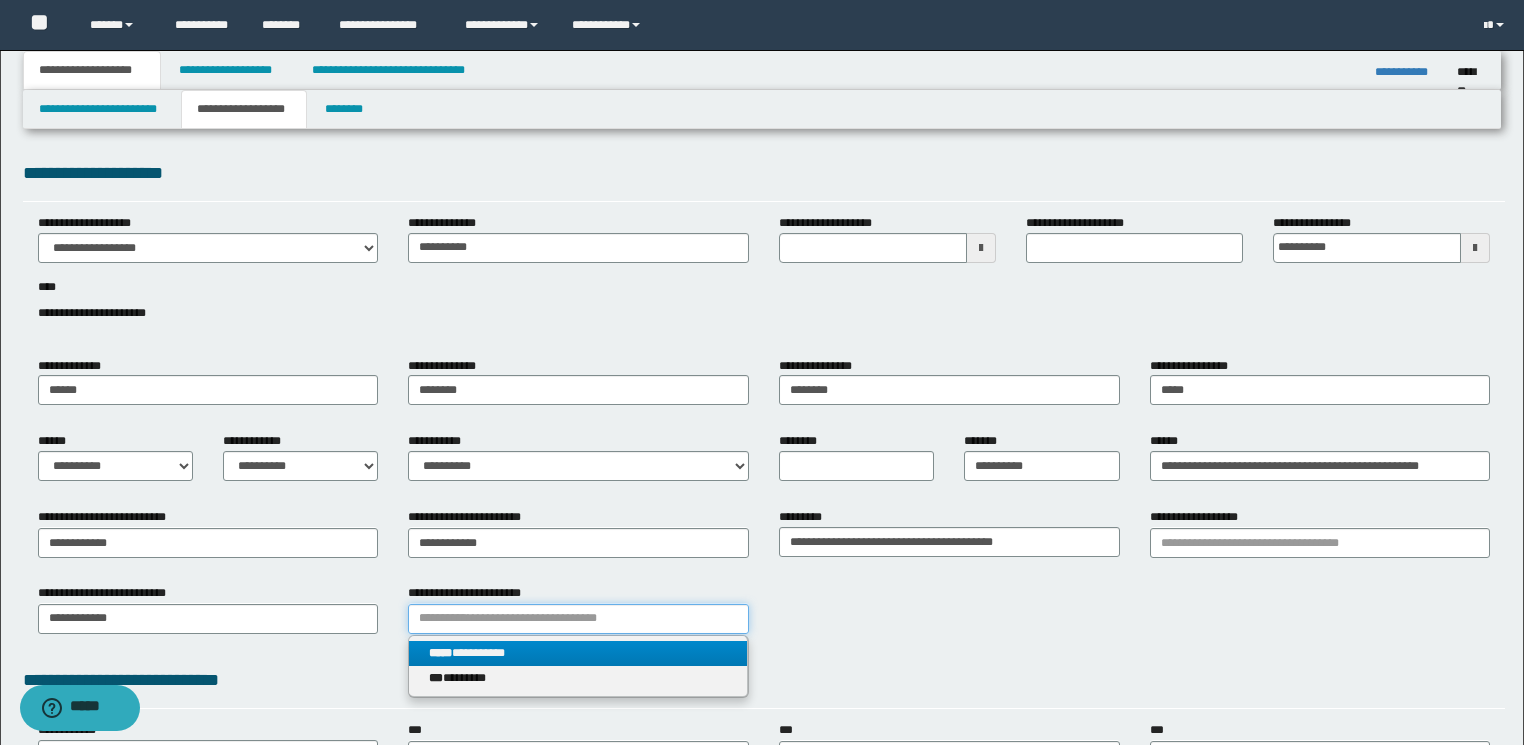 type 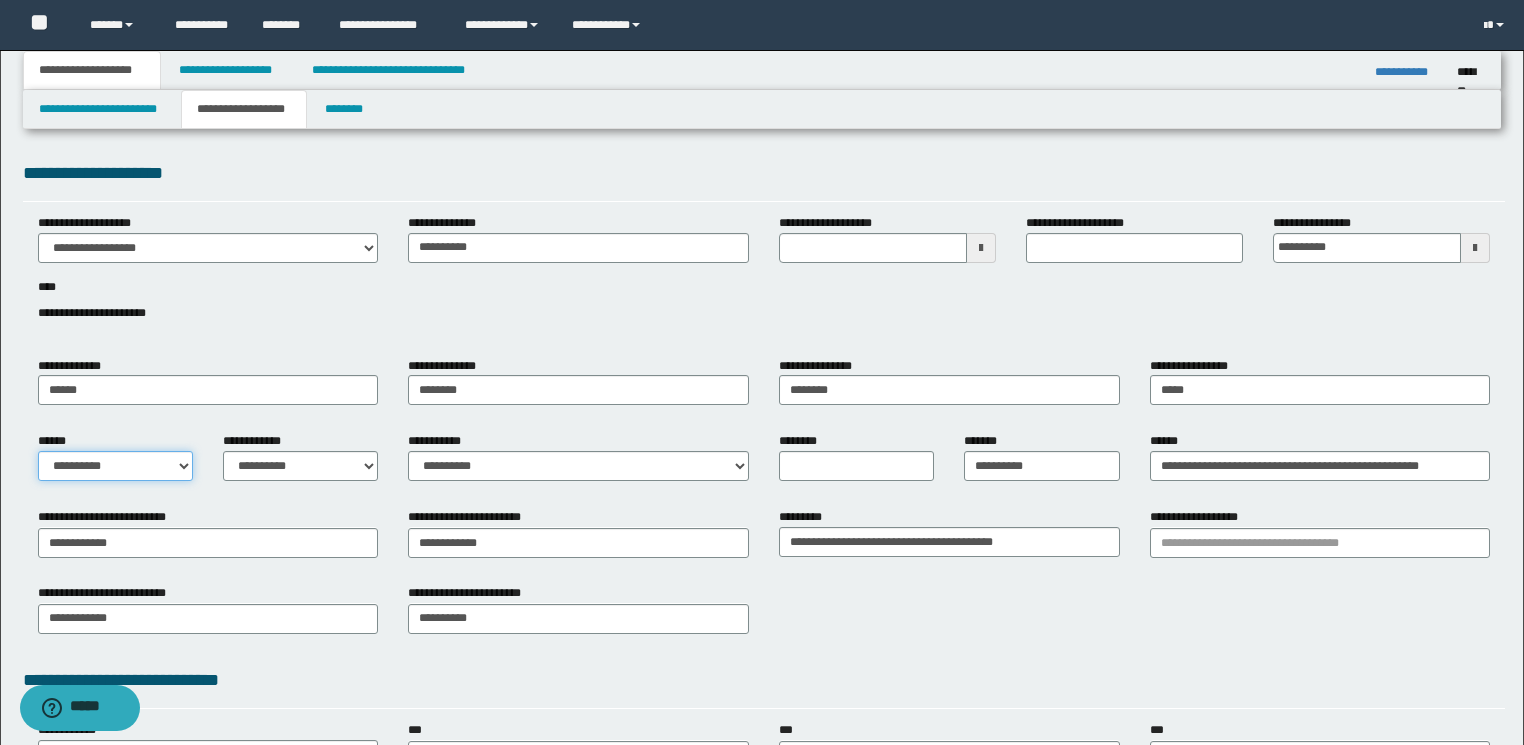 click on "**********" at bounding box center [115, 466] 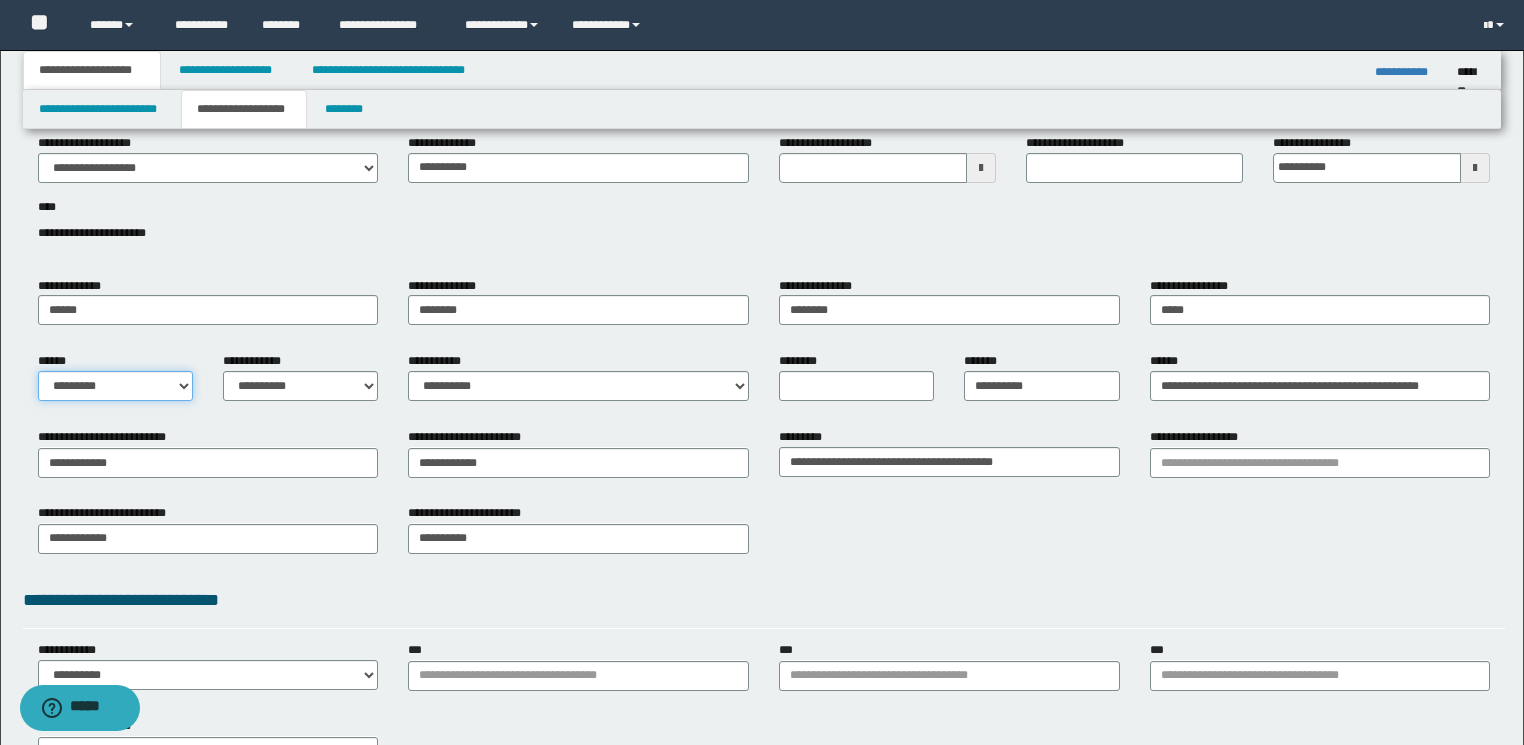 scroll, scrollTop: 240, scrollLeft: 0, axis: vertical 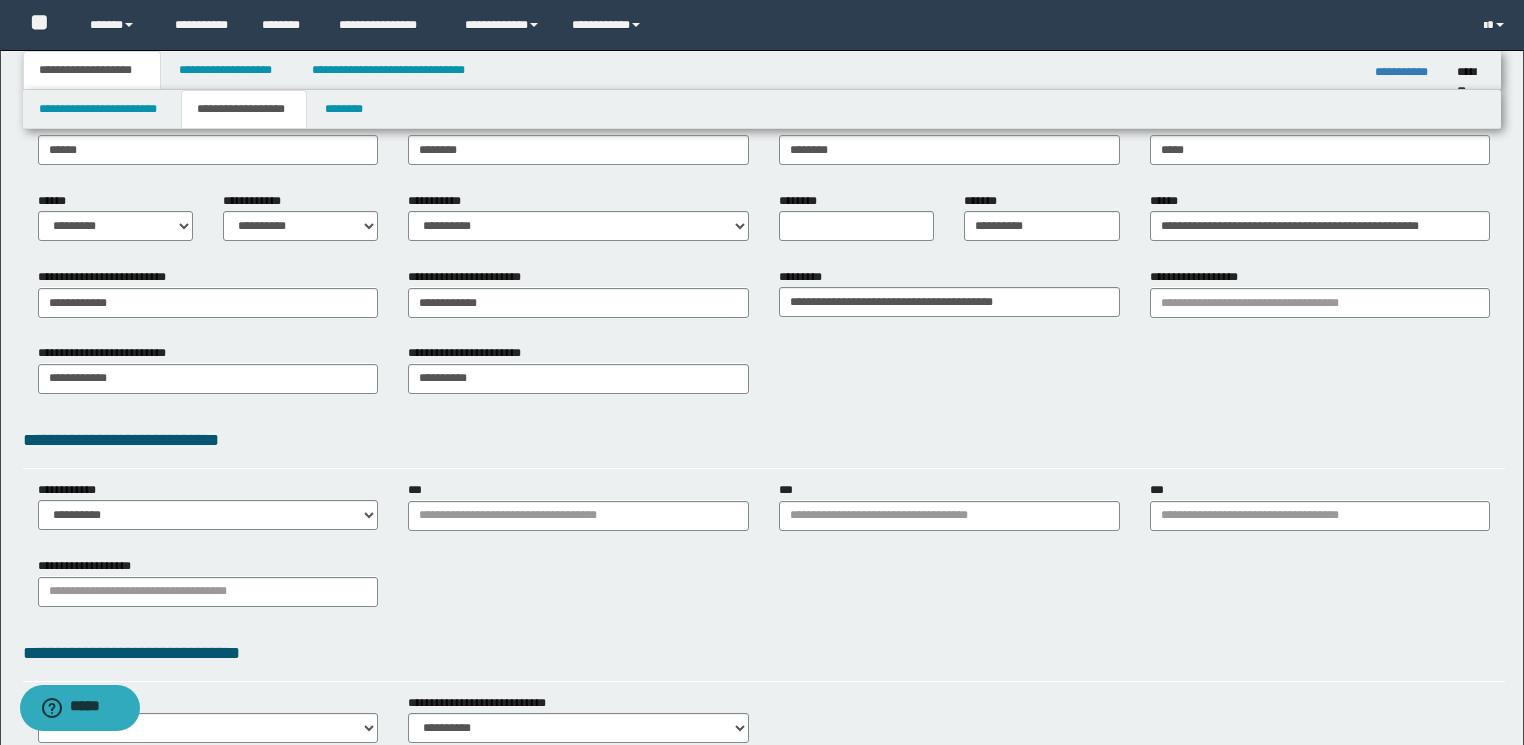 click on "**********" at bounding box center (764, 589) 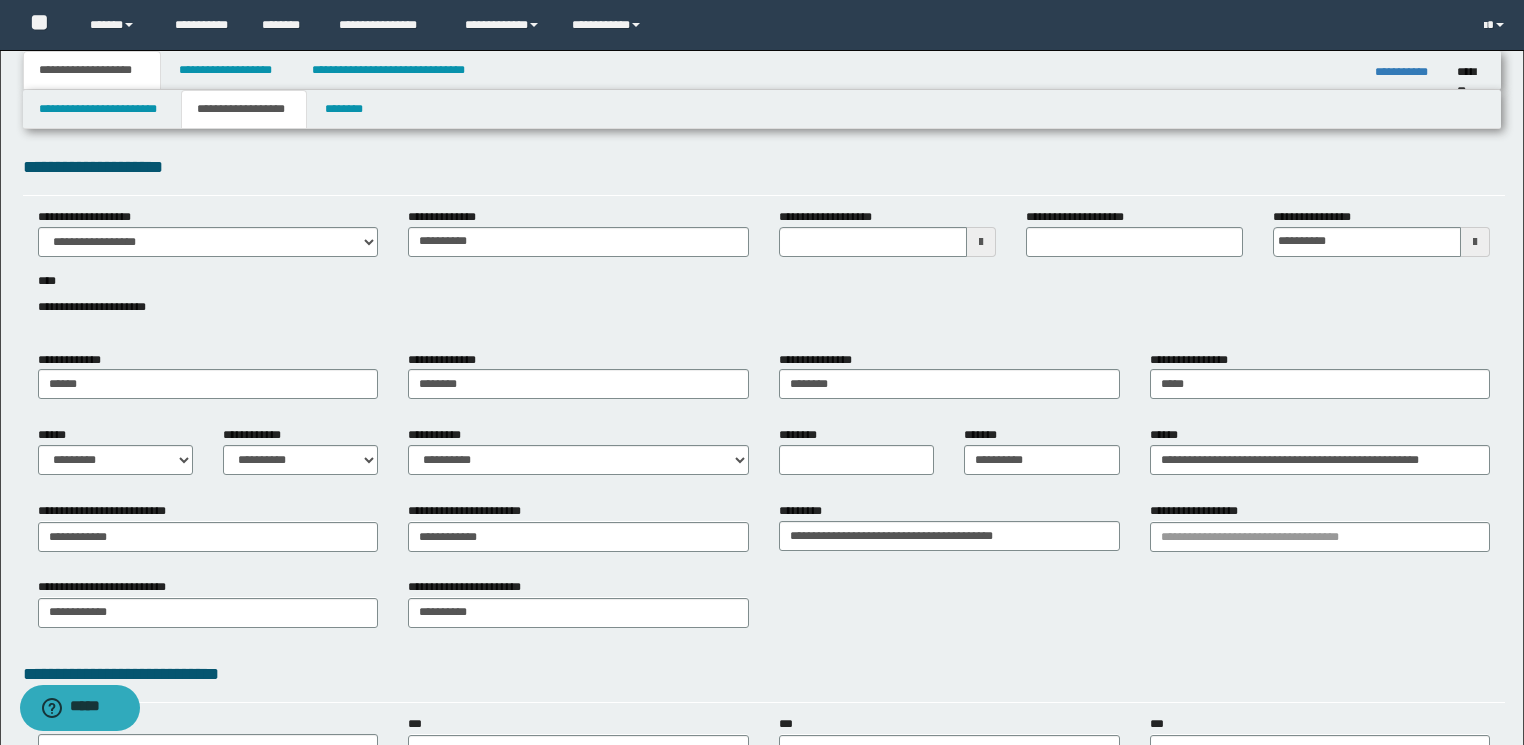 scroll, scrollTop: 0, scrollLeft: 0, axis: both 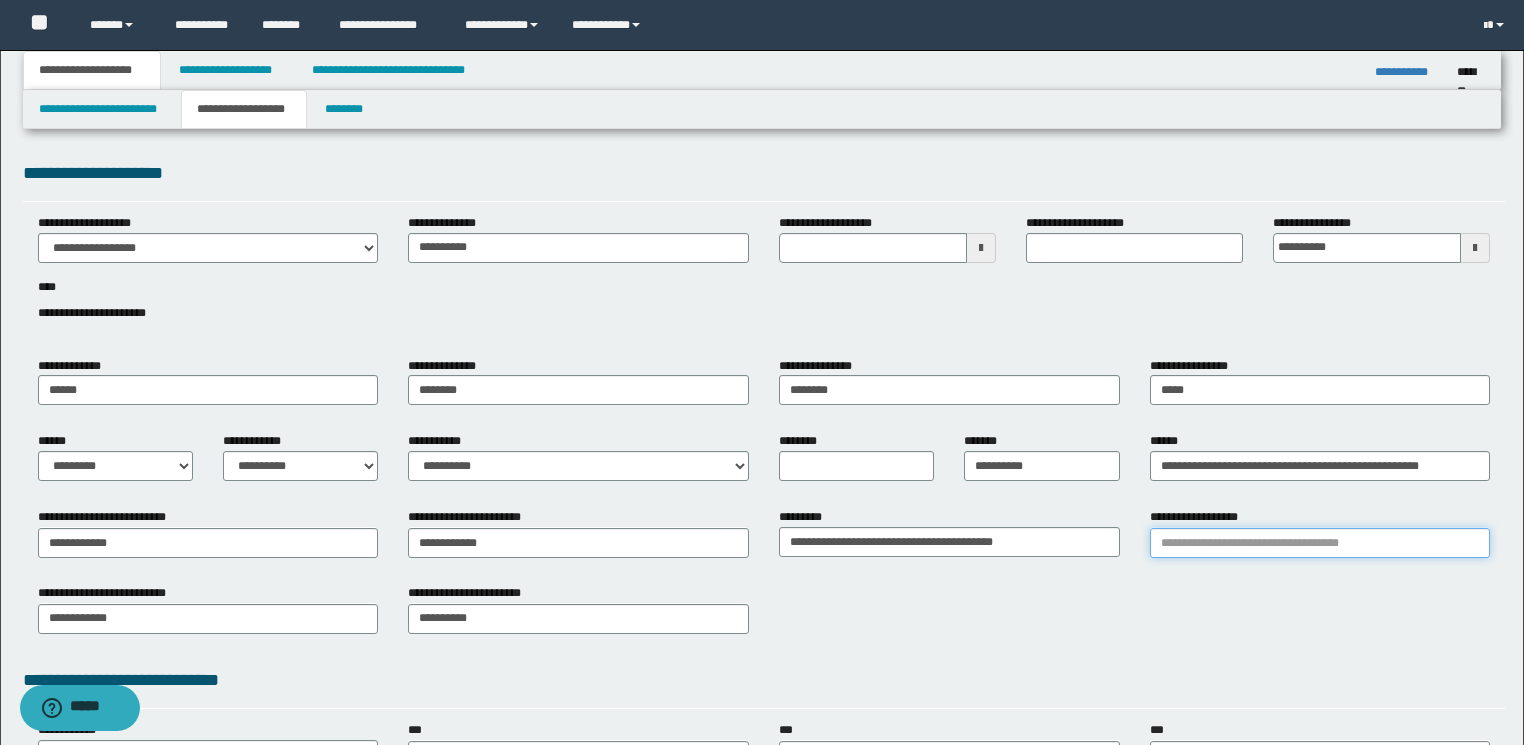 click on "**********" at bounding box center (1320, 543) 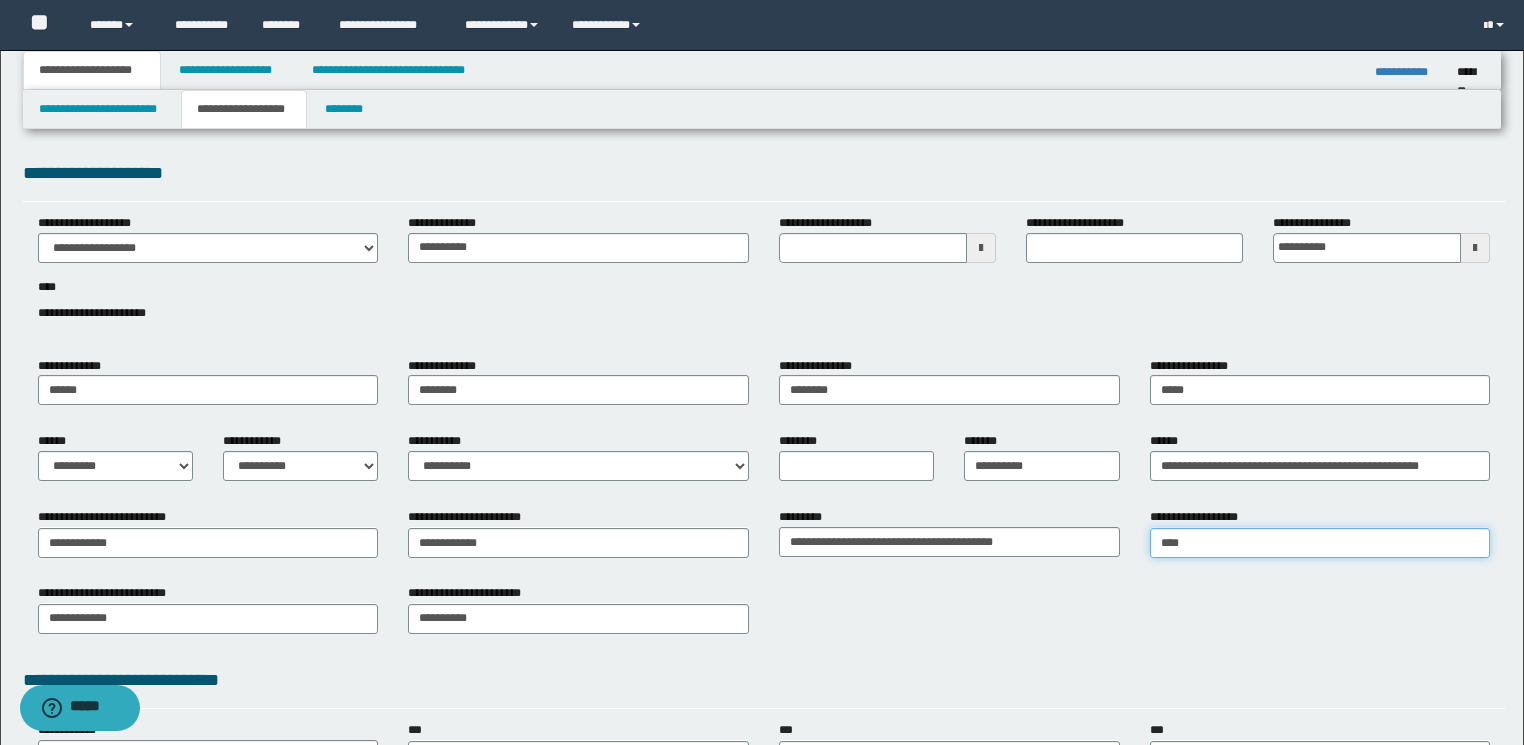 type on "*****" 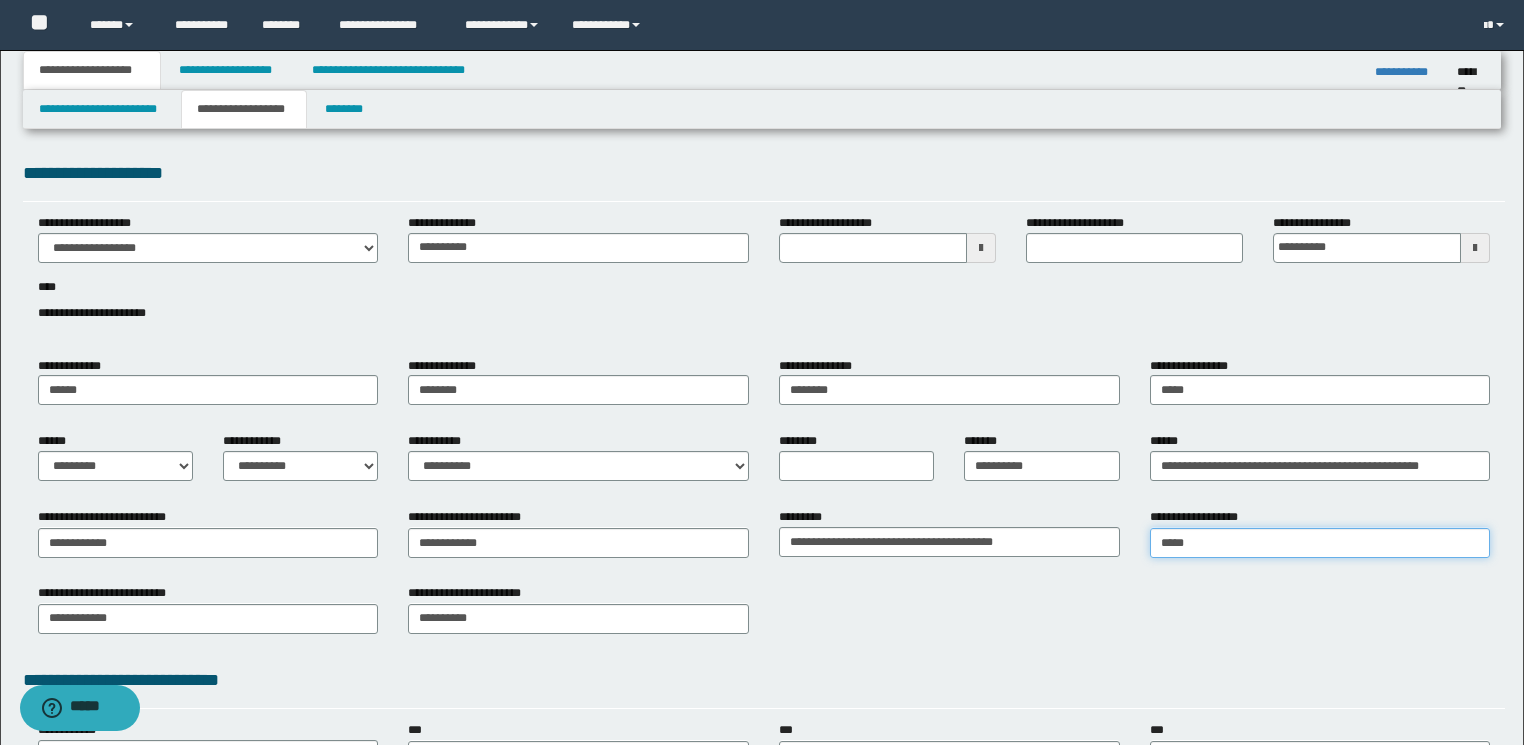 type on "********" 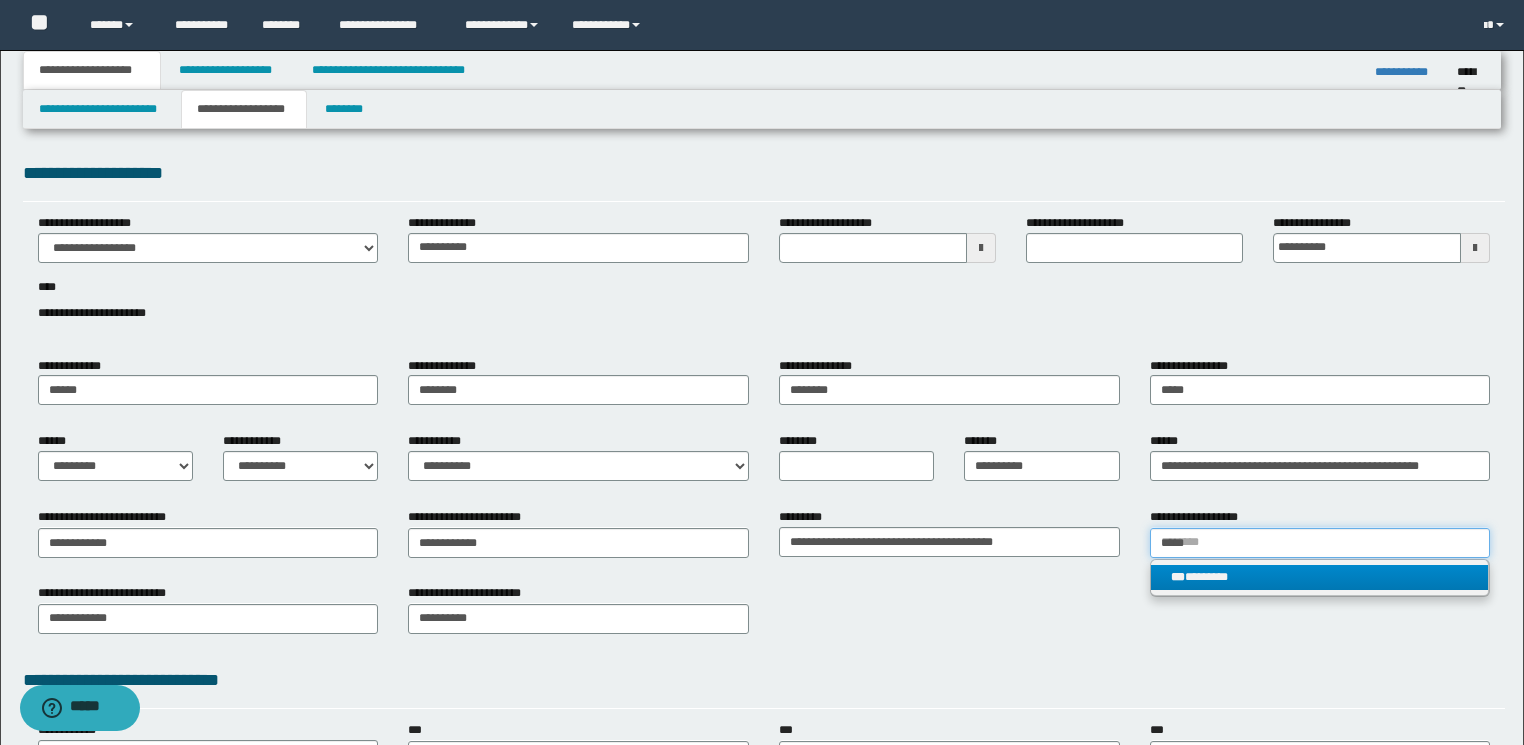 type on "*****" 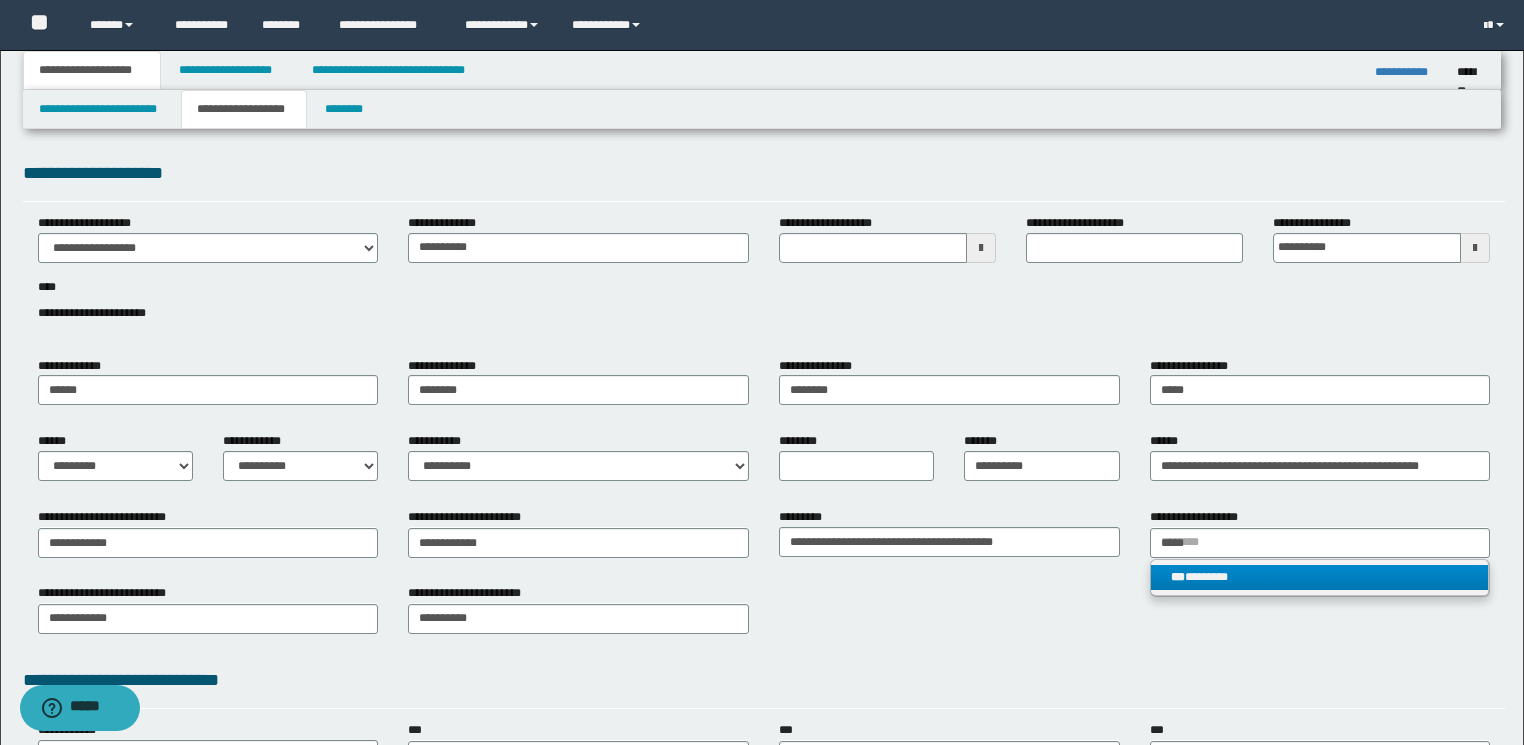 type 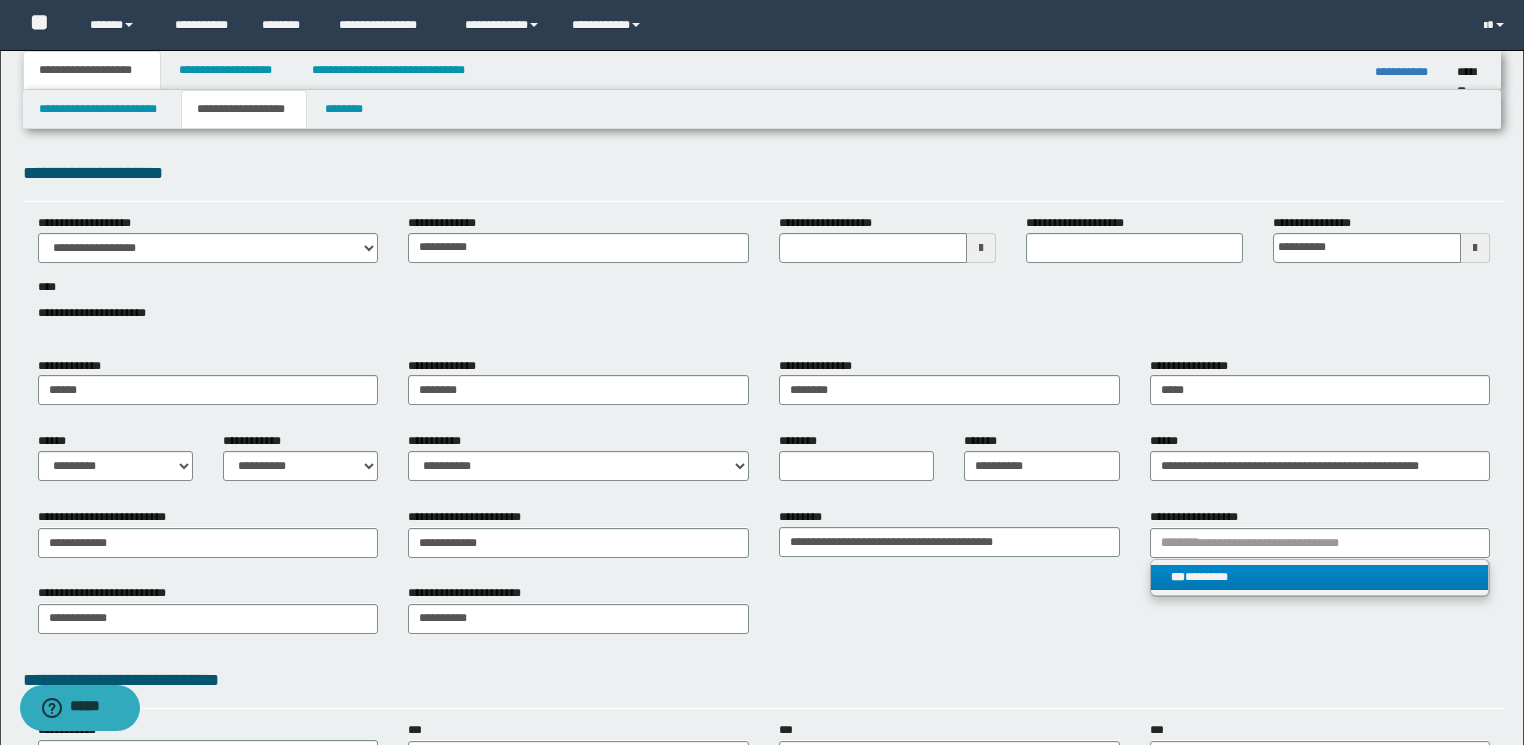 click on "***" at bounding box center [1178, 577] 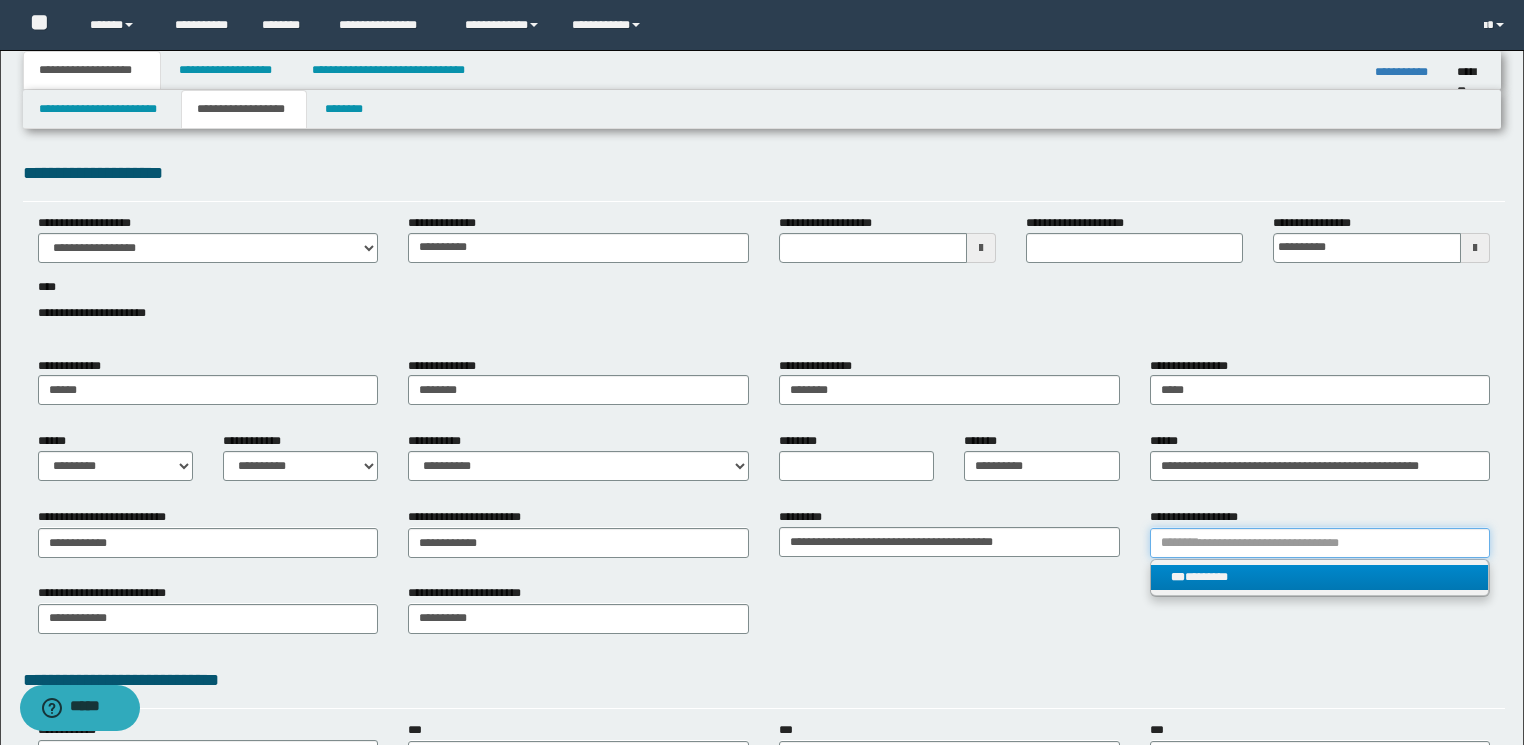 type 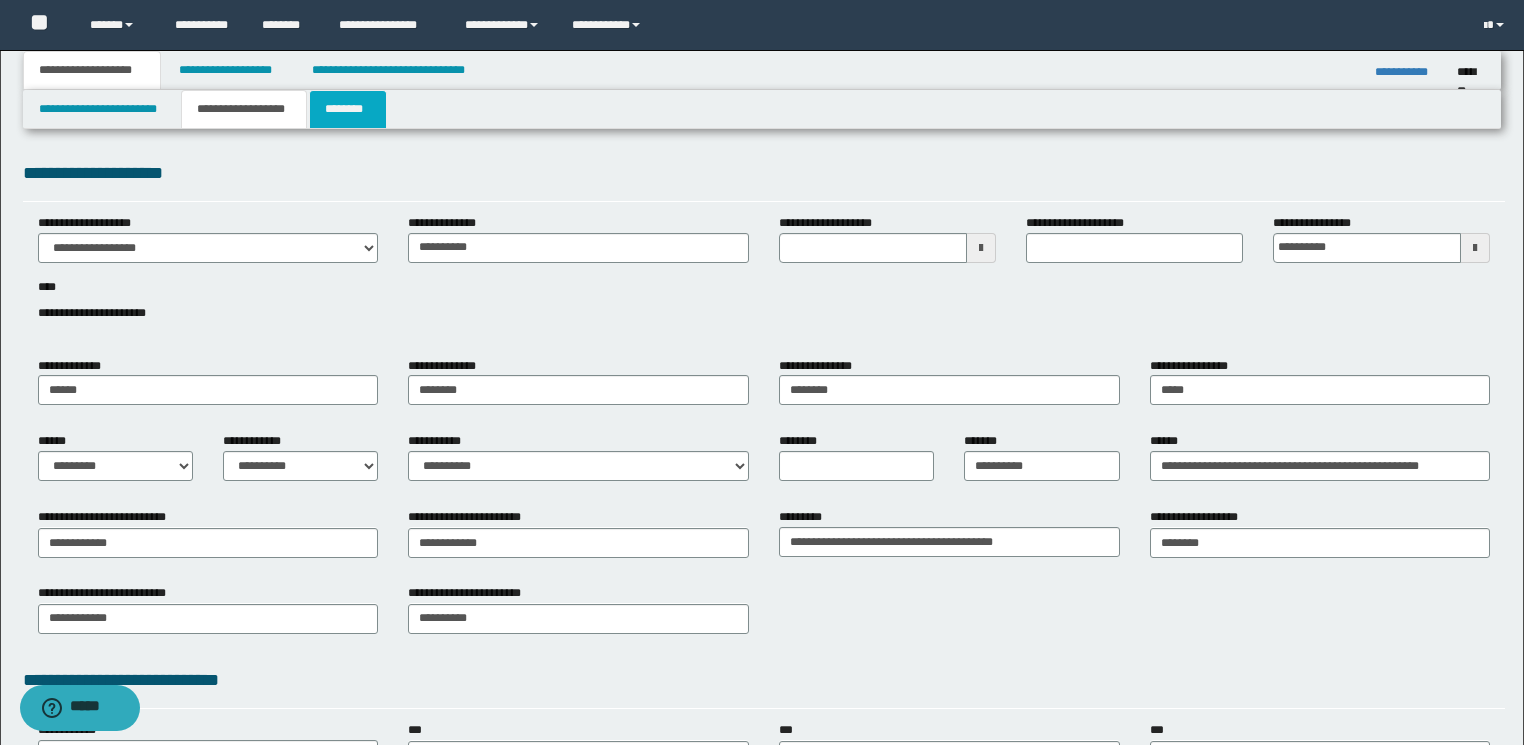 click on "********" at bounding box center (348, 109) 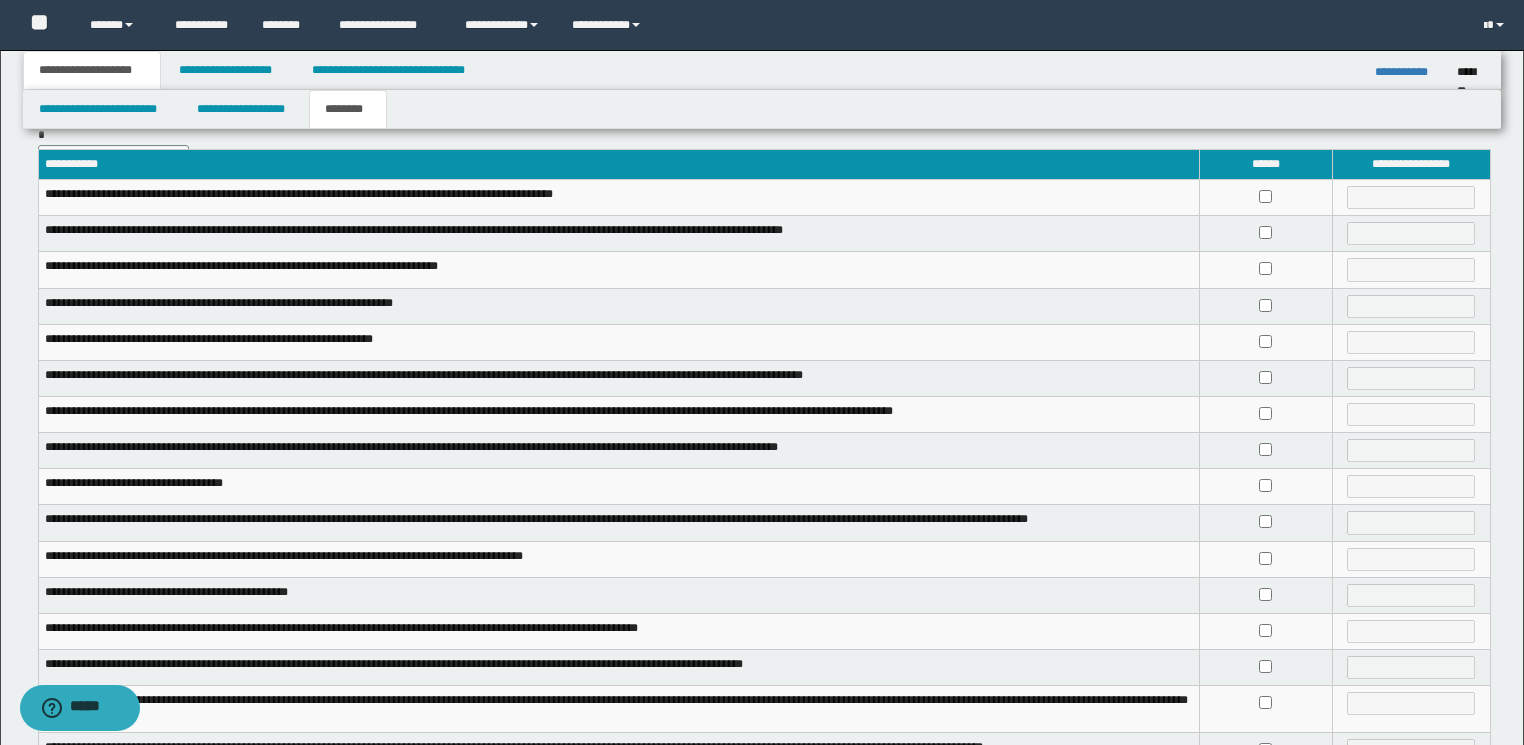 scroll, scrollTop: 160, scrollLeft: 0, axis: vertical 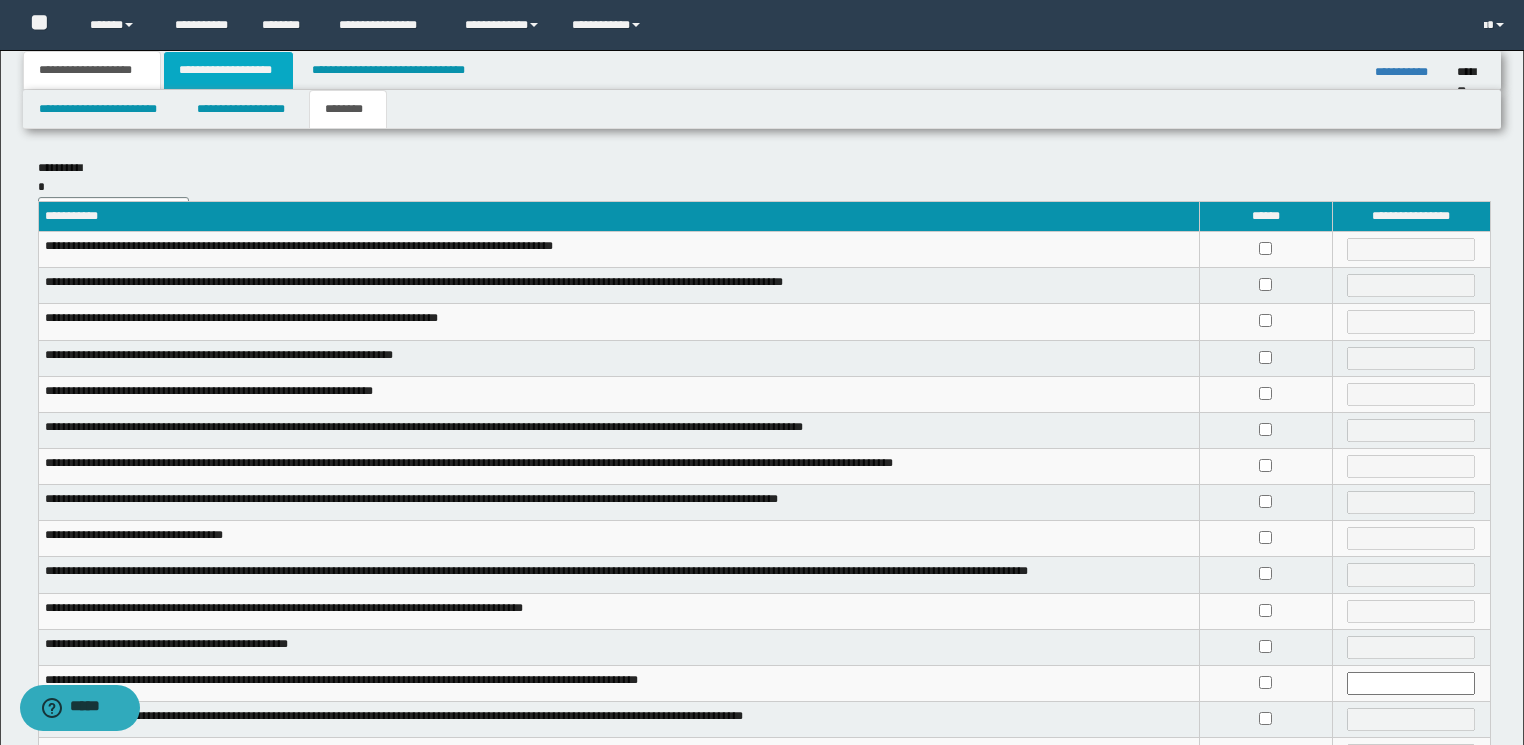 click on "**********" at bounding box center [228, 70] 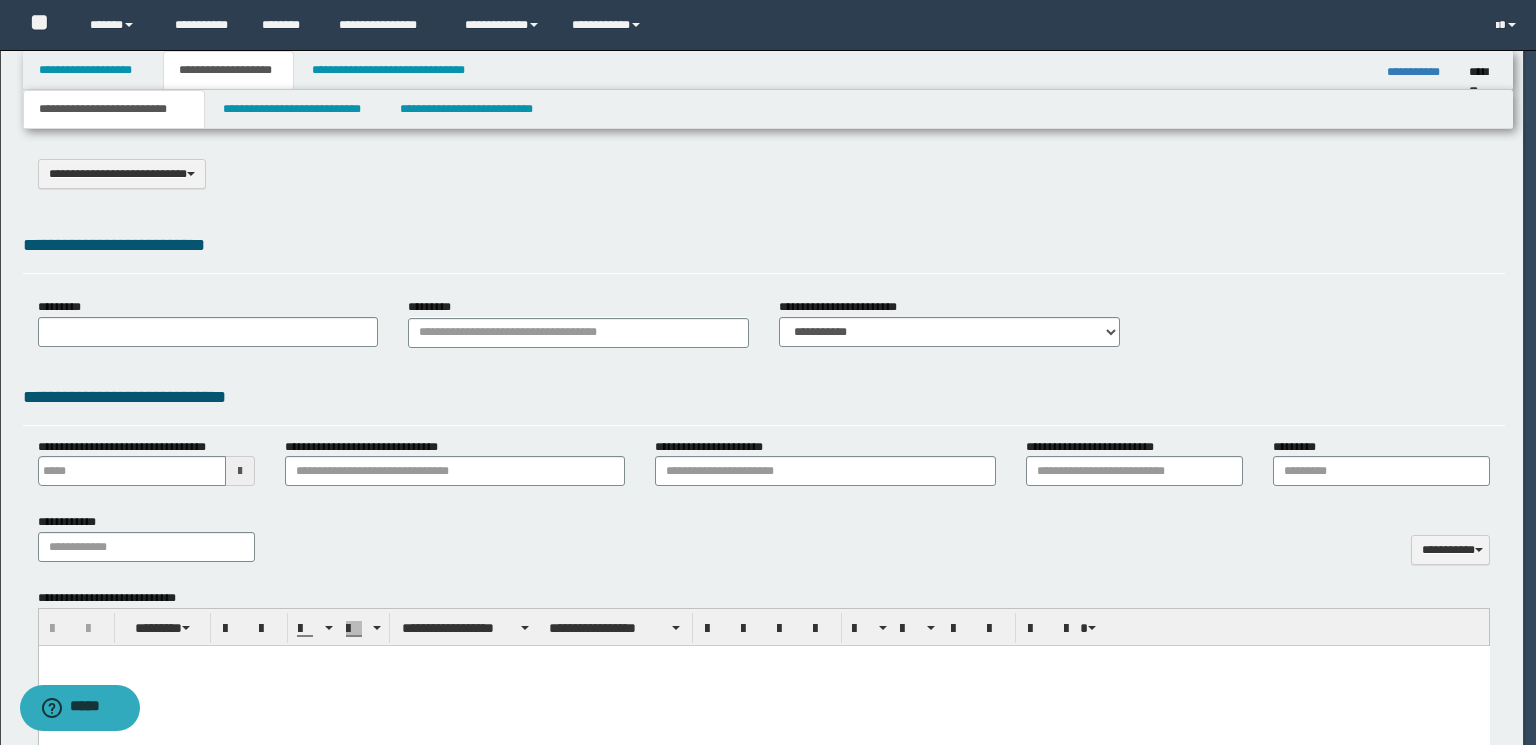 select on "*" 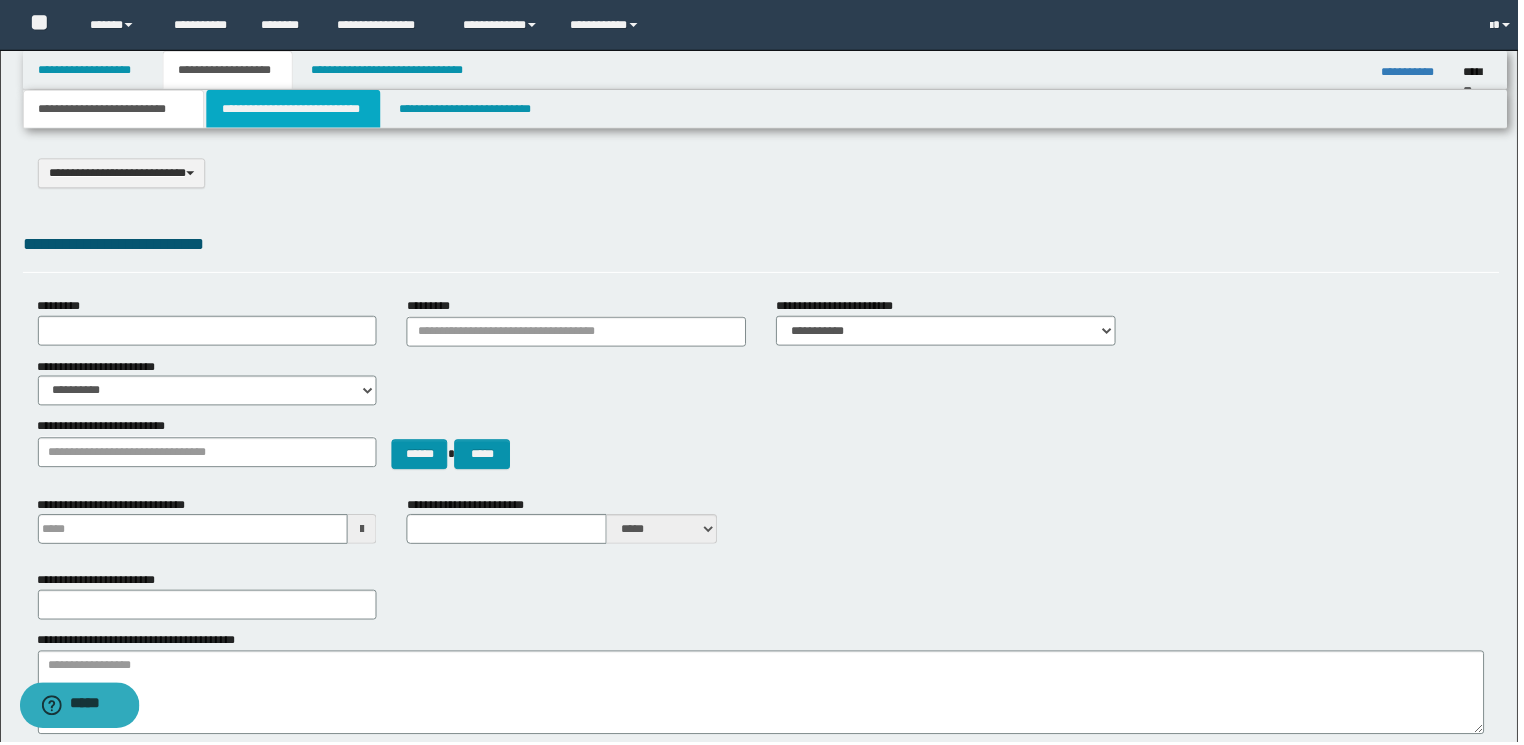 click on "**********" at bounding box center [294, 109] 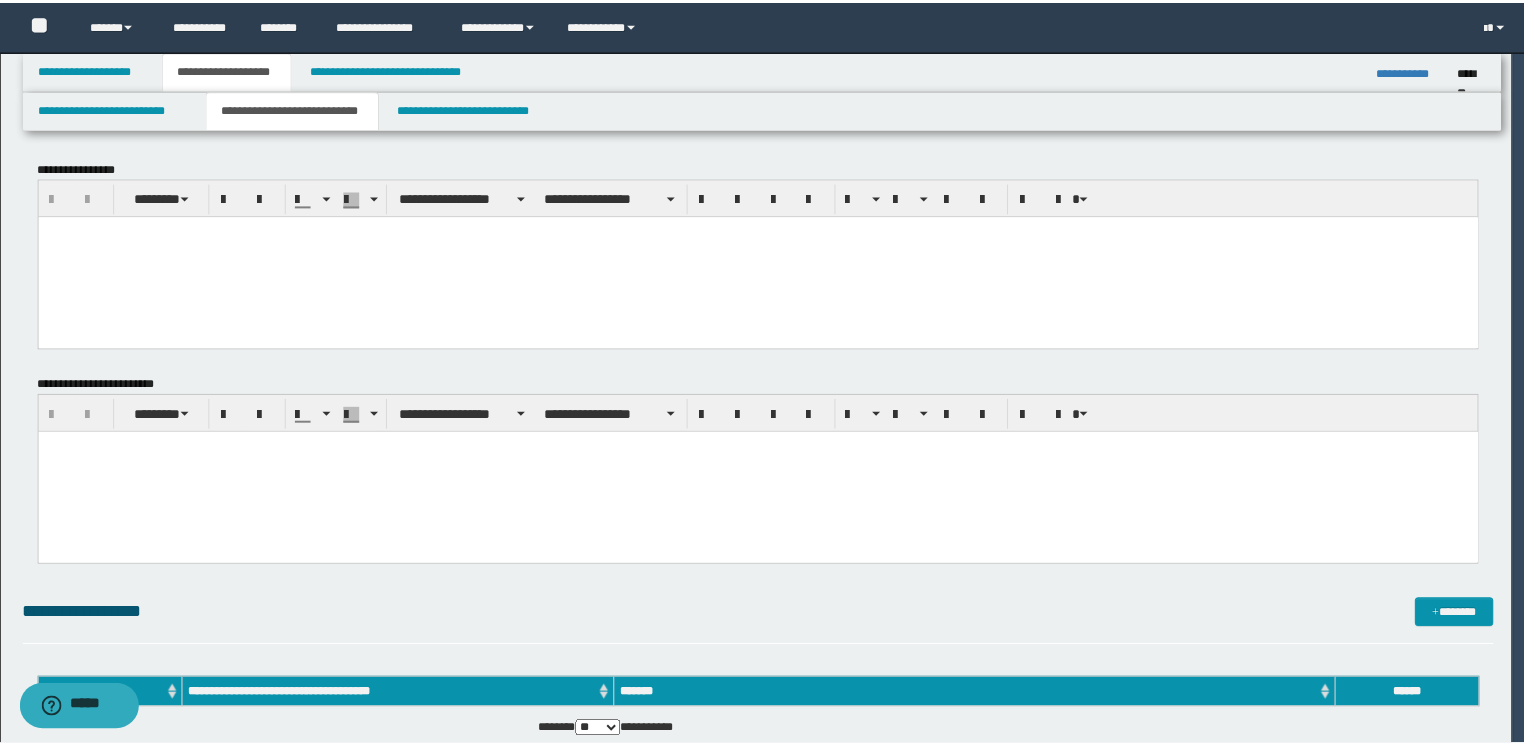 scroll, scrollTop: 0, scrollLeft: 0, axis: both 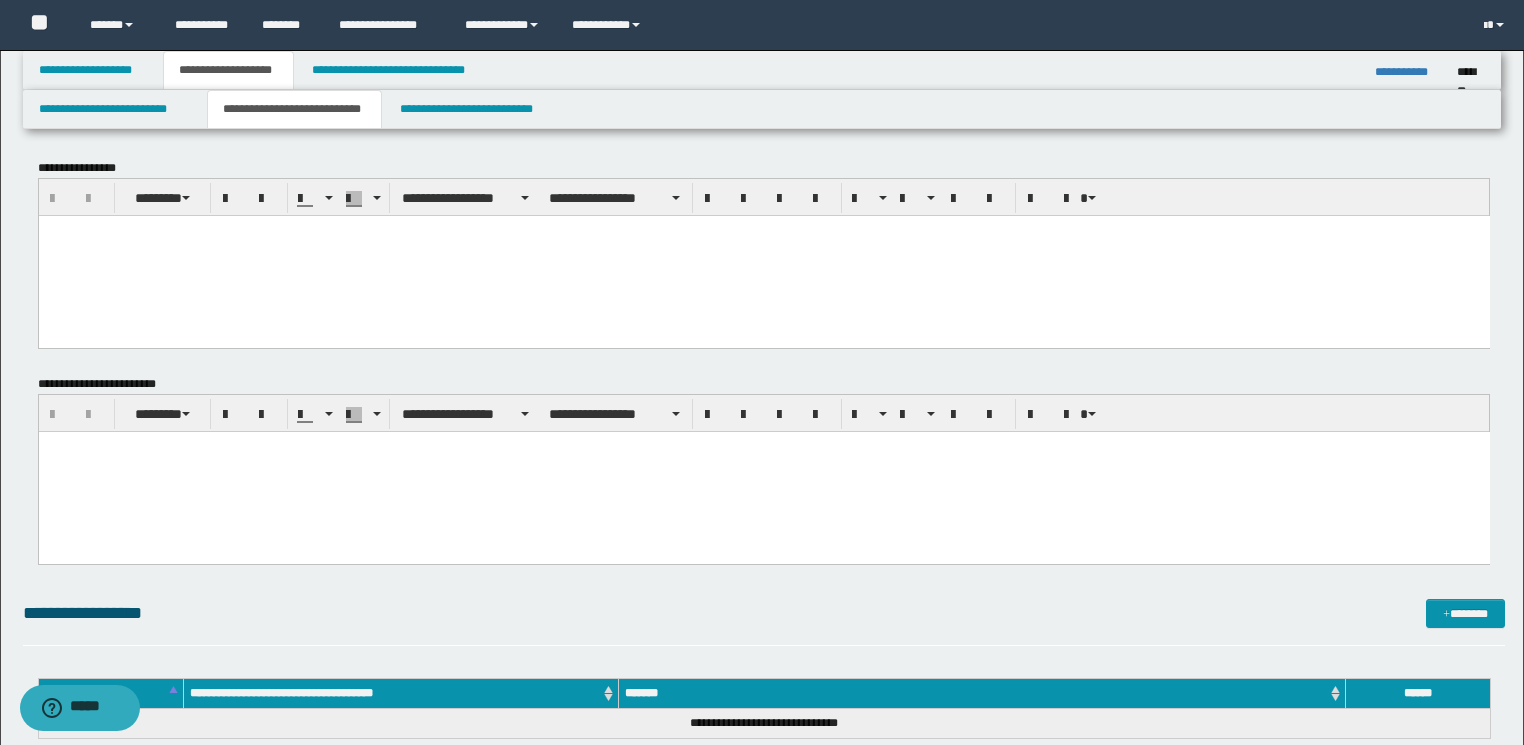 click at bounding box center (763, 255) 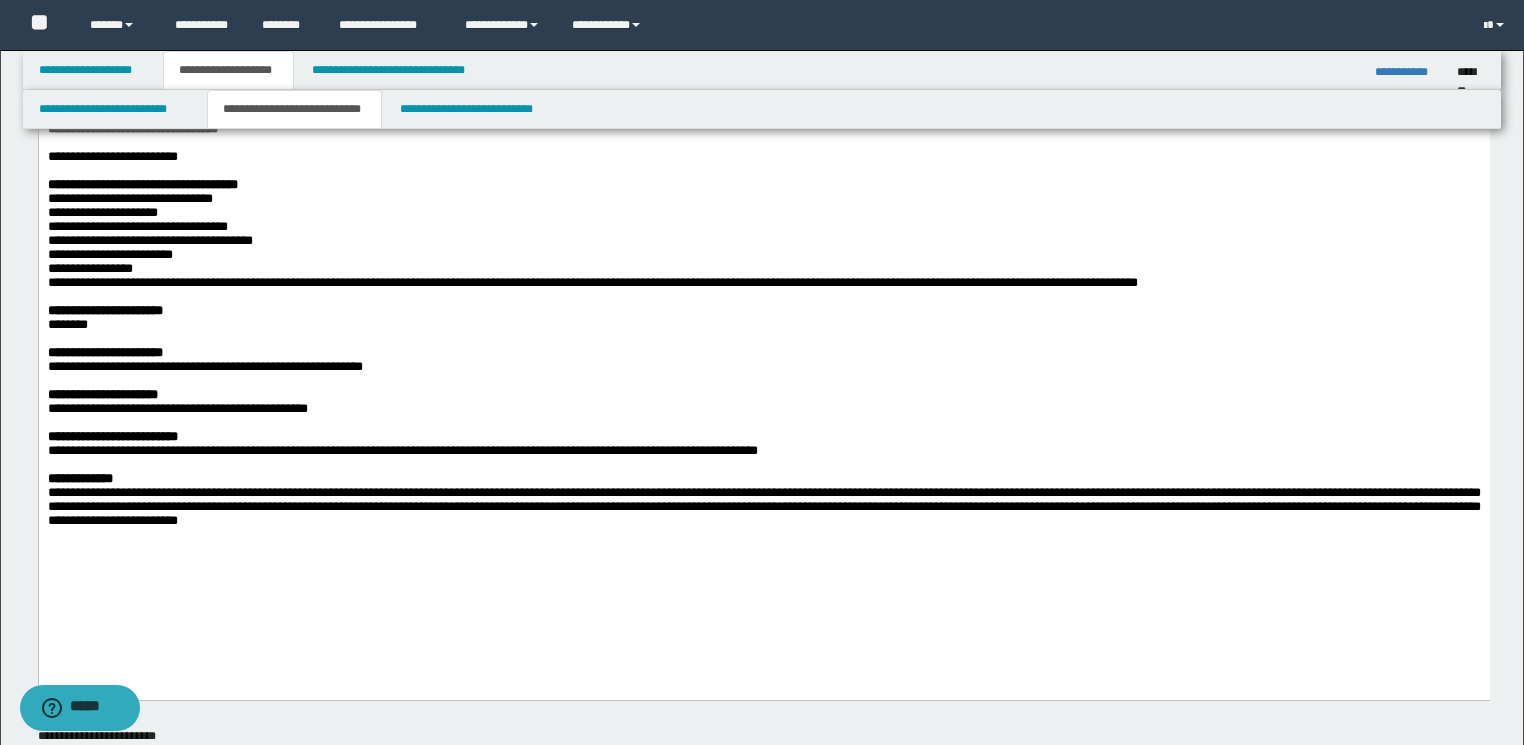 scroll, scrollTop: 160, scrollLeft: 0, axis: vertical 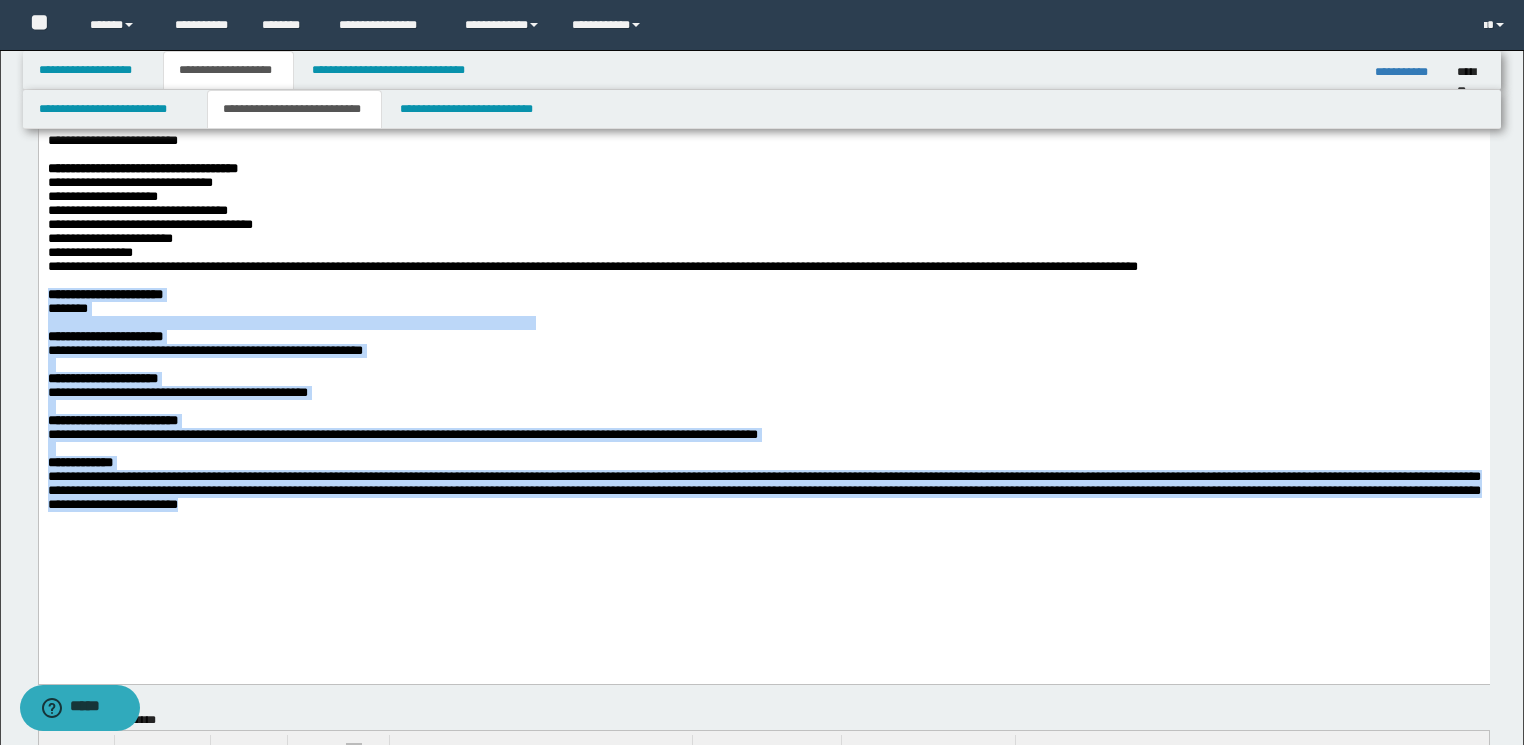 drag, startPoint x: 46, startPoint y: 320, endPoint x: 553, endPoint y: 564, distance: 562.6589 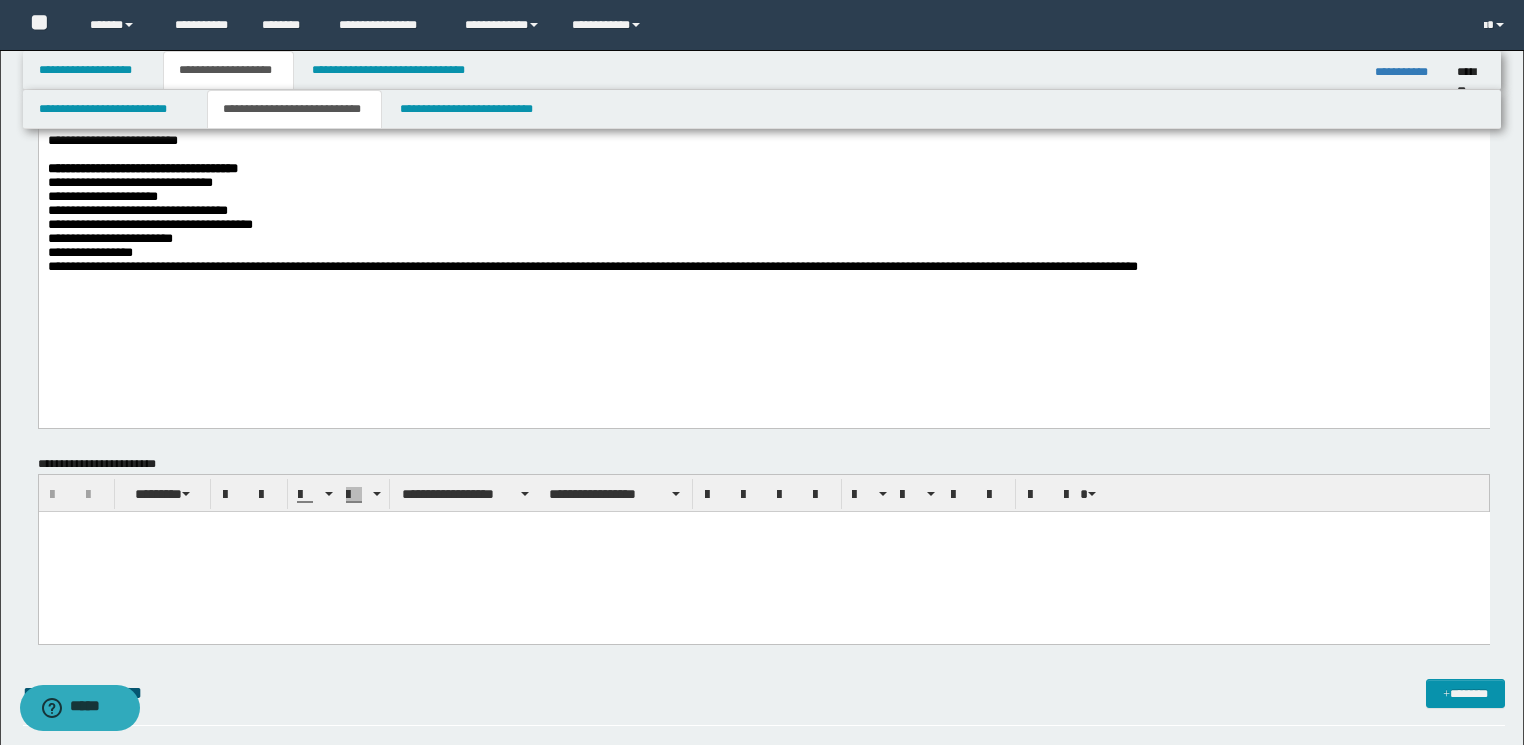 click at bounding box center [763, 551] 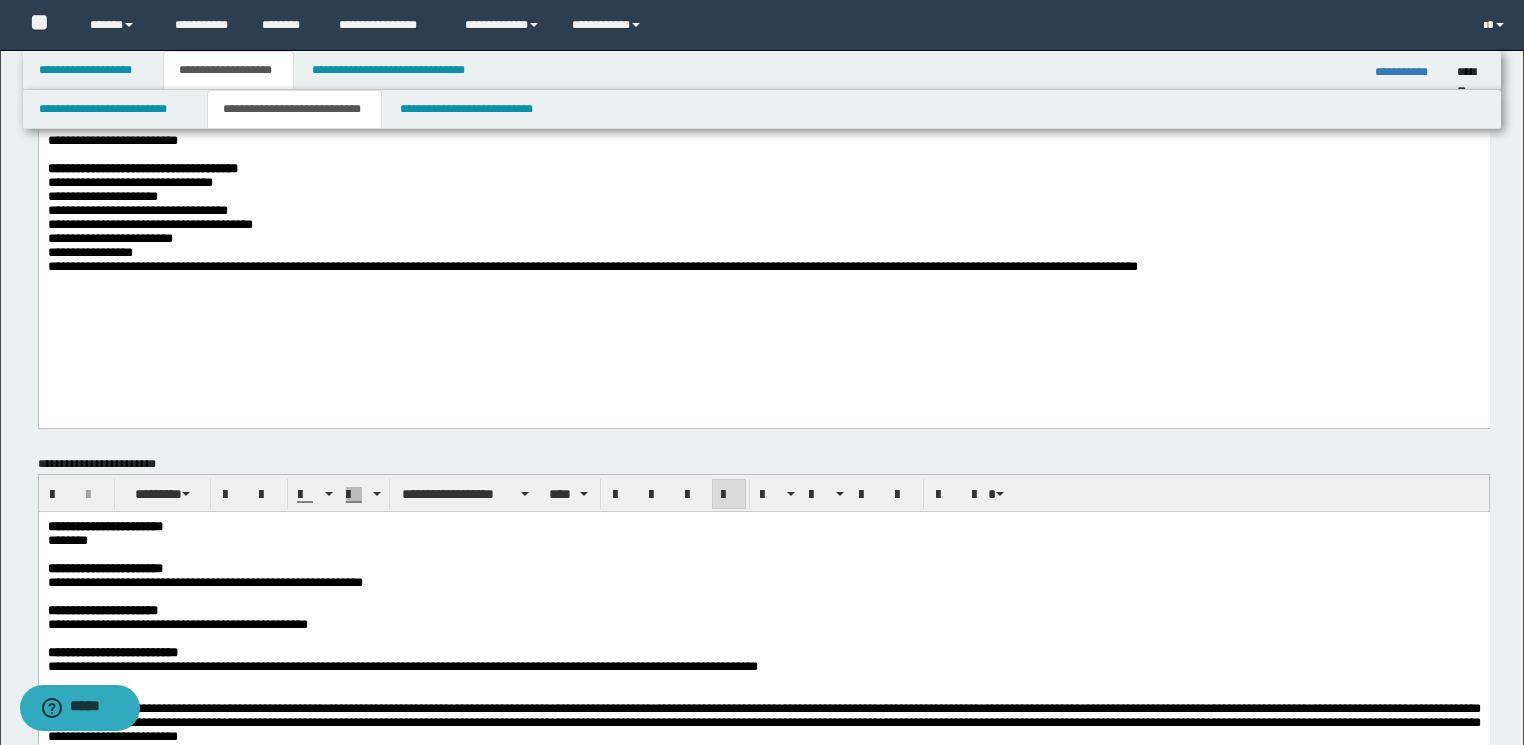 click on "**********" at bounding box center (762, 266) 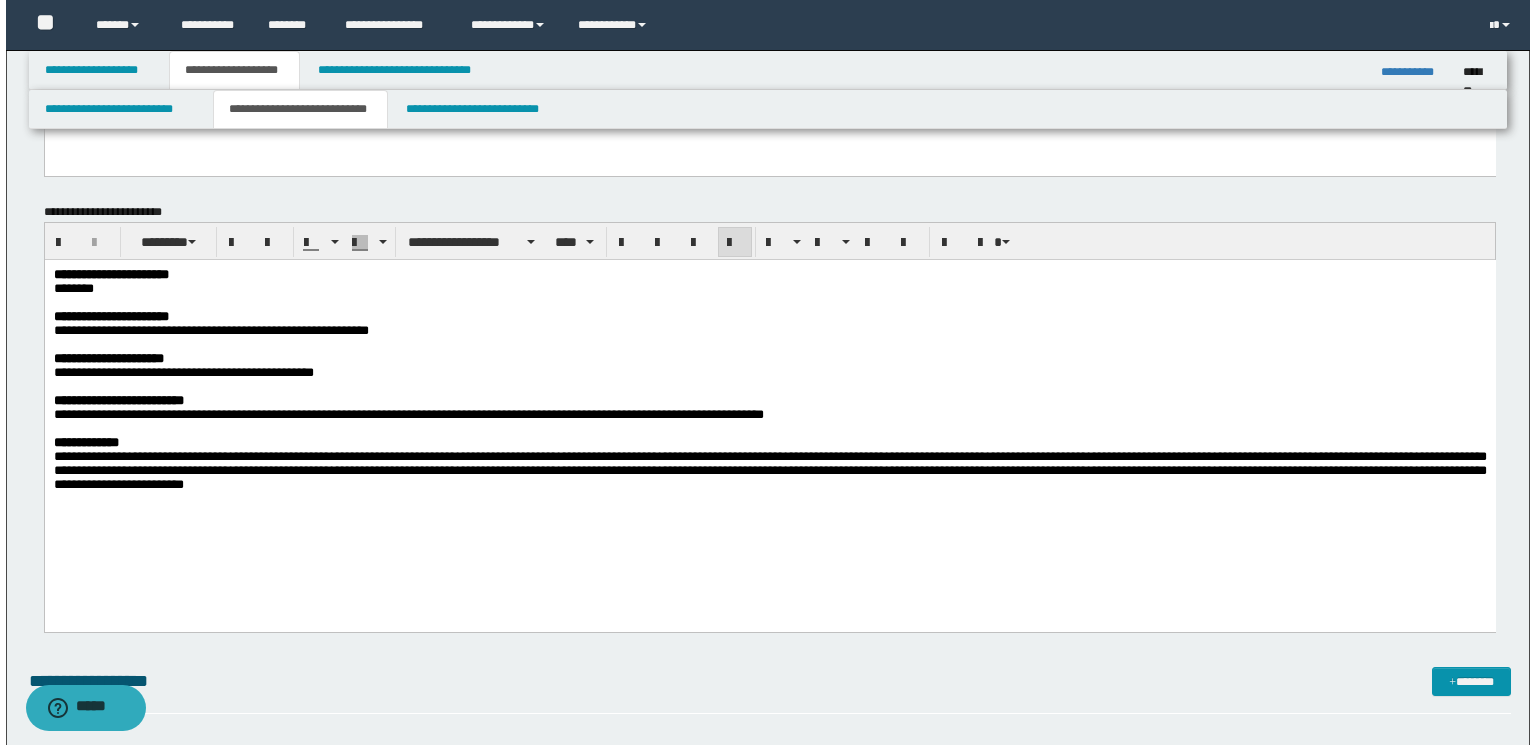 scroll, scrollTop: 560, scrollLeft: 0, axis: vertical 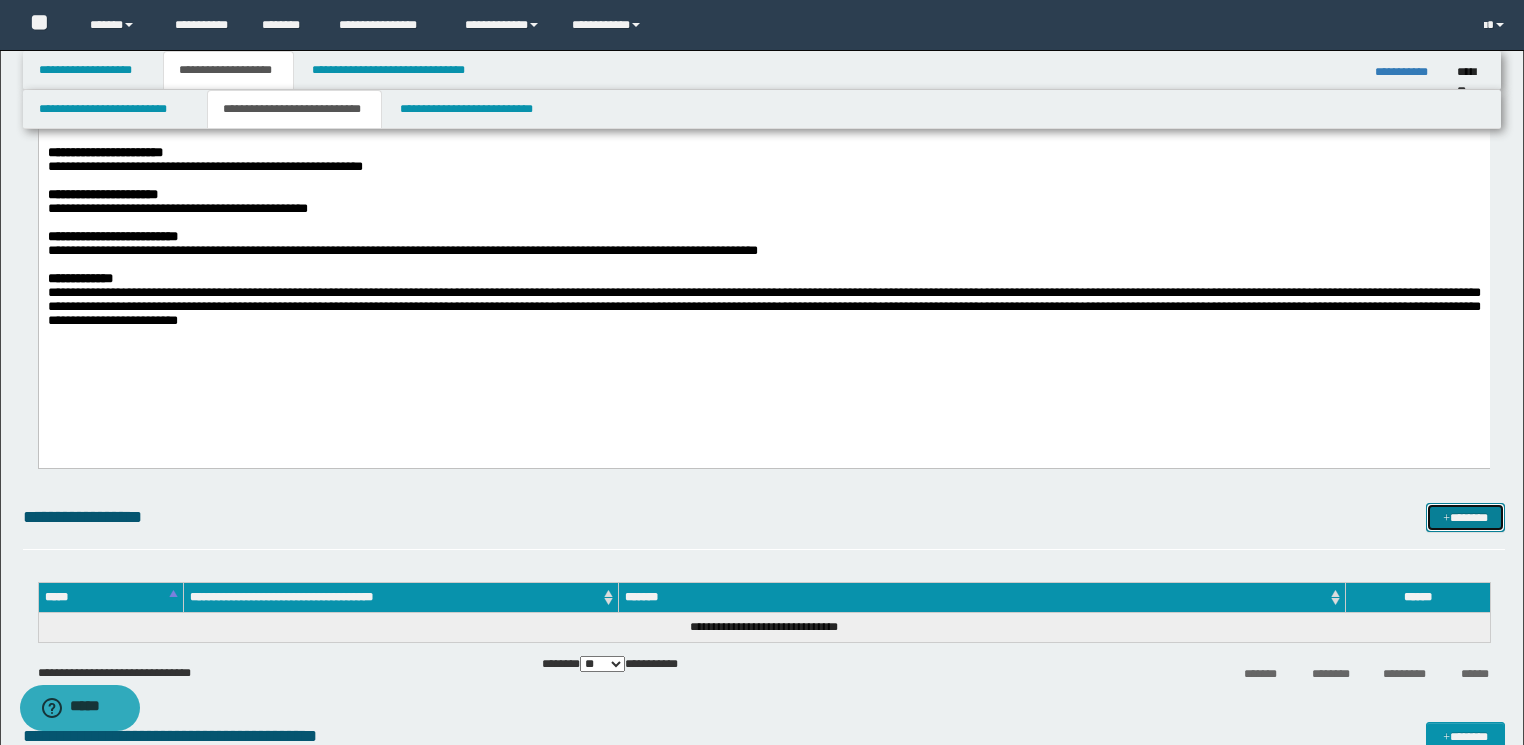 click on "*******" at bounding box center [1465, 518] 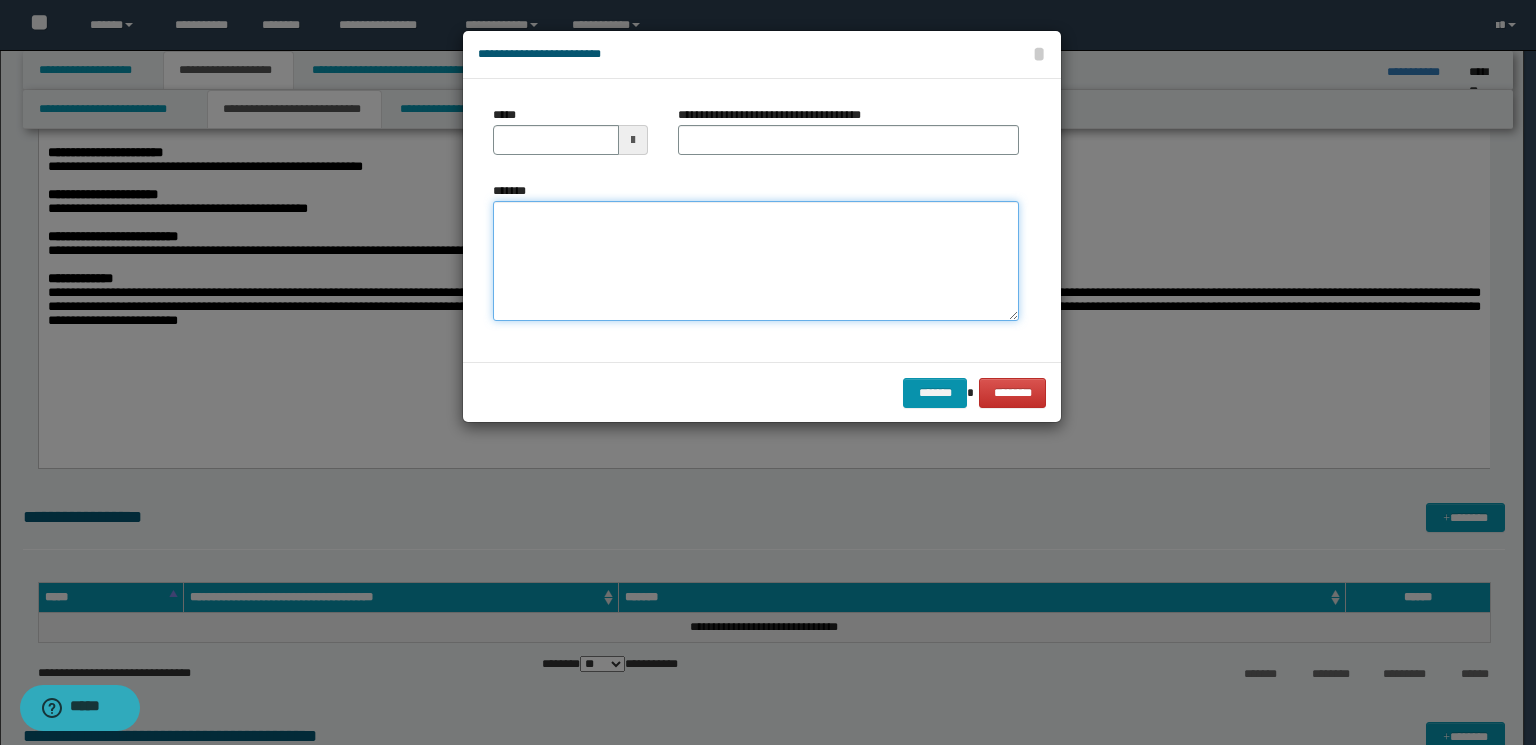 click on "*******" at bounding box center (756, 261) 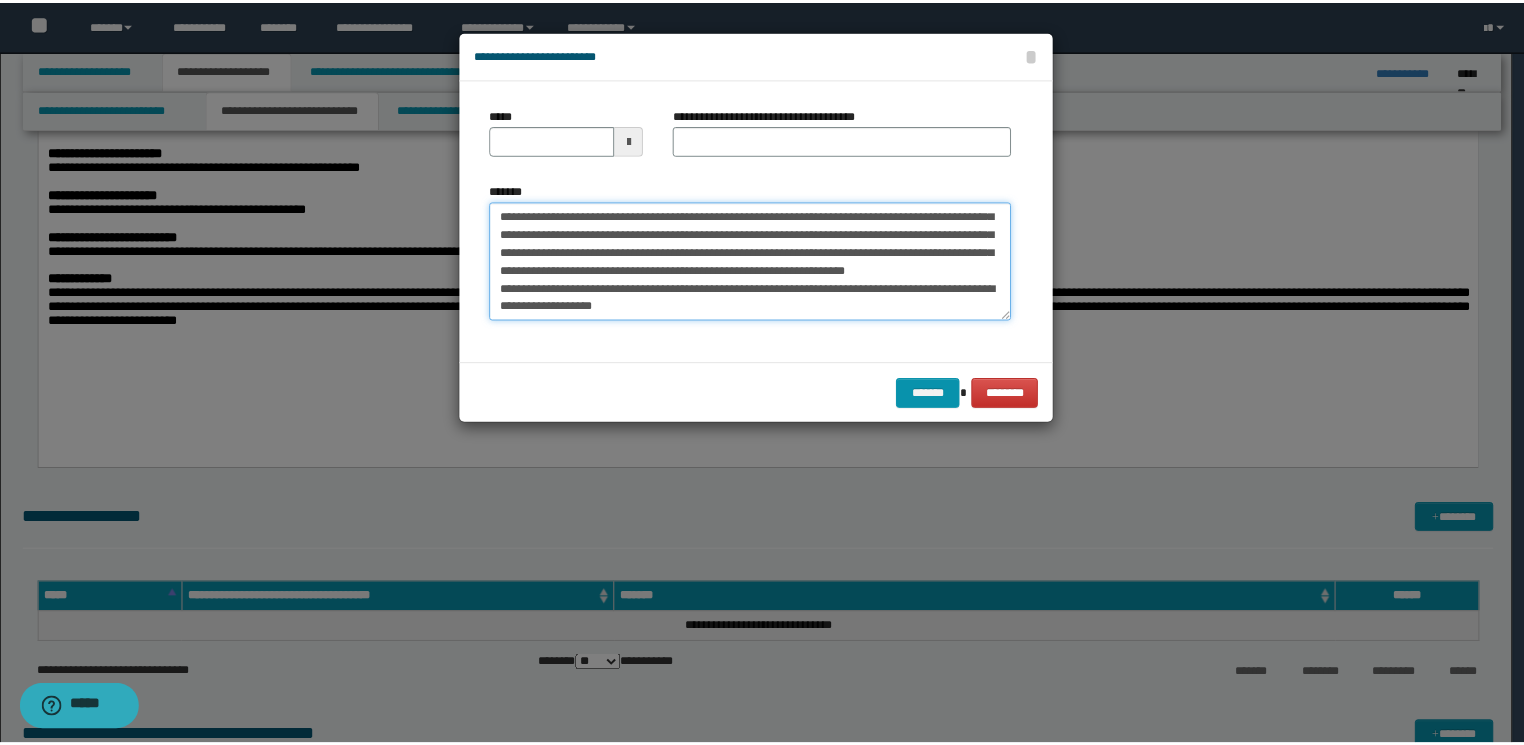 scroll, scrollTop: 0, scrollLeft: 0, axis: both 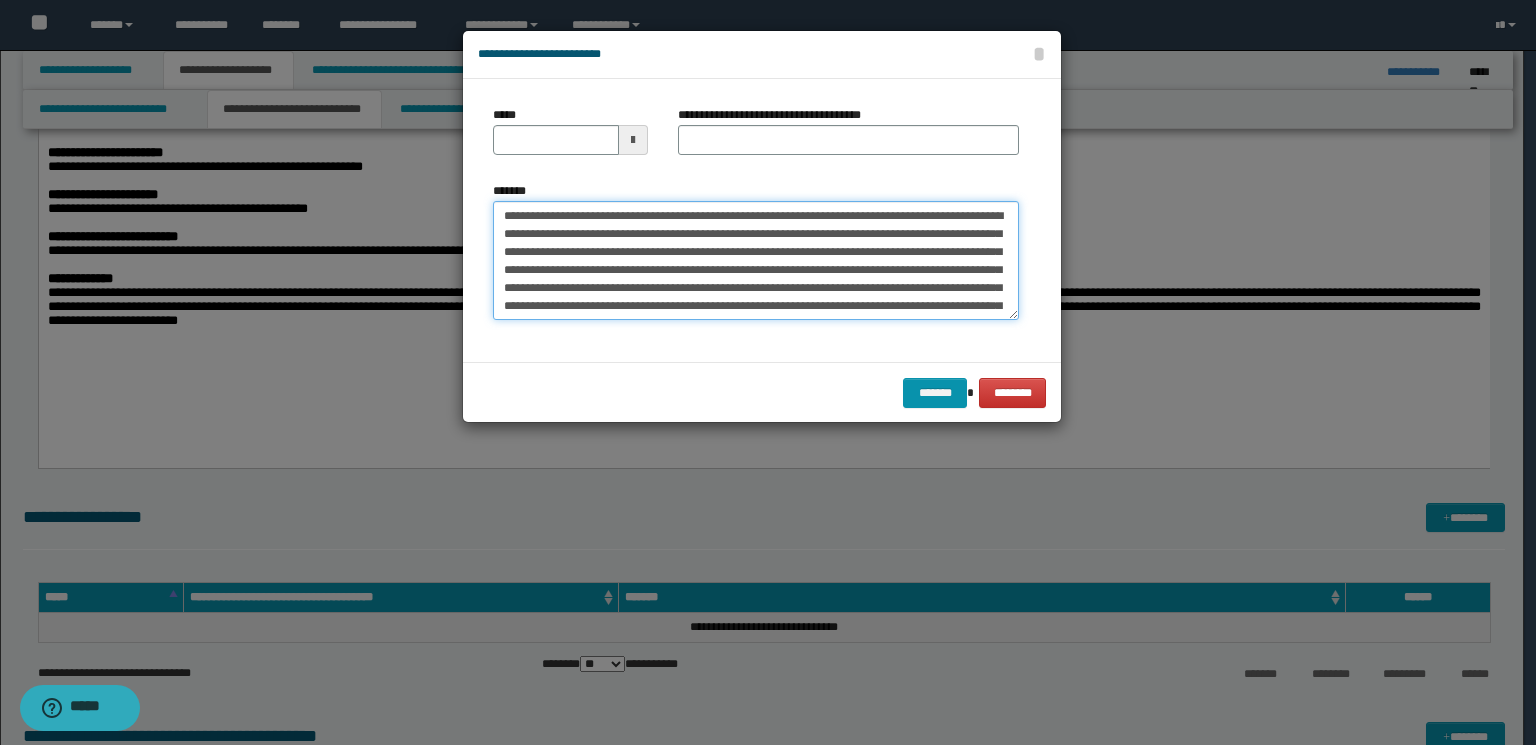 drag, startPoint x: 763, startPoint y: 208, endPoint x: 229, endPoint y: 169, distance: 535.42224 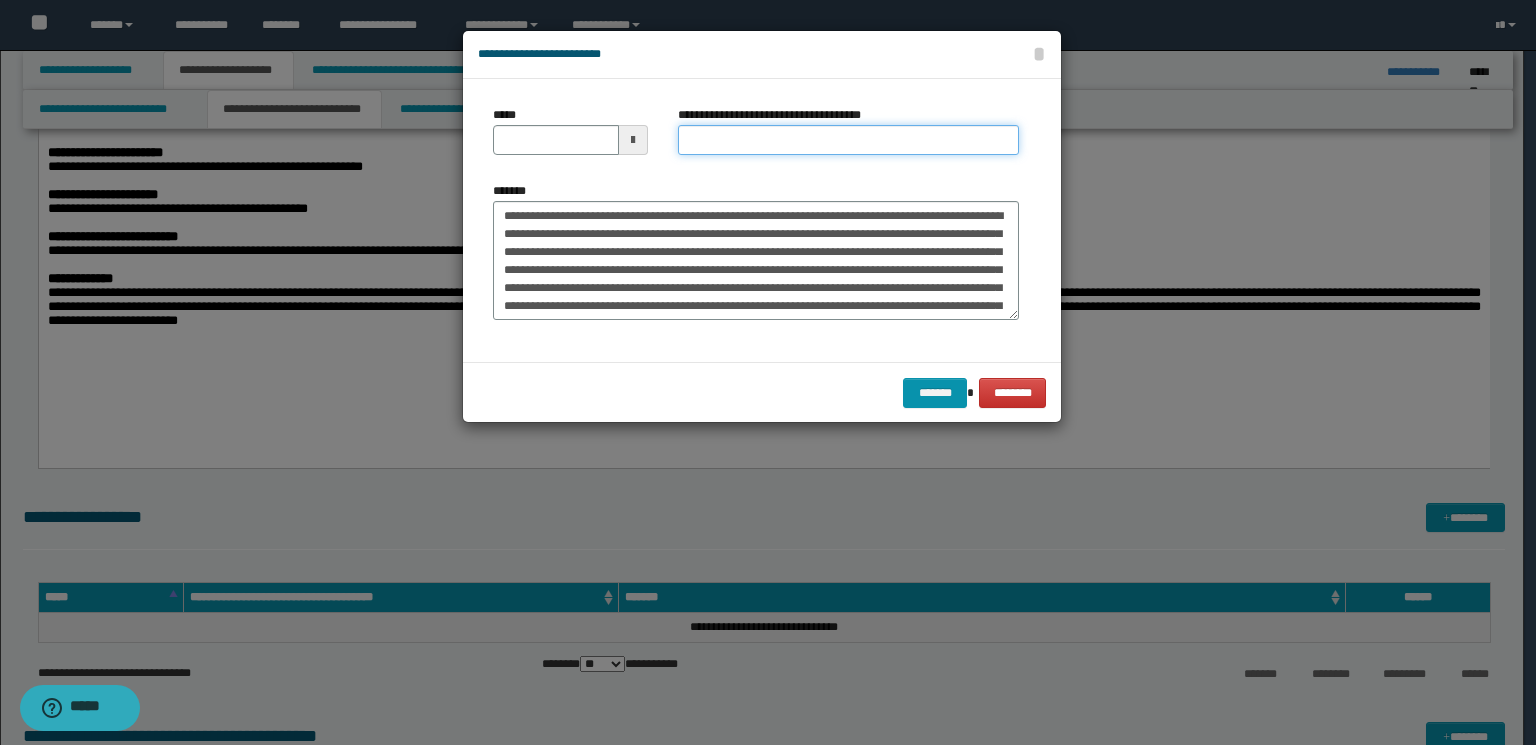 click on "**********" at bounding box center [848, 140] 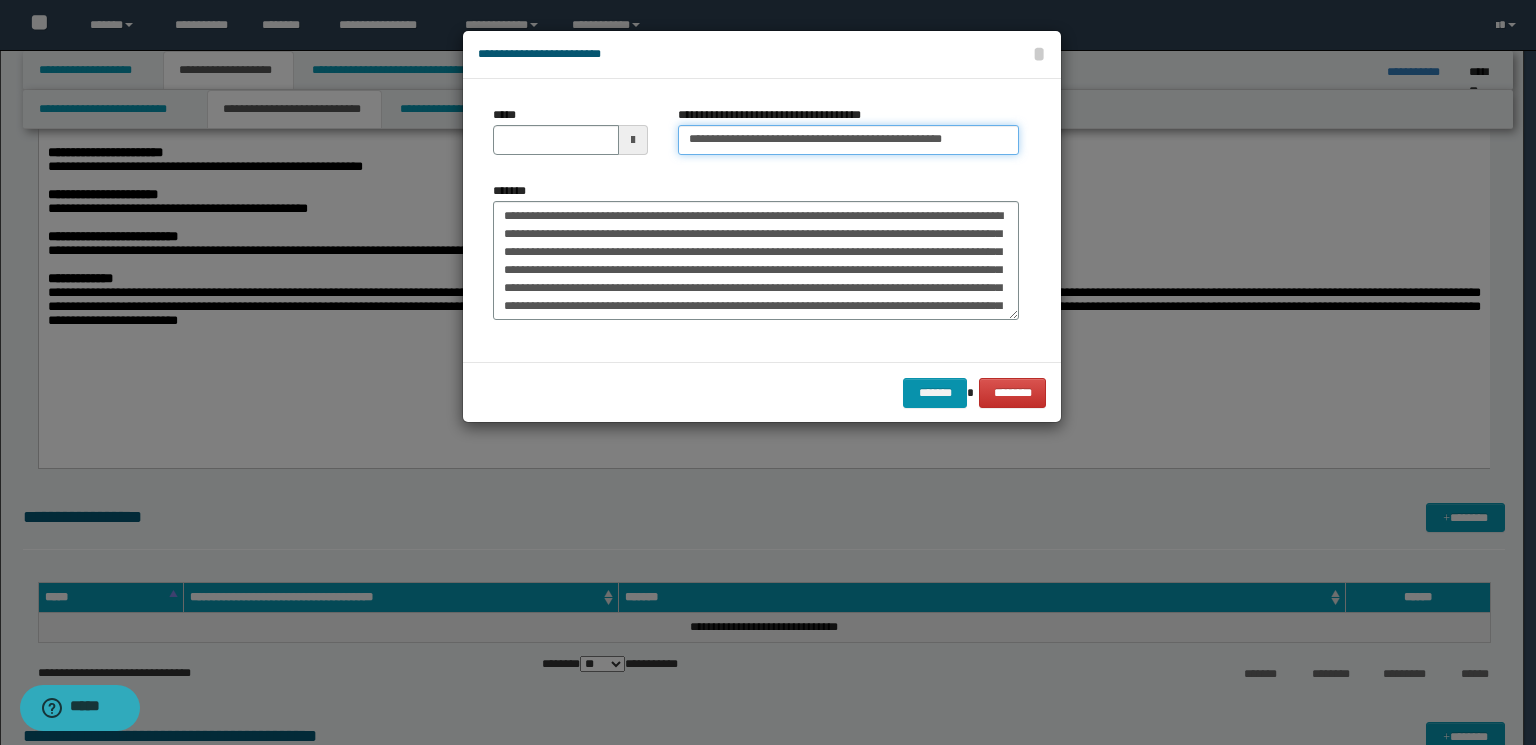 drag, startPoint x: 973, startPoint y: 132, endPoint x: 869, endPoint y: 131, distance: 104.00481 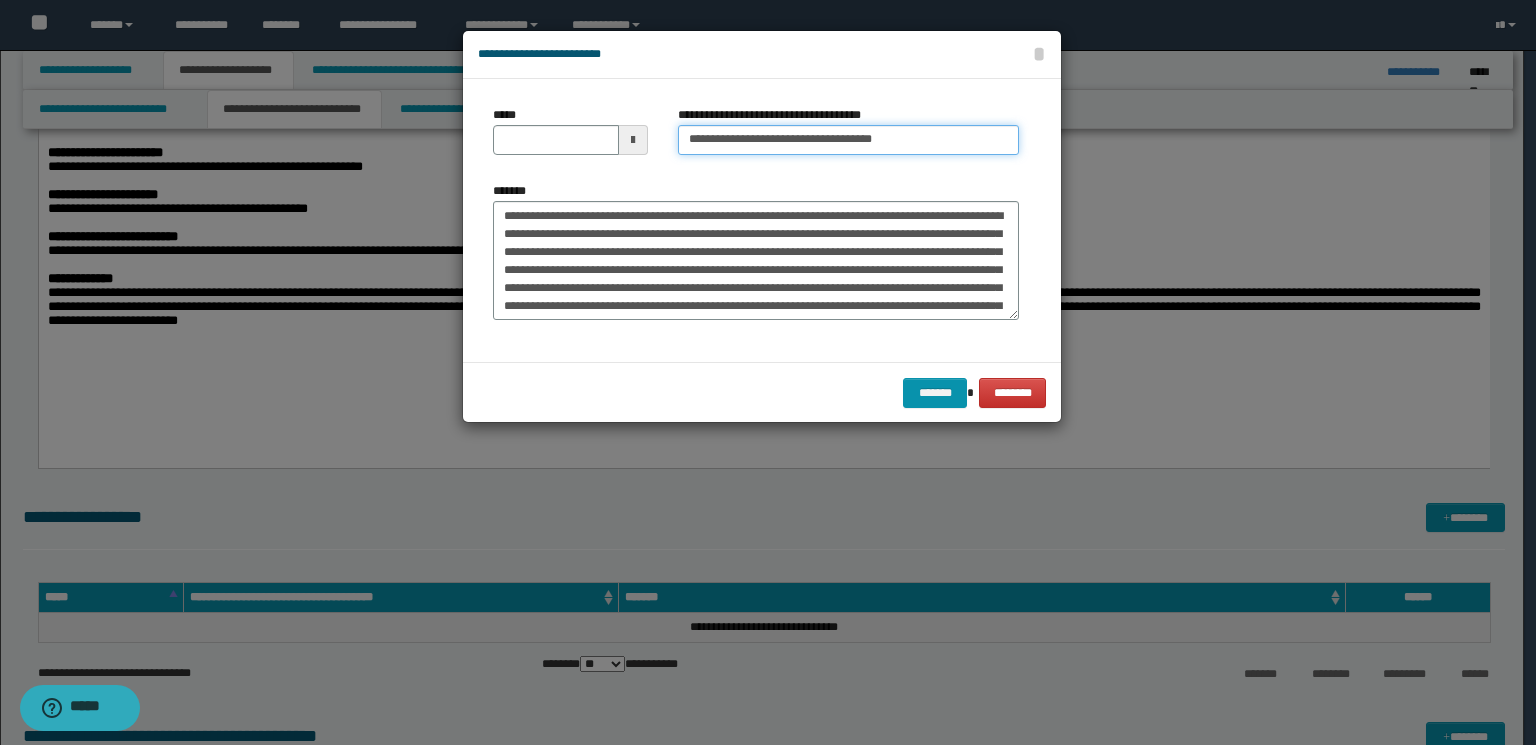type 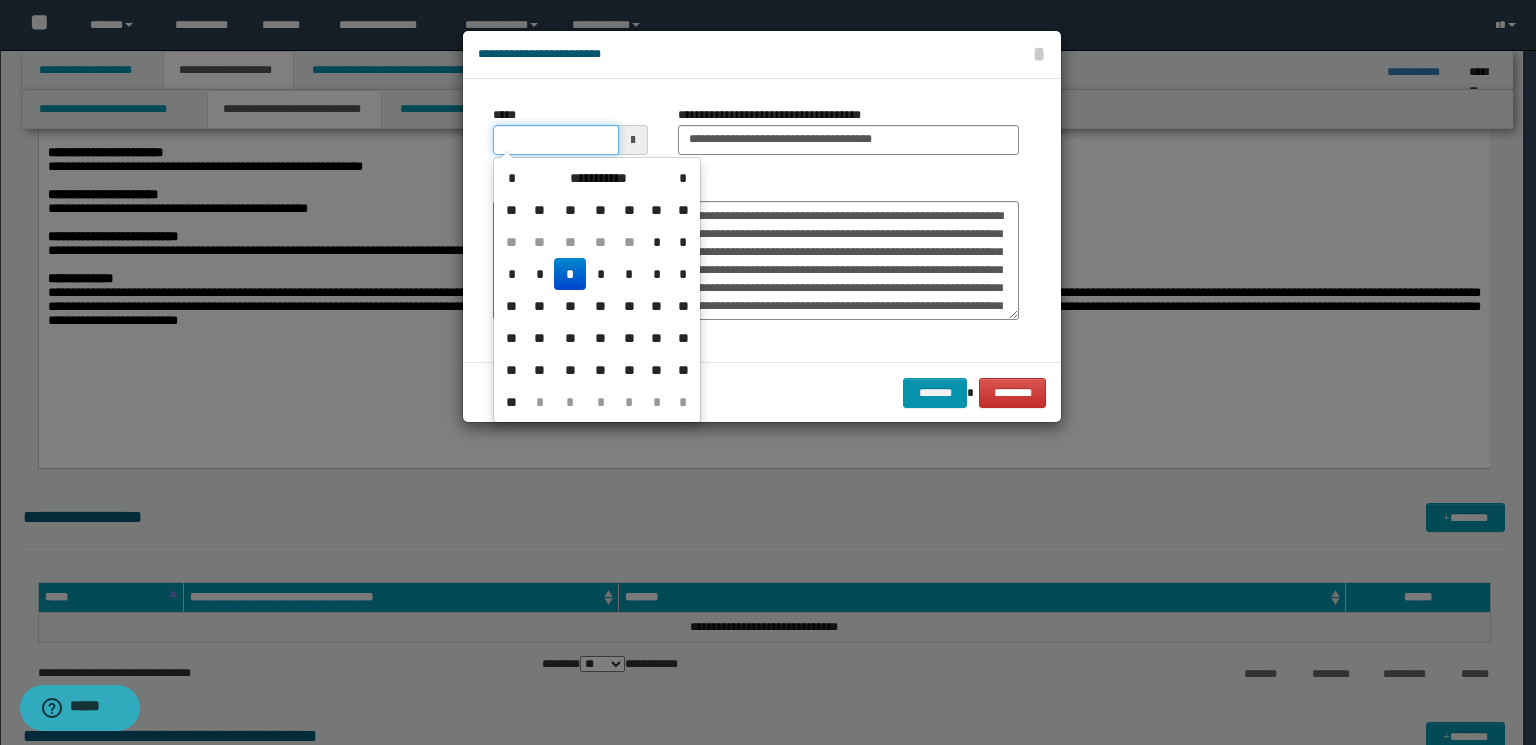 click on "*****" at bounding box center (556, 140) 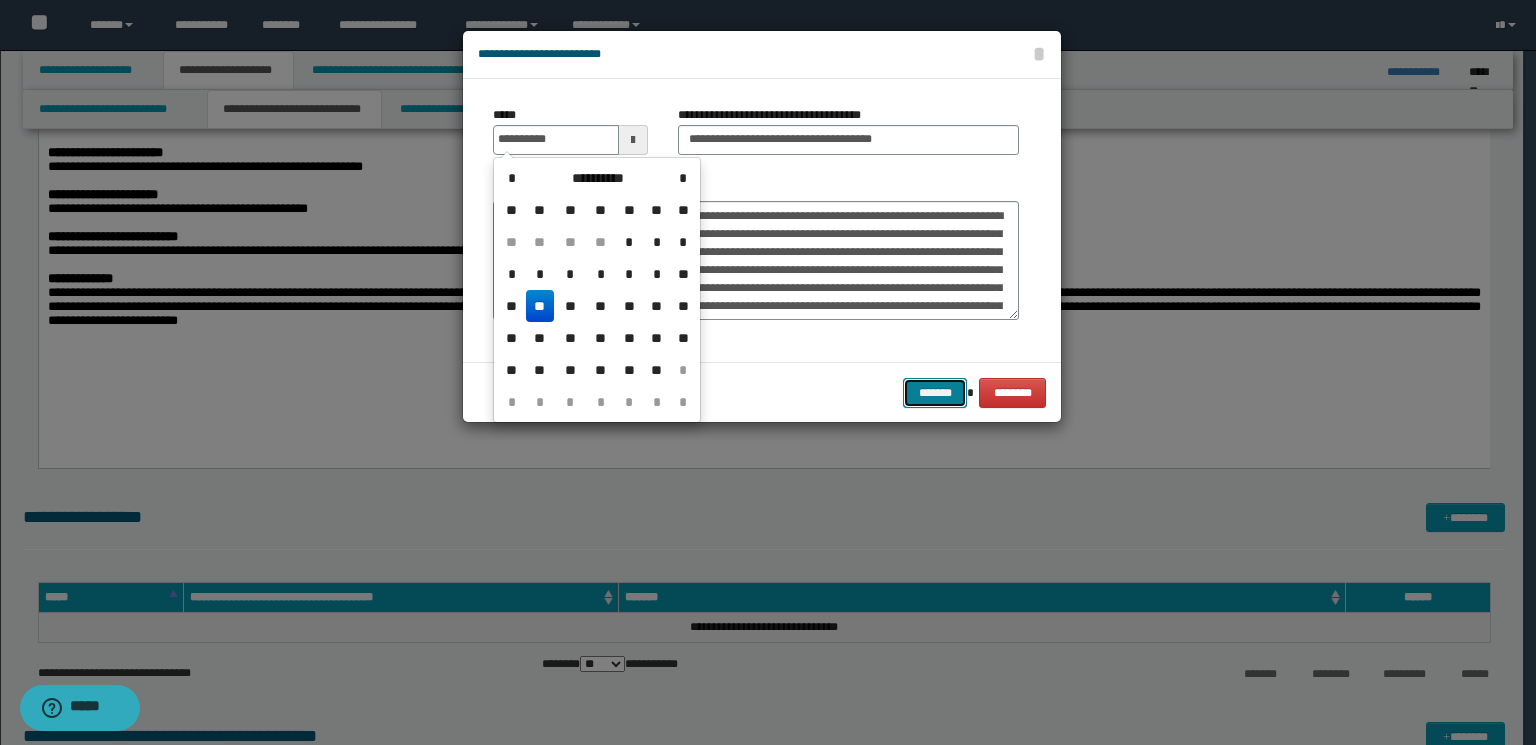 type on "**********" 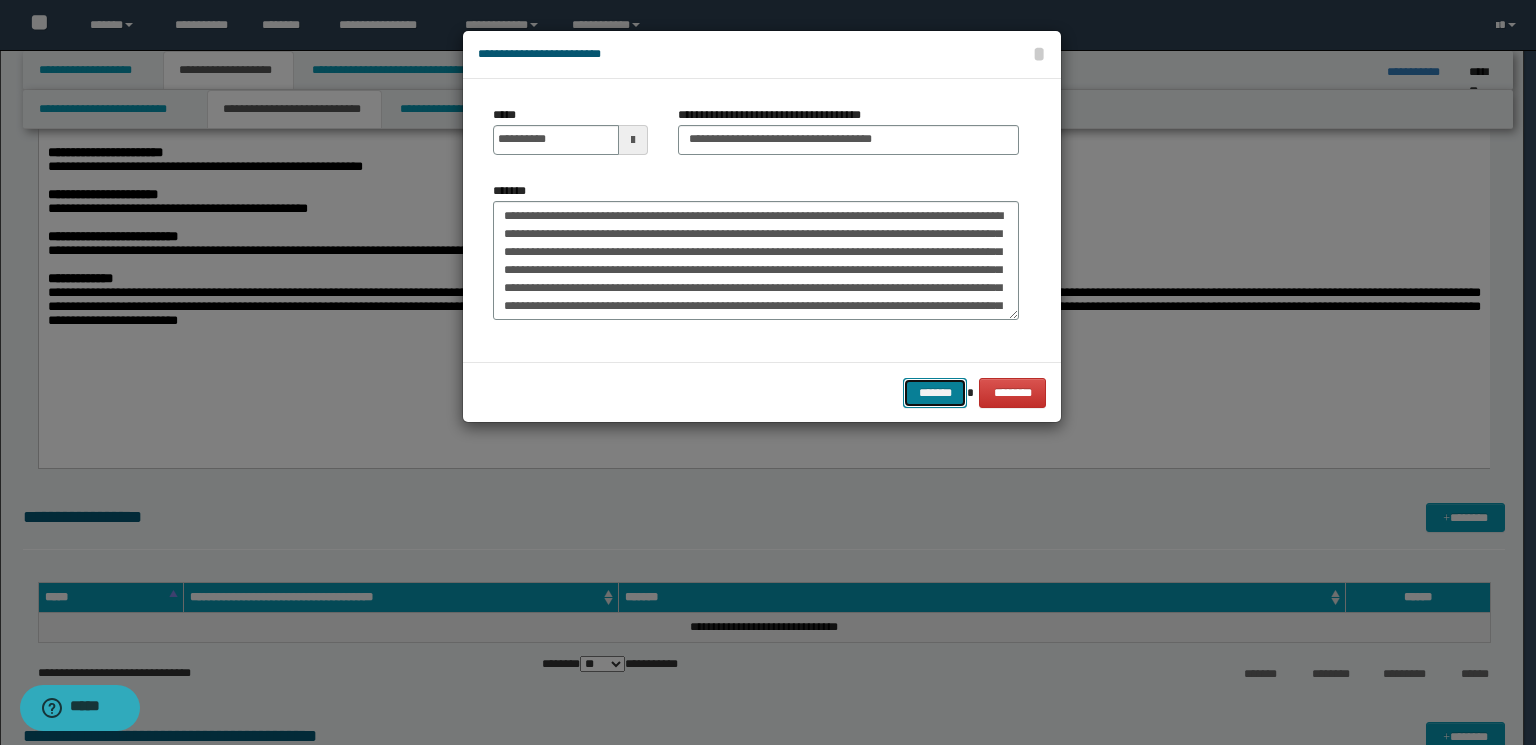 click on "*******" at bounding box center (935, 393) 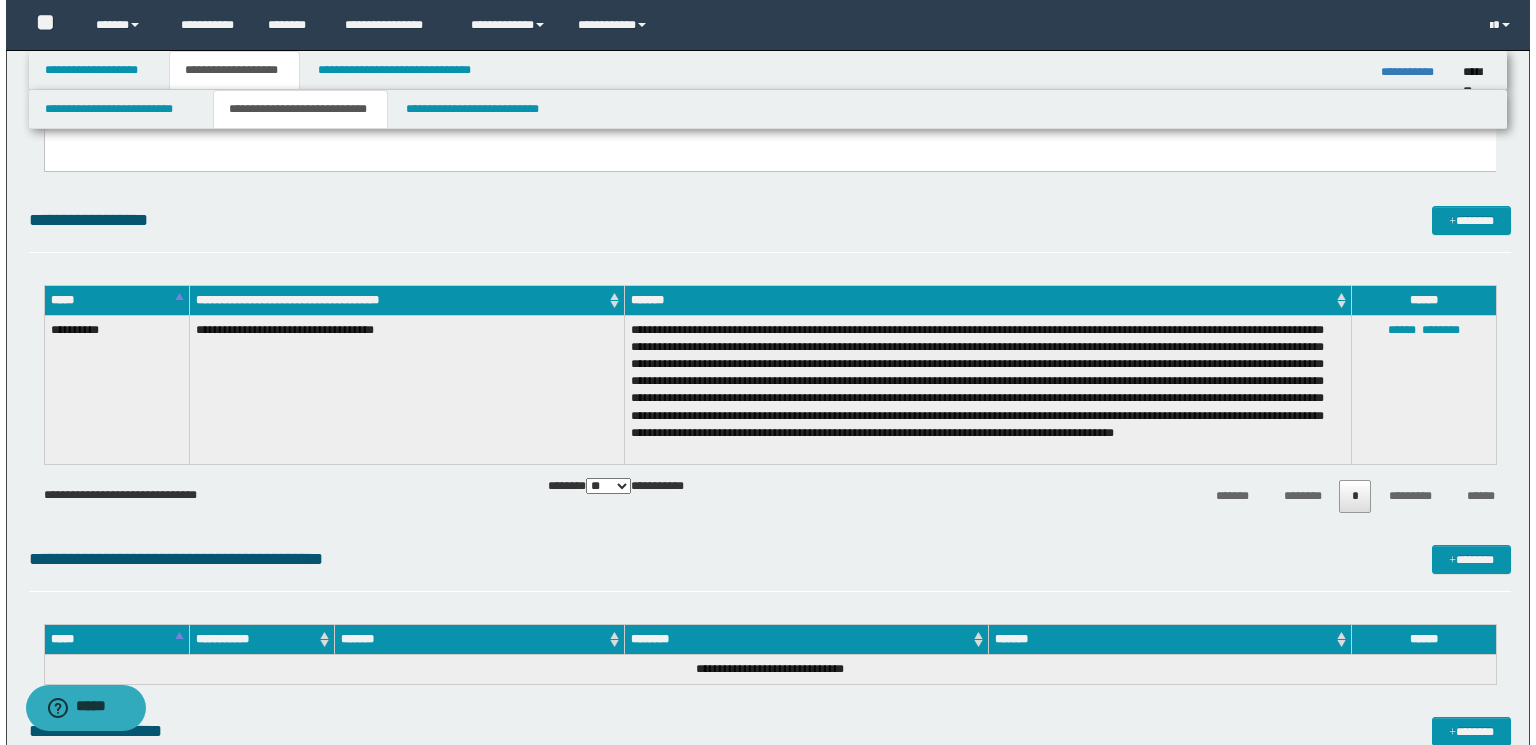 scroll, scrollTop: 1040, scrollLeft: 0, axis: vertical 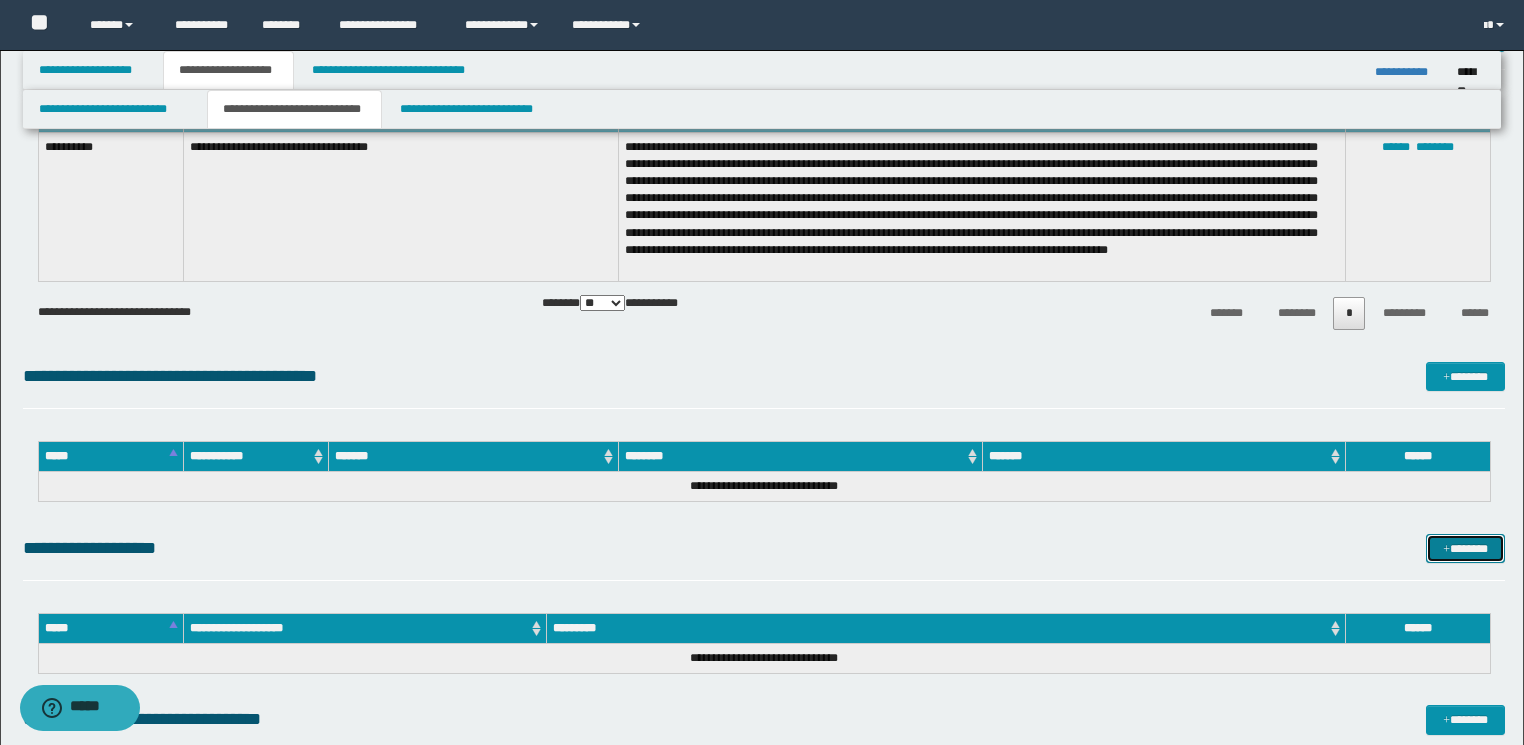 click on "*******" at bounding box center [1465, 549] 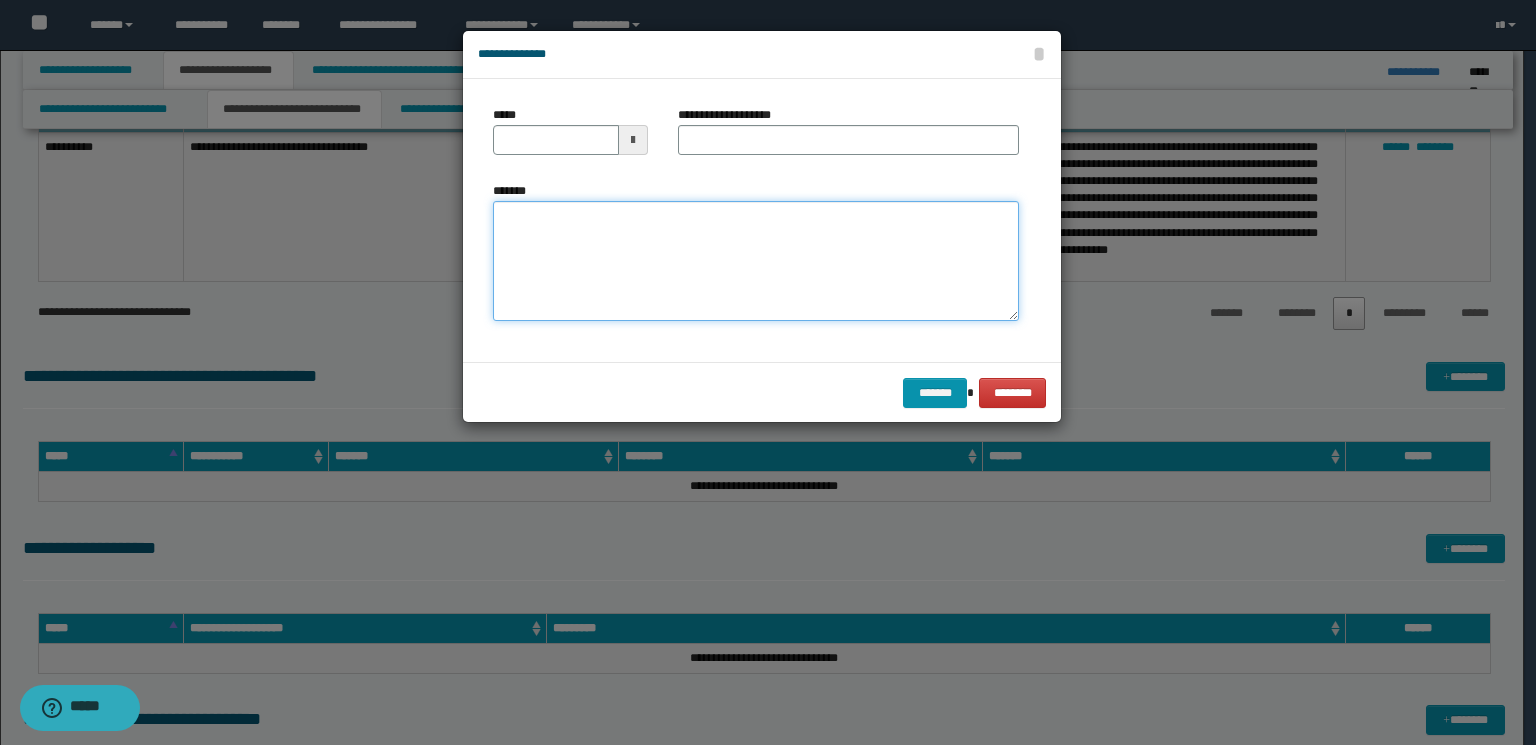 click on "*******" at bounding box center (756, 261) 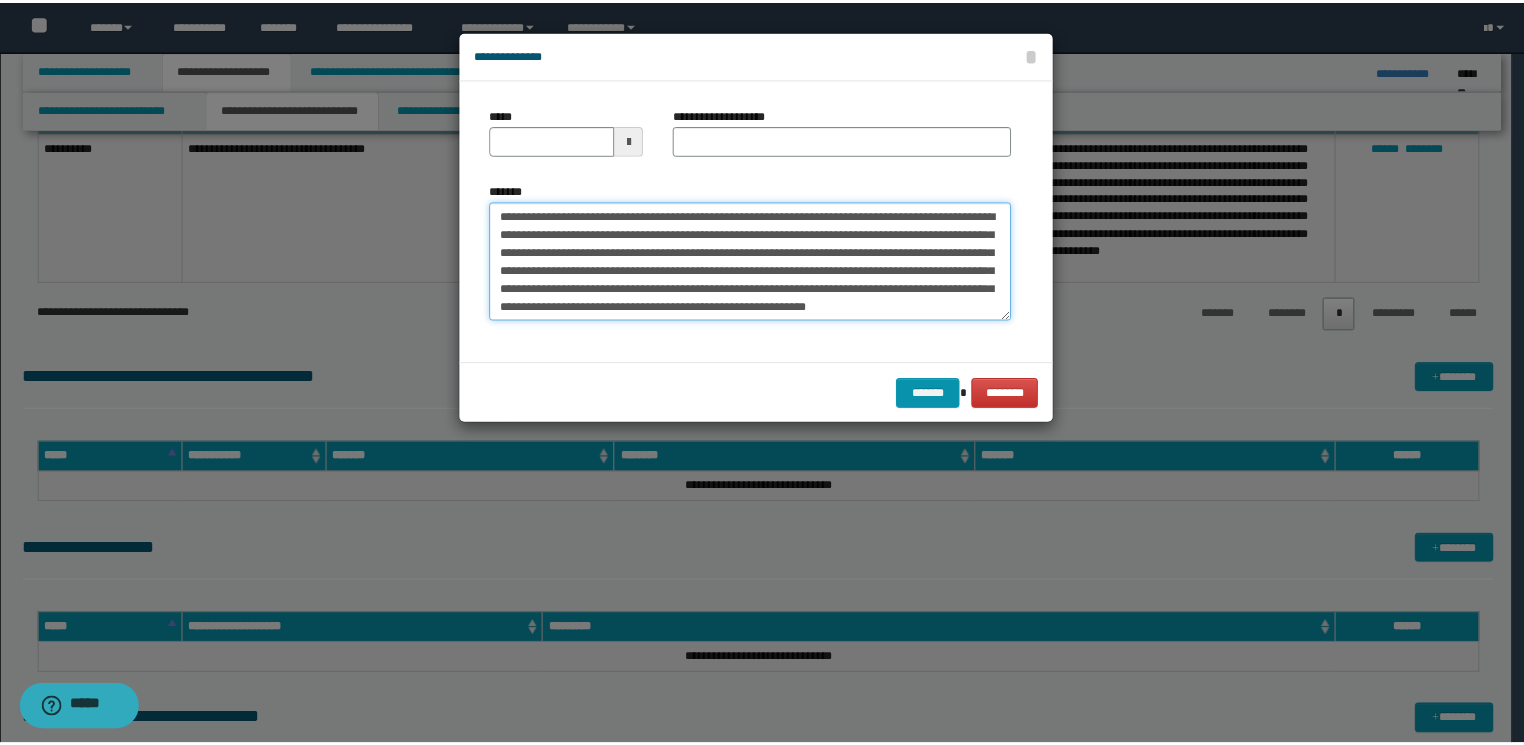scroll, scrollTop: 0, scrollLeft: 0, axis: both 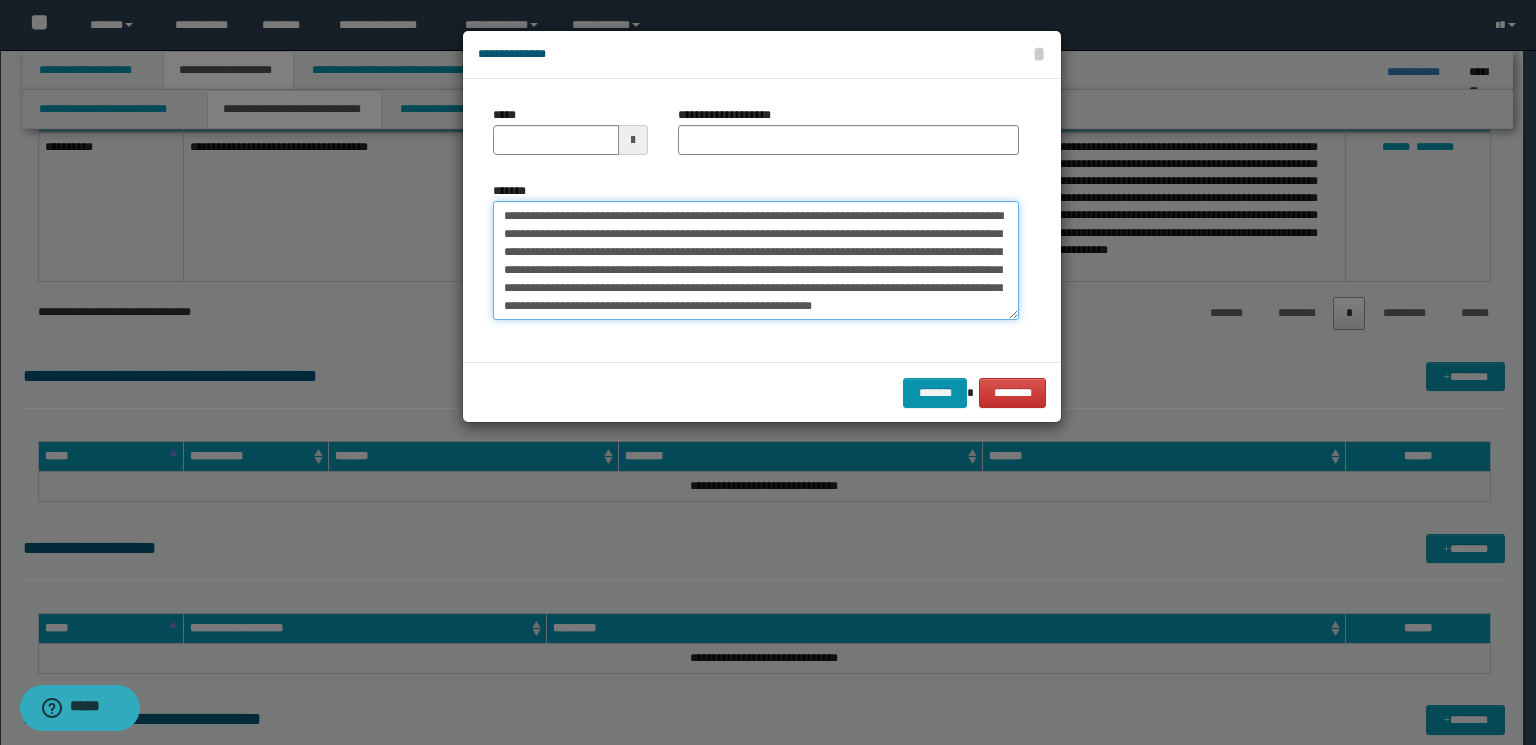click on "**********" at bounding box center (756, 261) 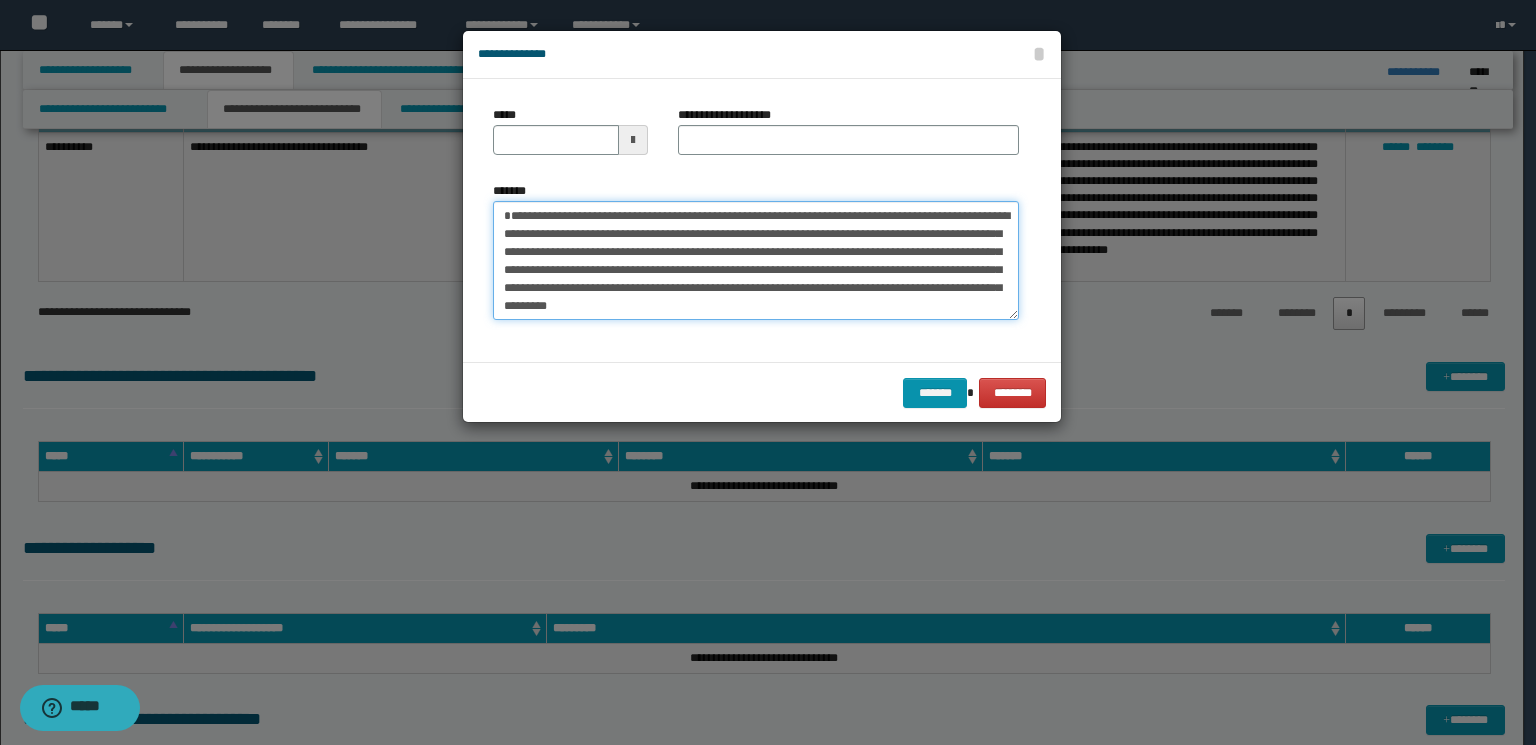 type on "**********" 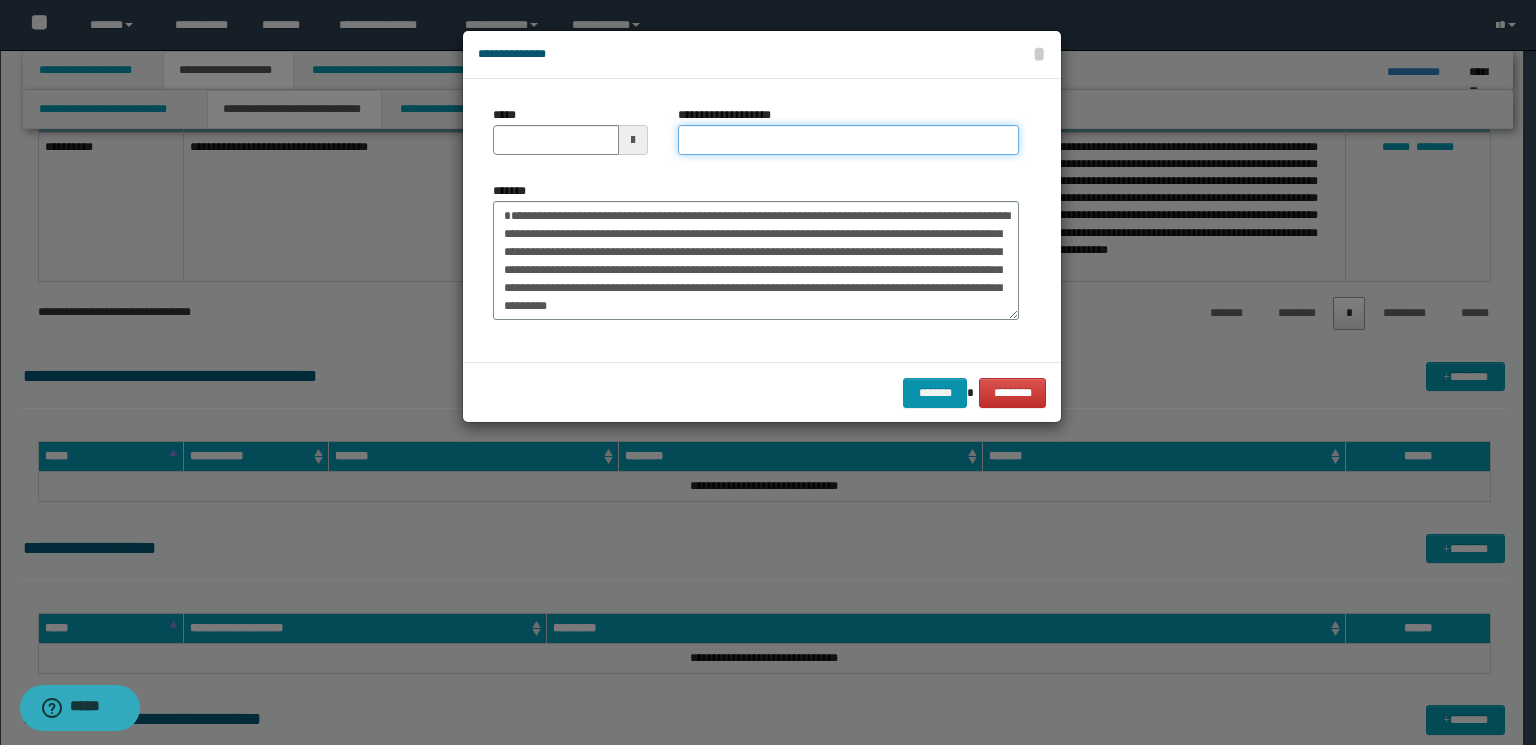click on "**********" at bounding box center [848, 140] 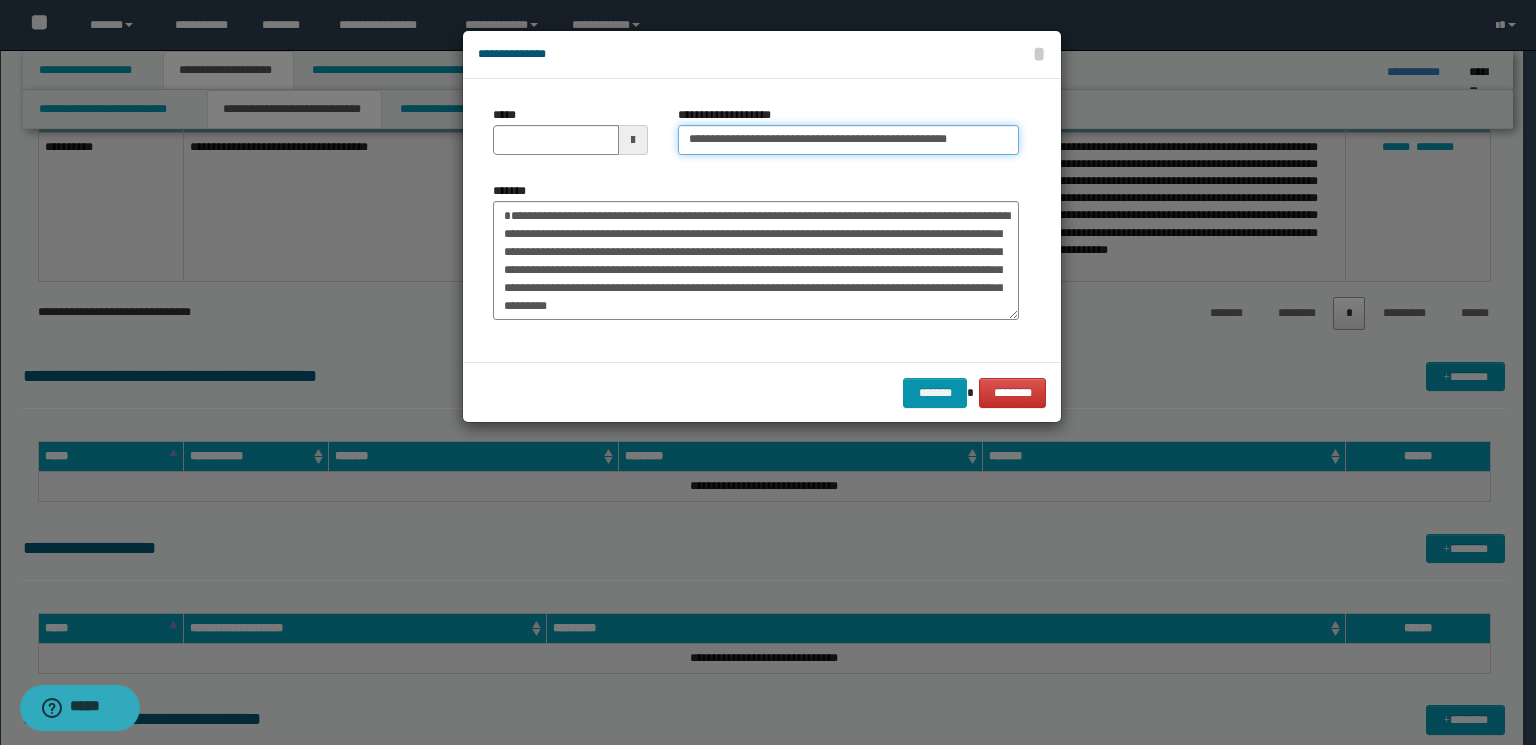 drag, startPoint x: 894, startPoint y: 137, endPoint x: 972, endPoint y: 138, distance: 78.00641 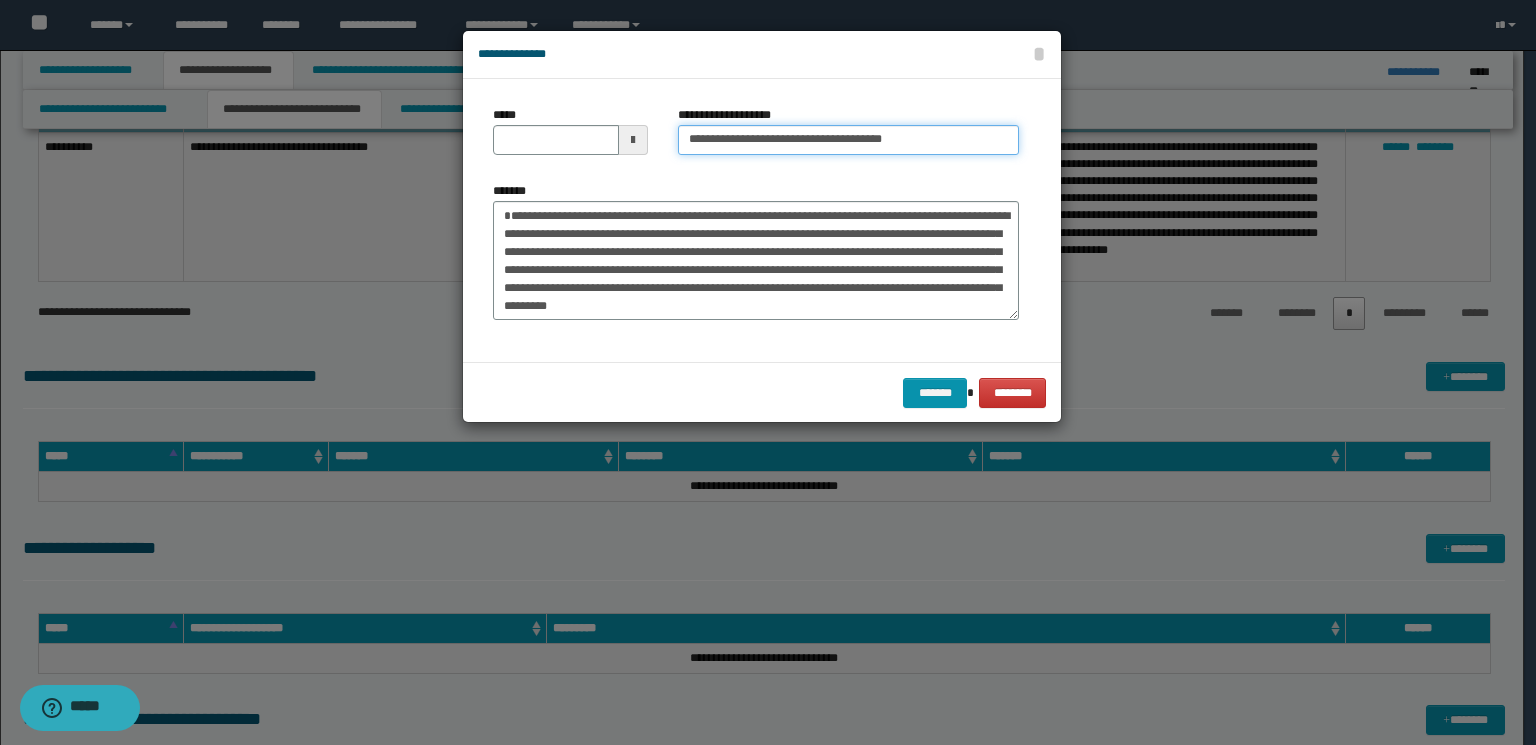 type 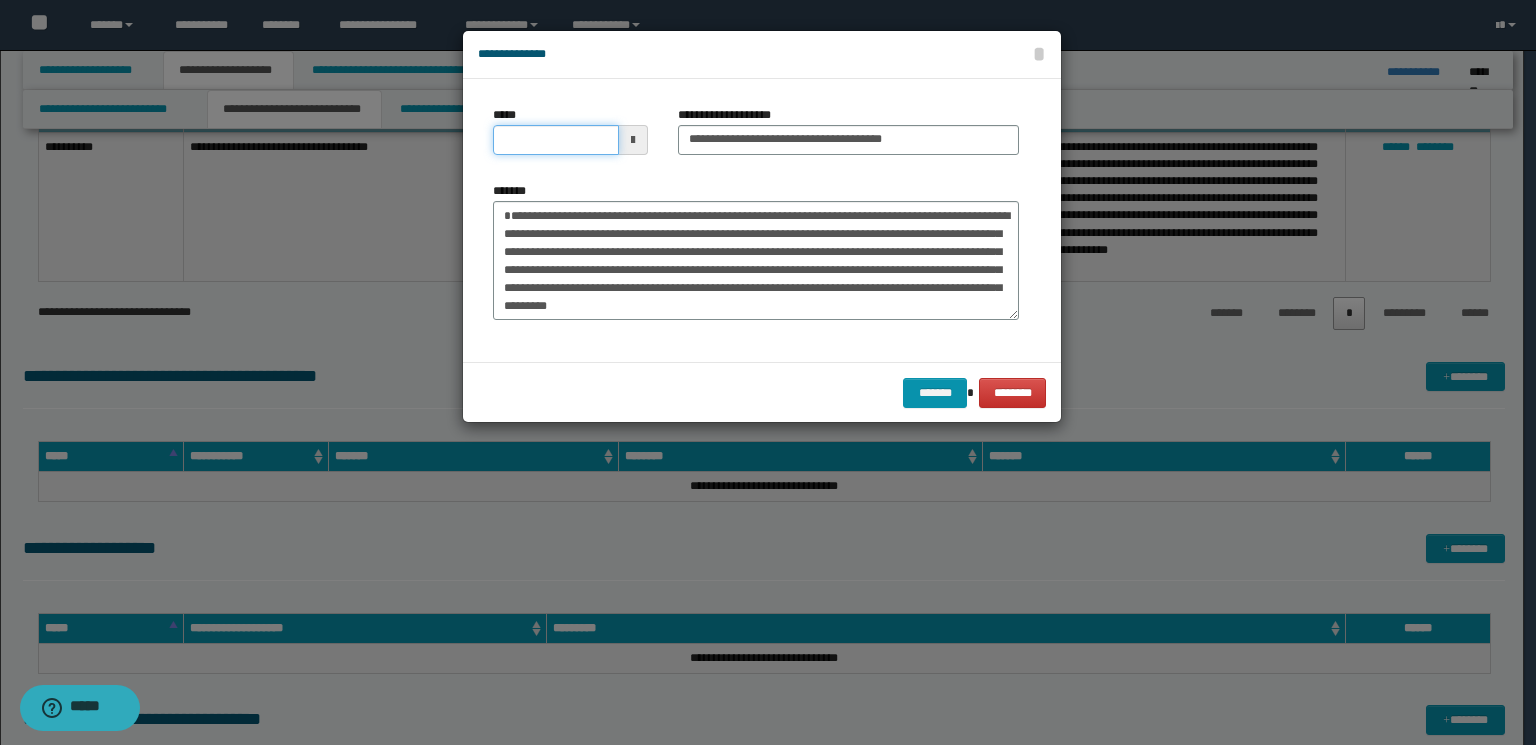 click on "*****" at bounding box center (556, 140) 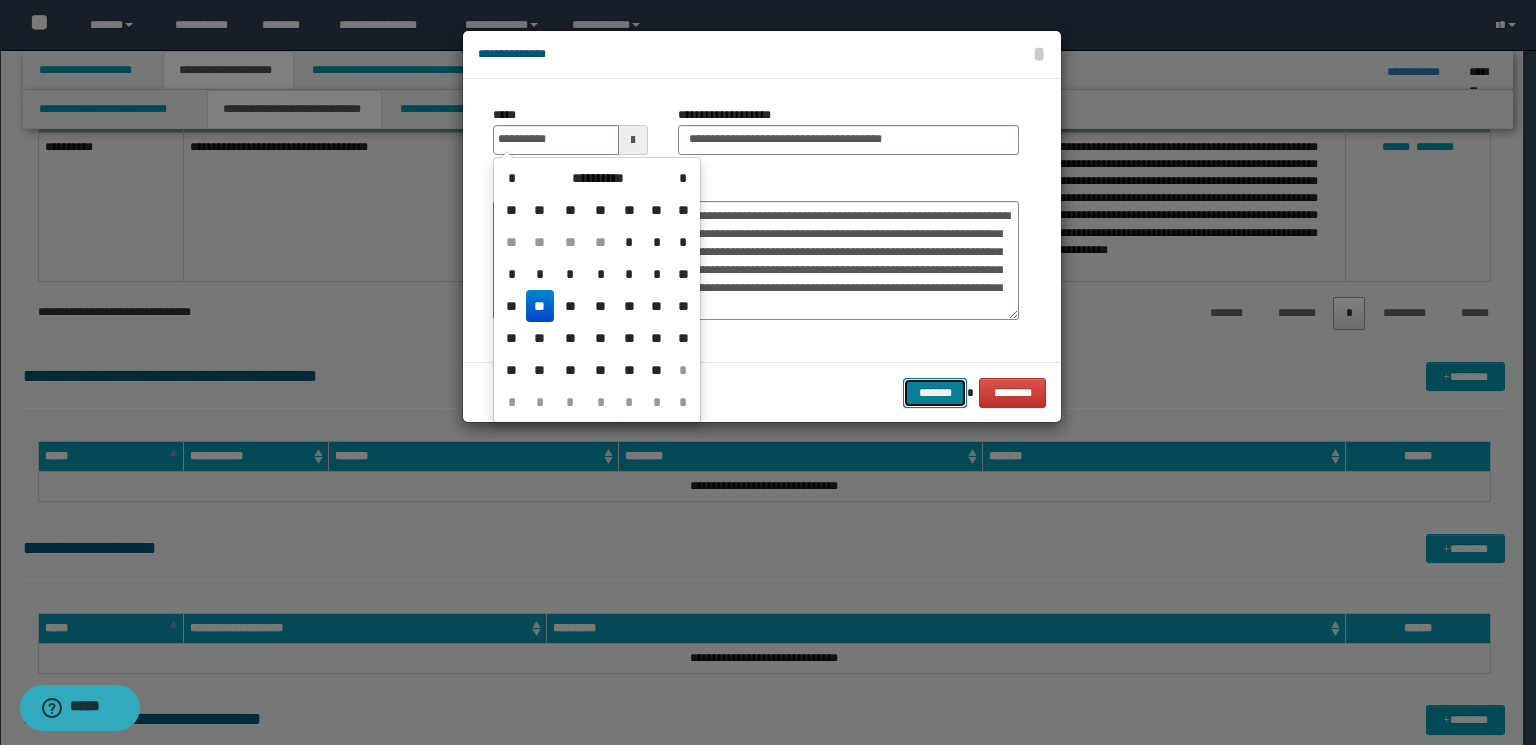 type on "**********" 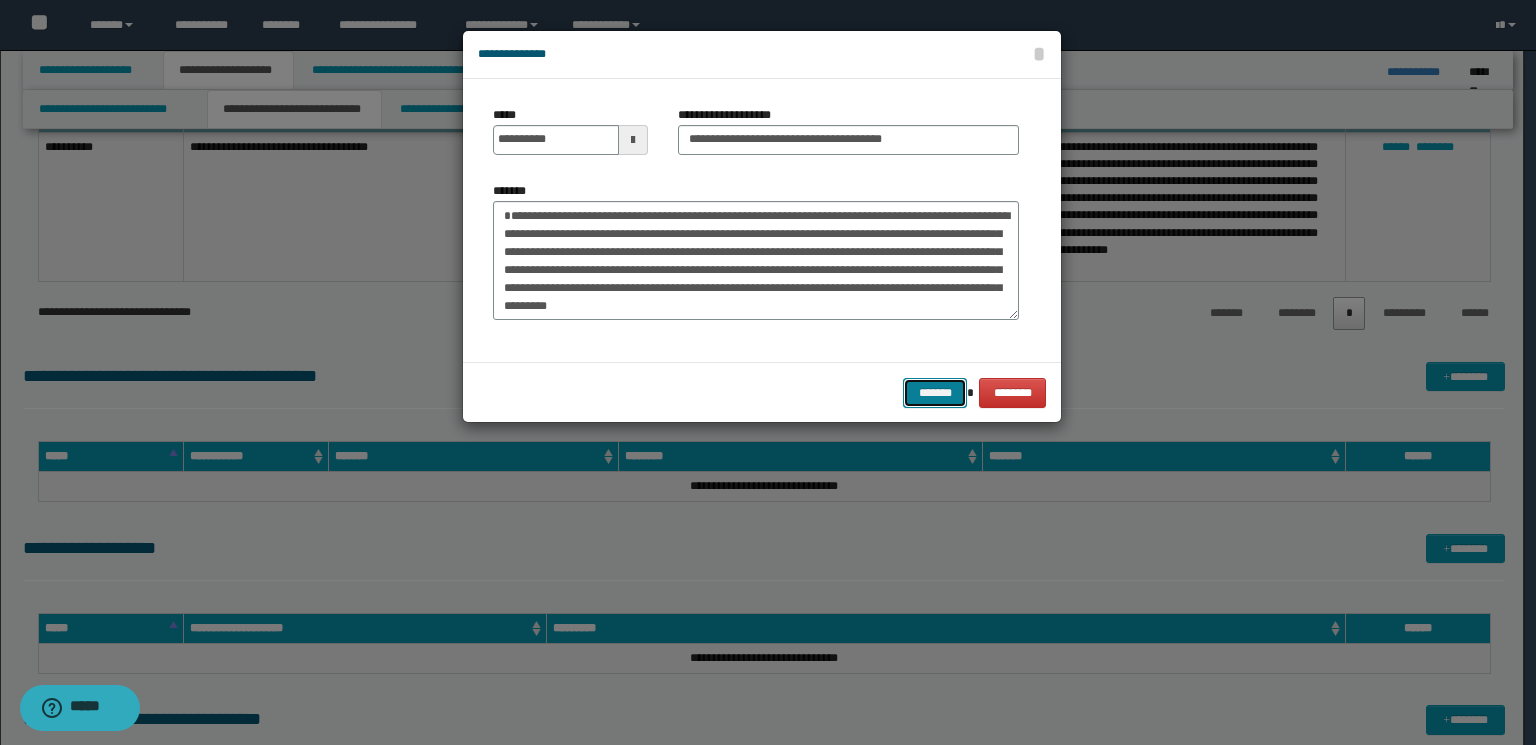 click on "*******" at bounding box center [935, 393] 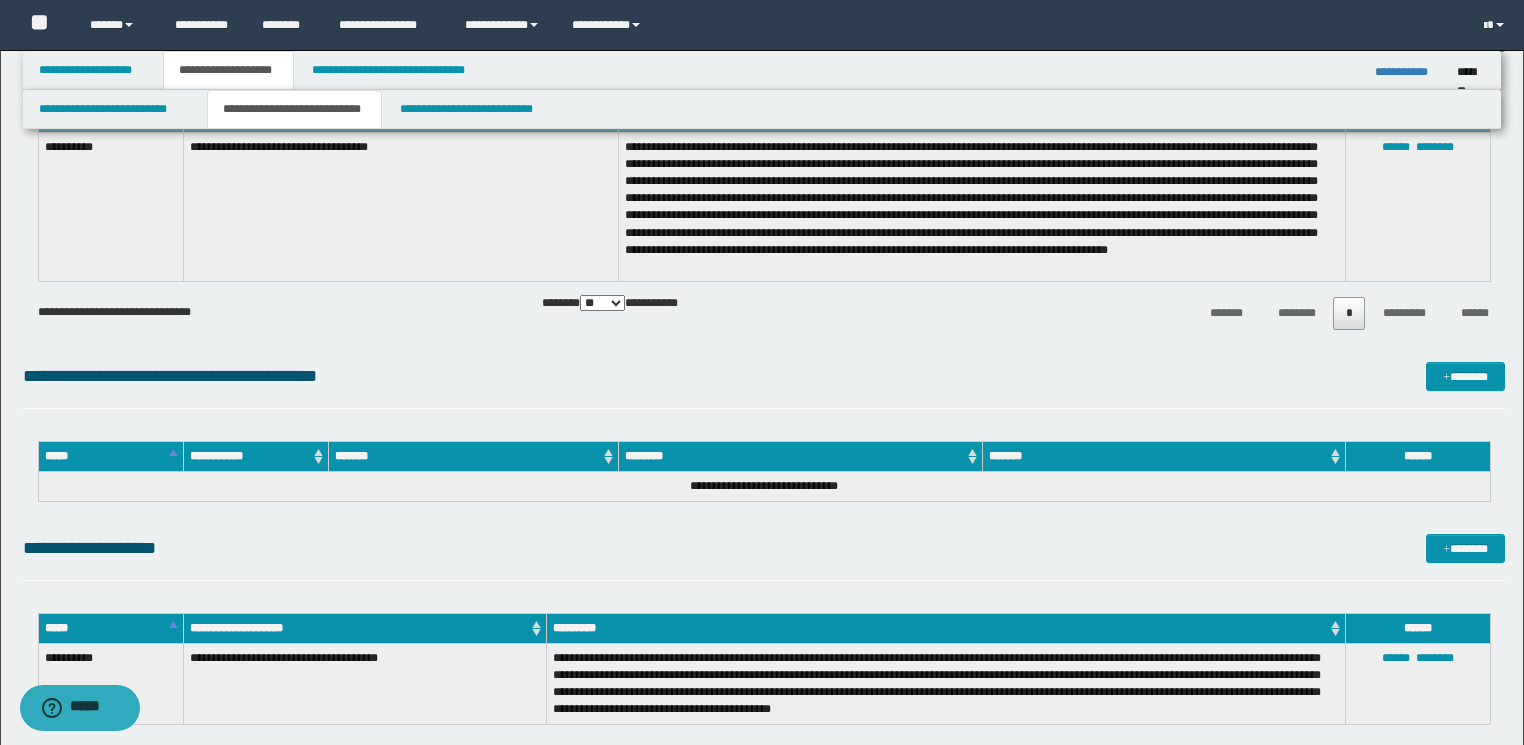 click on "**********" at bounding box center [764, 548] 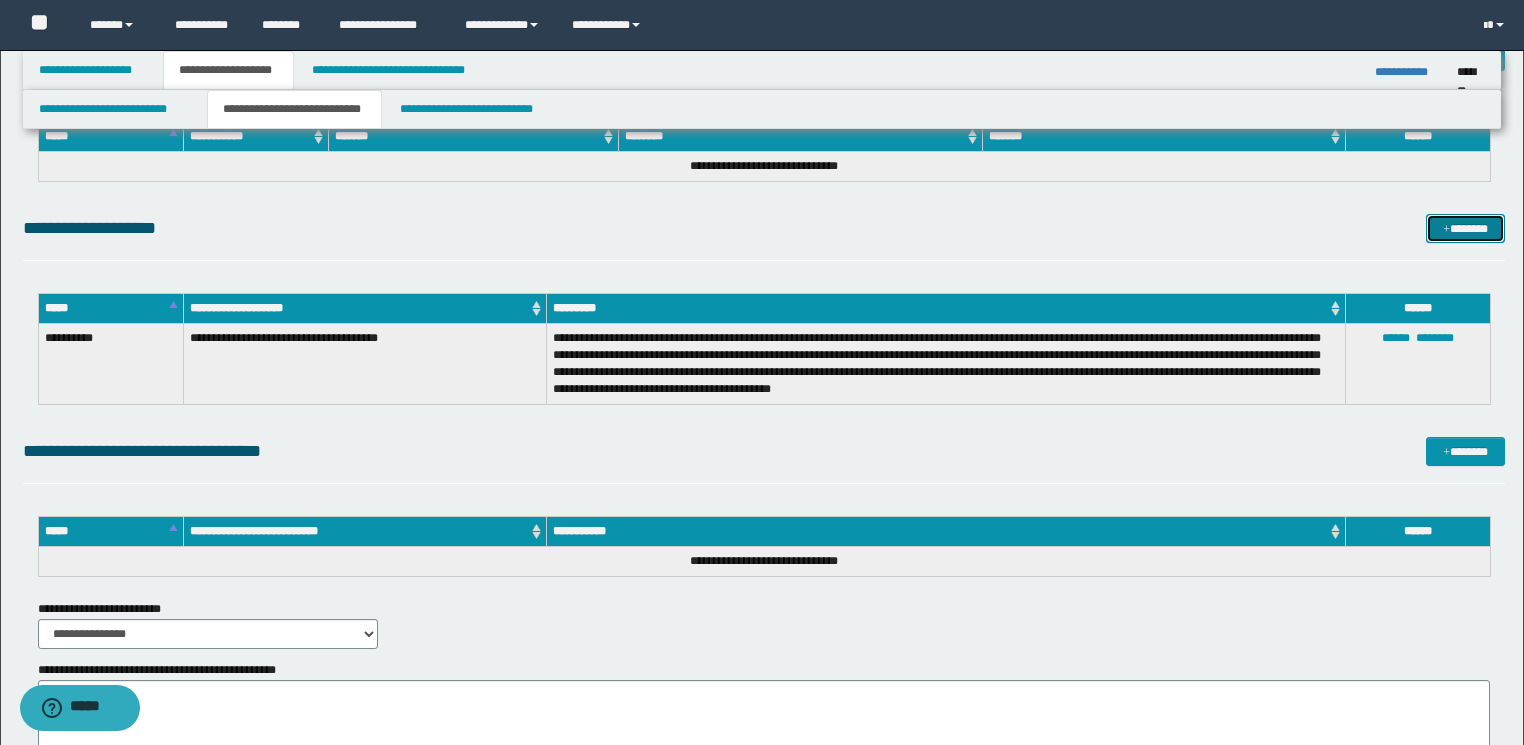 click on "*******" at bounding box center (1465, 229) 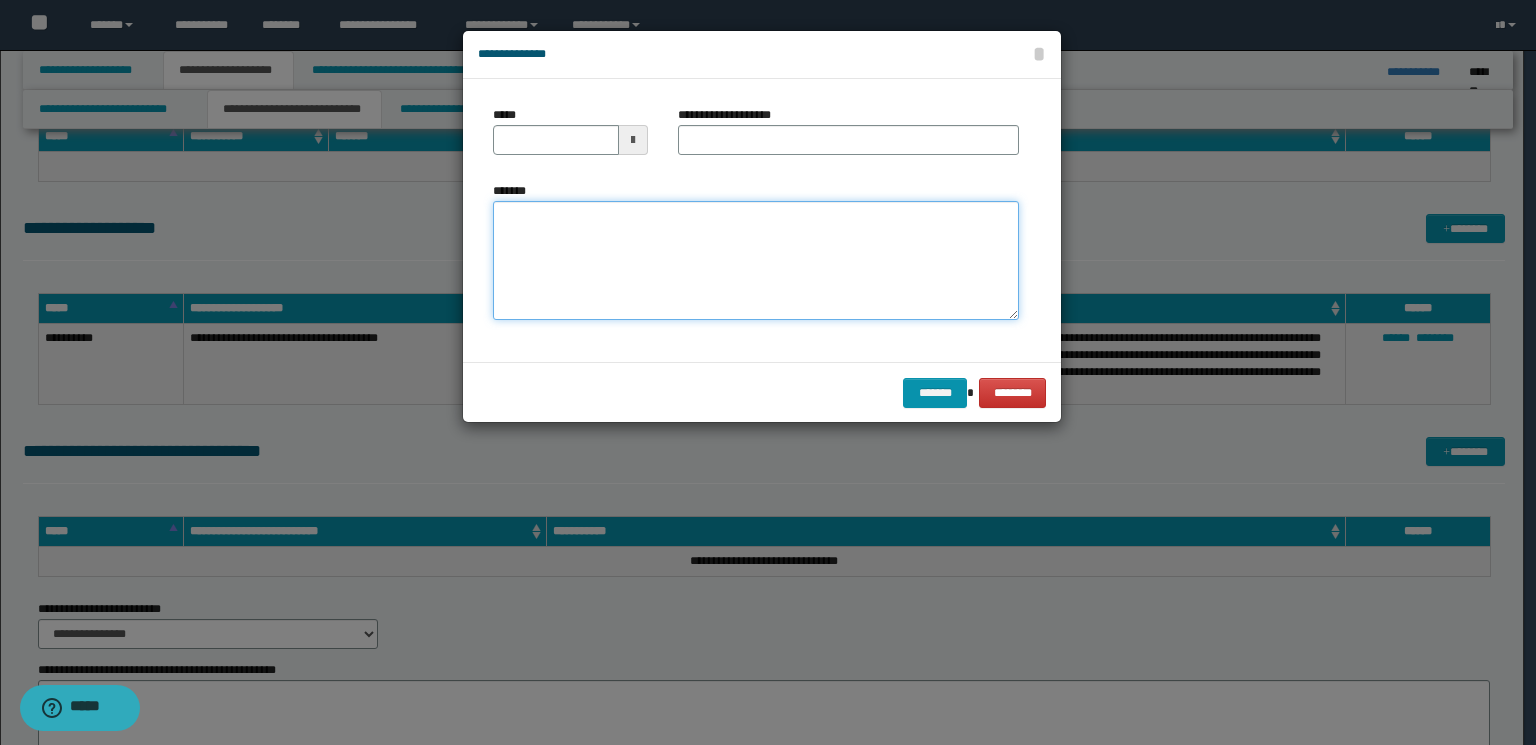 click on "*******" at bounding box center (756, 261) 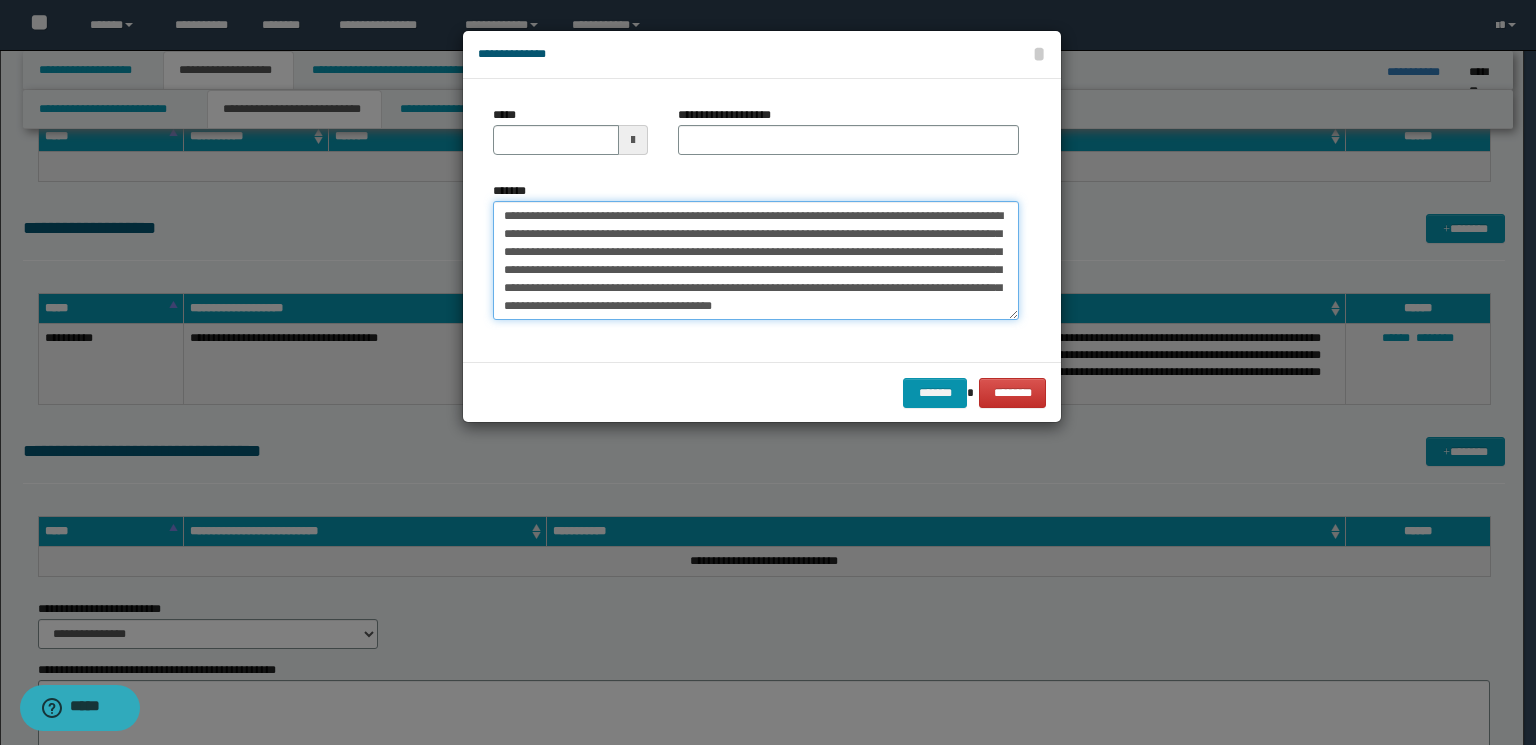 drag, startPoint x: 786, startPoint y: 215, endPoint x: 480, endPoint y: 213, distance: 306.00653 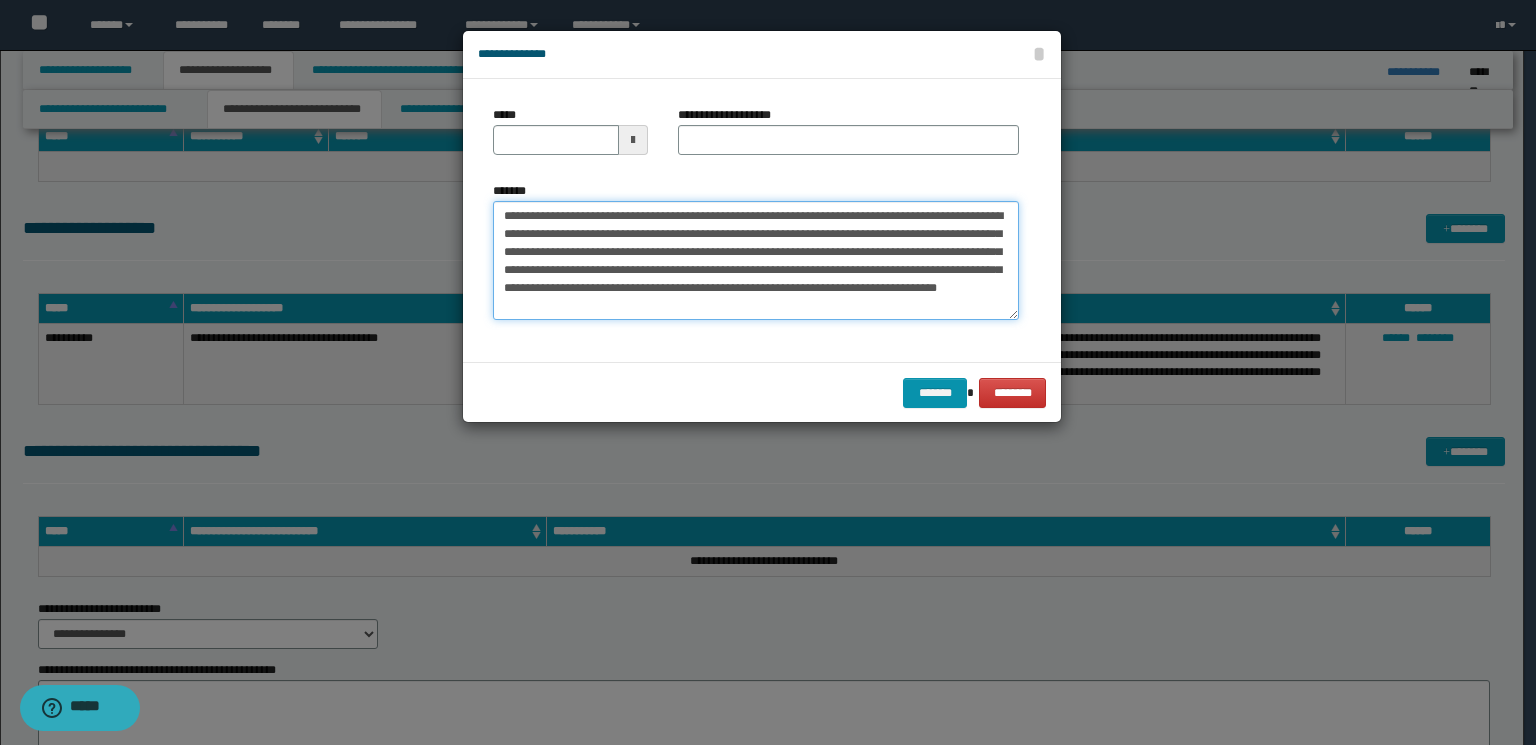 type on "**********" 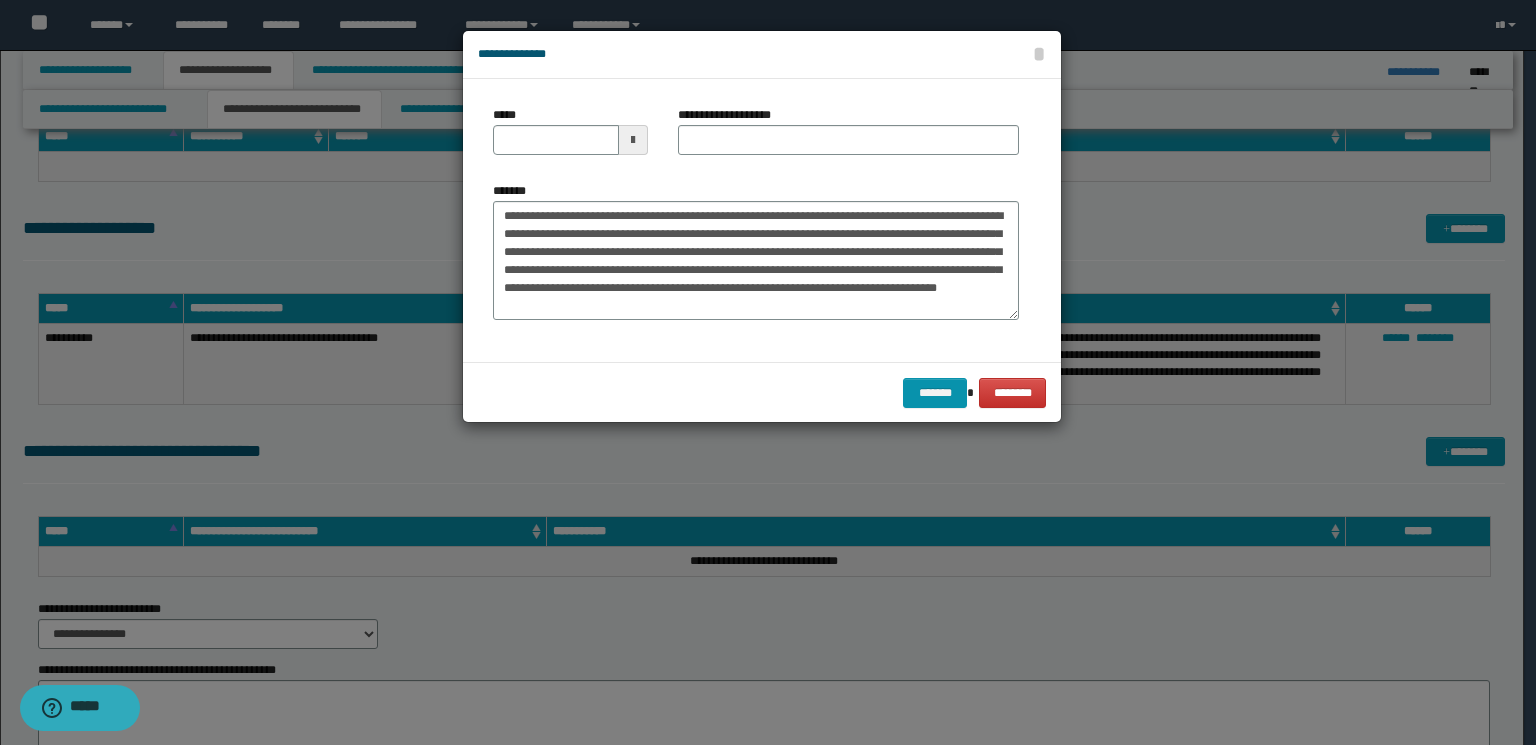 click on "**********" at bounding box center (848, 130) 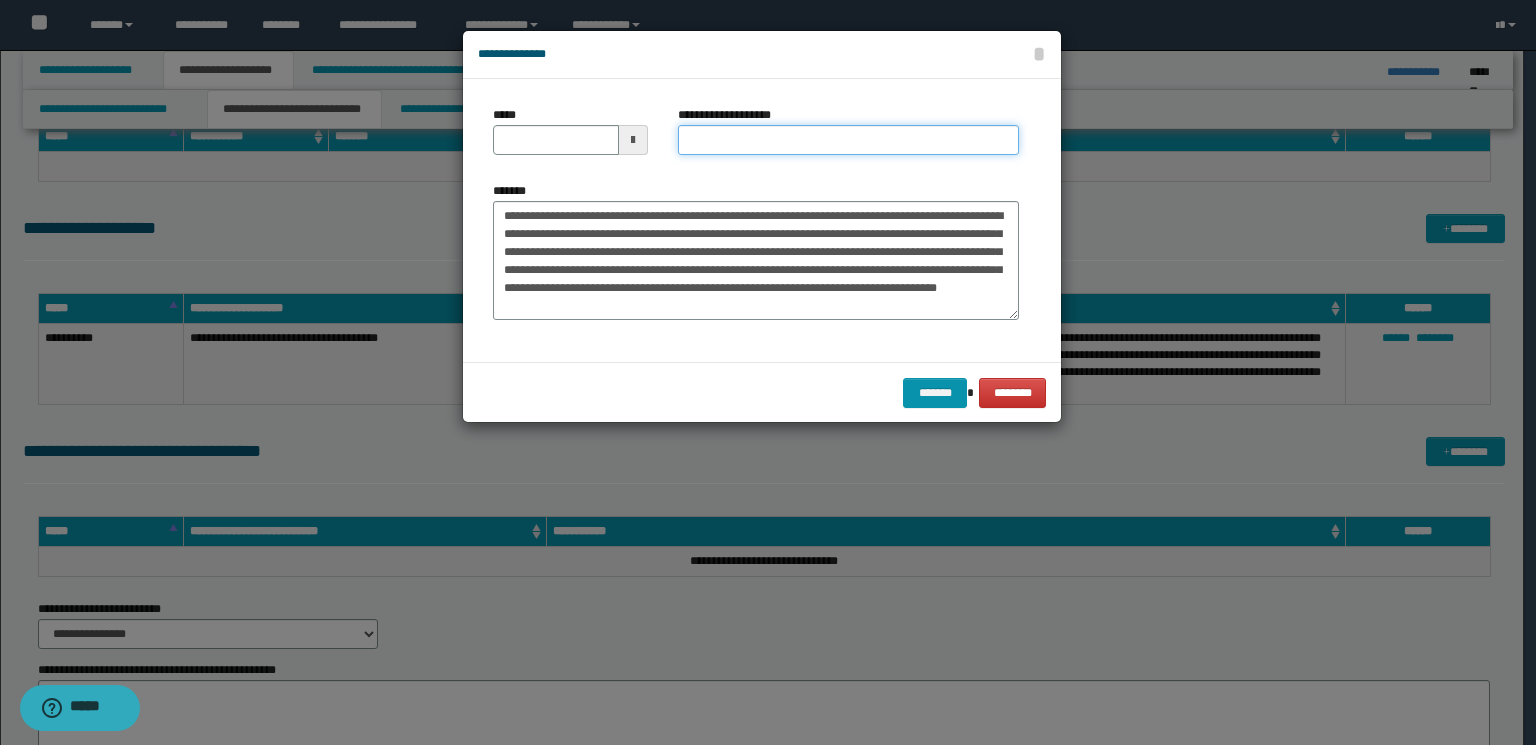 click on "**********" at bounding box center (848, 140) 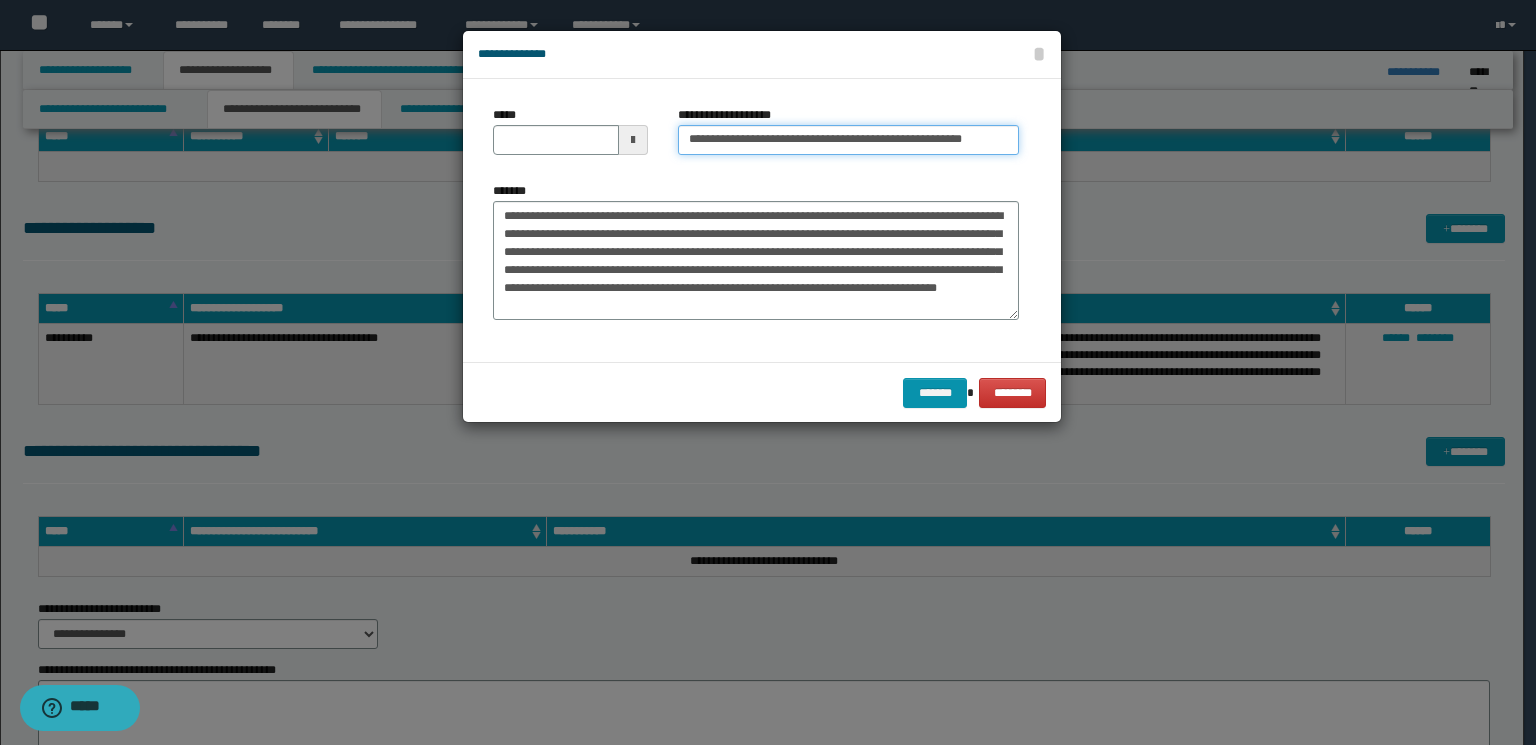 drag, startPoint x: 975, startPoint y: 139, endPoint x: 895, endPoint y: 135, distance: 80.09994 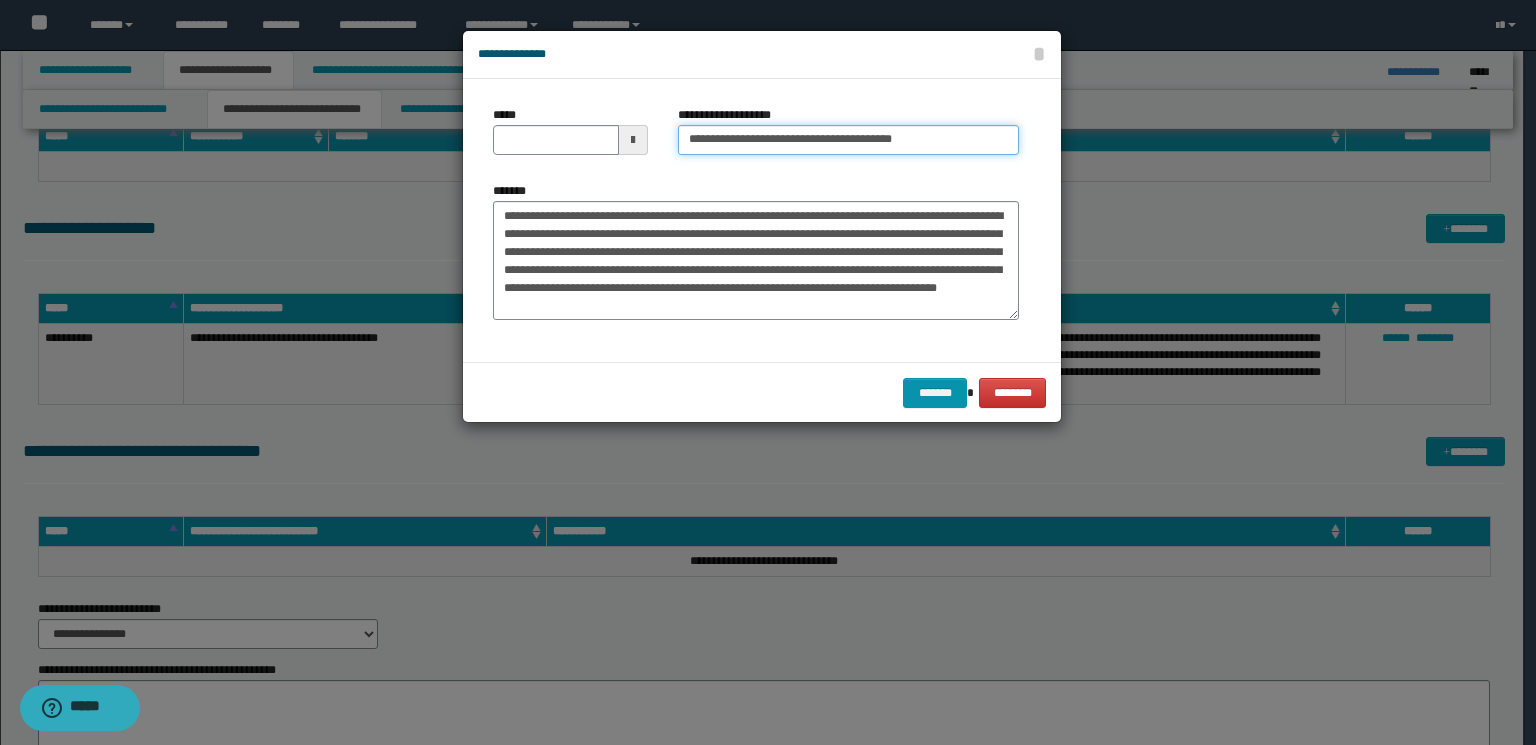 type 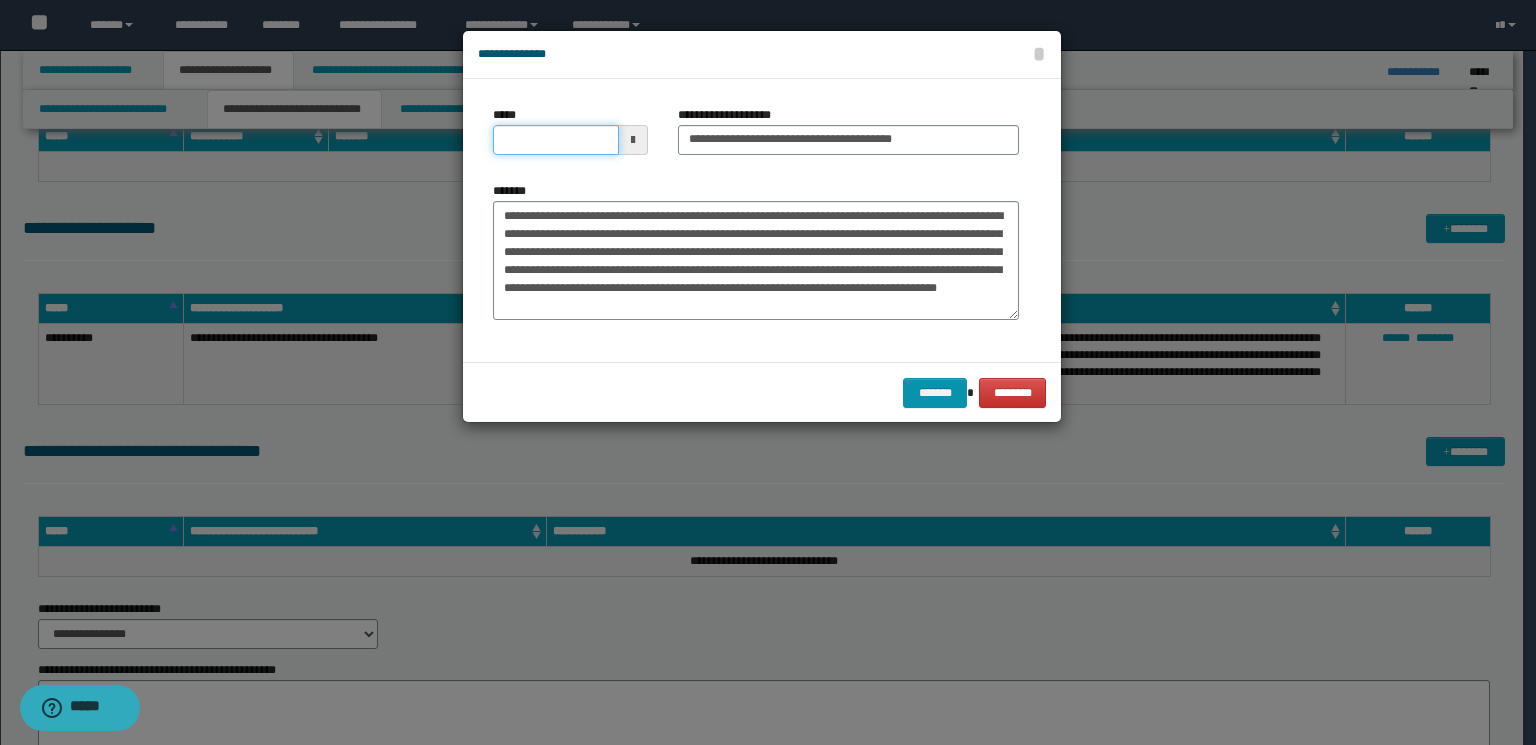 click on "*****" at bounding box center [556, 140] 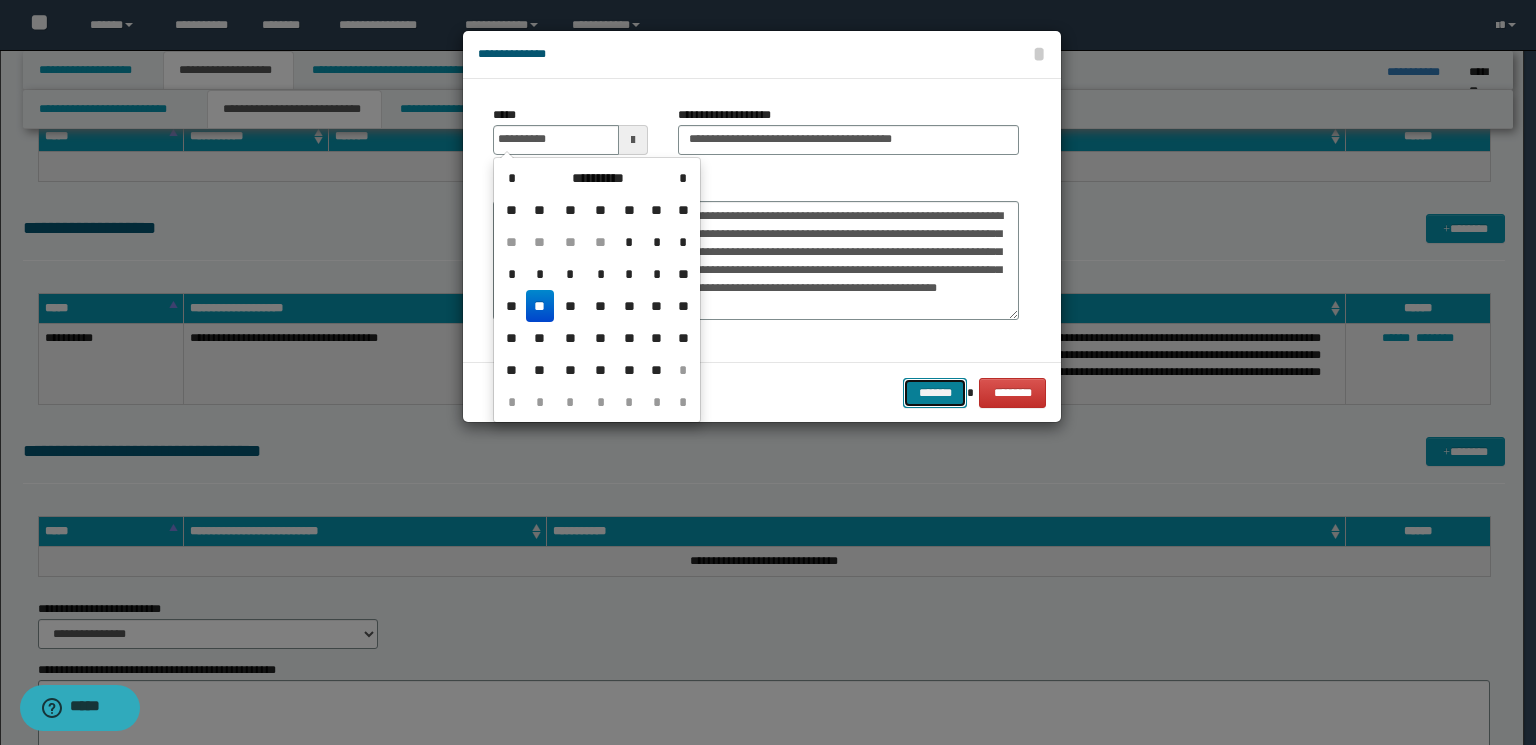 type on "**********" 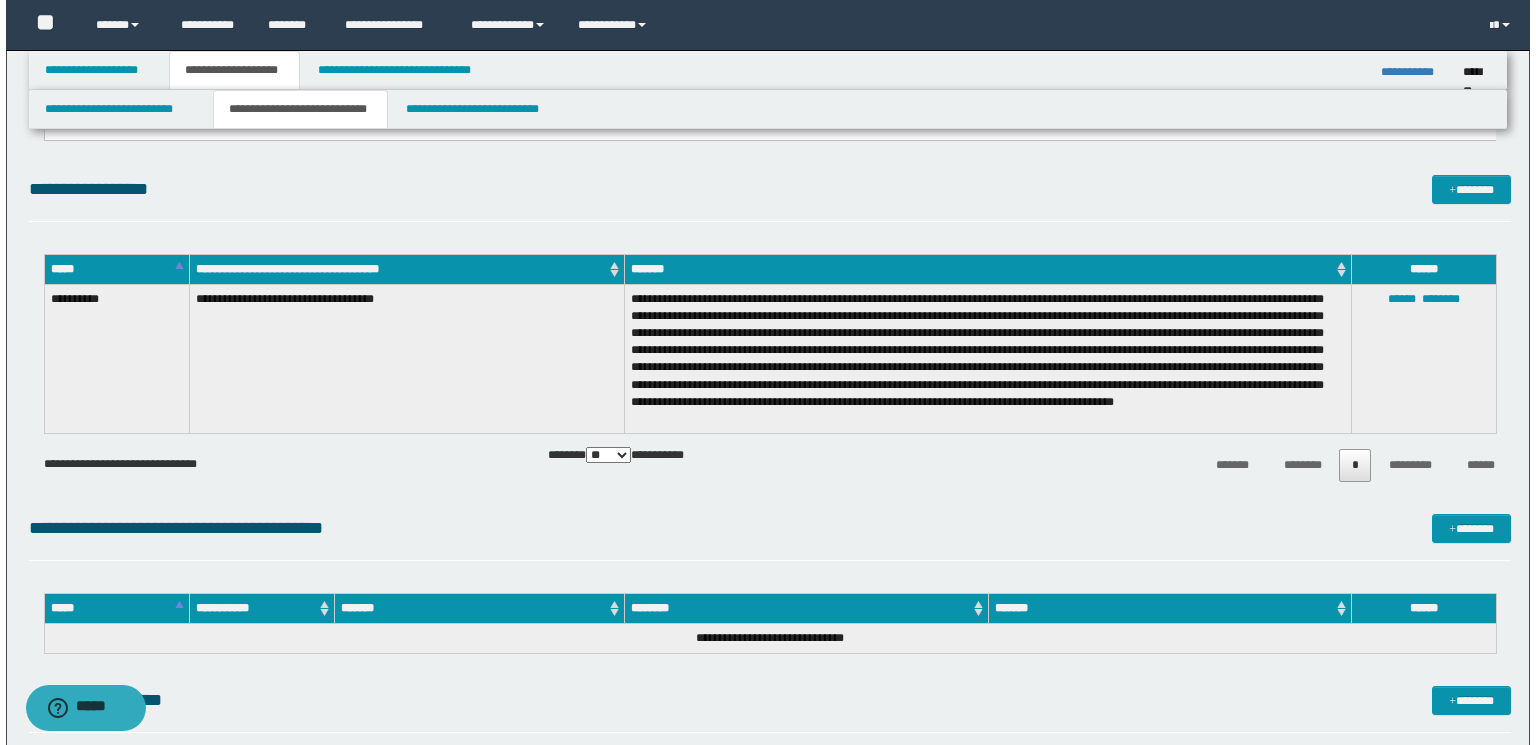 scroll, scrollTop: 880, scrollLeft: 0, axis: vertical 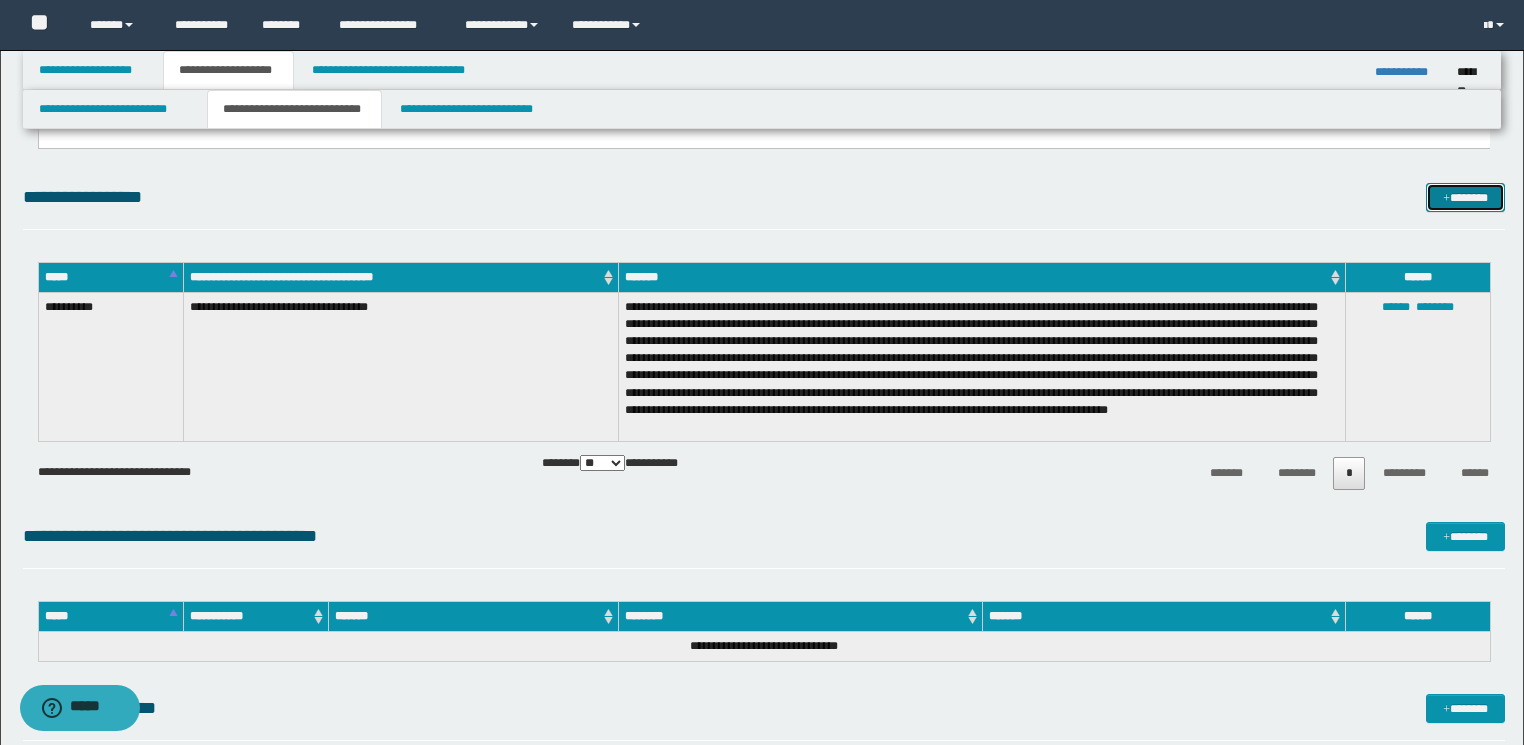 click on "*******" at bounding box center [1465, 198] 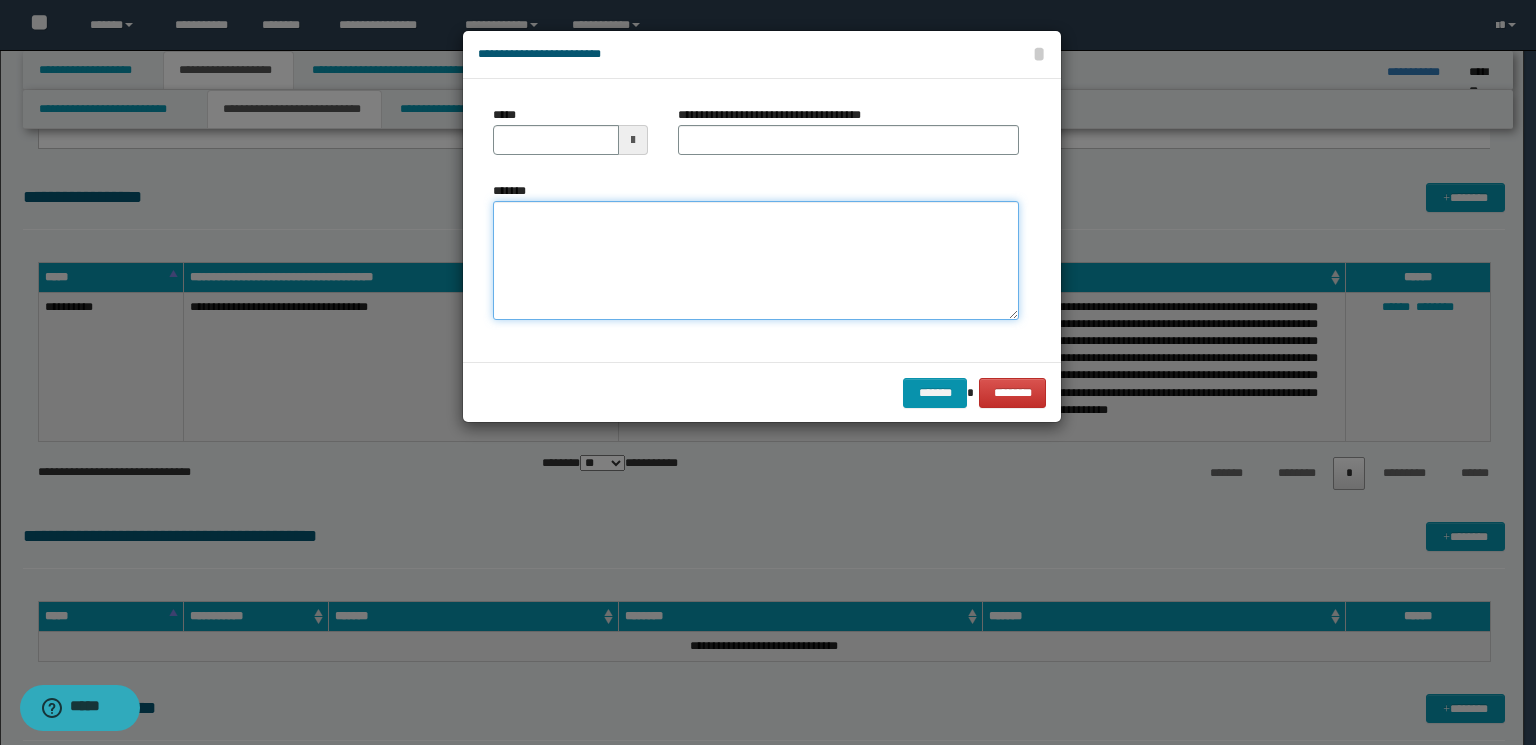 click on "*******" at bounding box center [756, 261] 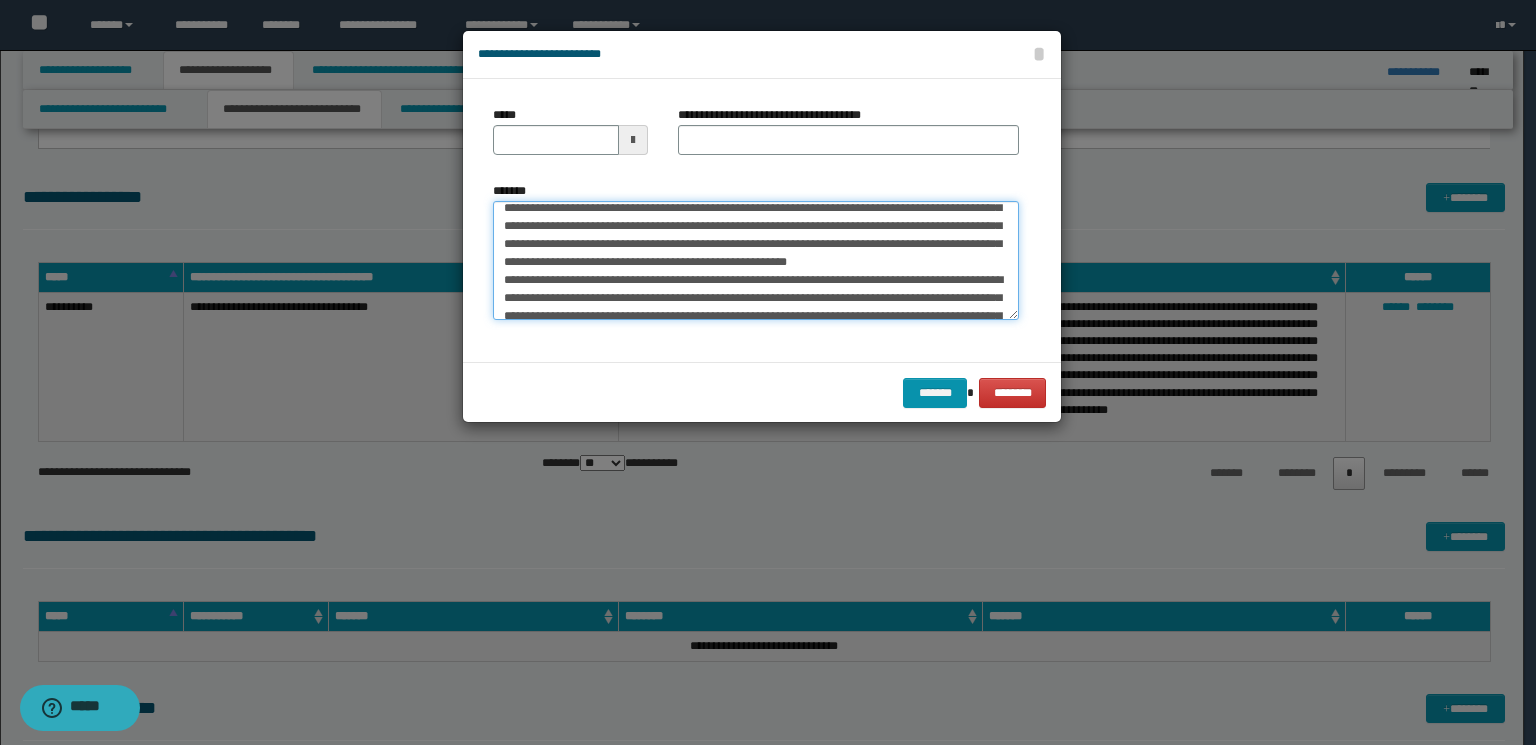 scroll, scrollTop: 0, scrollLeft: 0, axis: both 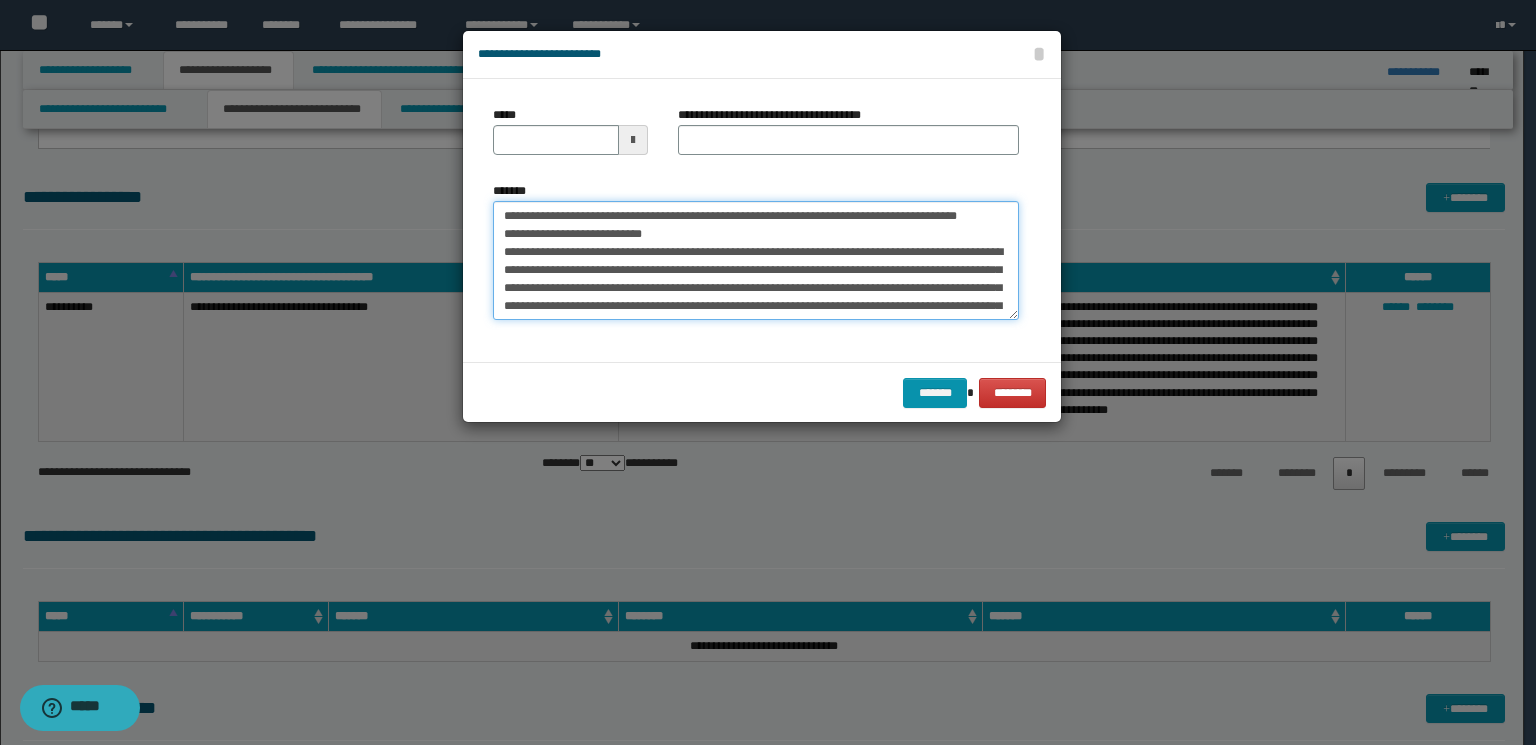 drag, startPoint x: 763, startPoint y: 215, endPoint x: 410, endPoint y: 214, distance: 353.0014 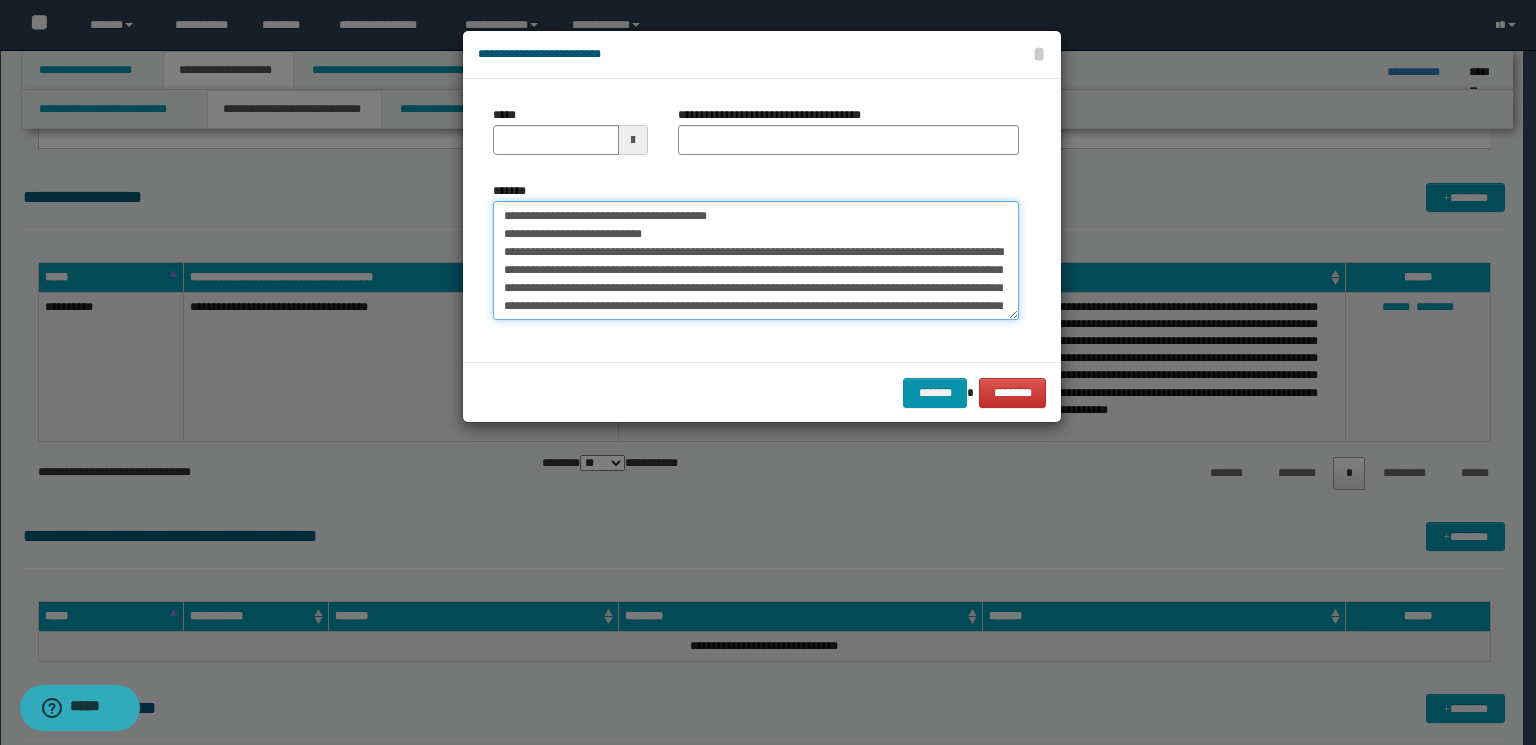 type on "**********" 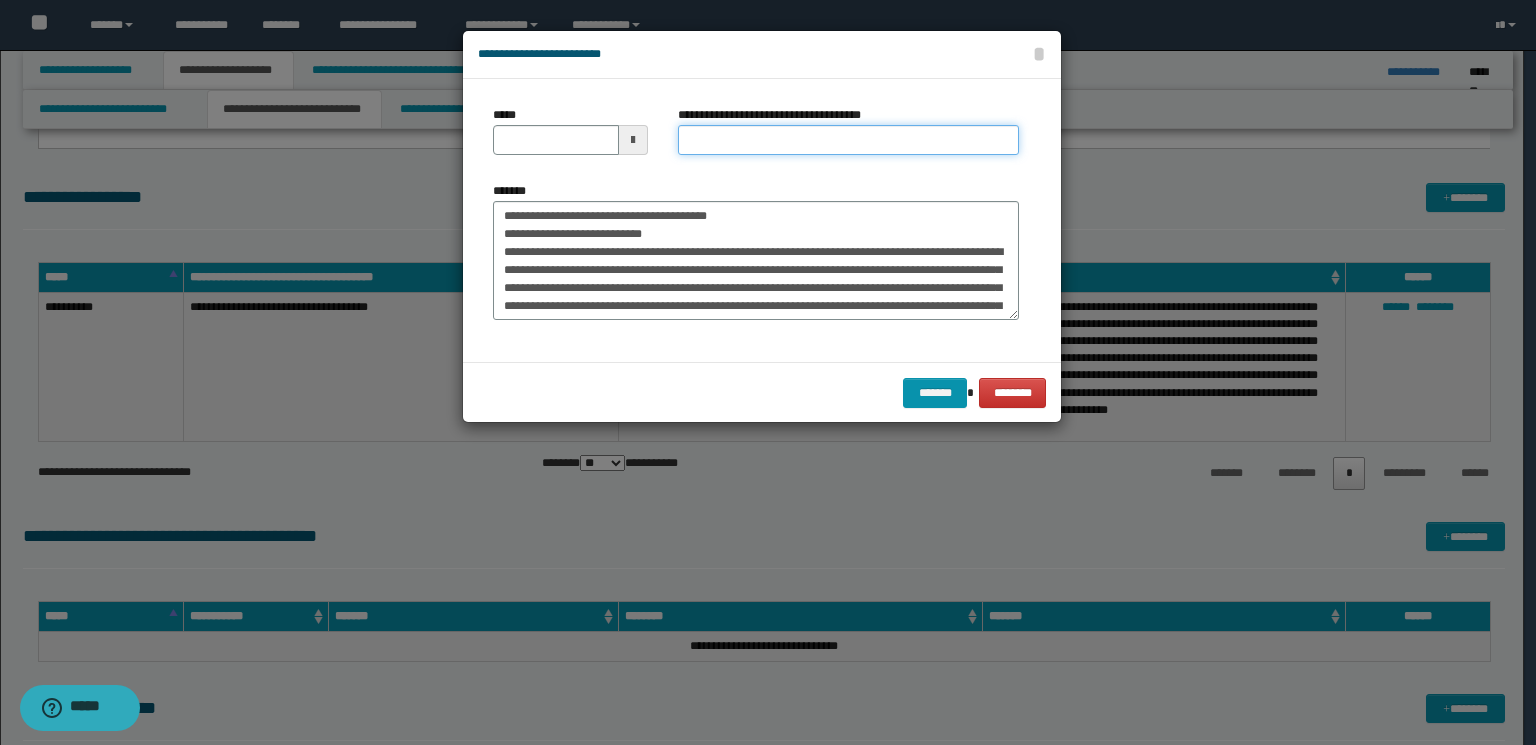 click on "**********" at bounding box center [848, 140] 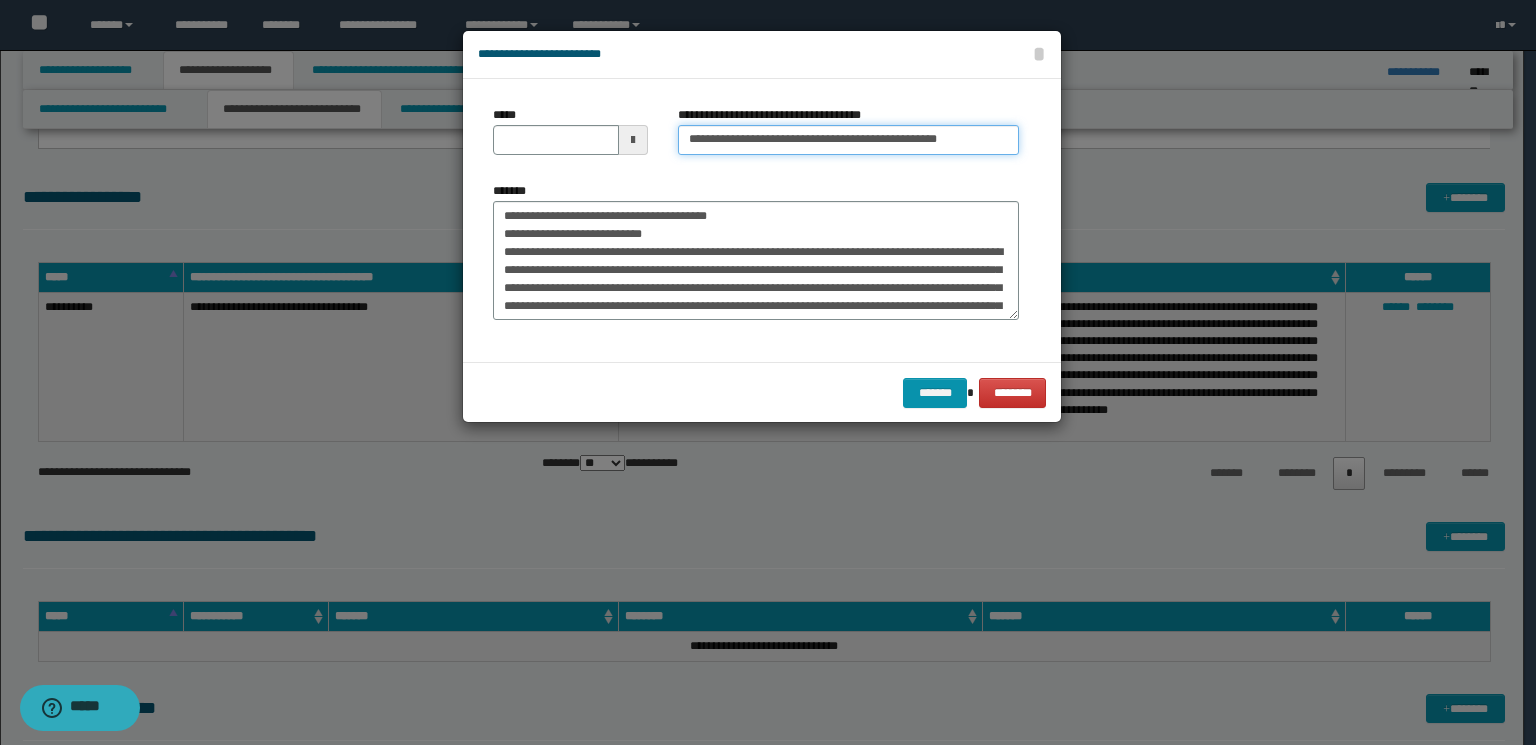 drag, startPoint x: 984, startPoint y: 143, endPoint x: 872, endPoint y: 139, distance: 112.0714 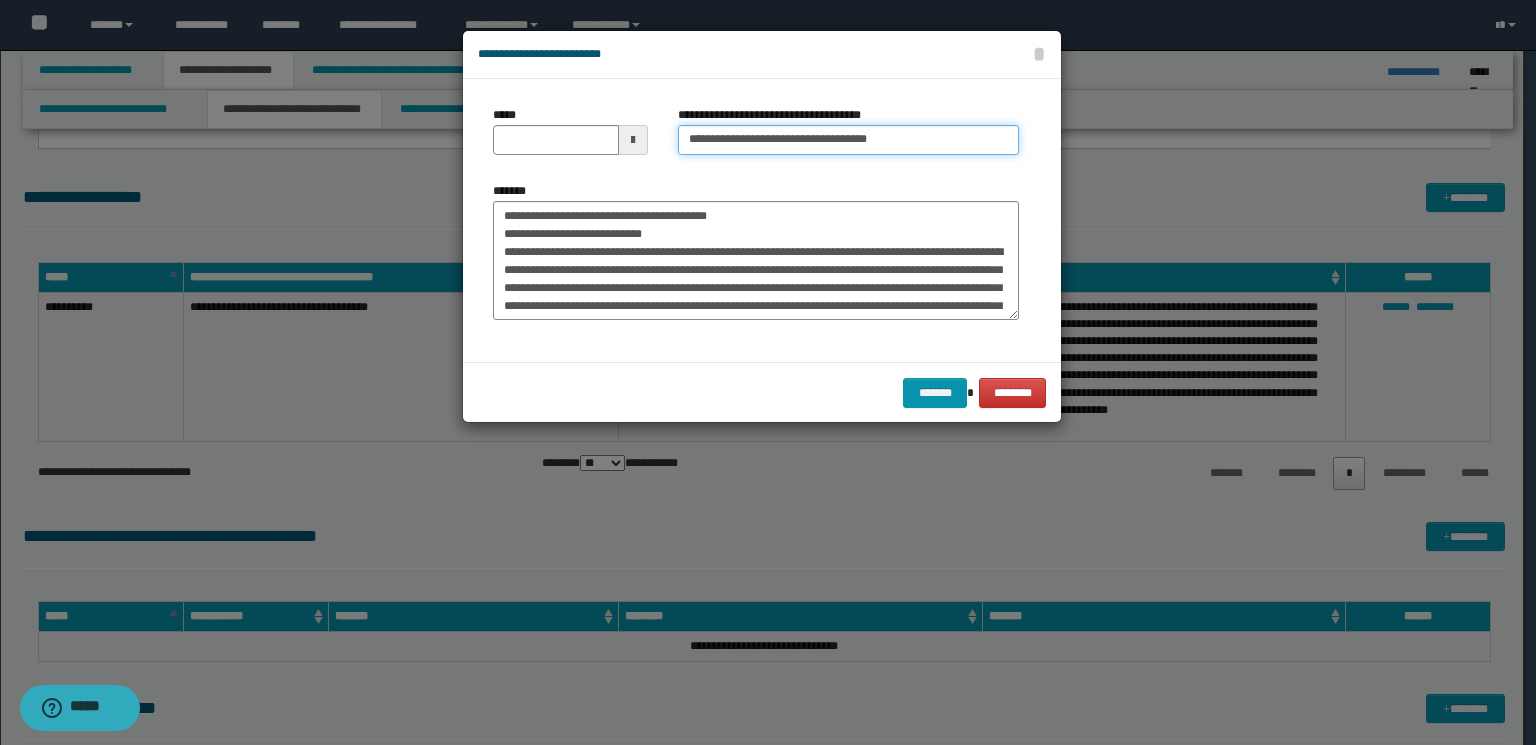 type 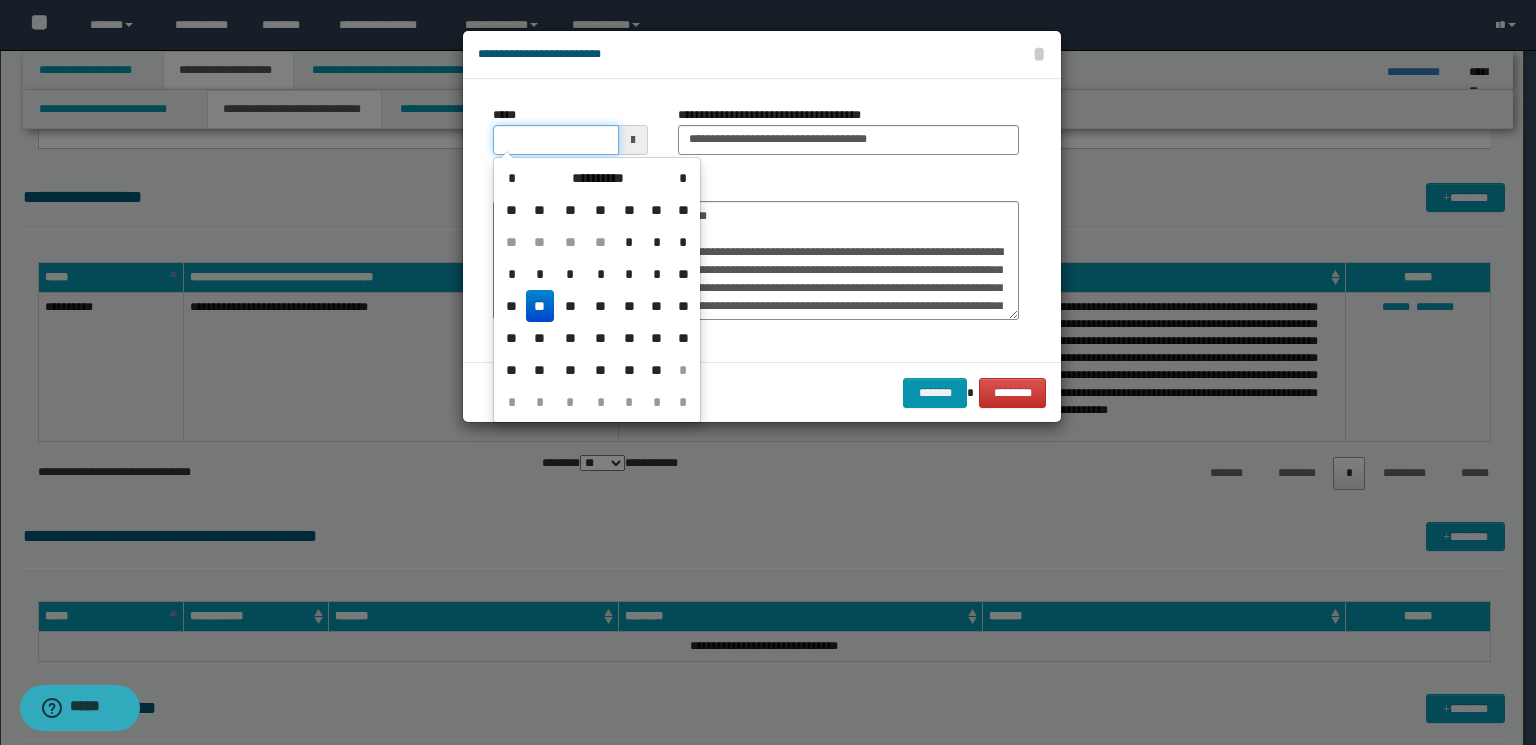 click on "*****" at bounding box center [556, 140] 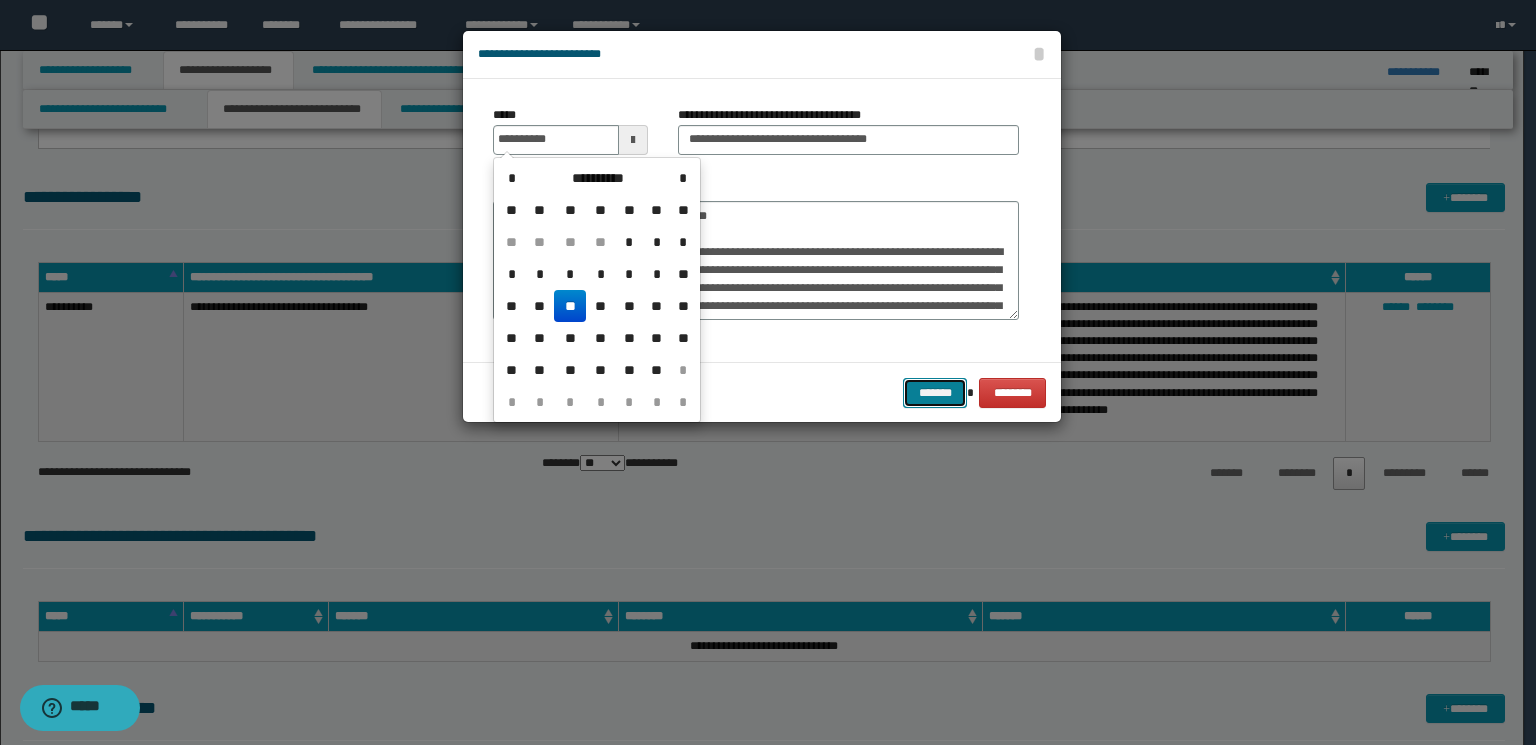 type on "**********" 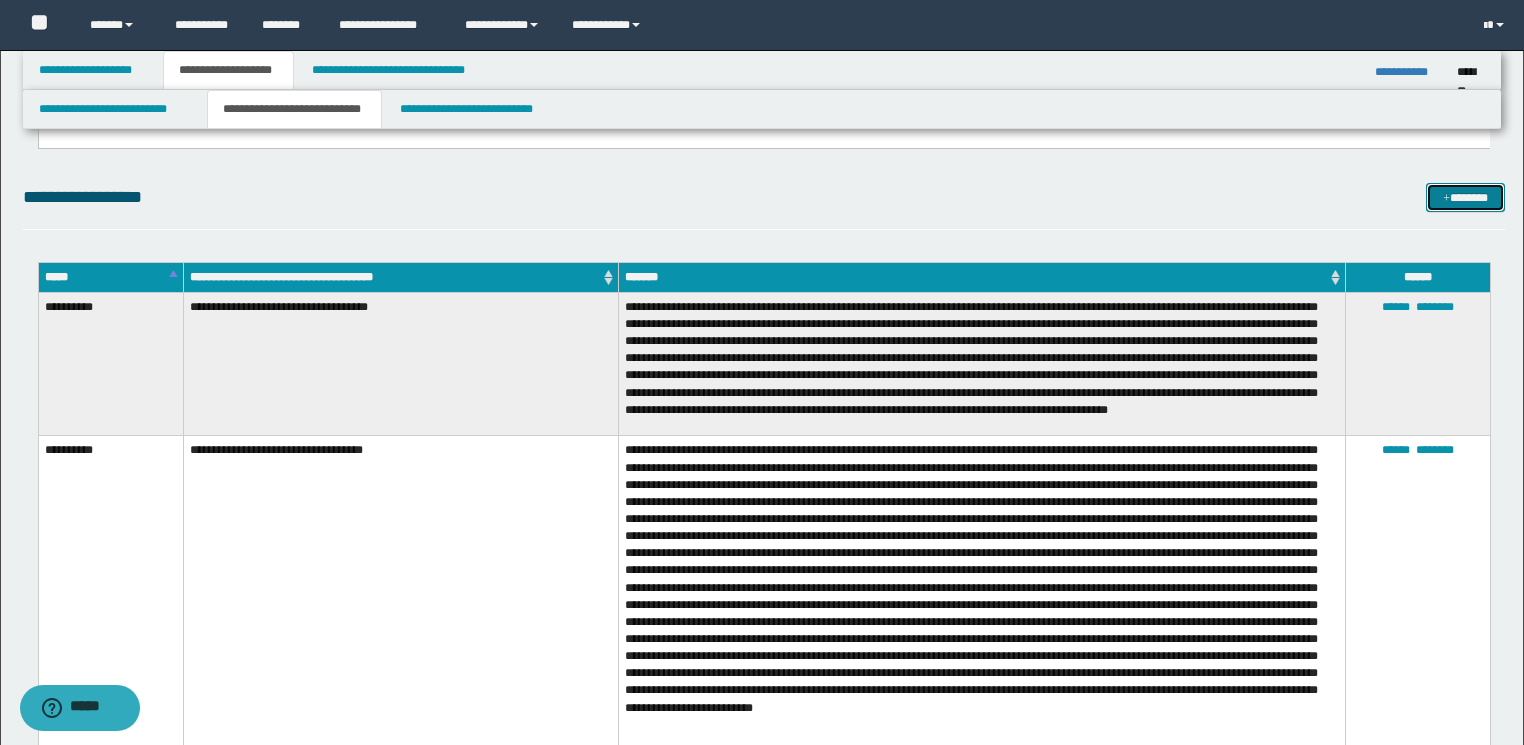 drag, startPoint x: 1469, startPoint y: 203, endPoint x: 1384, endPoint y: 204, distance: 85.00588 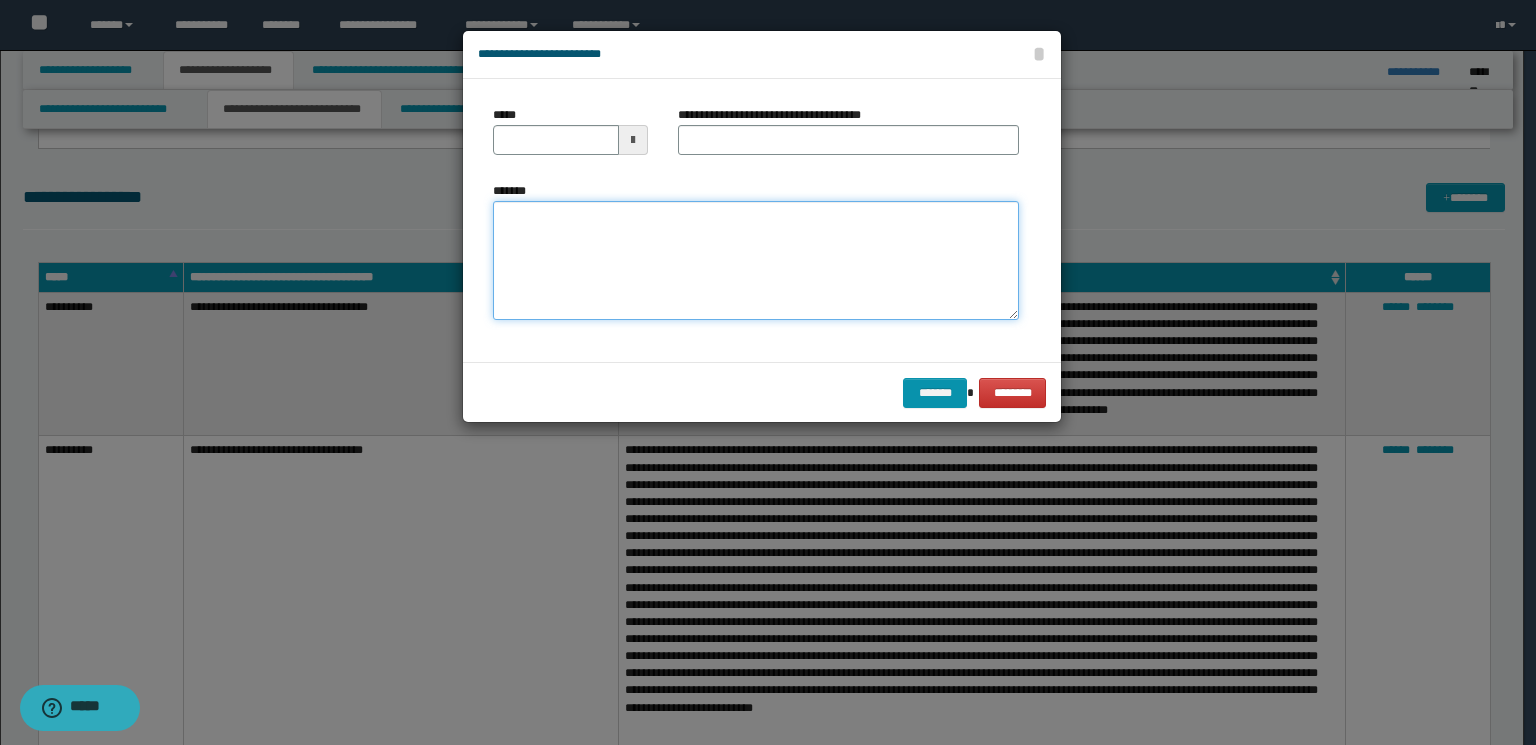 click on "*******" at bounding box center [756, 261] 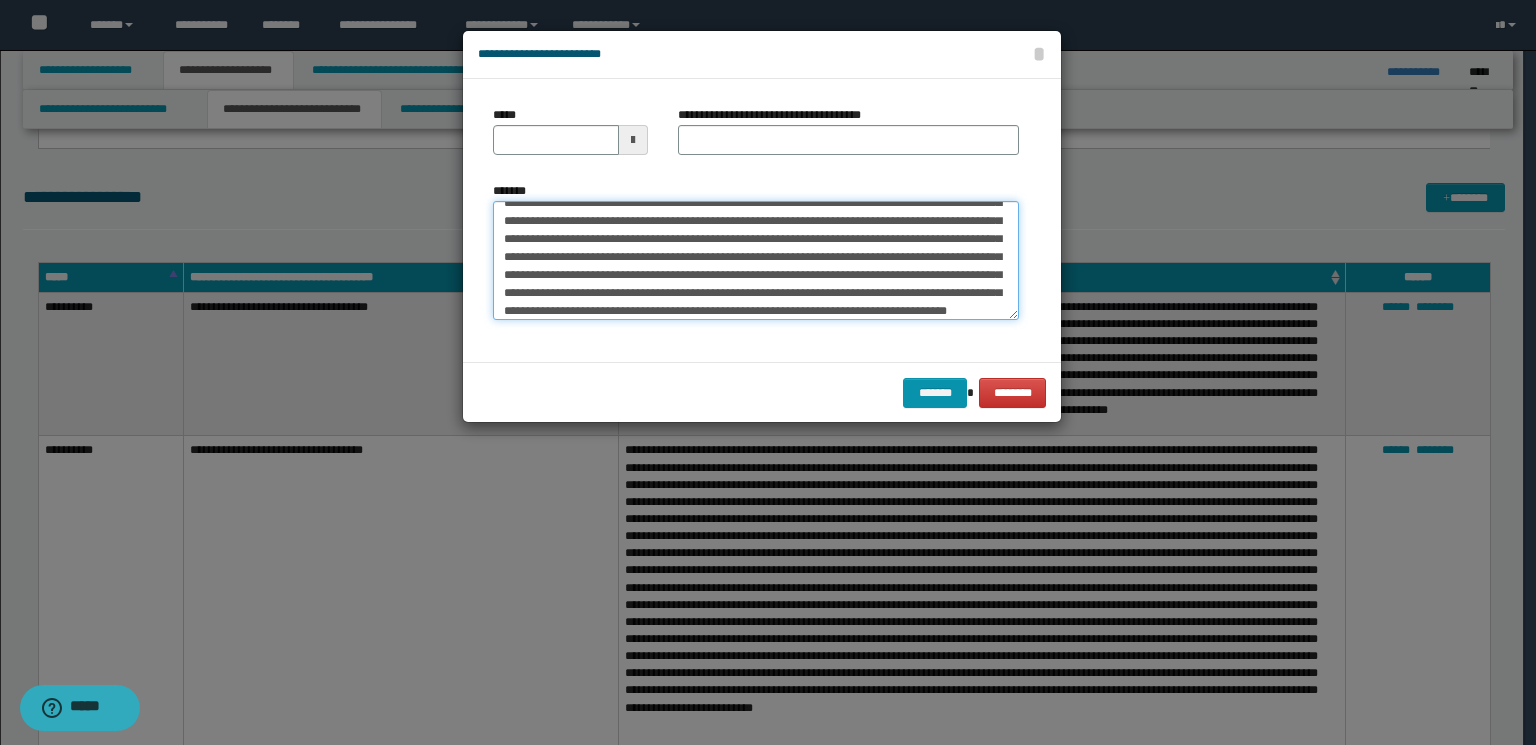 scroll, scrollTop: 0, scrollLeft: 0, axis: both 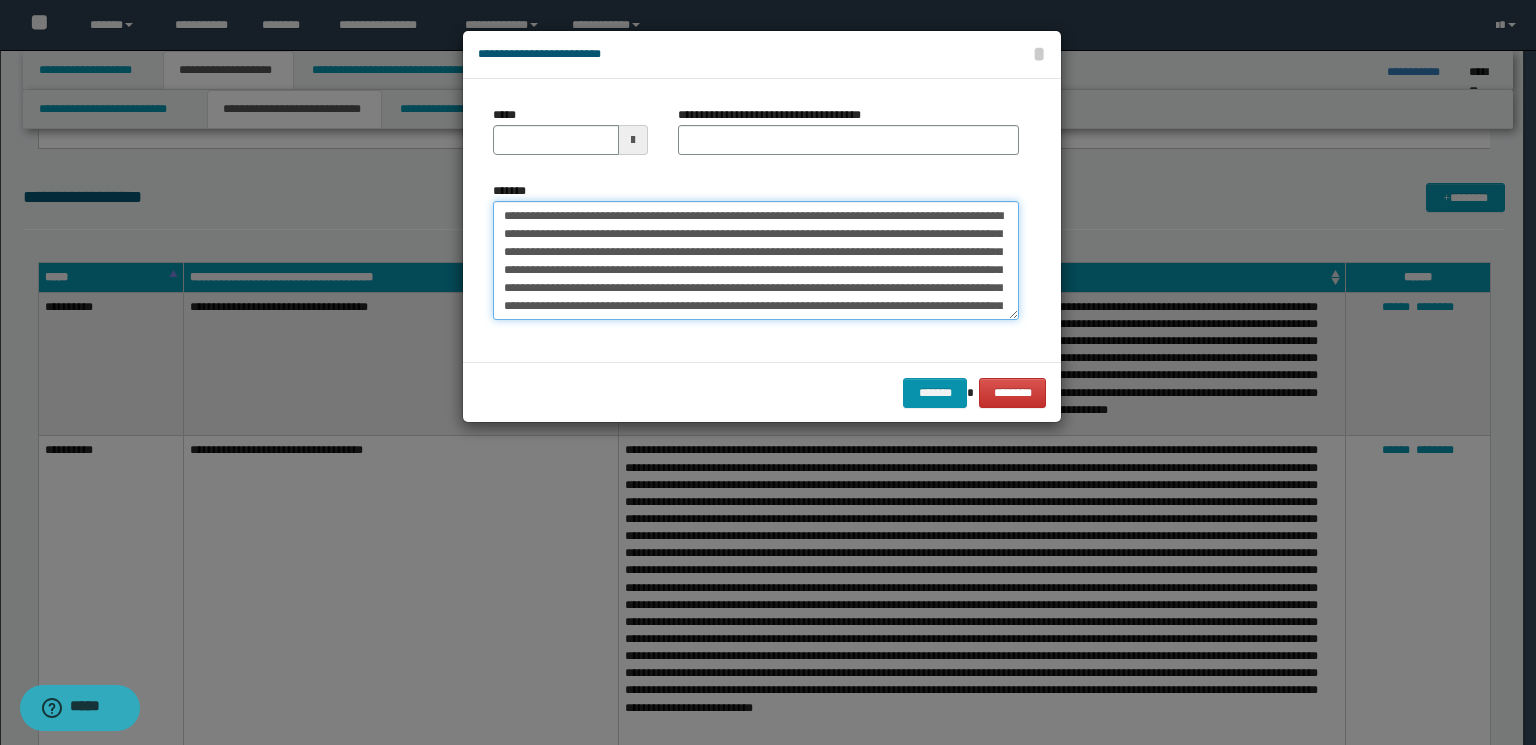 drag, startPoint x: 796, startPoint y: 214, endPoint x: 243, endPoint y: 214, distance: 553 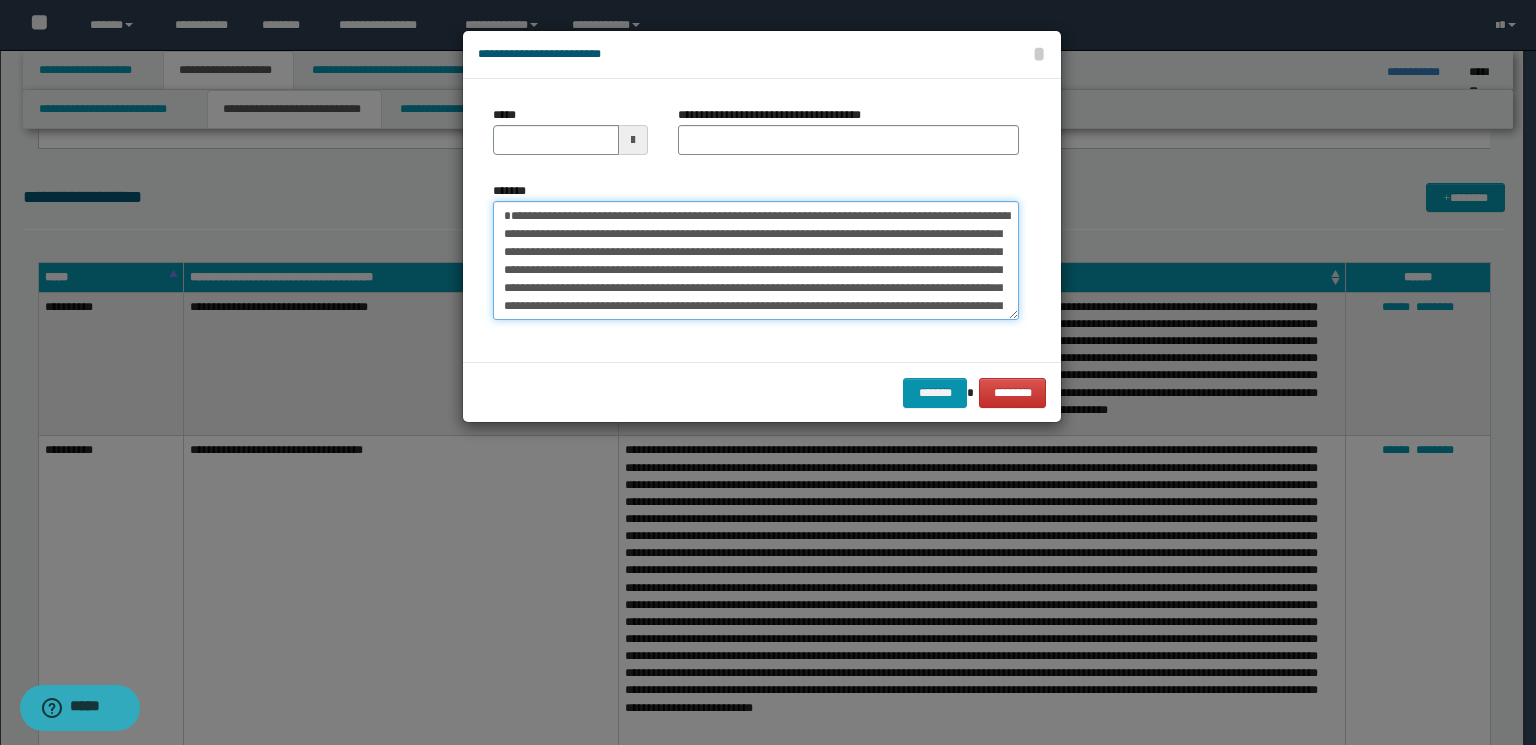 type on "**********" 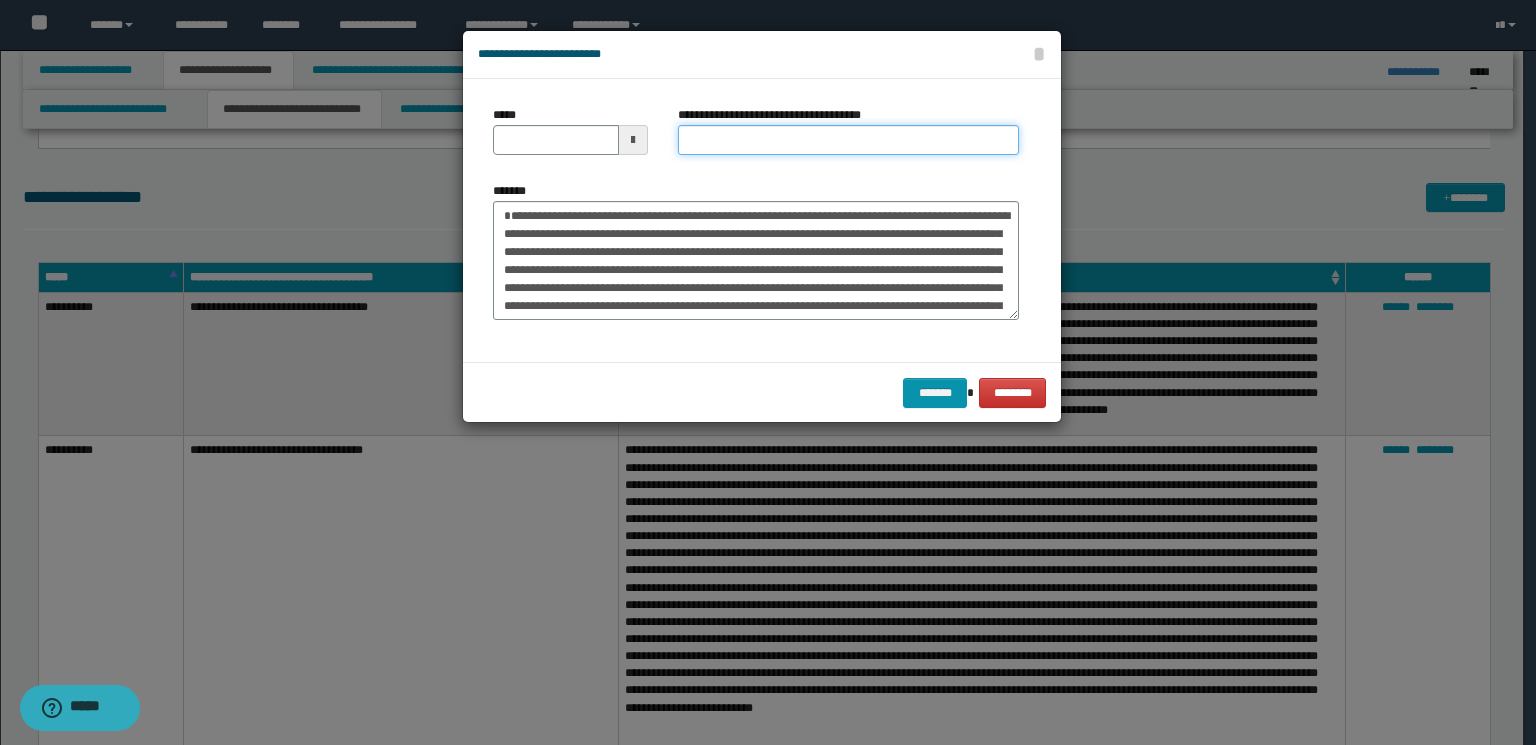 click on "**********" at bounding box center (848, 140) 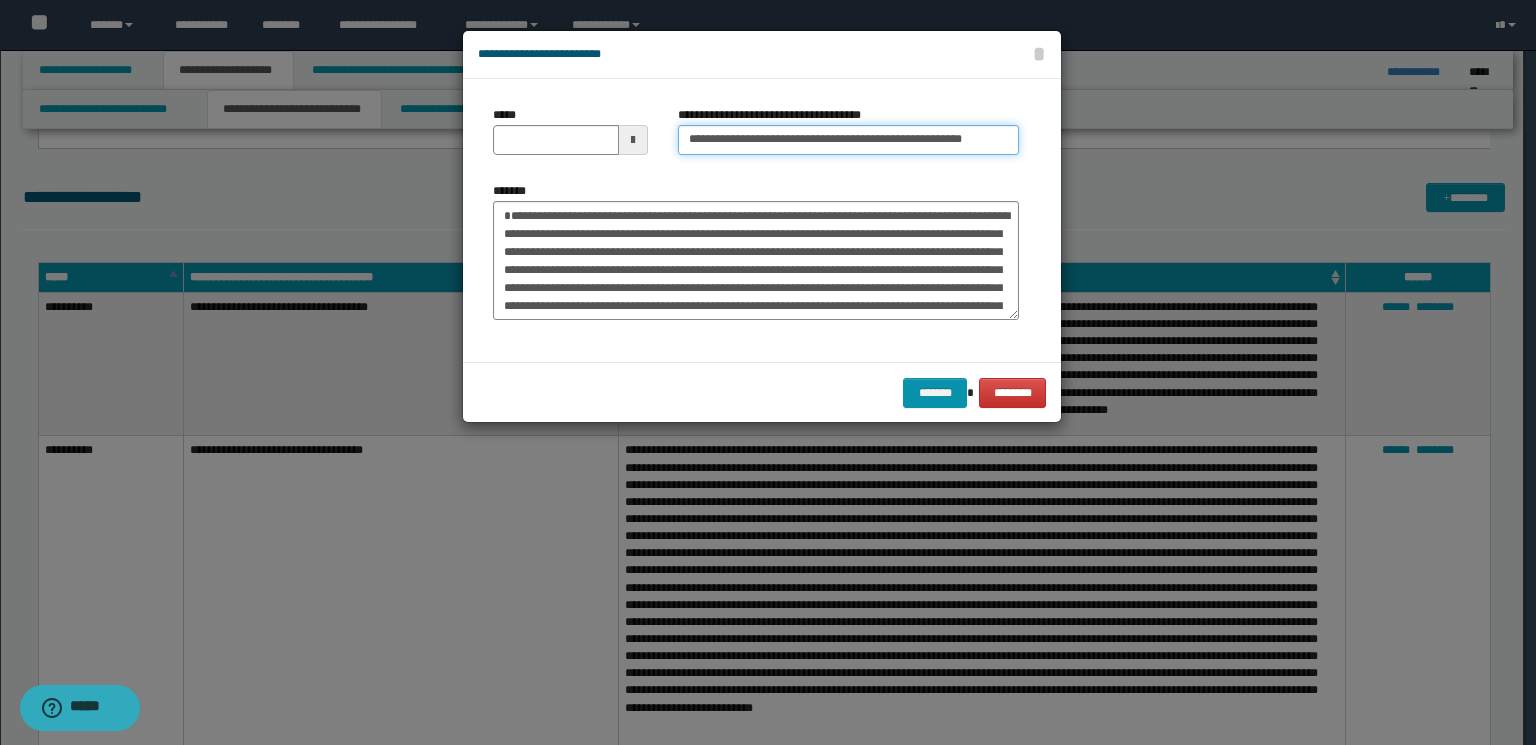 drag, startPoint x: 988, startPoint y: 144, endPoint x: 907, endPoint y: 140, distance: 81.09871 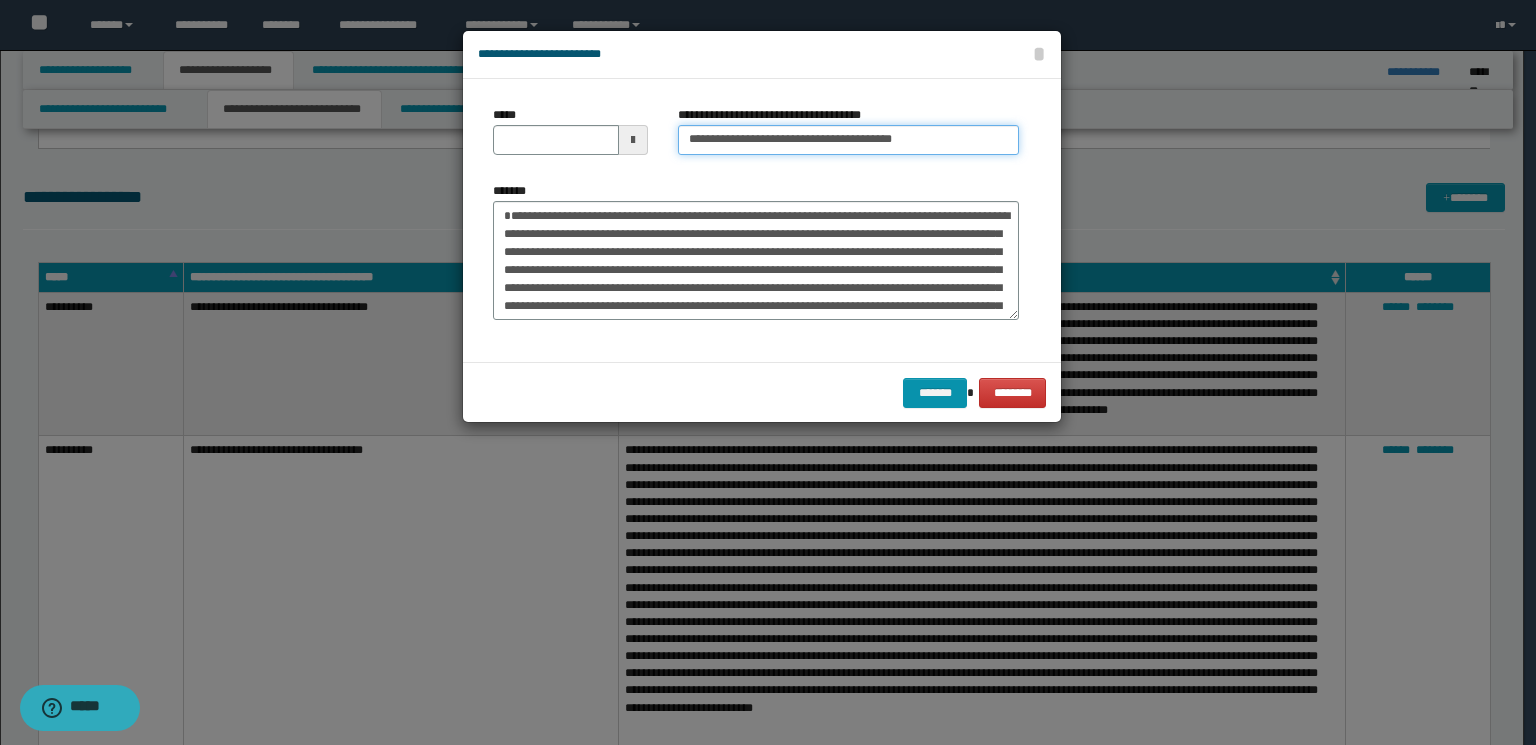type 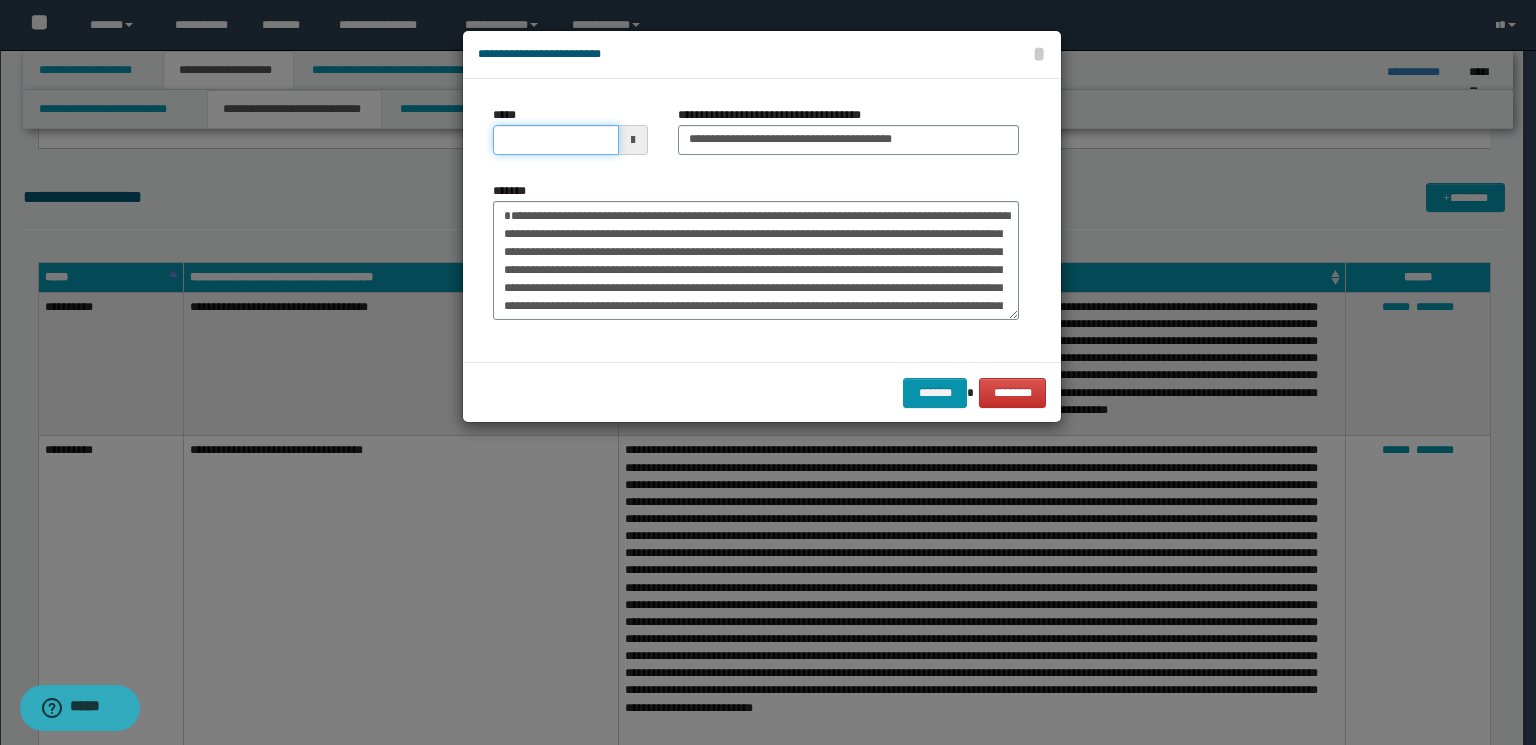 click on "*****" at bounding box center [556, 140] 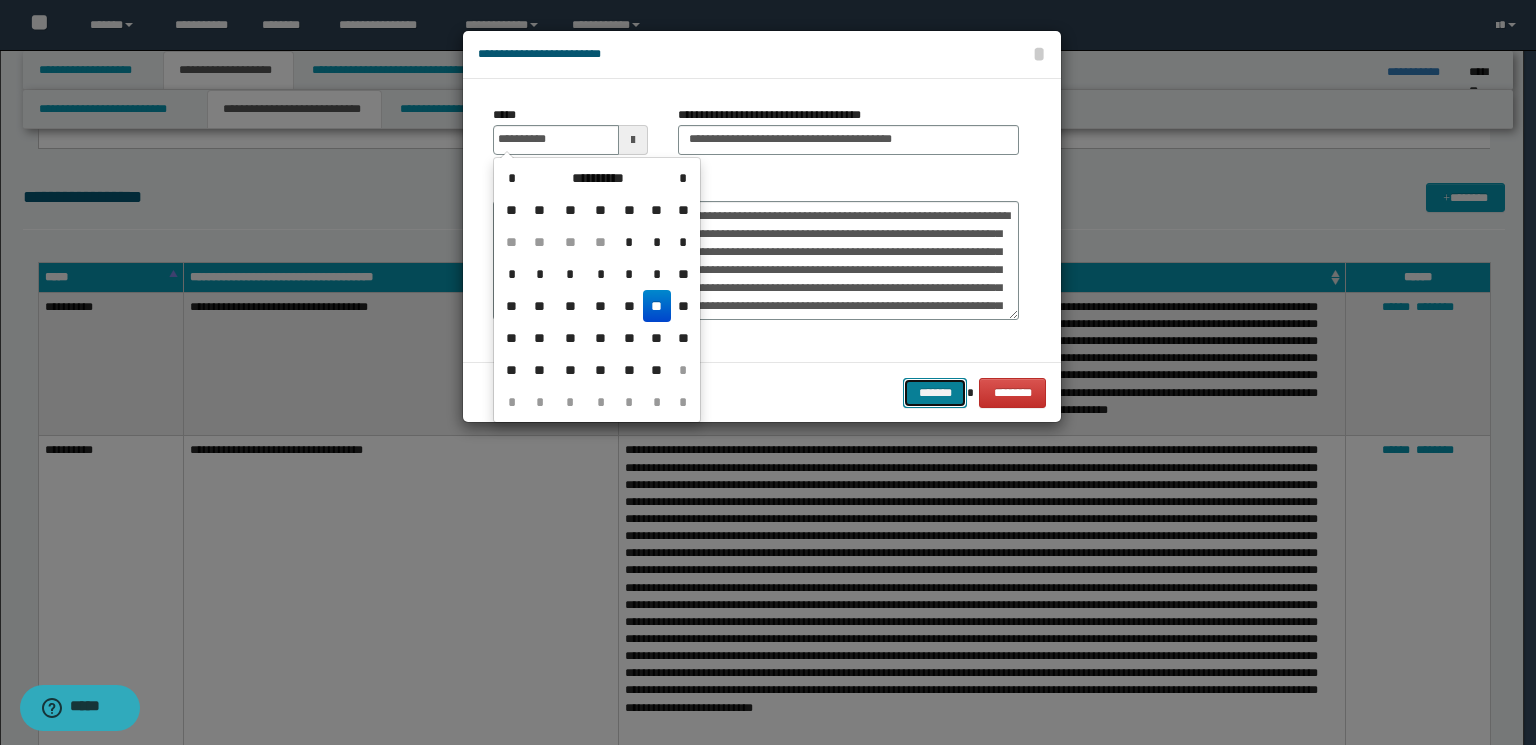type on "**********" 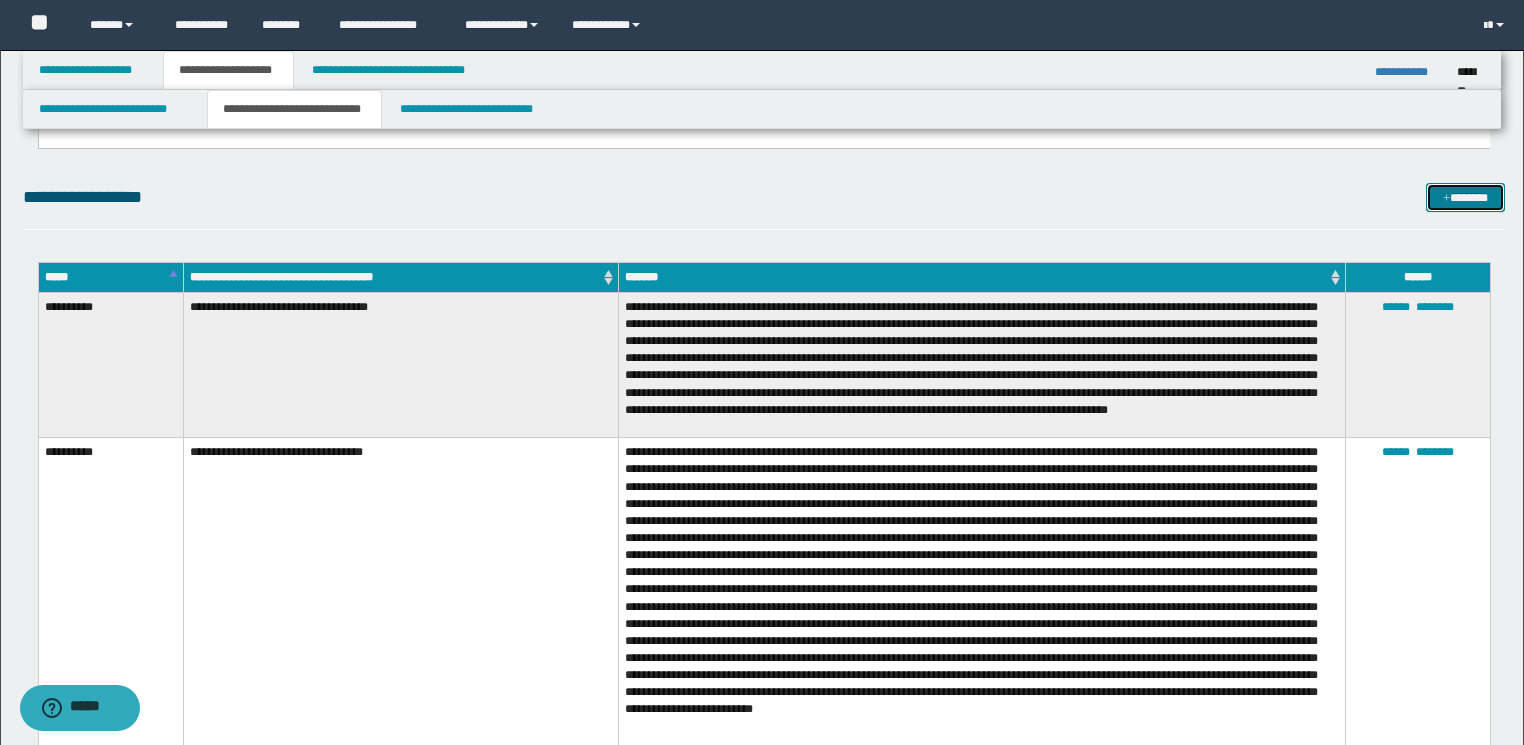 click on "*******" at bounding box center (1465, 198) 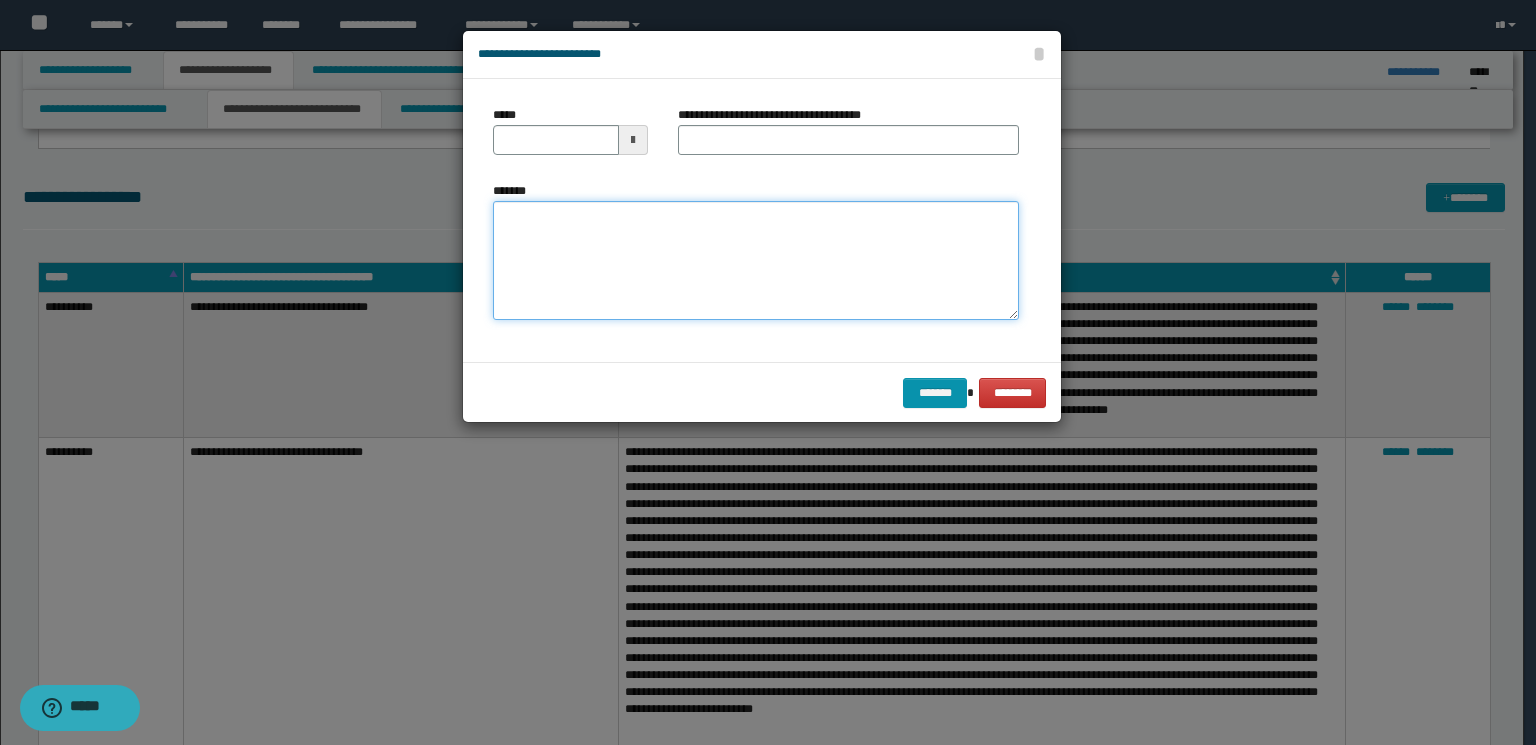 click on "*******" at bounding box center (756, 261) 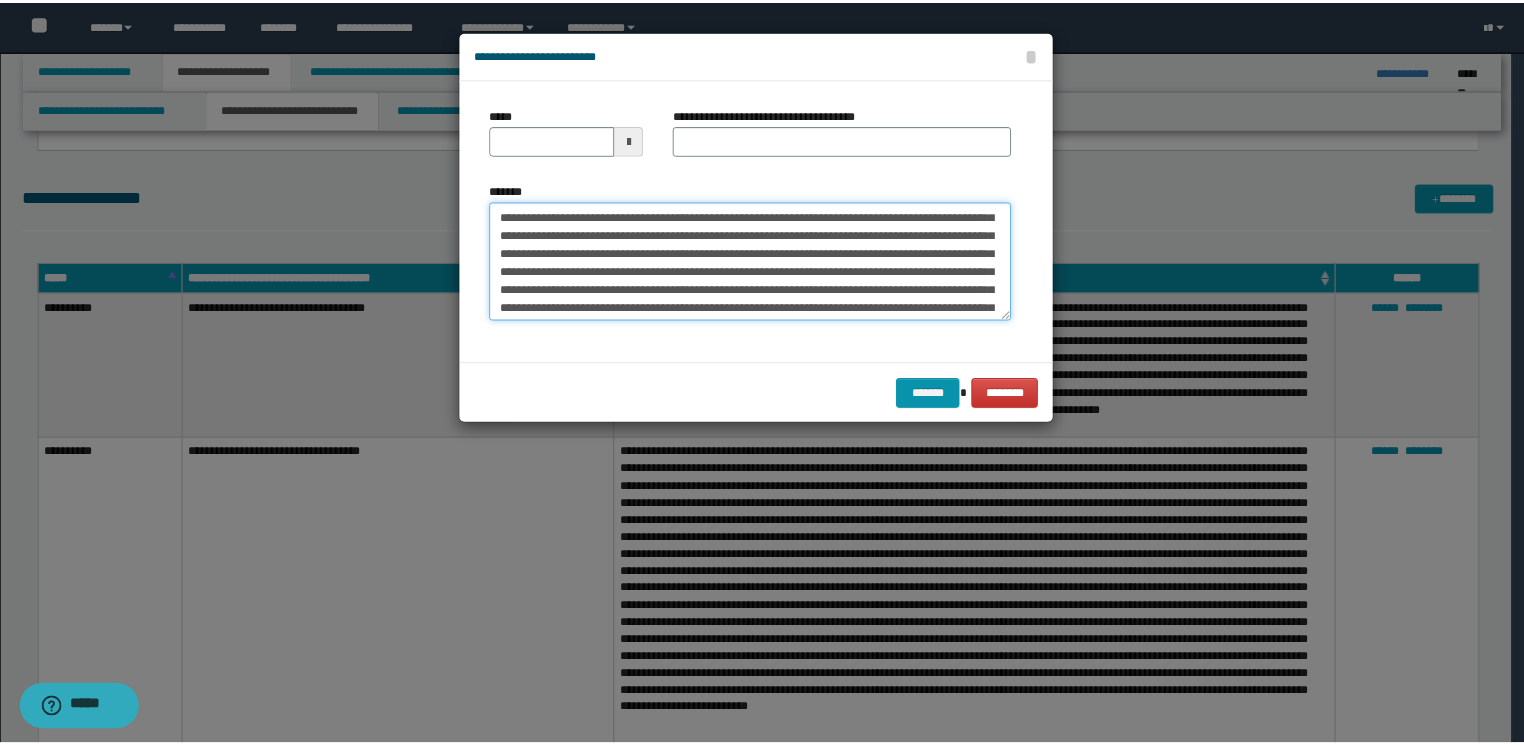 scroll, scrollTop: 0, scrollLeft: 0, axis: both 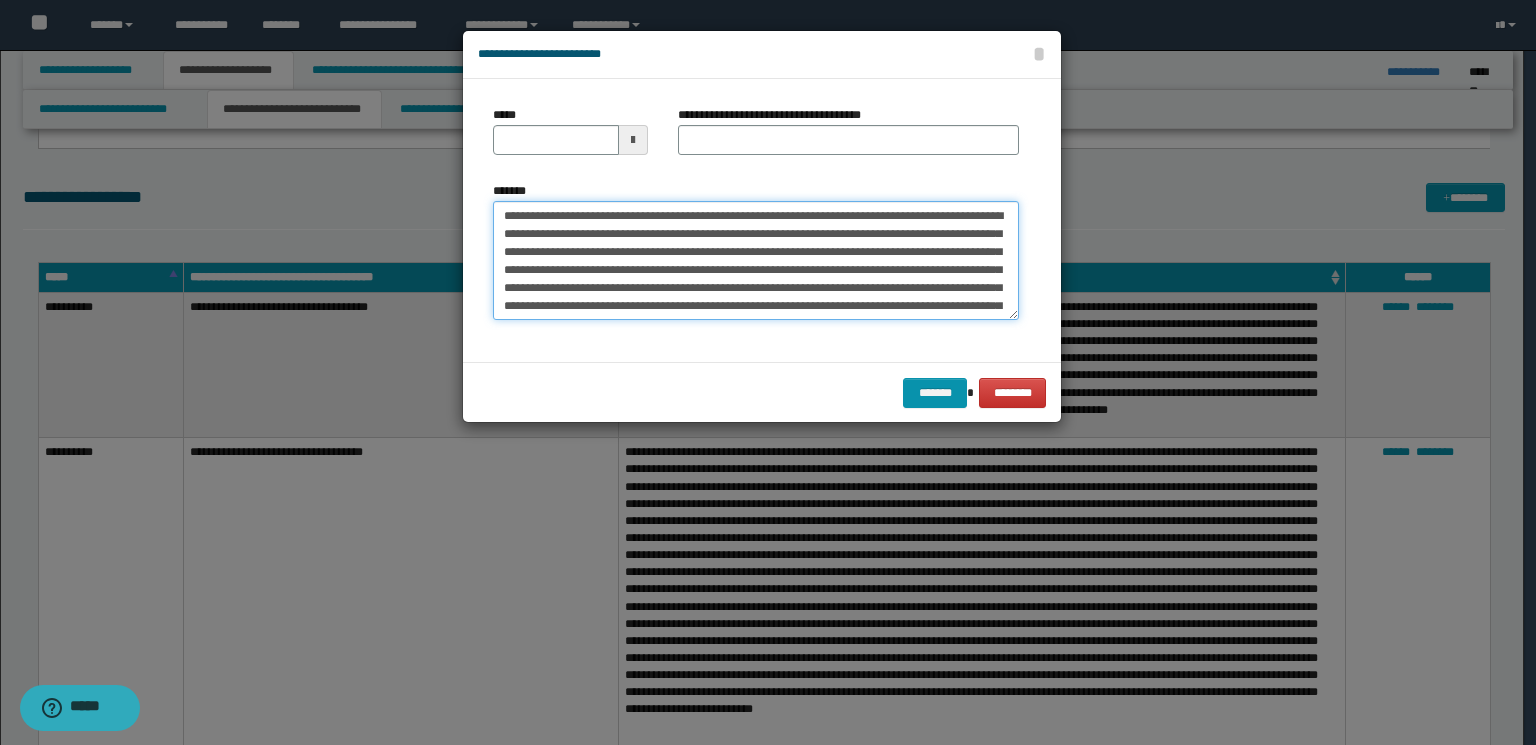 drag, startPoint x: 796, startPoint y: 212, endPoint x: 228, endPoint y: 212, distance: 568 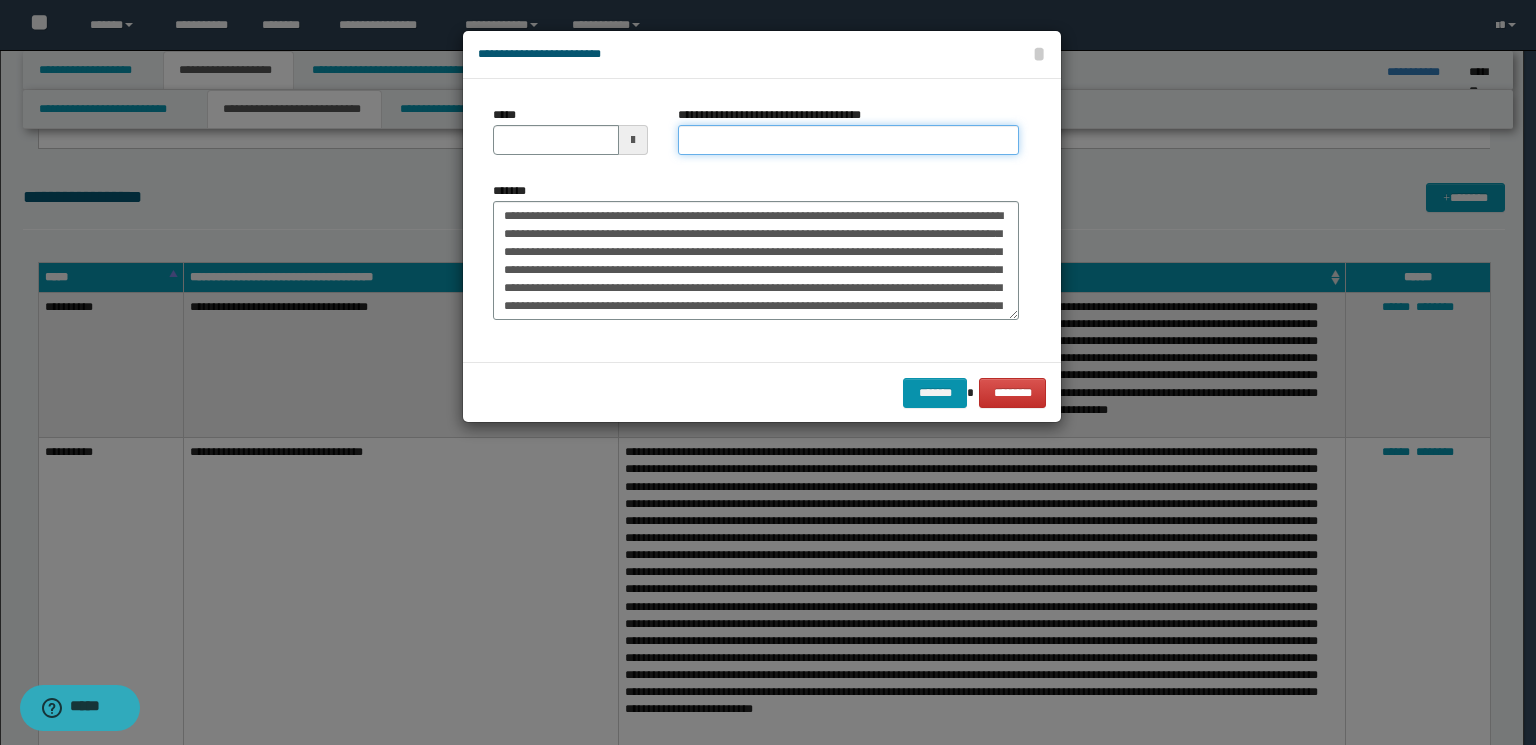 click on "**********" at bounding box center (848, 140) 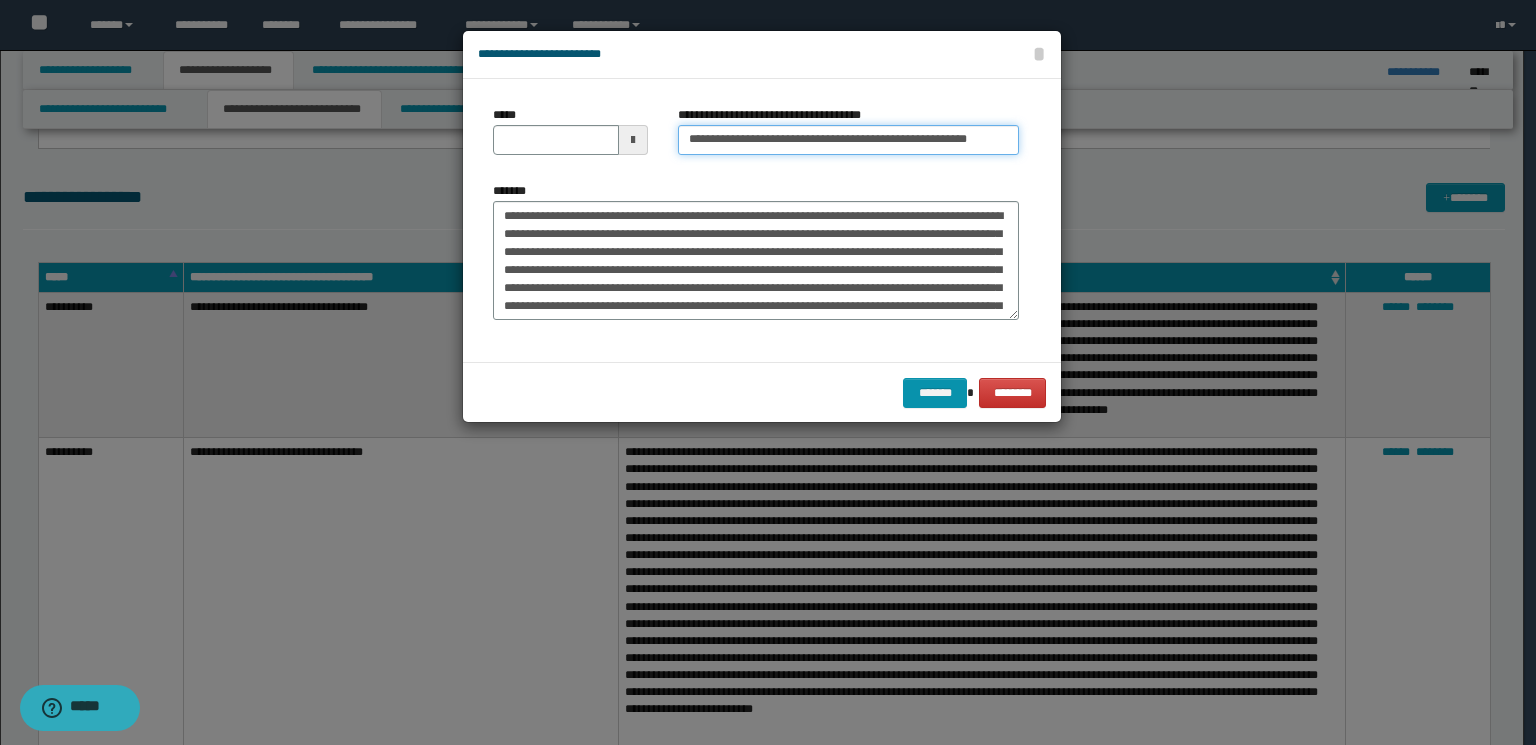 drag, startPoint x: 1003, startPoint y: 140, endPoint x: 908, endPoint y: 137, distance: 95.047356 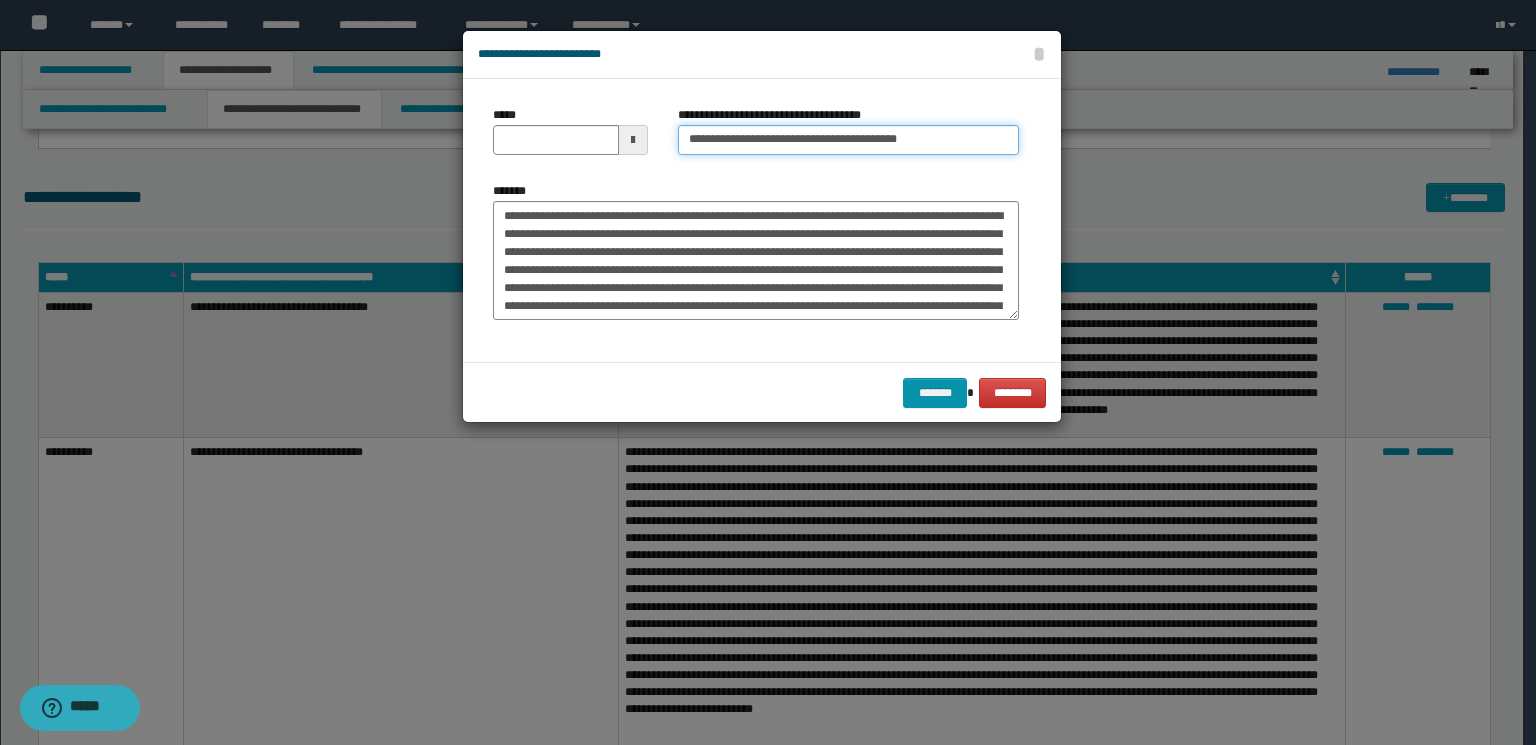 type 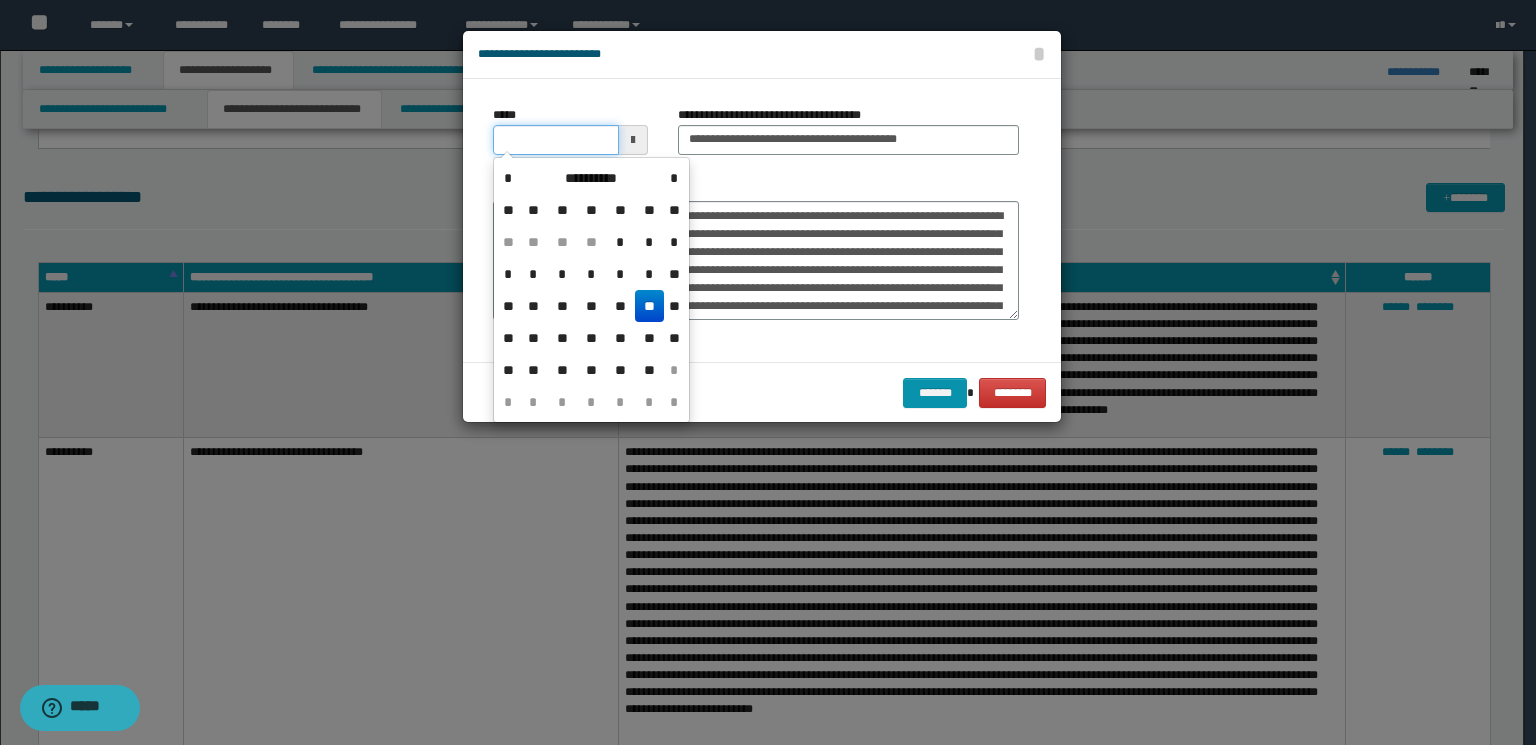 click on "*****" at bounding box center (556, 140) 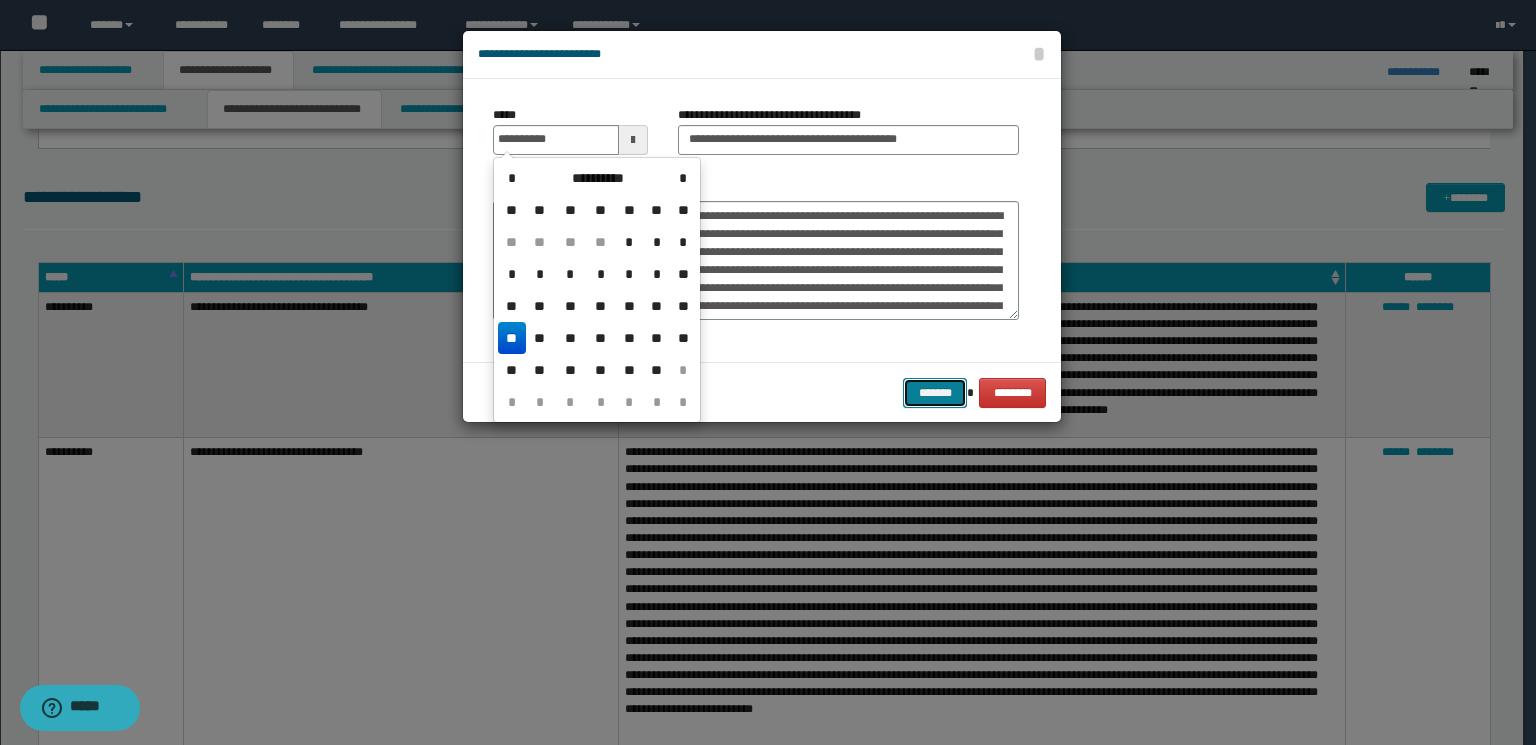 type on "**********" 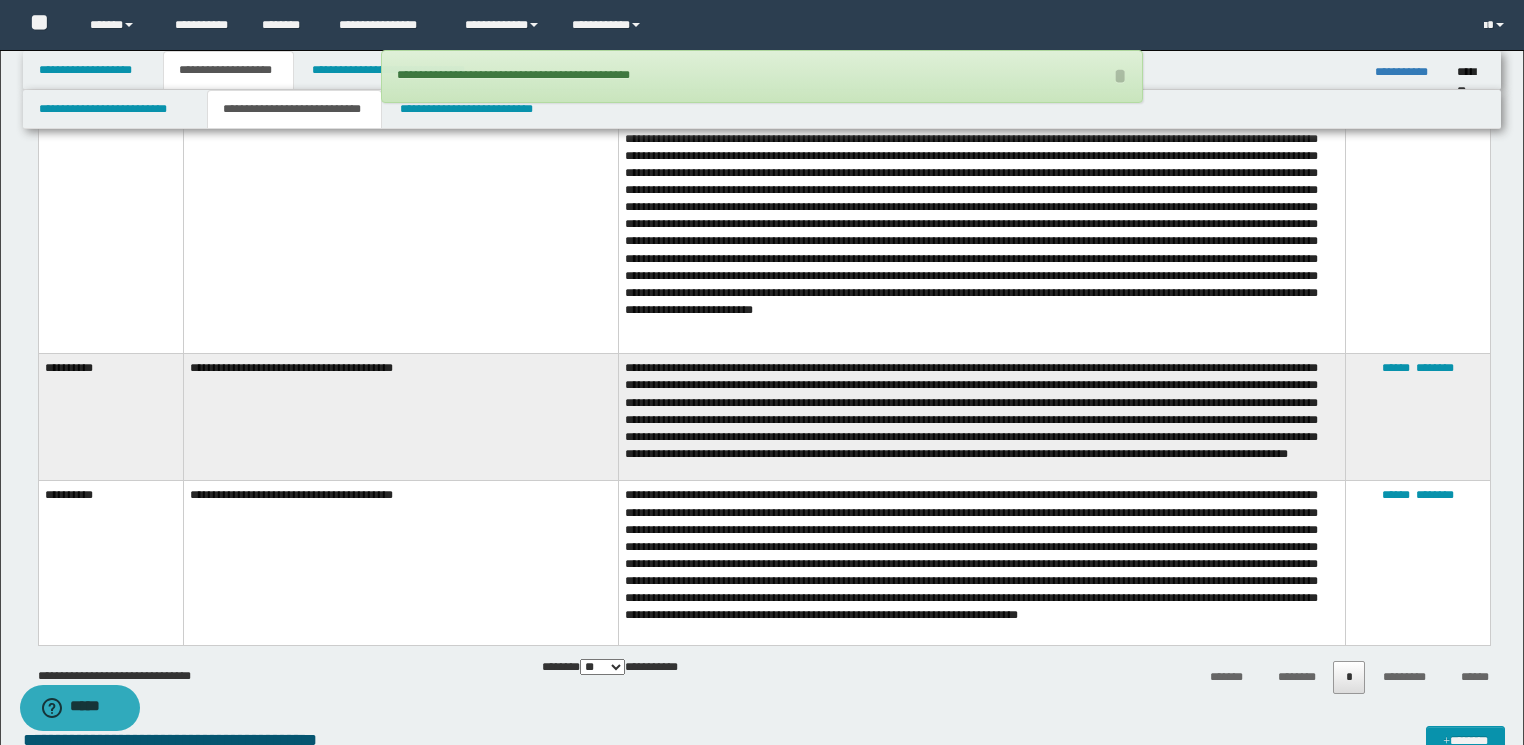 scroll, scrollTop: 1440, scrollLeft: 0, axis: vertical 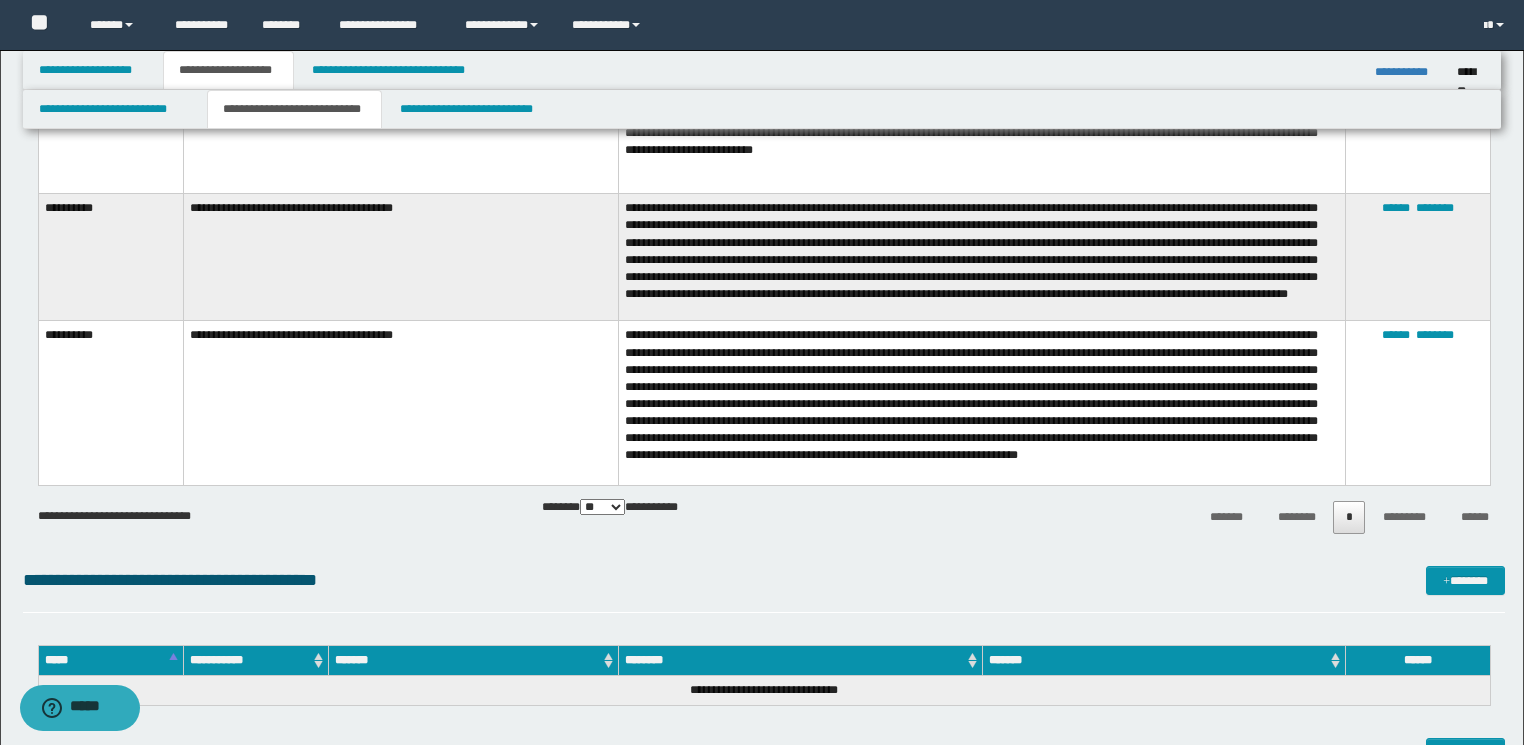 drag, startPoint x: 893, startPoint y: 520, endPoint x: 831, endPoint y: 453, distance: 91.28527 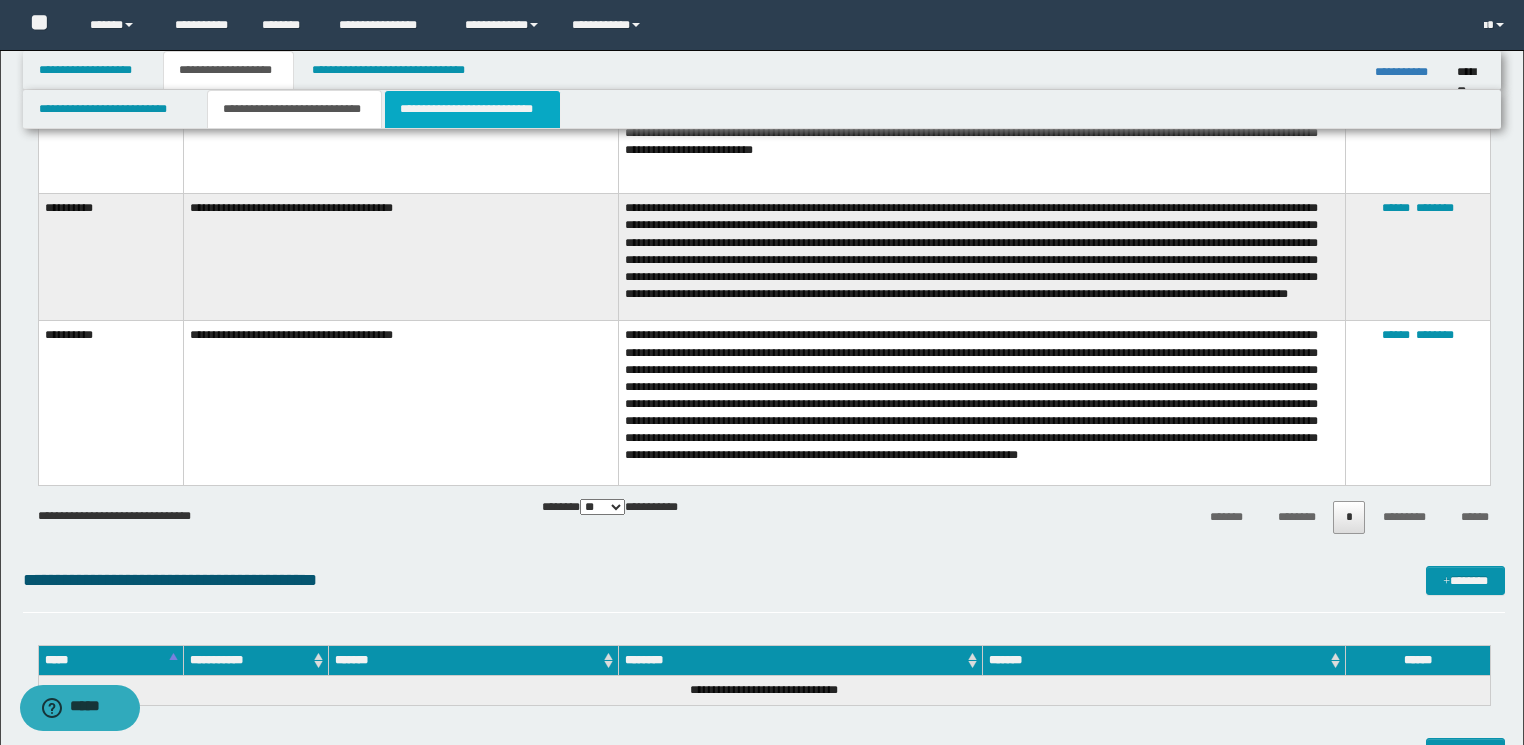 click on "**********" at bounding box center (472, 109) 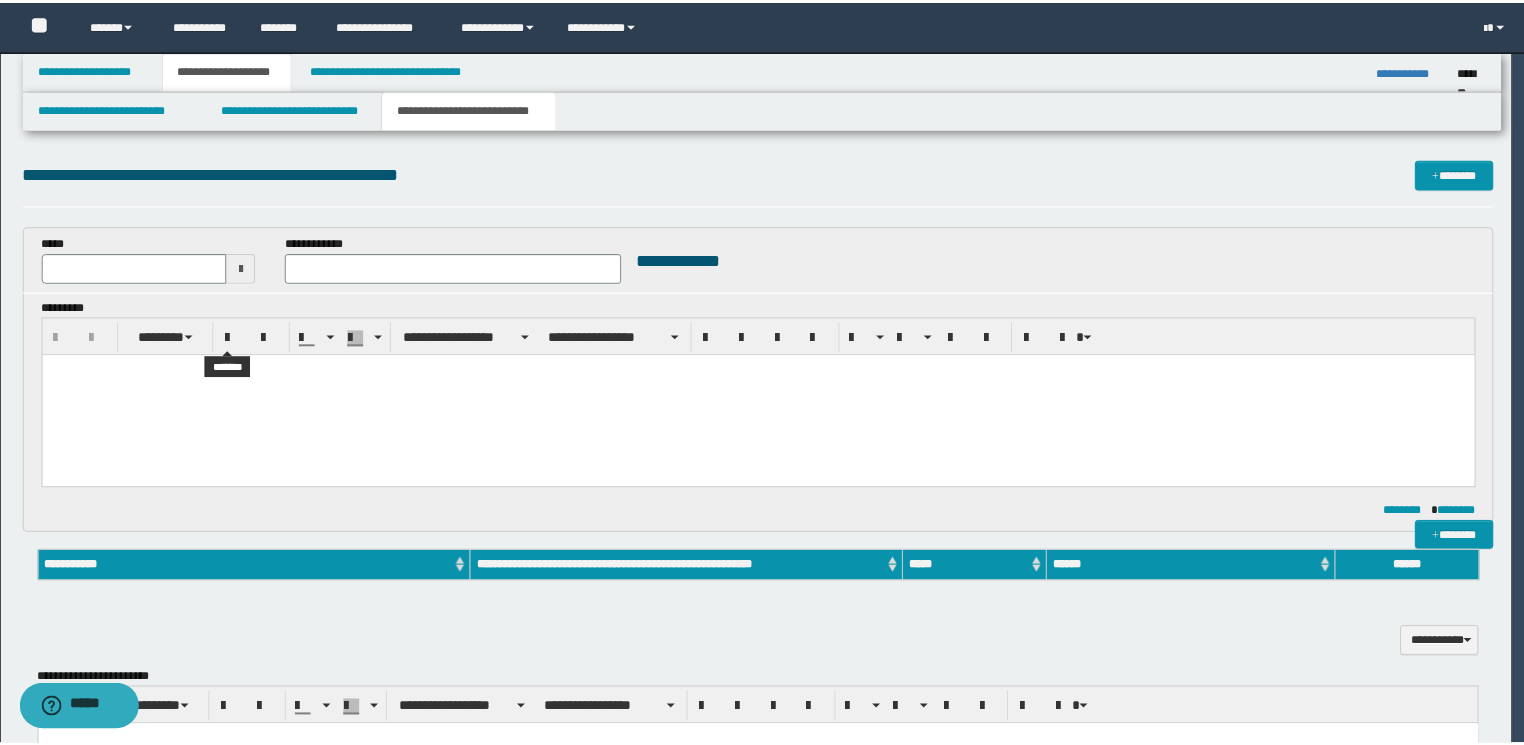 scroll, scrollTop: 0, scrollLeft: 0, axis: both 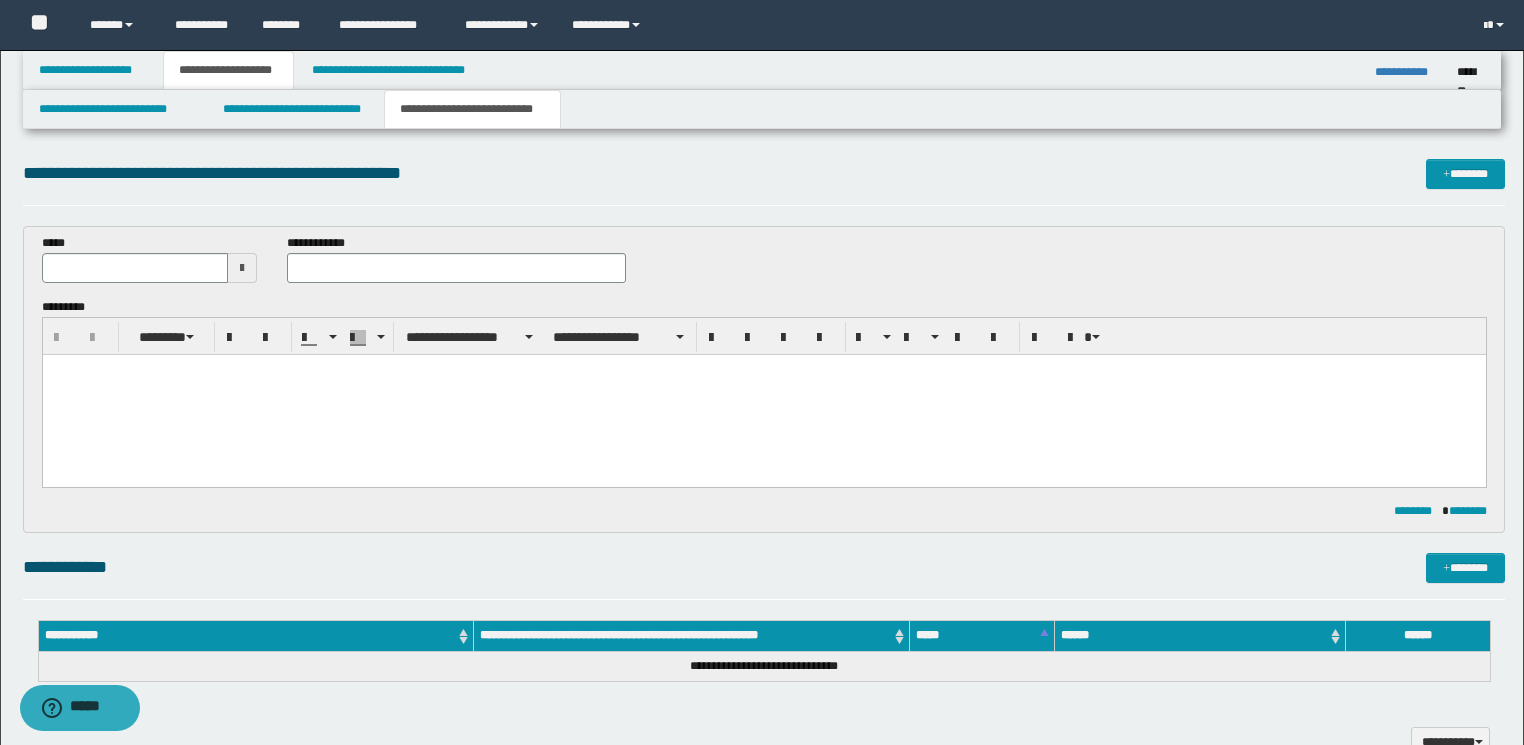 click at bounding box center [763, 394] 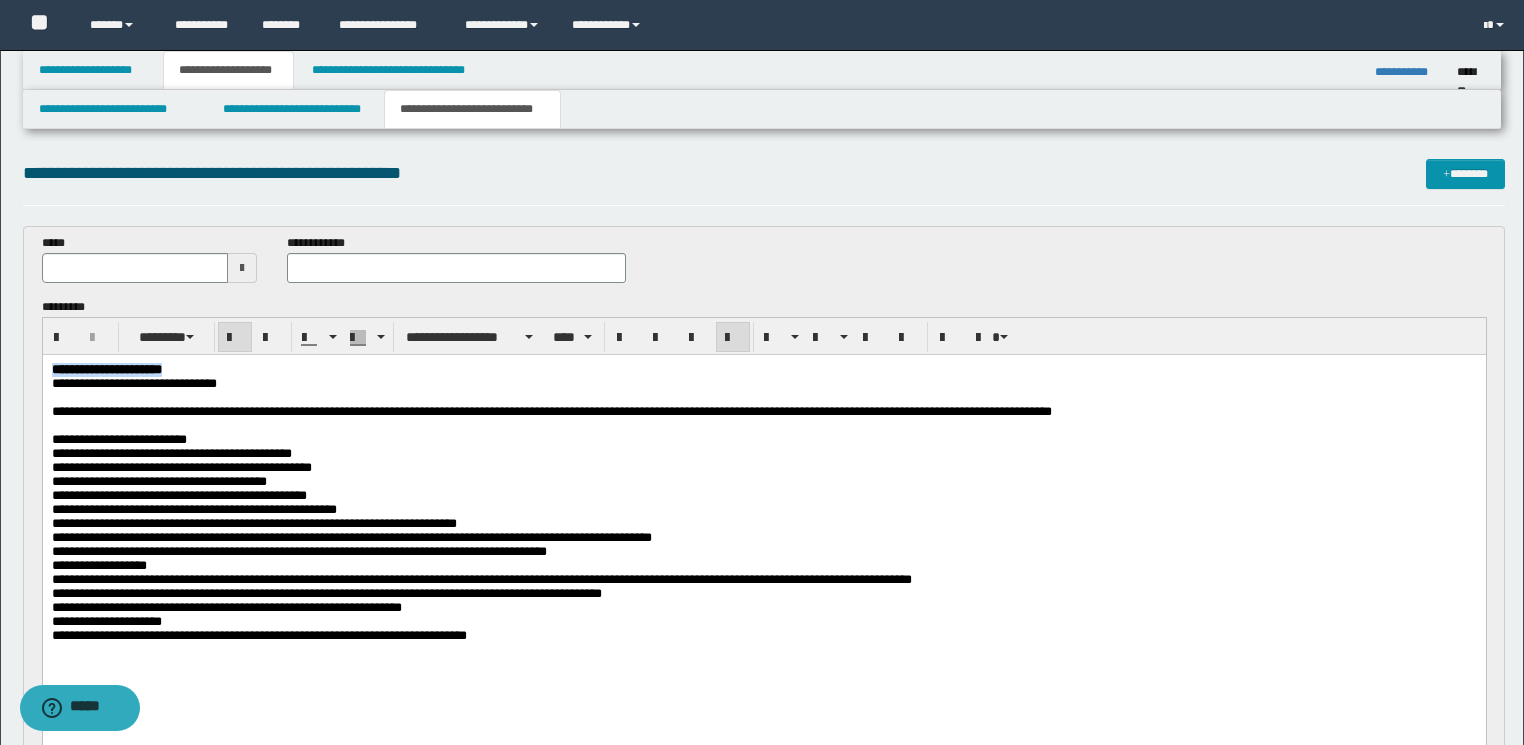 drag, startPoint x: 235, startPoint y: 370, endPoint x: 0, endPoint y: 358, distance: 235.30618 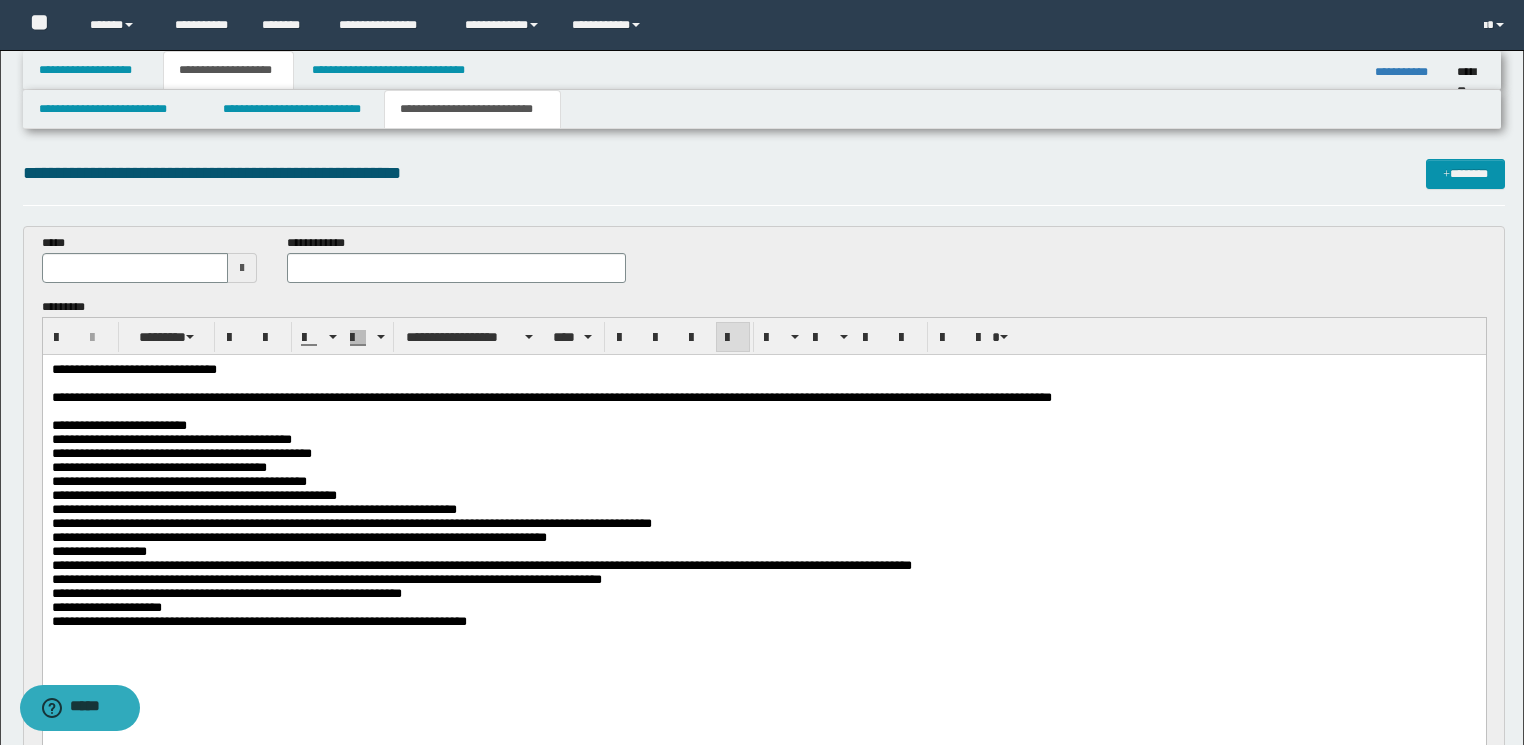click at bounding box center (456, 268) 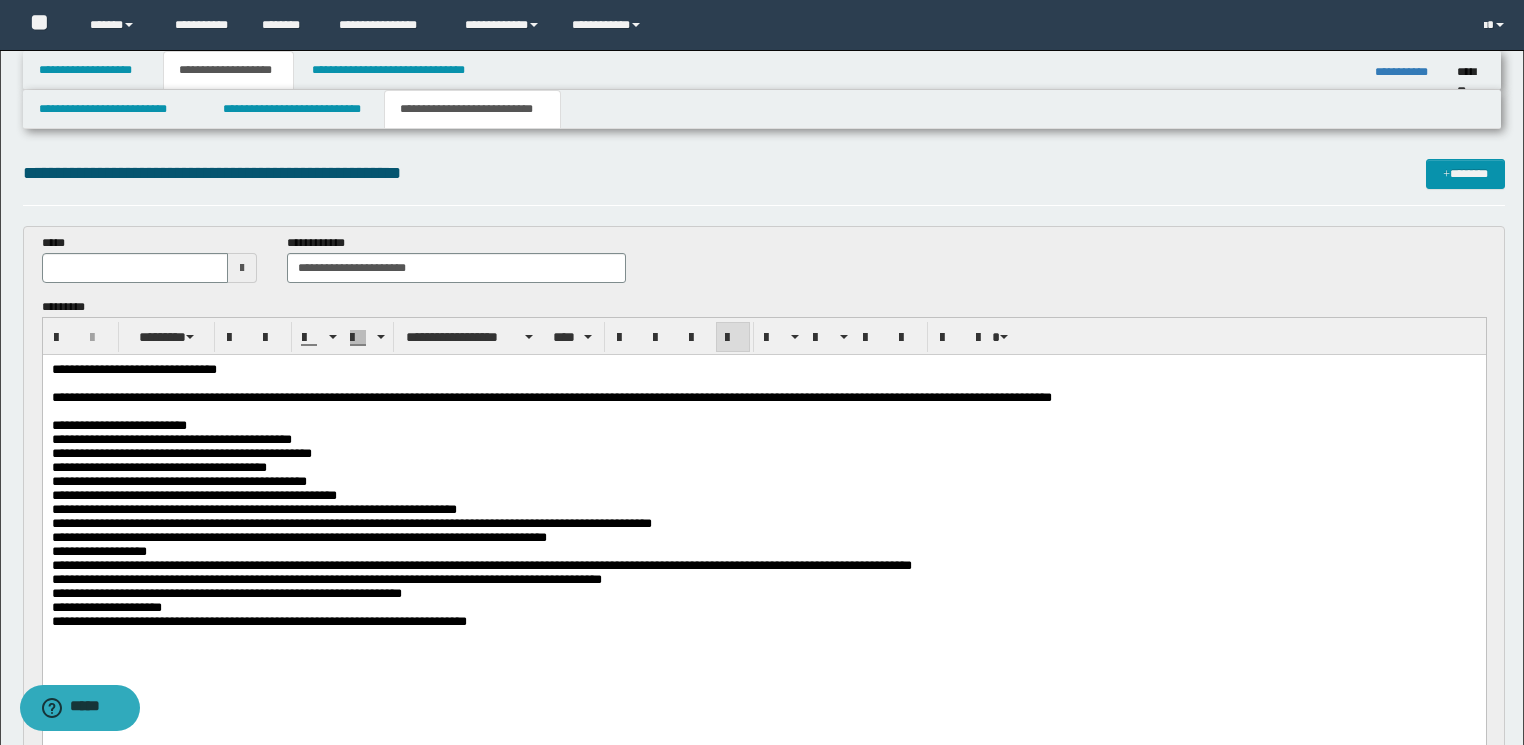 drag, startPoint x: 331, startPoint y: 270, endPoint x: 282, endPoint y: 268, distance: 49.0408 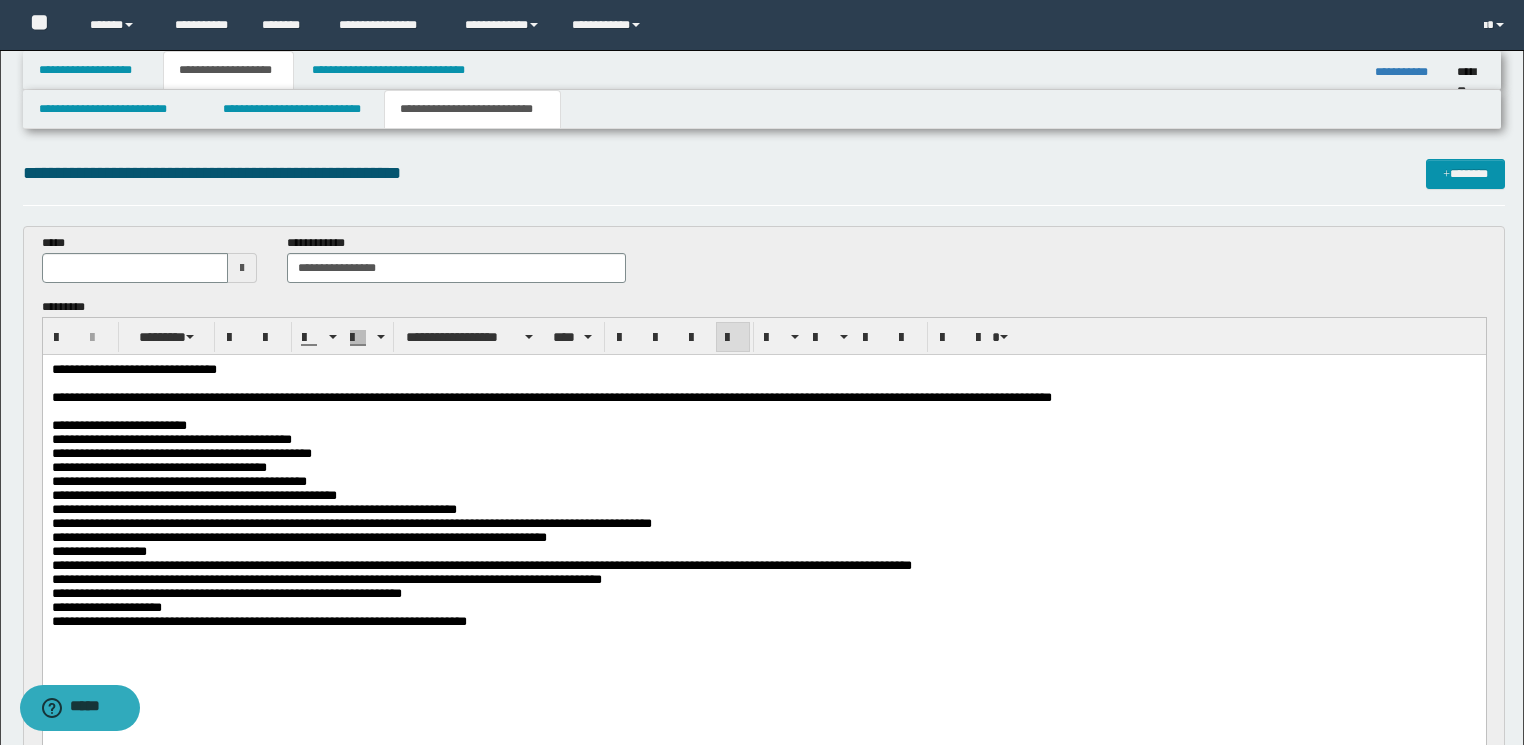 click on "**********" at bounding box center [456, 268] 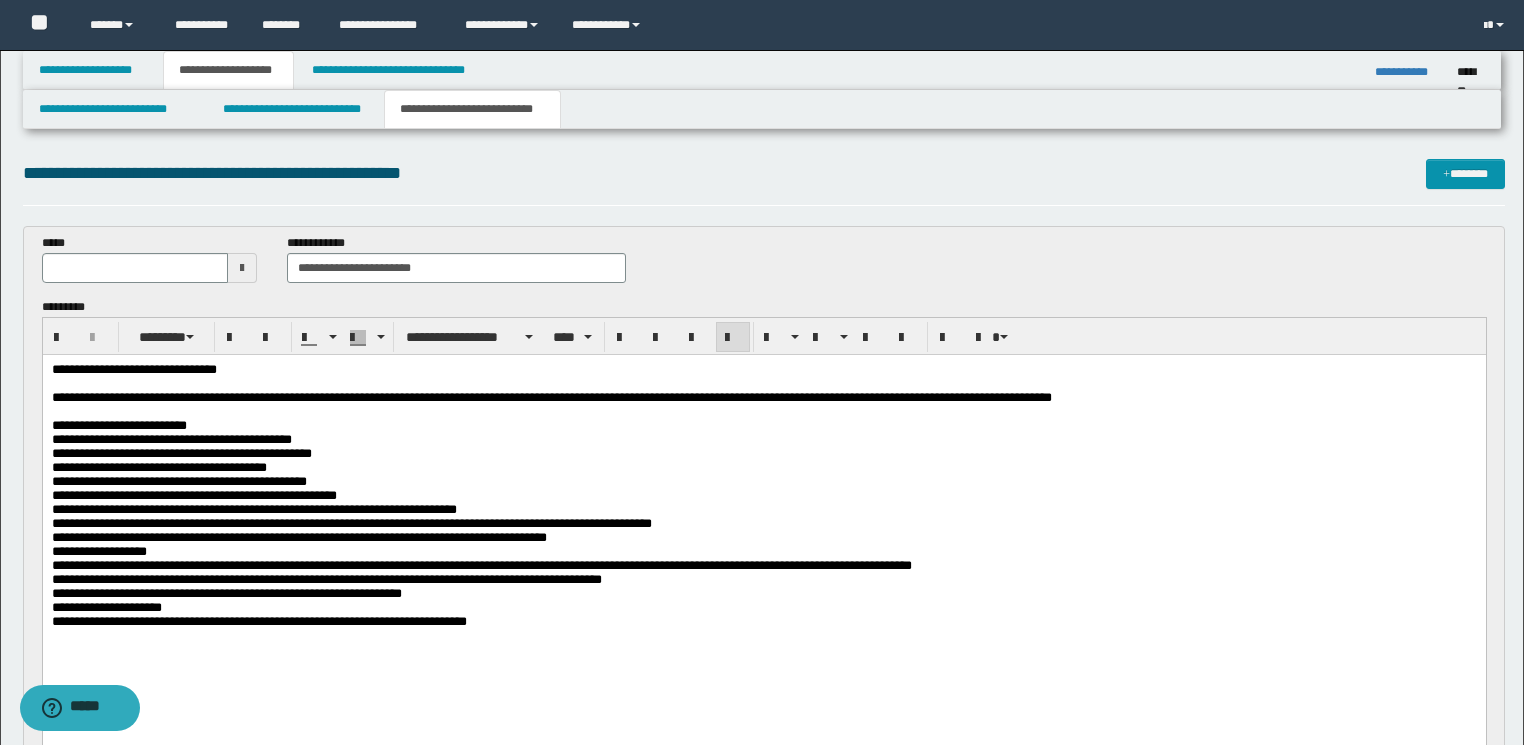 click on "**********" at bounding box center [456, 268] 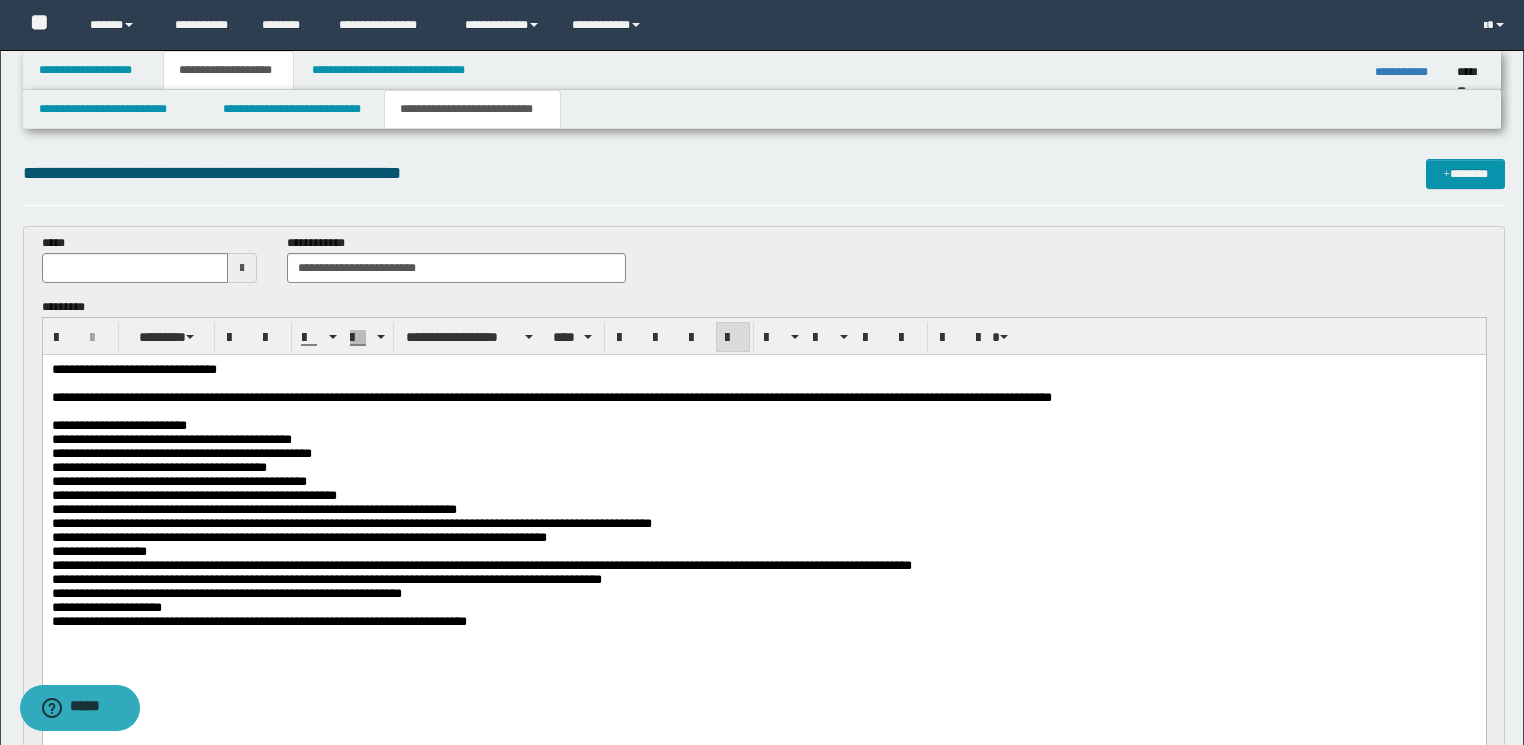 type 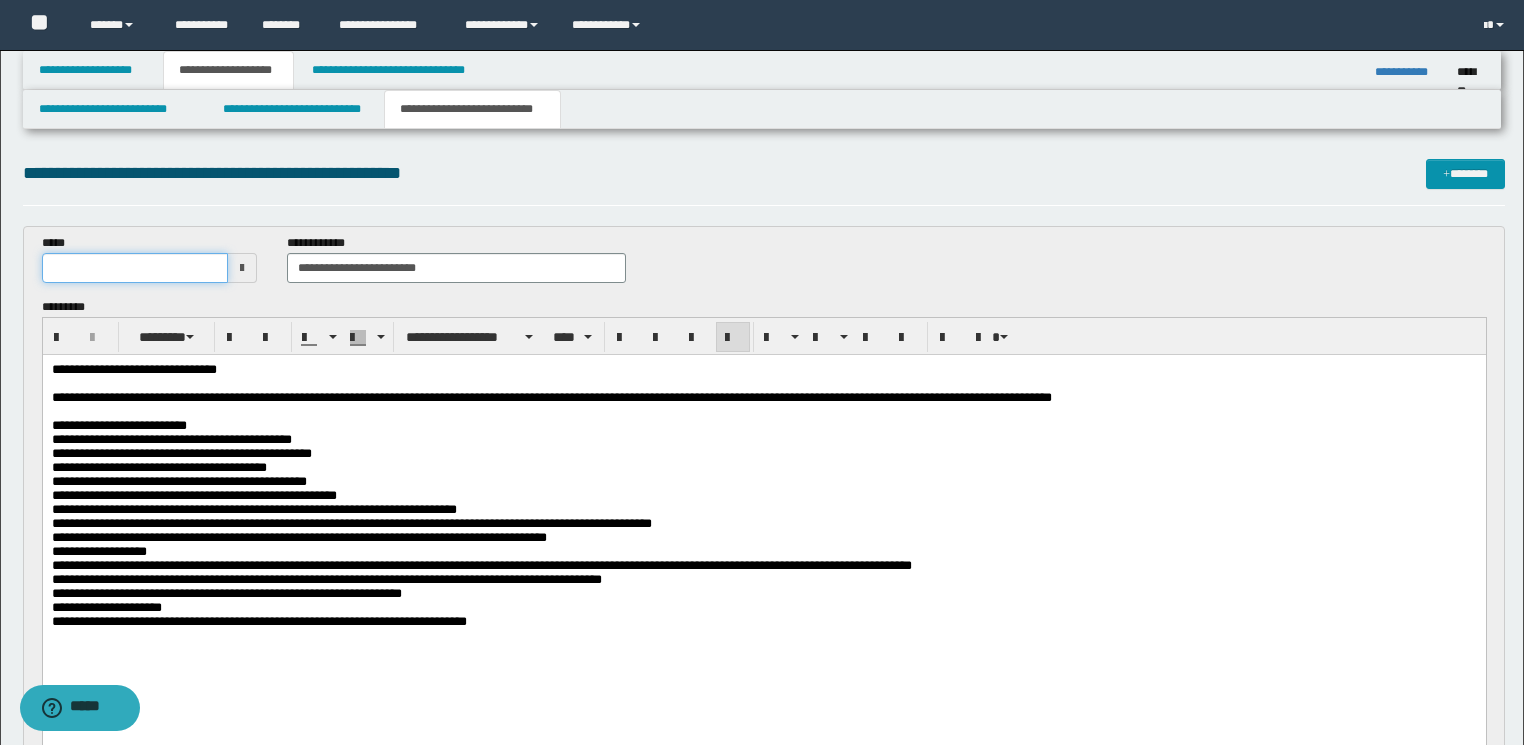 click at bounding box center (135, 268) 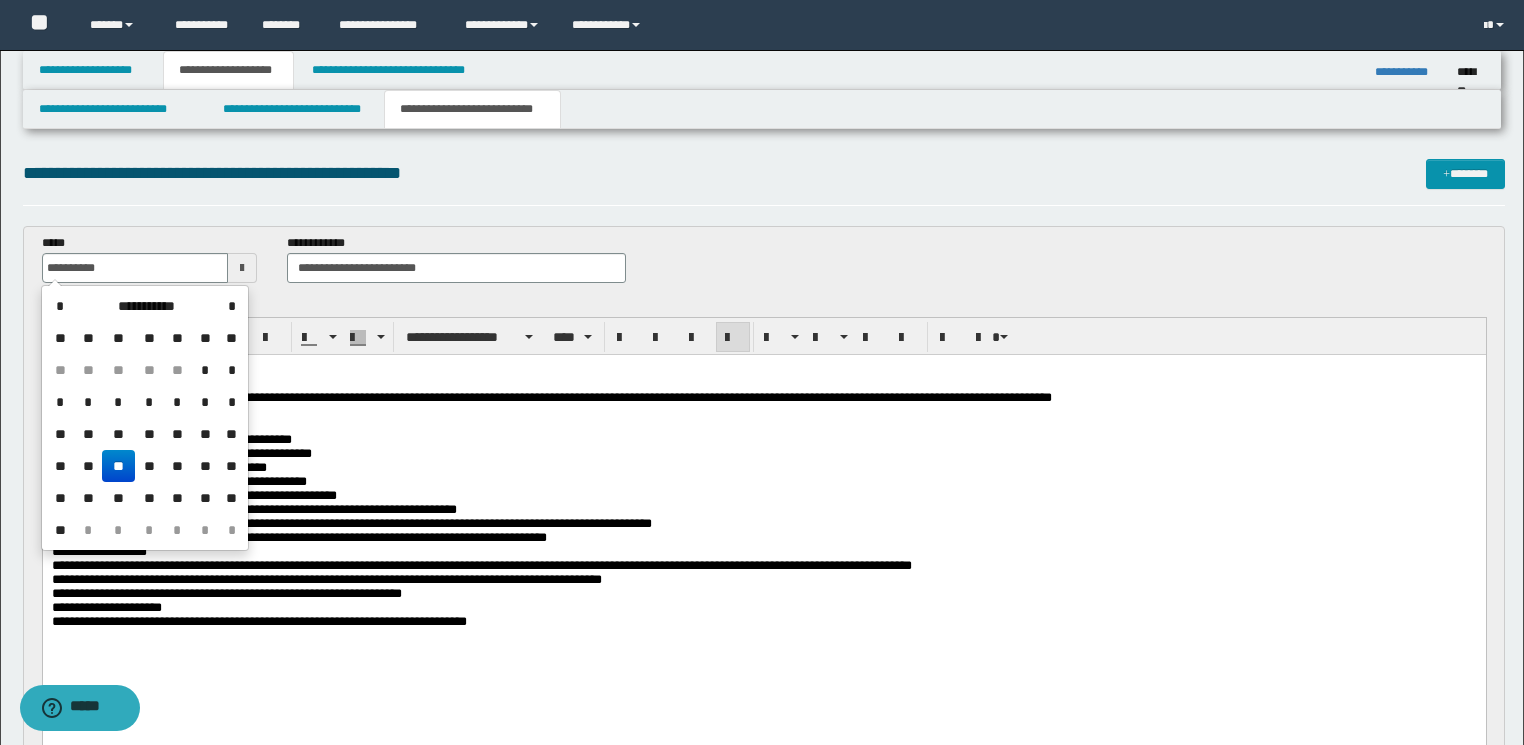 click on "**********" at bounding box center [763, 495] 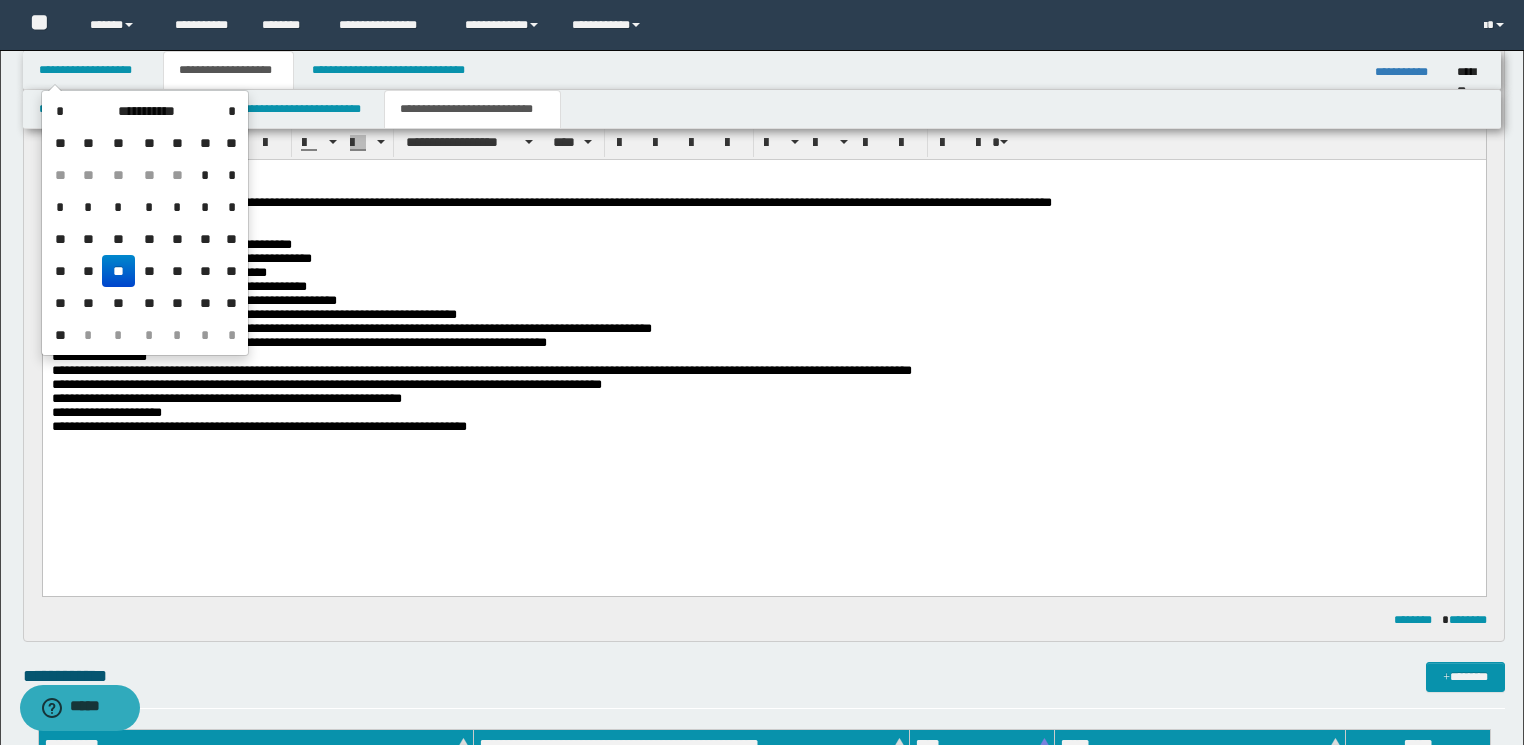 scroll, scrollTop: 480, scrollLeft: 0, axis: vertical 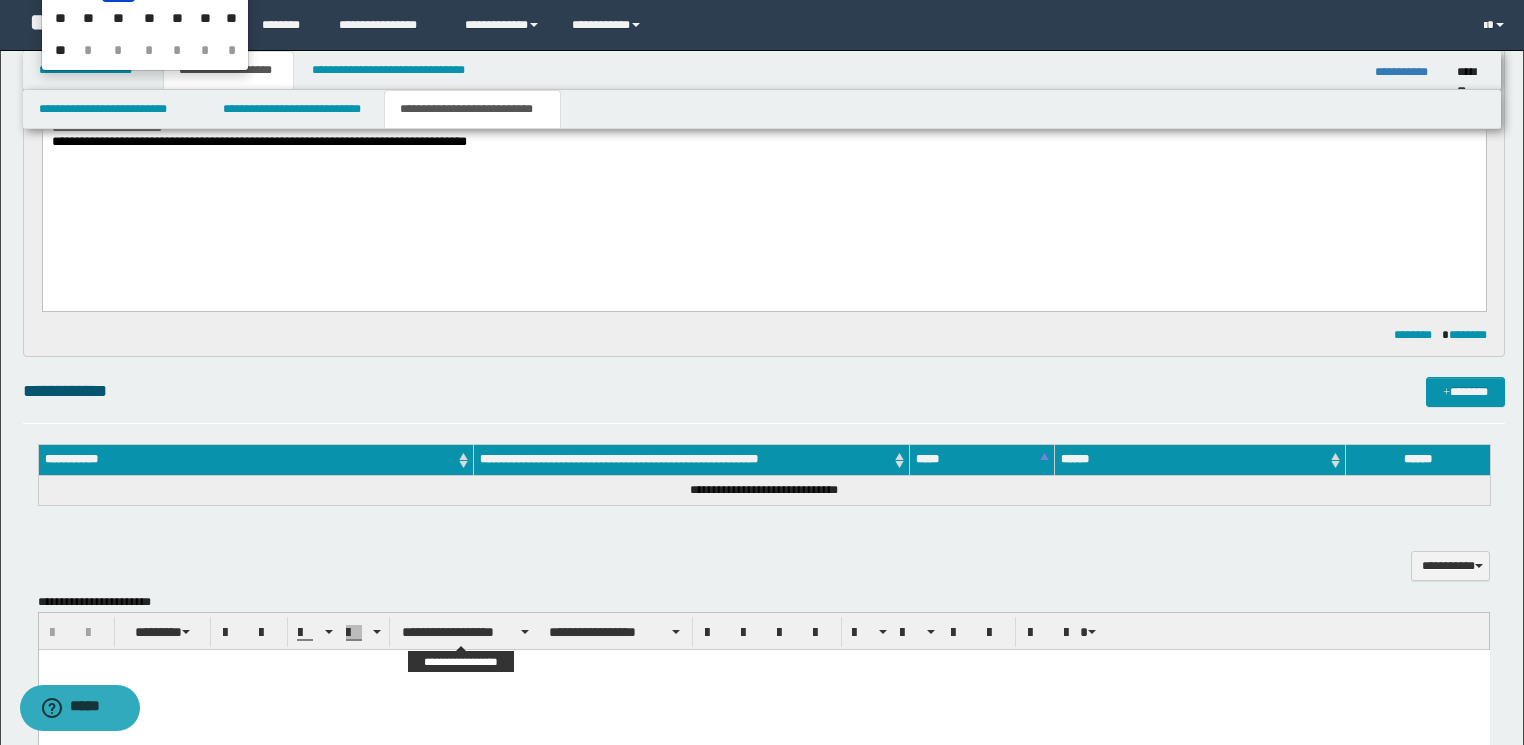 type on "**********" 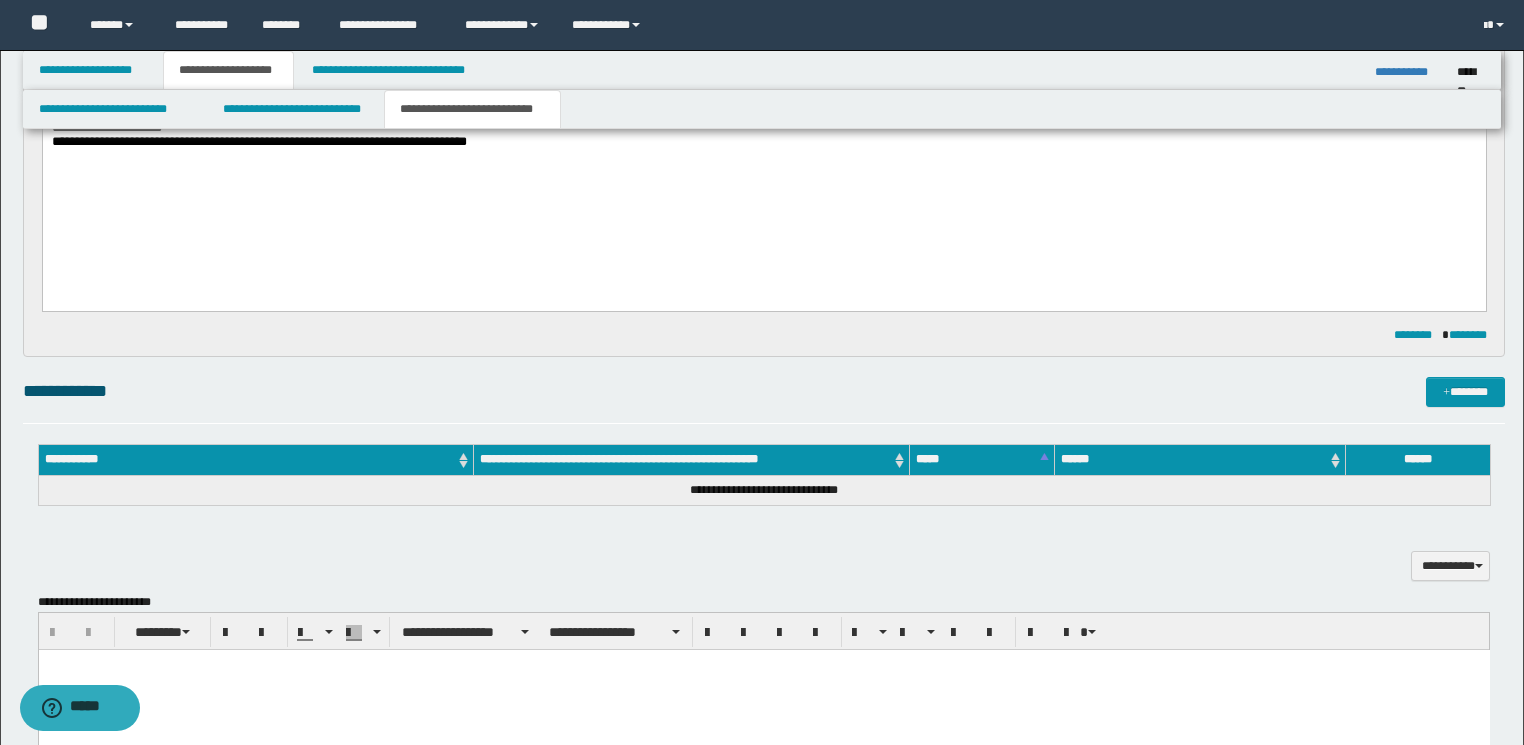 drag, startPoint x: 458, startPoint y: 1297, endPoint x: 415, endPoint y: 651, distance: 647.4295 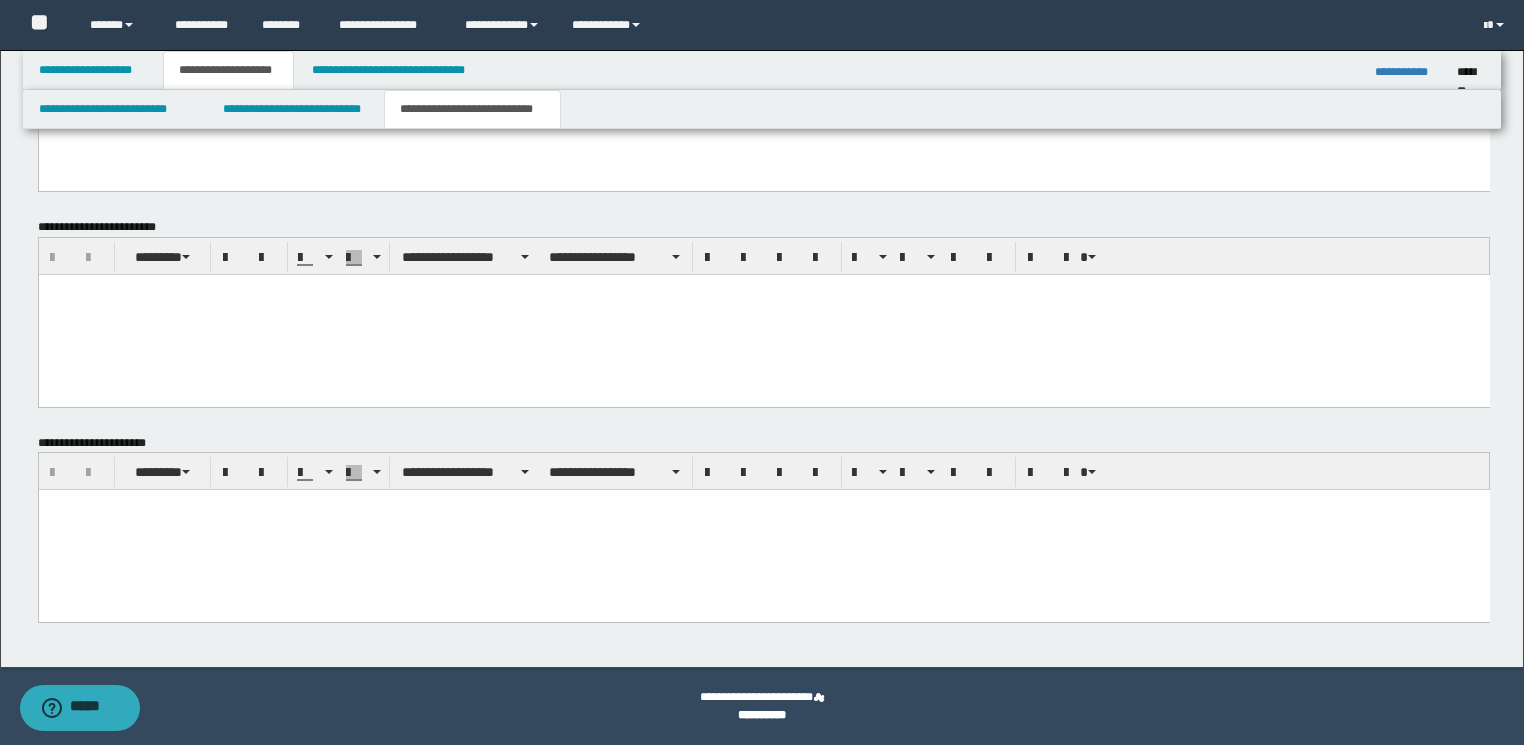 click at bounding box center [763, 530] 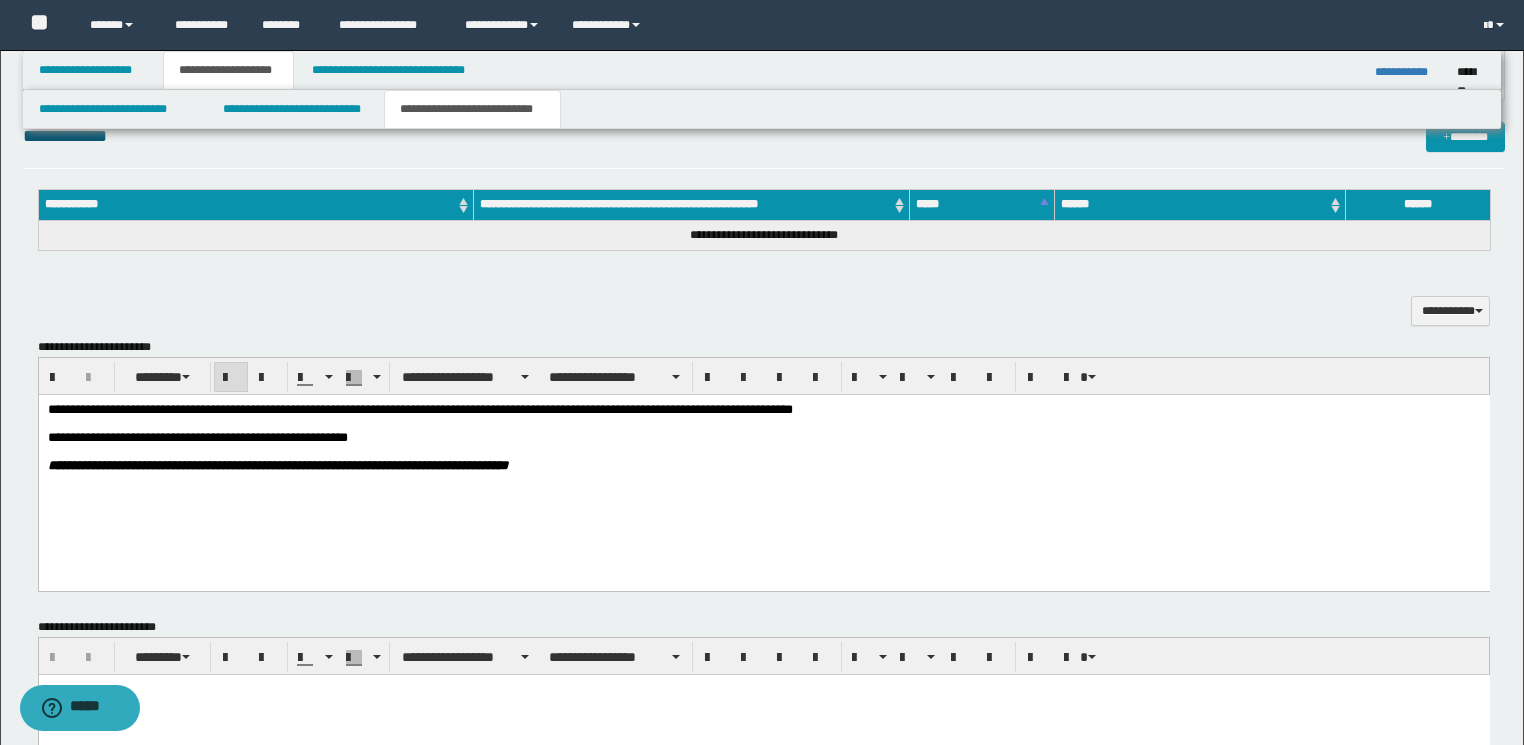 scroll, scrollTop: 495, scrollLeft: 0, axis: vertical 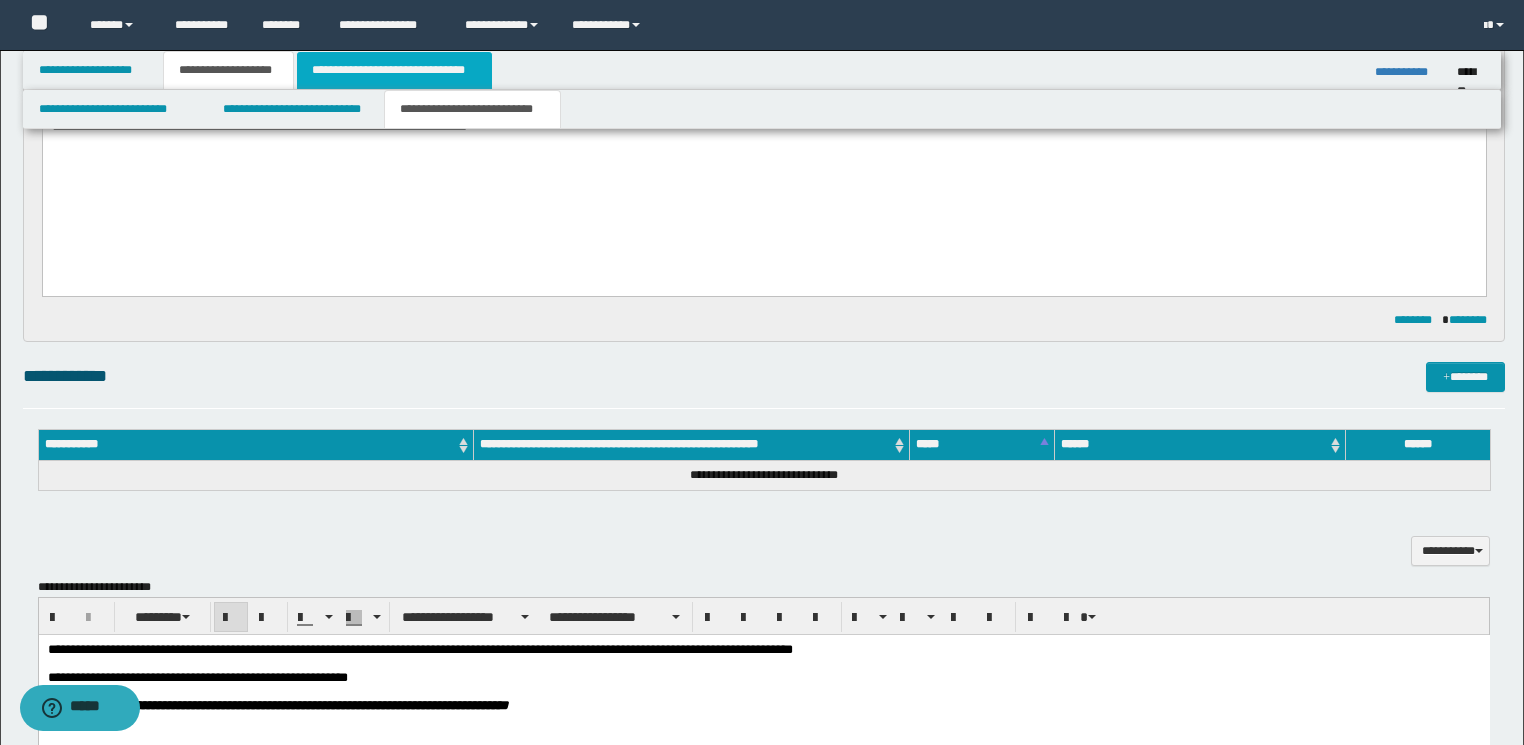 click on "**********" at bounding box center (394, 70) 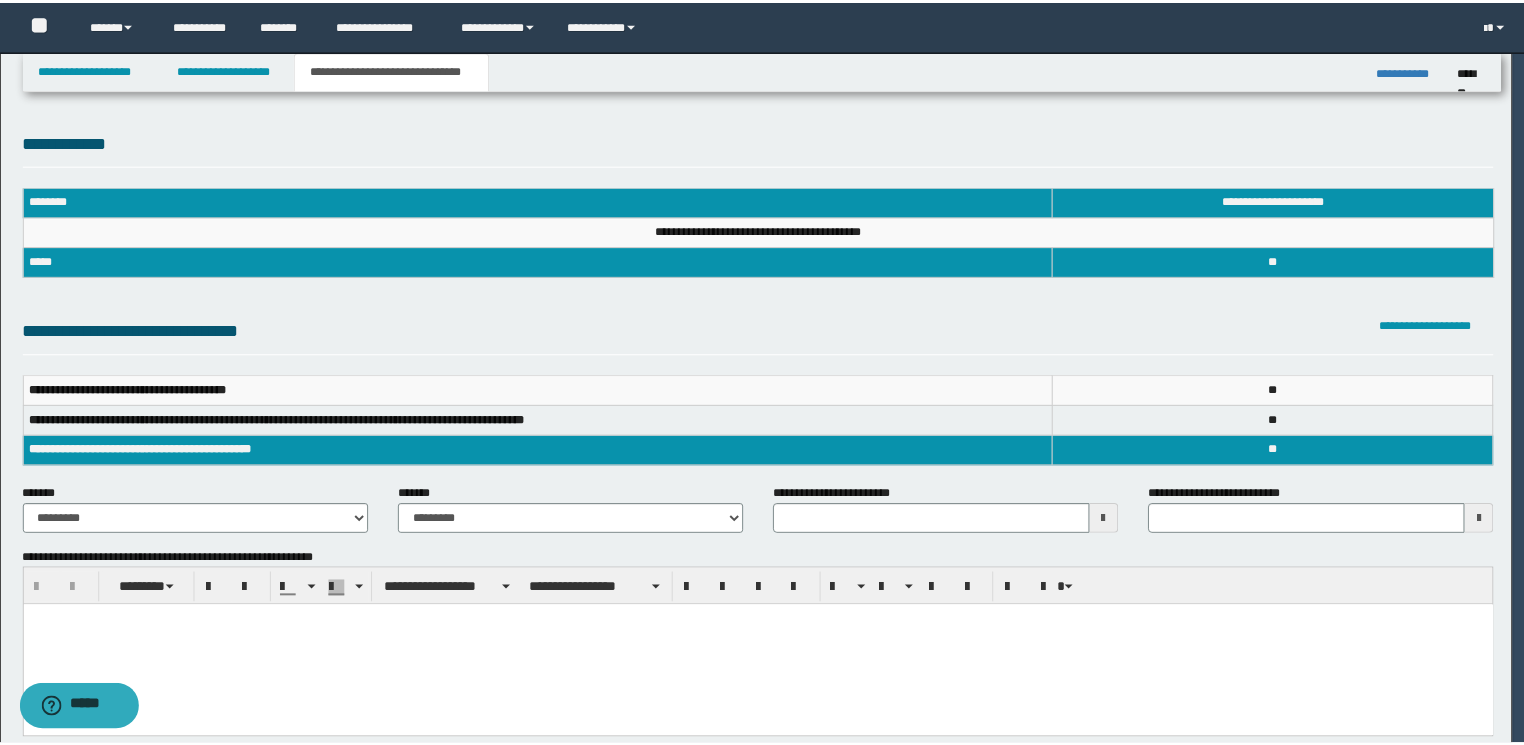 scroll, scrollTop: 0, scrollLeft: 0, axis: both 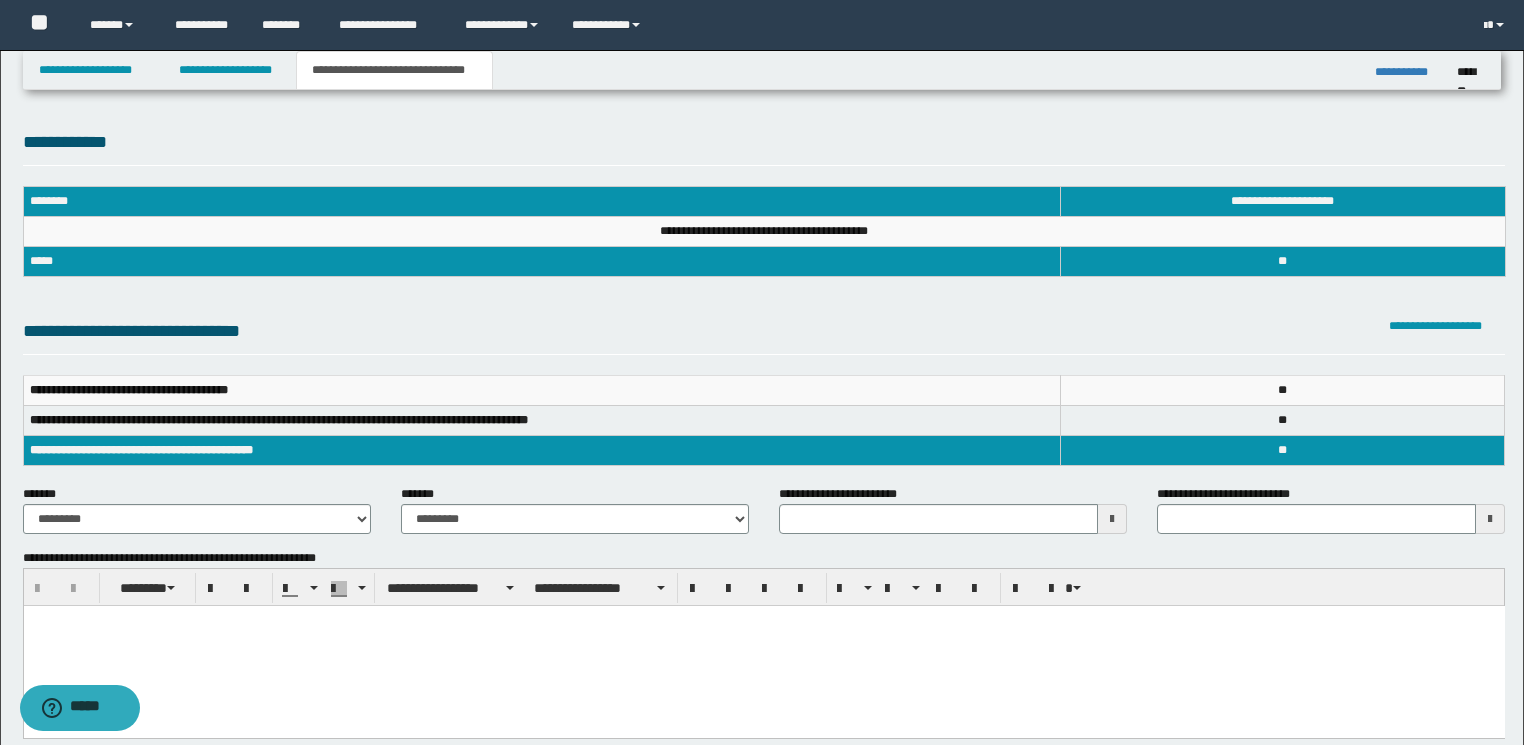 type 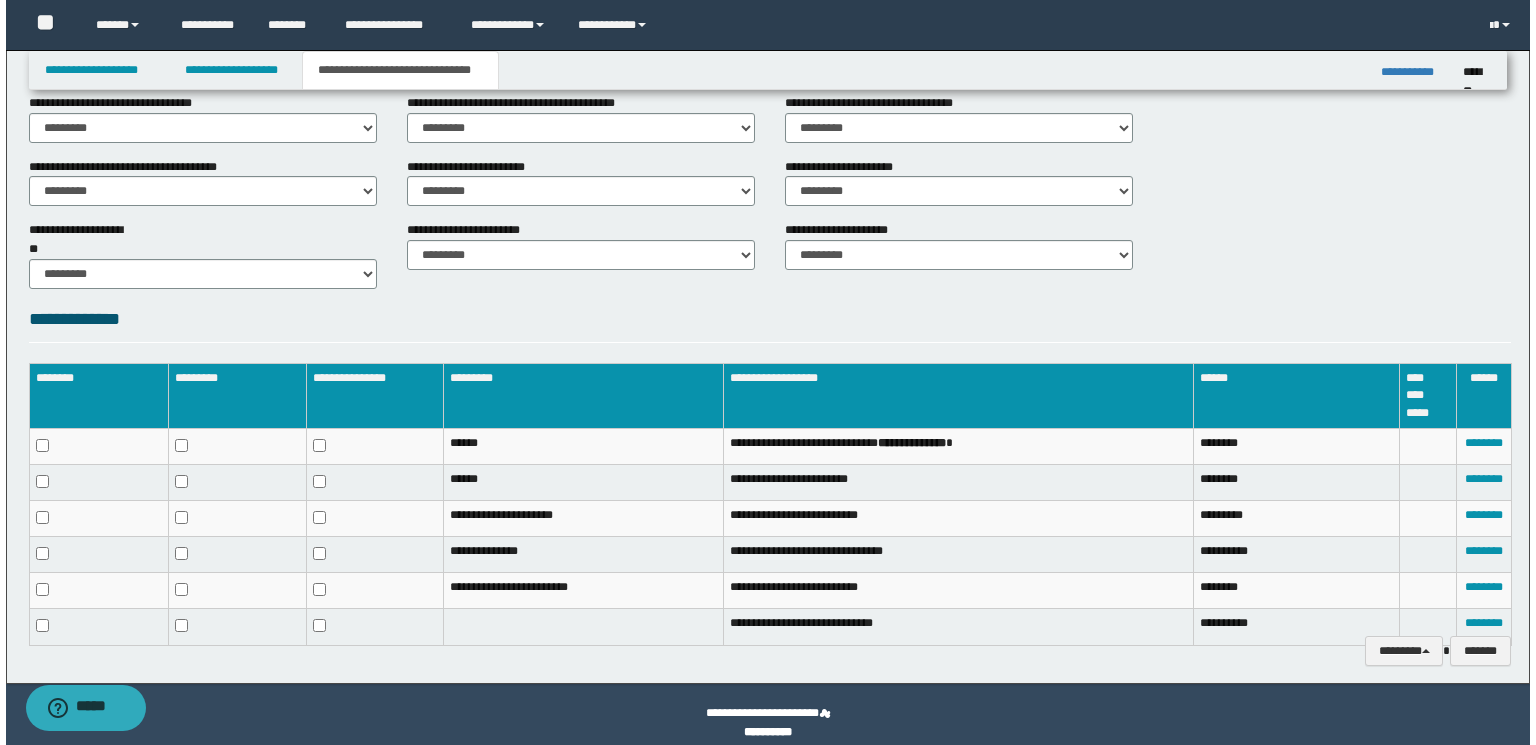 scroll, scrollTop: 767, scrollLeft: 0, axis: vertical 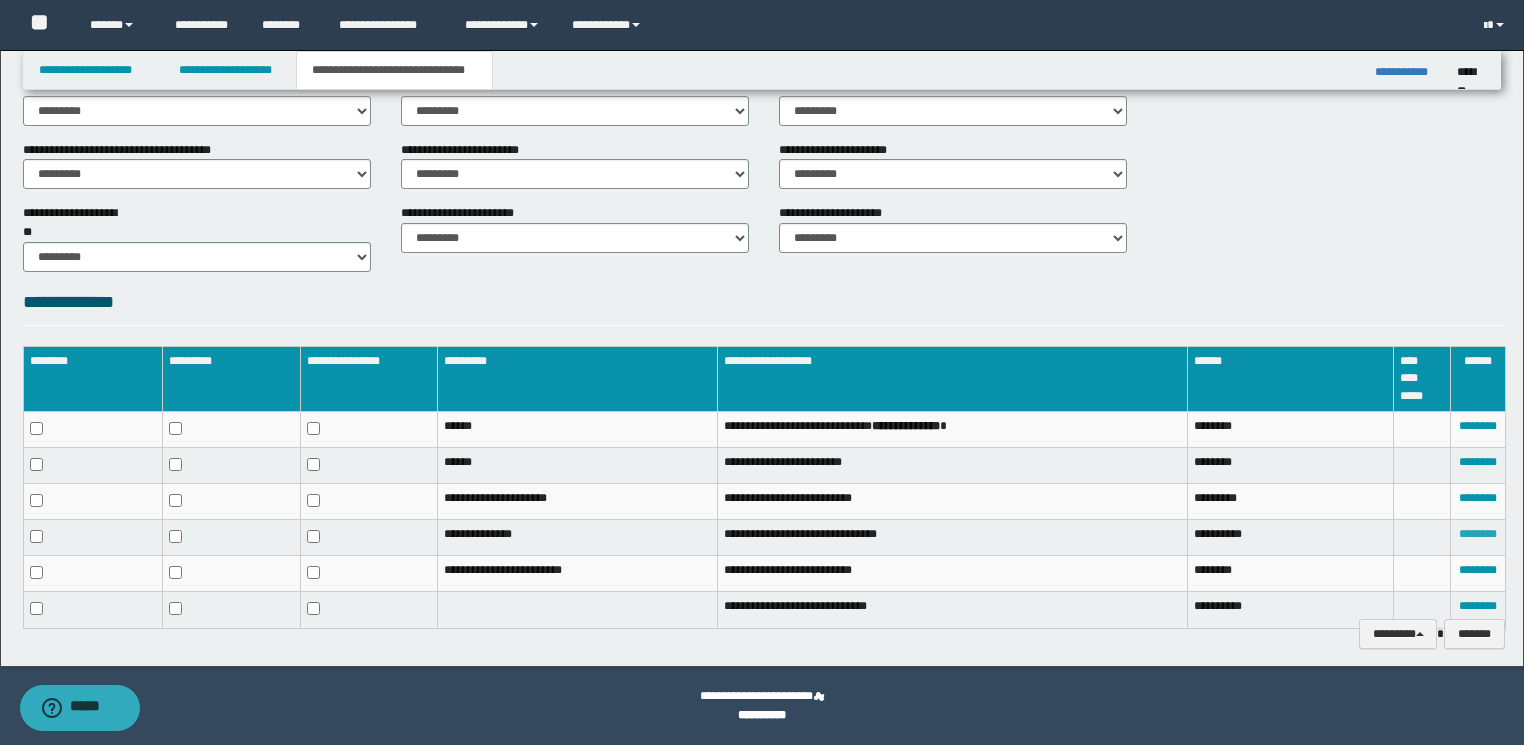 click on "********" at bounding box center [1478, 534] 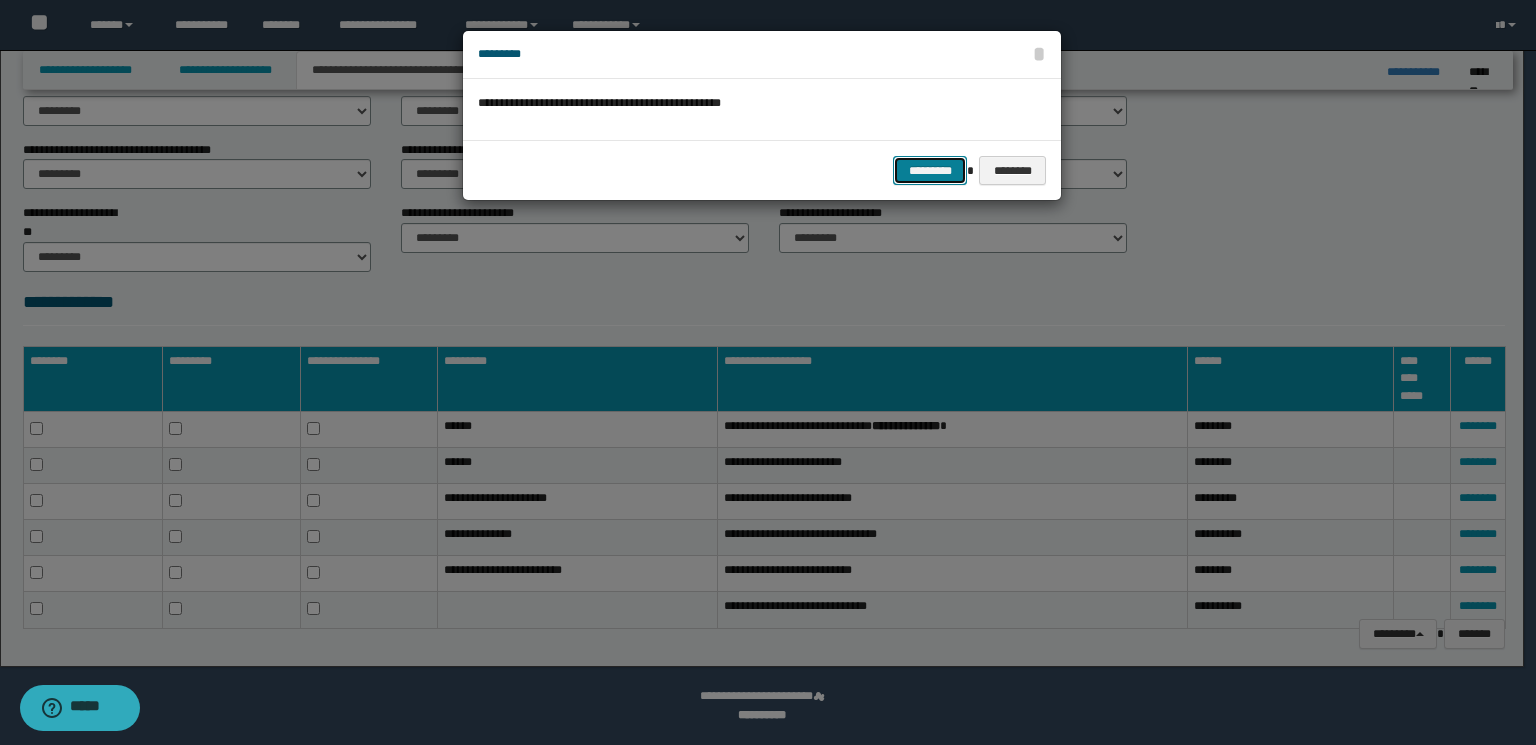 click on "*********" at bounding box center (930, 171) 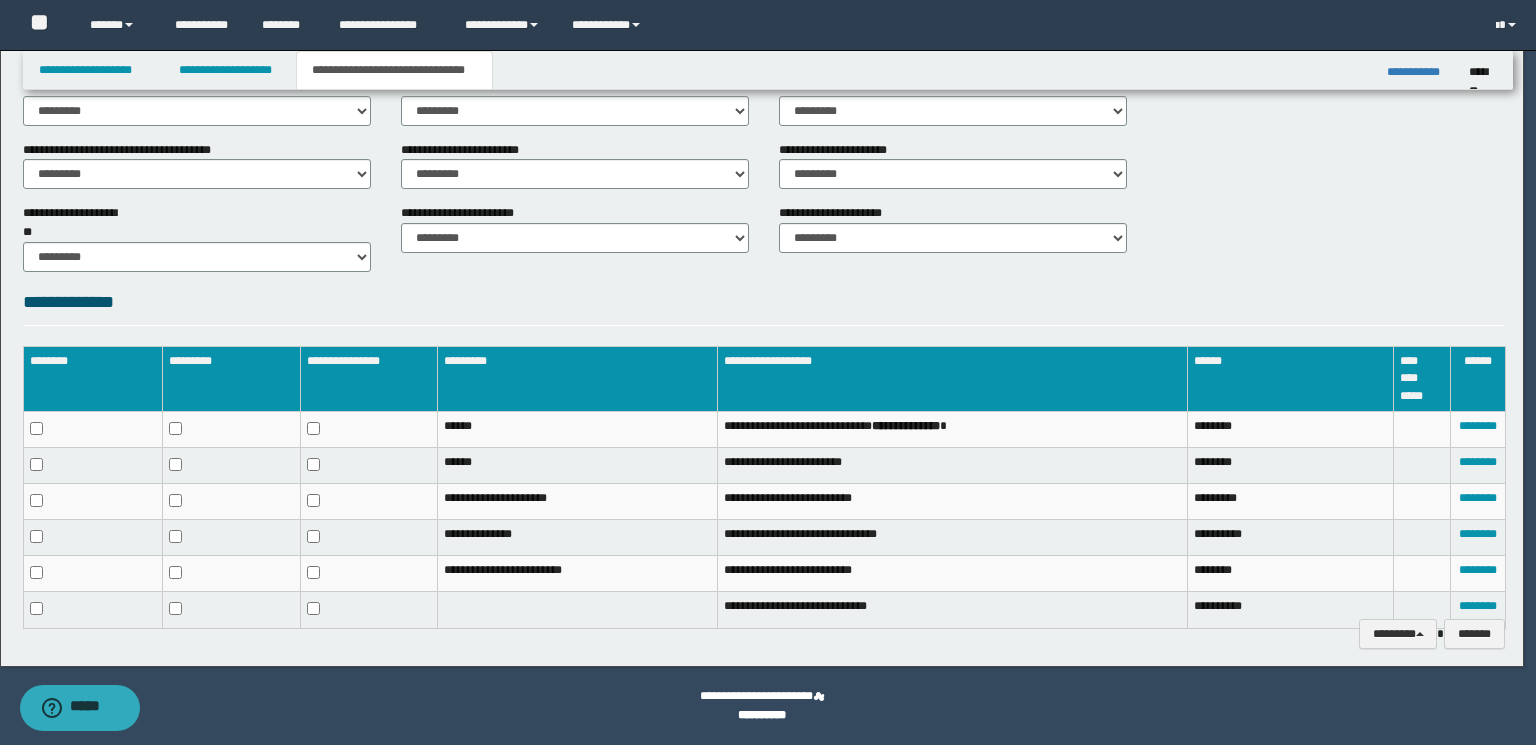 scroll, scrollTop: 752, scrollLeft: 0, axis: vertical 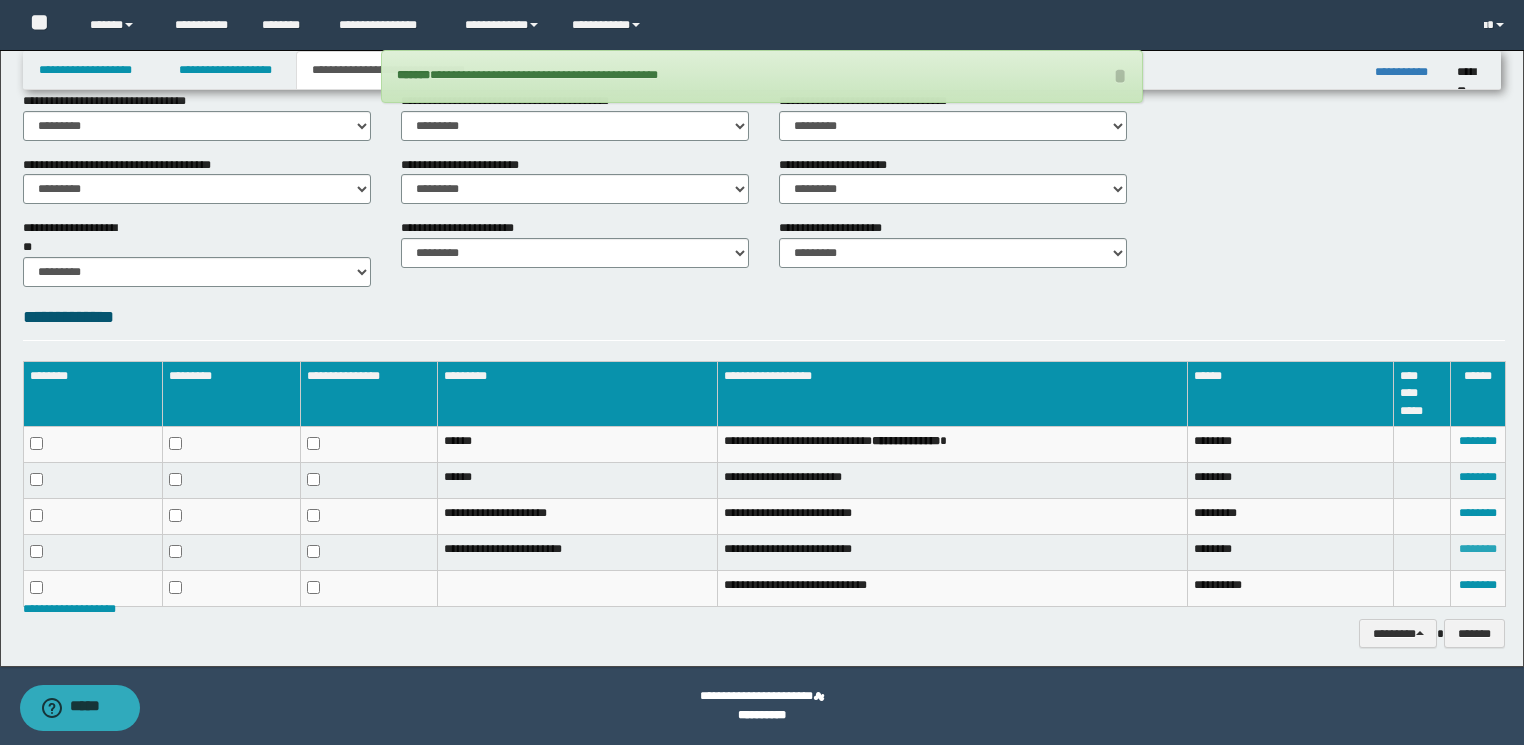 click on "********" at bounding box center [1478, 549] 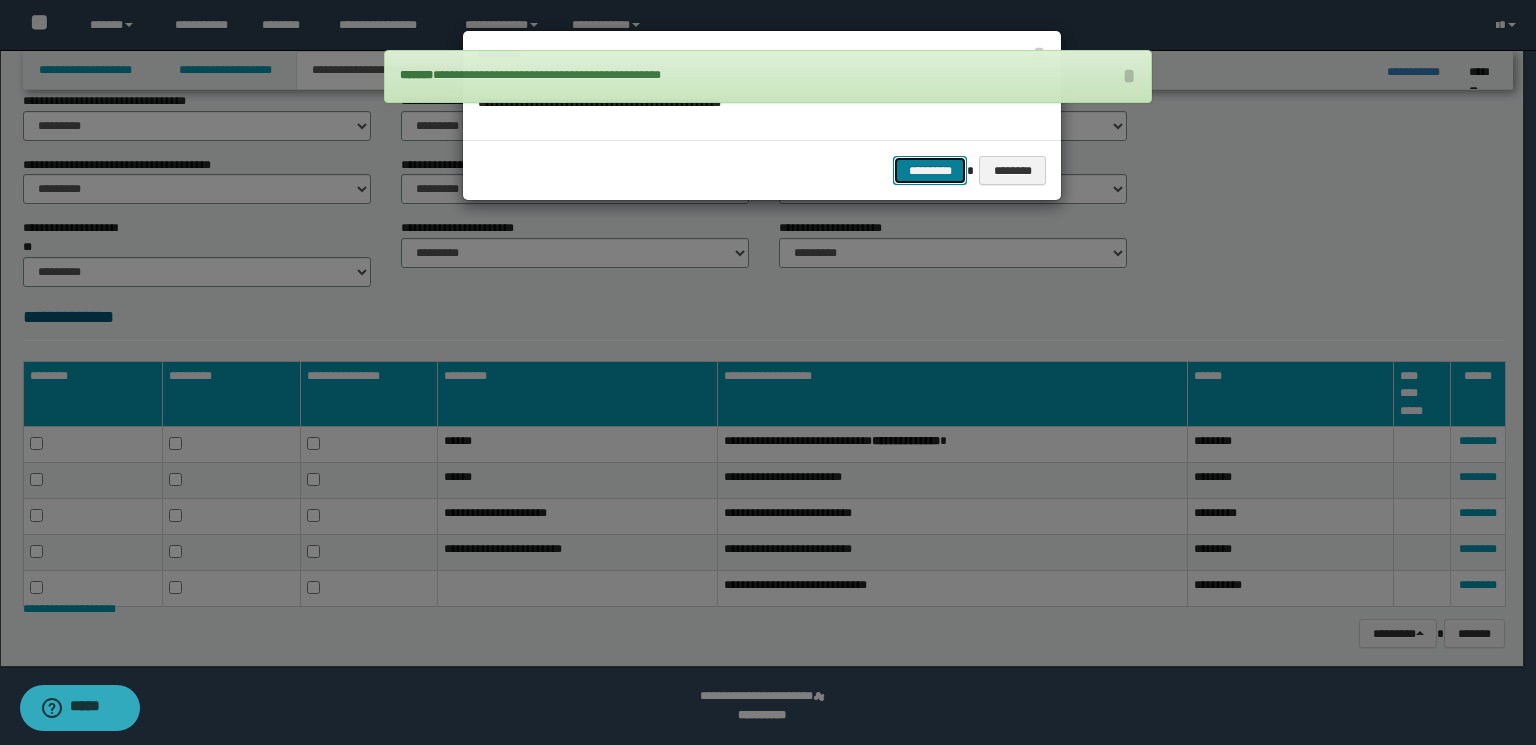 click on "*********" at bounding box center [930, 171] 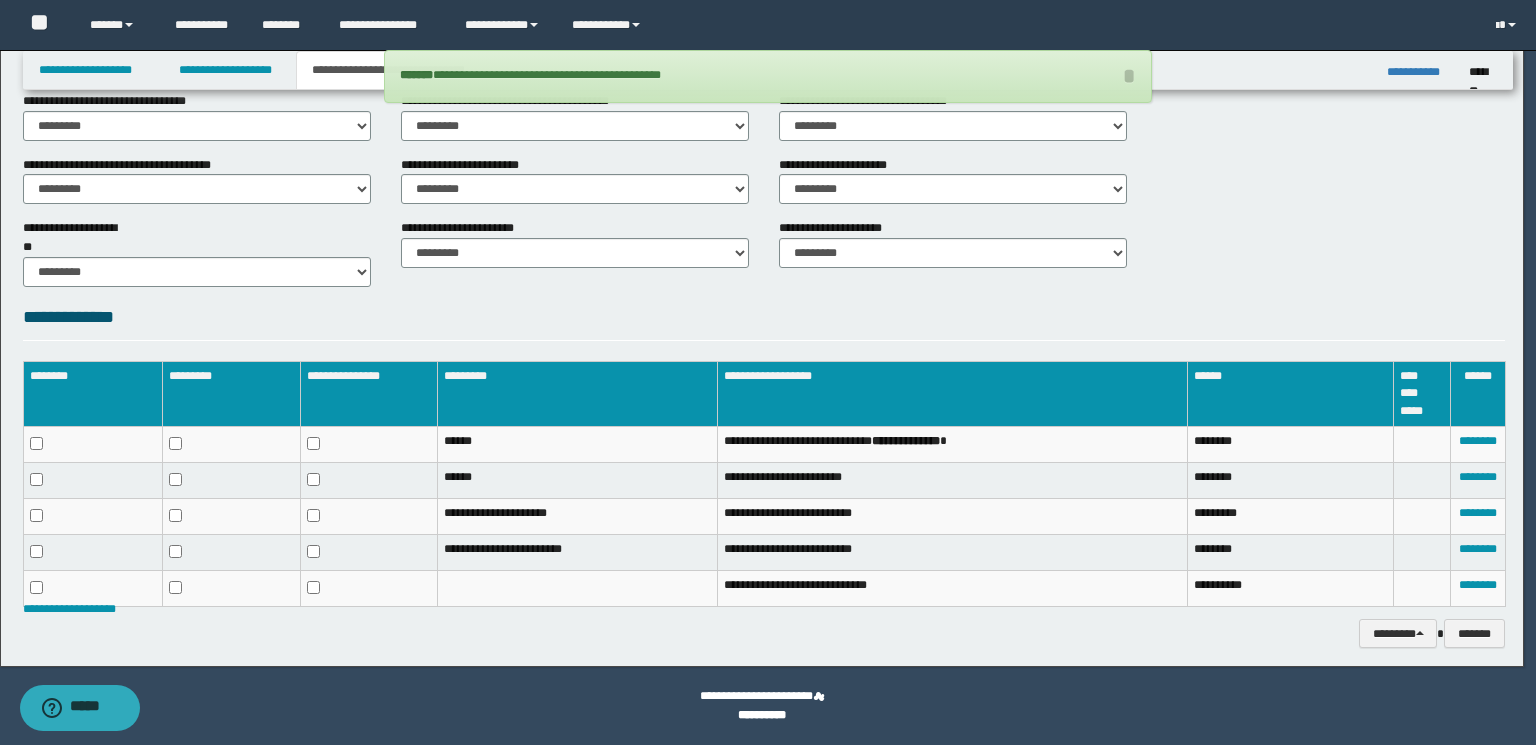 scroll, scrollTop: 717, scrollLeft: 0, axis: vertical 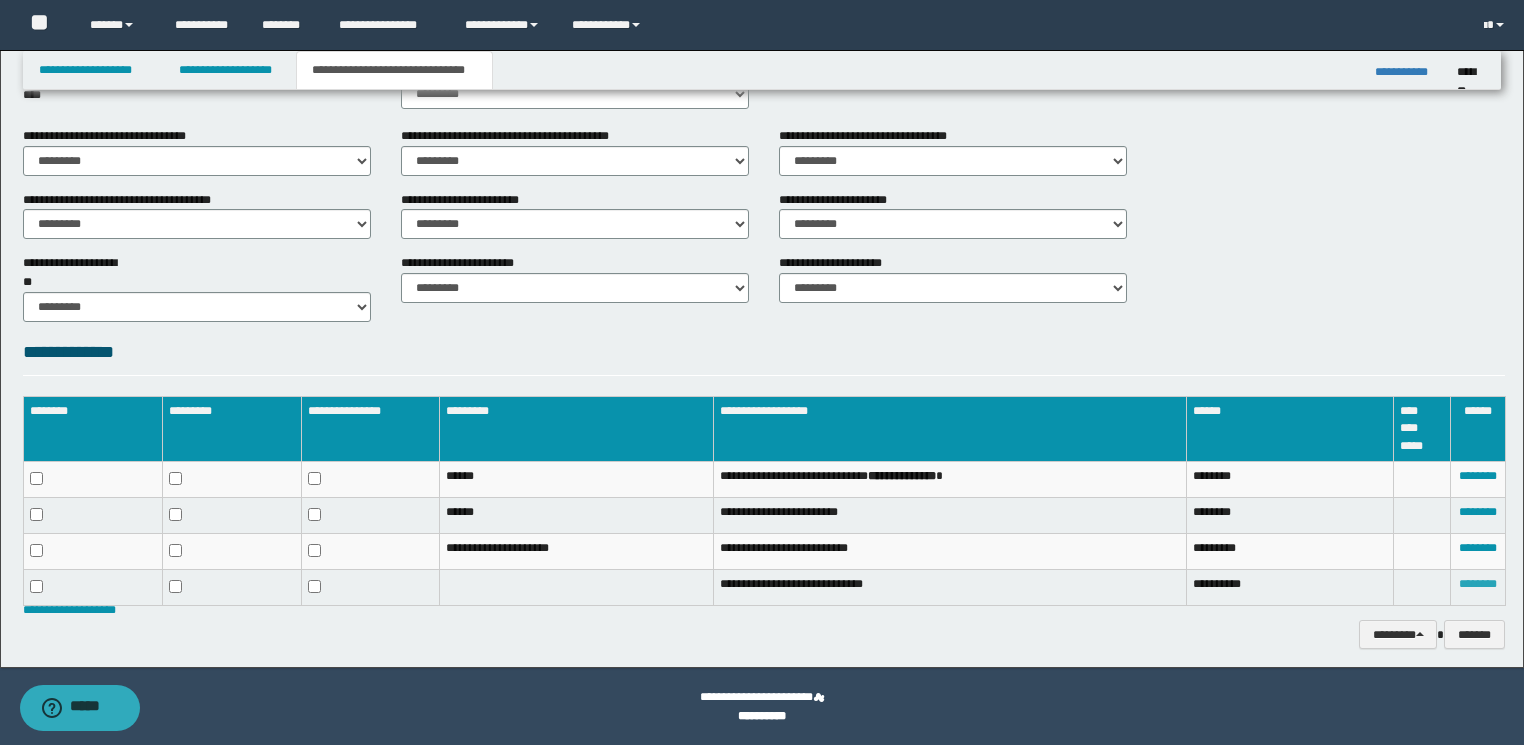 click on "********" at bounding box center (1478, 584) 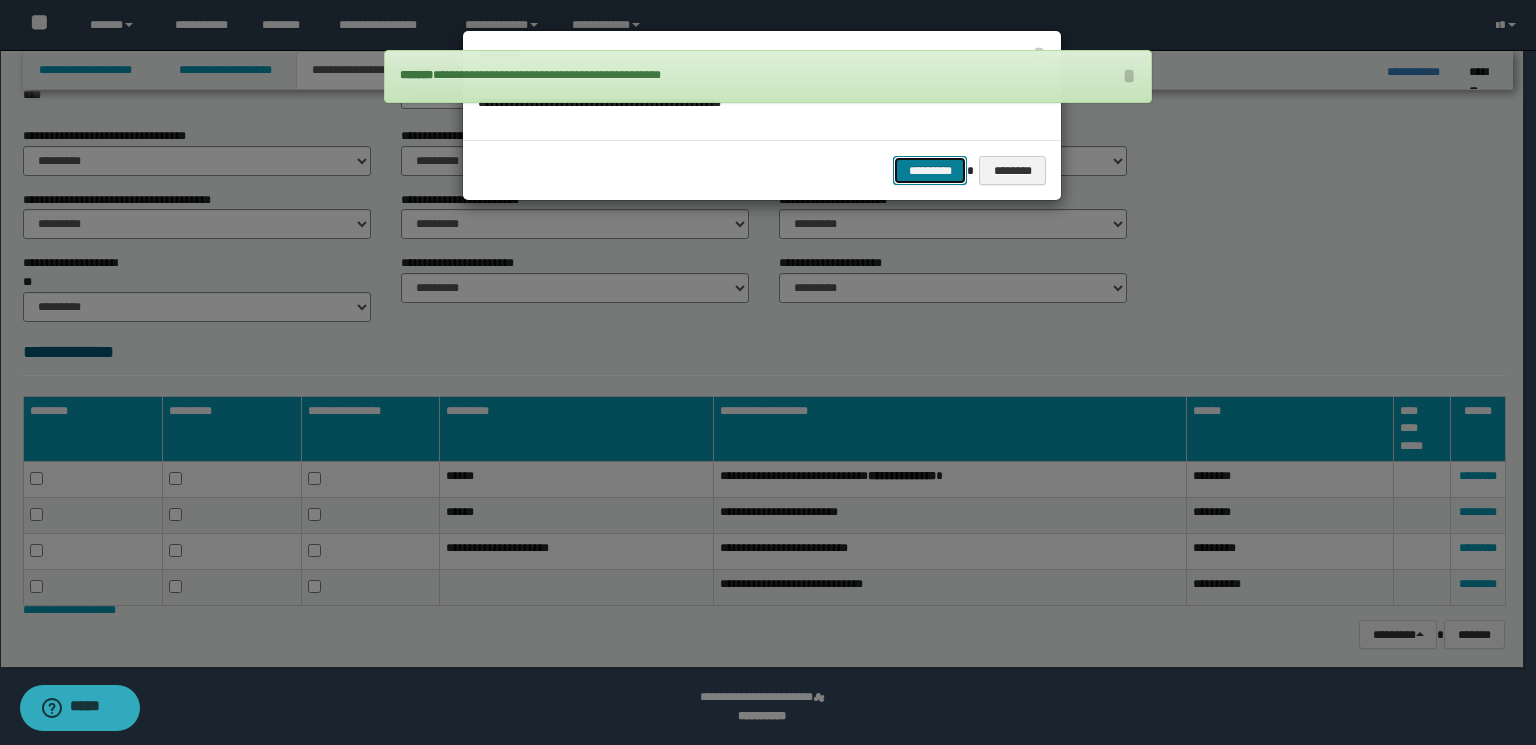 click on "*********" at bounding box center [930, 171] 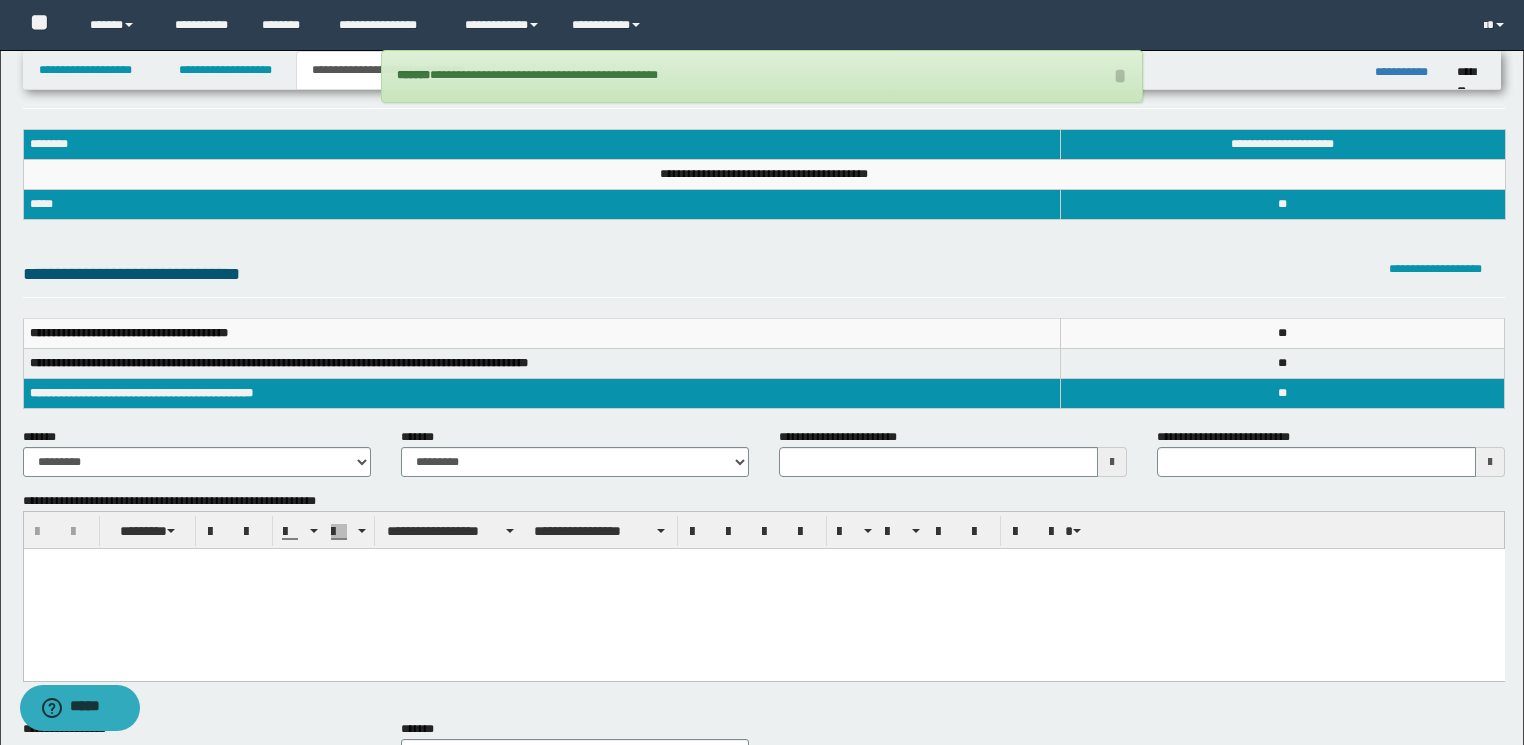 scroll, scrollTop: 0, scrollLeft: 0, axis: both 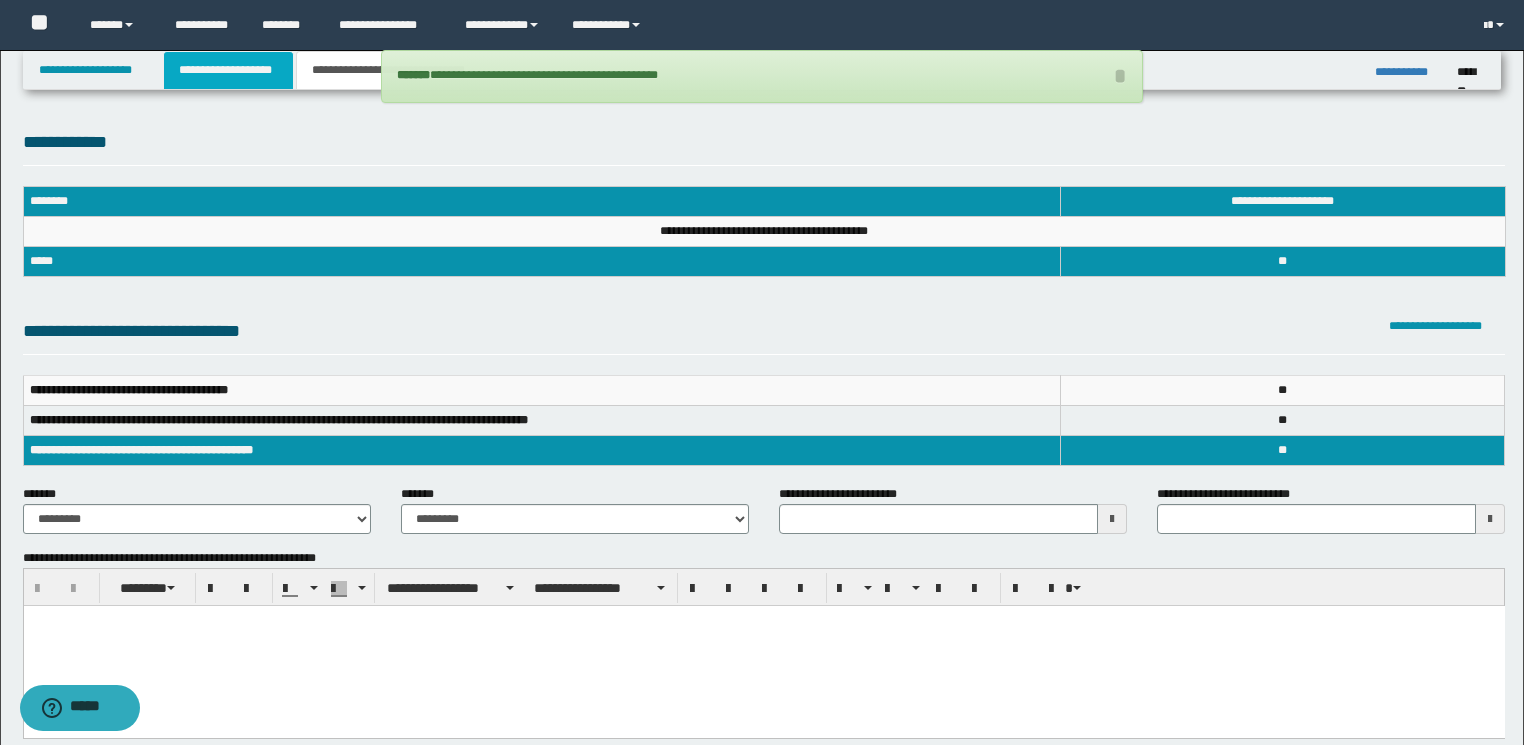 click on "**********" at bounding box center [228, 70] 